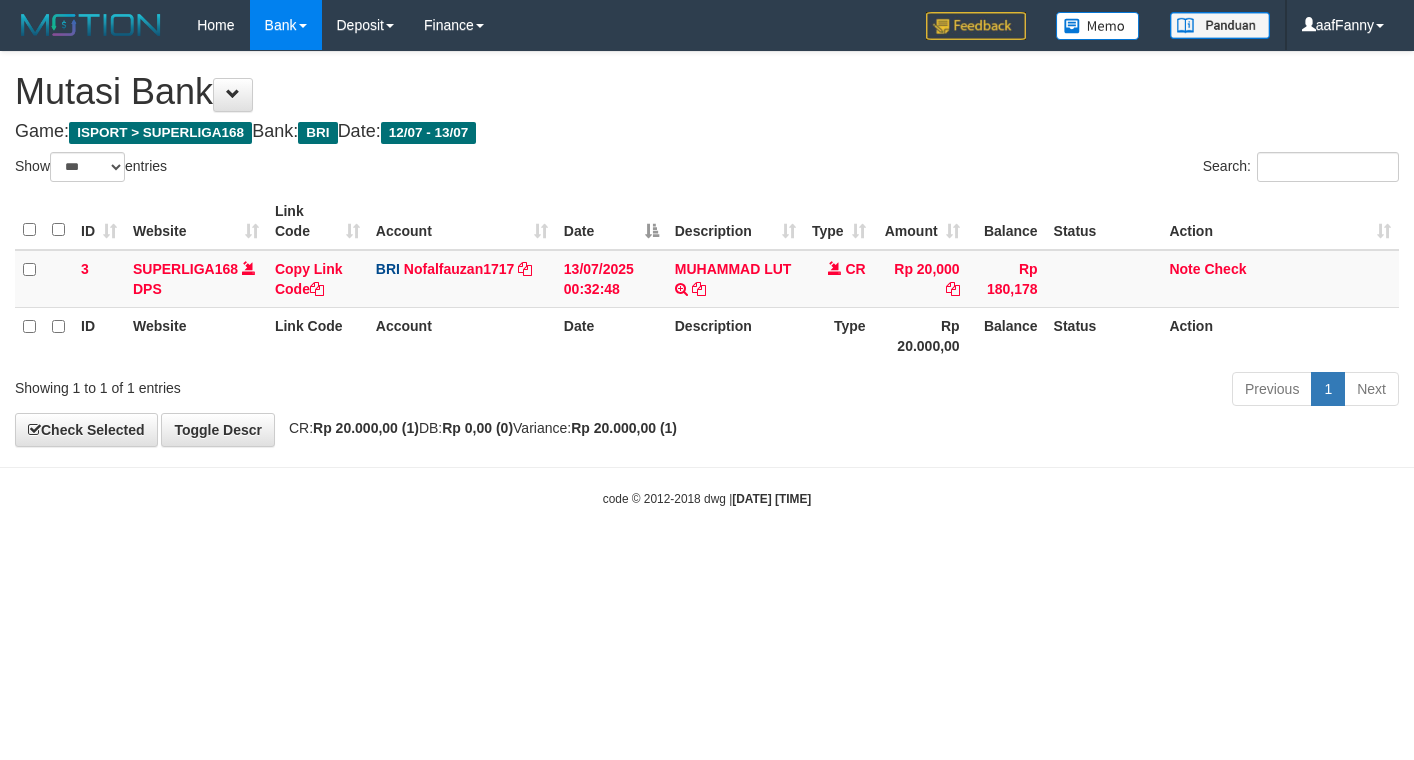 select on "***" 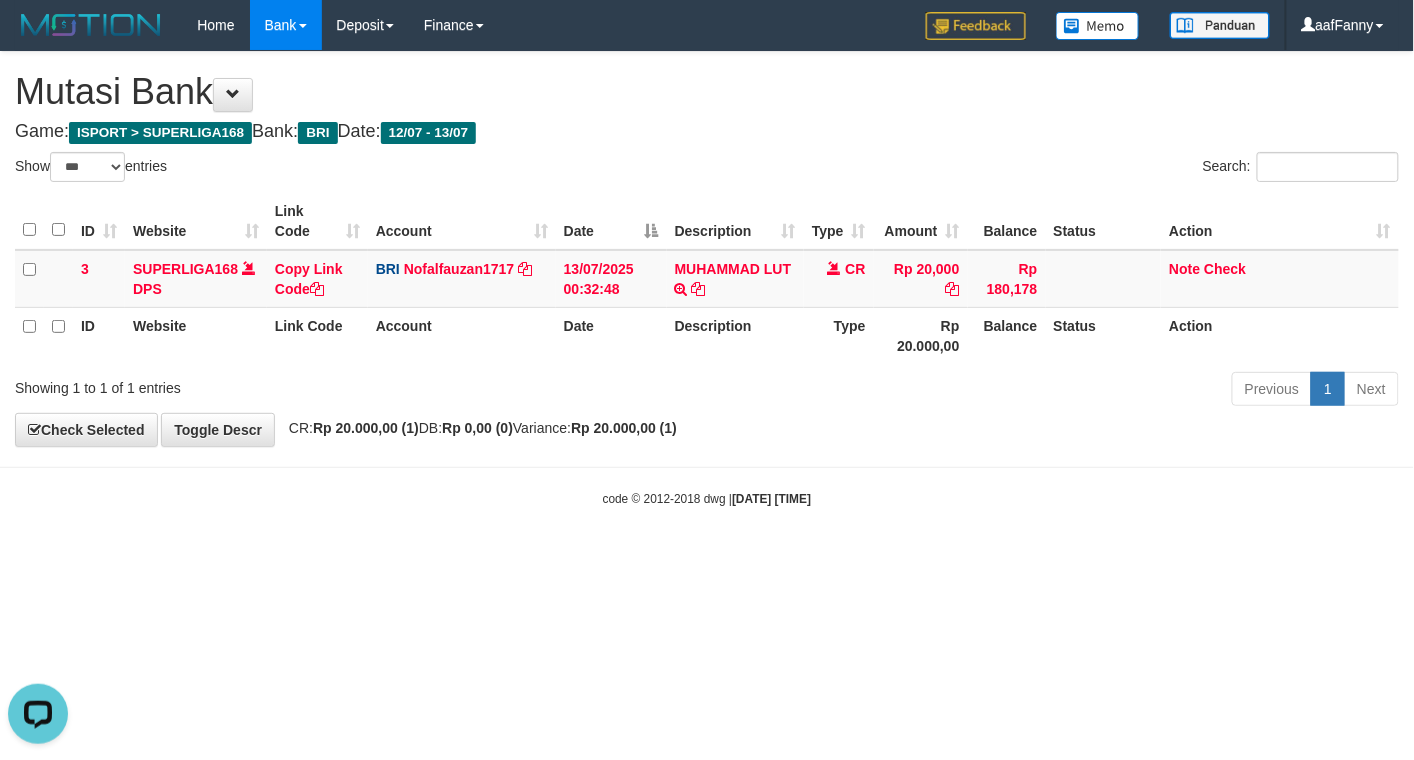 scroll, scrollTop: 0, scrollLeft: 0, axis: both 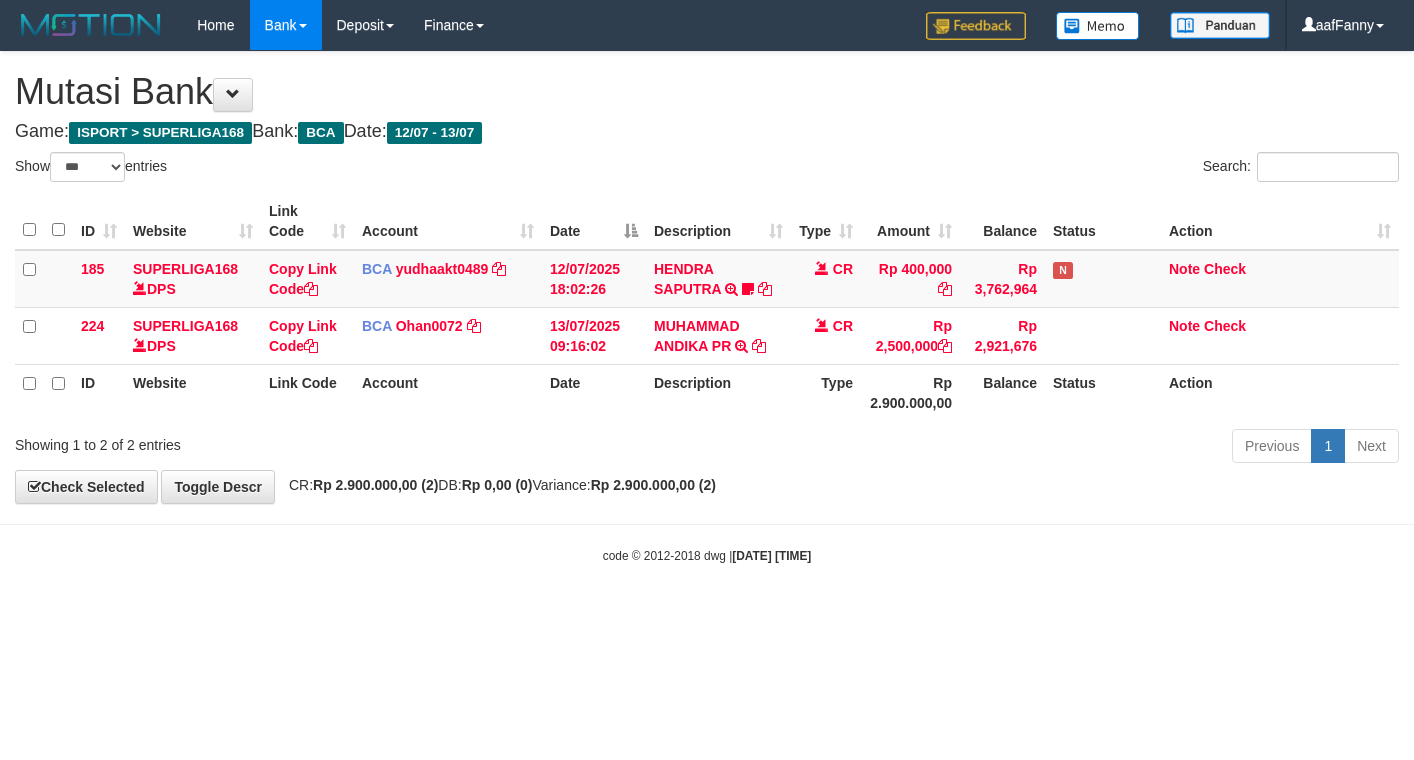 select on "***" 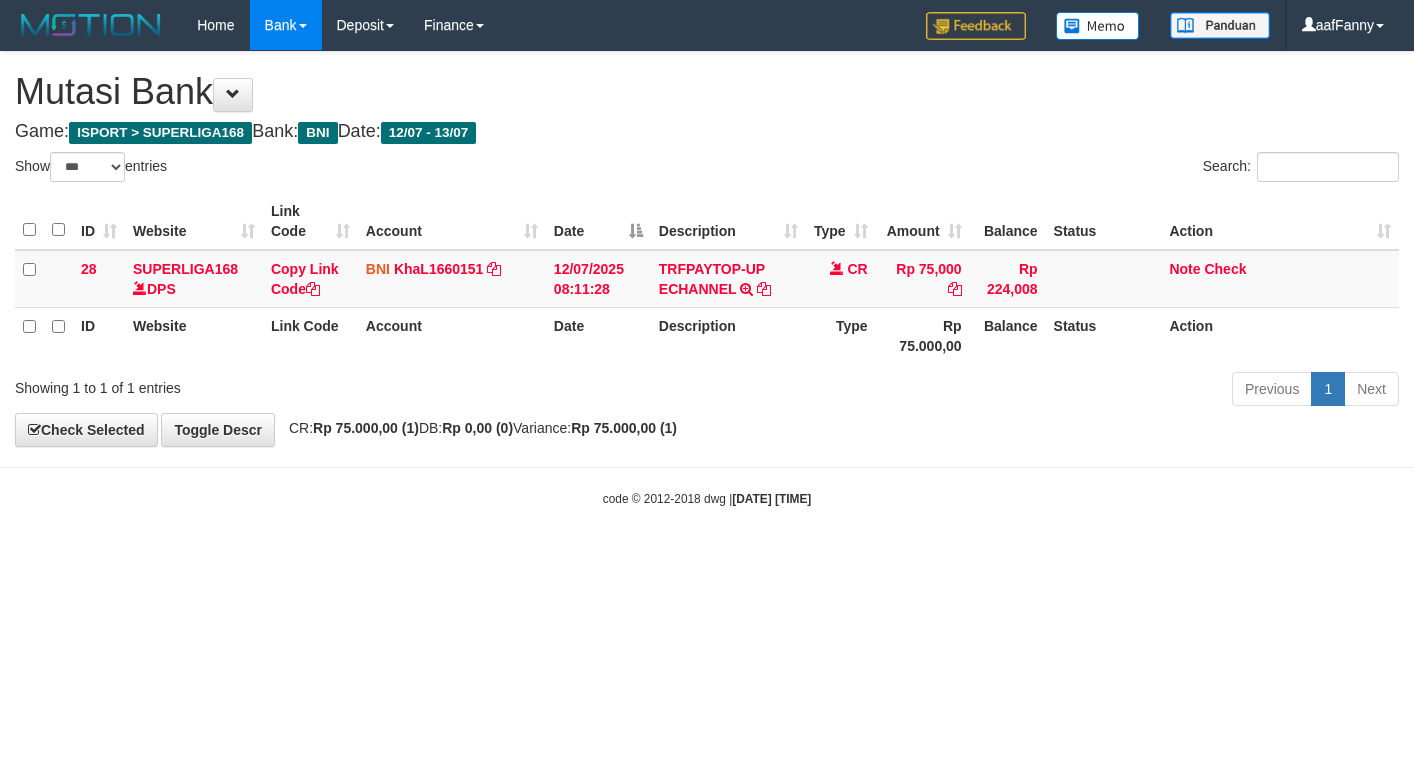 select on "***" 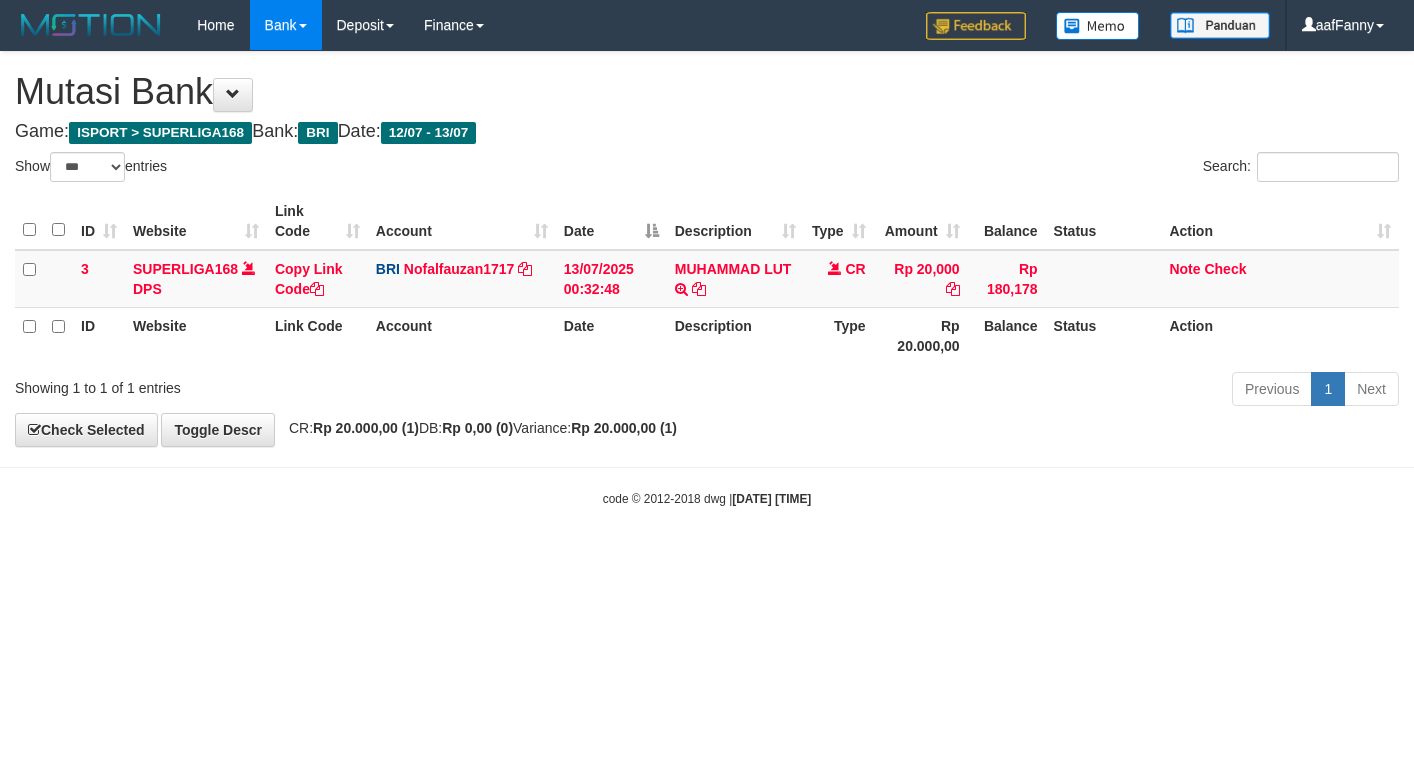 select on "***" 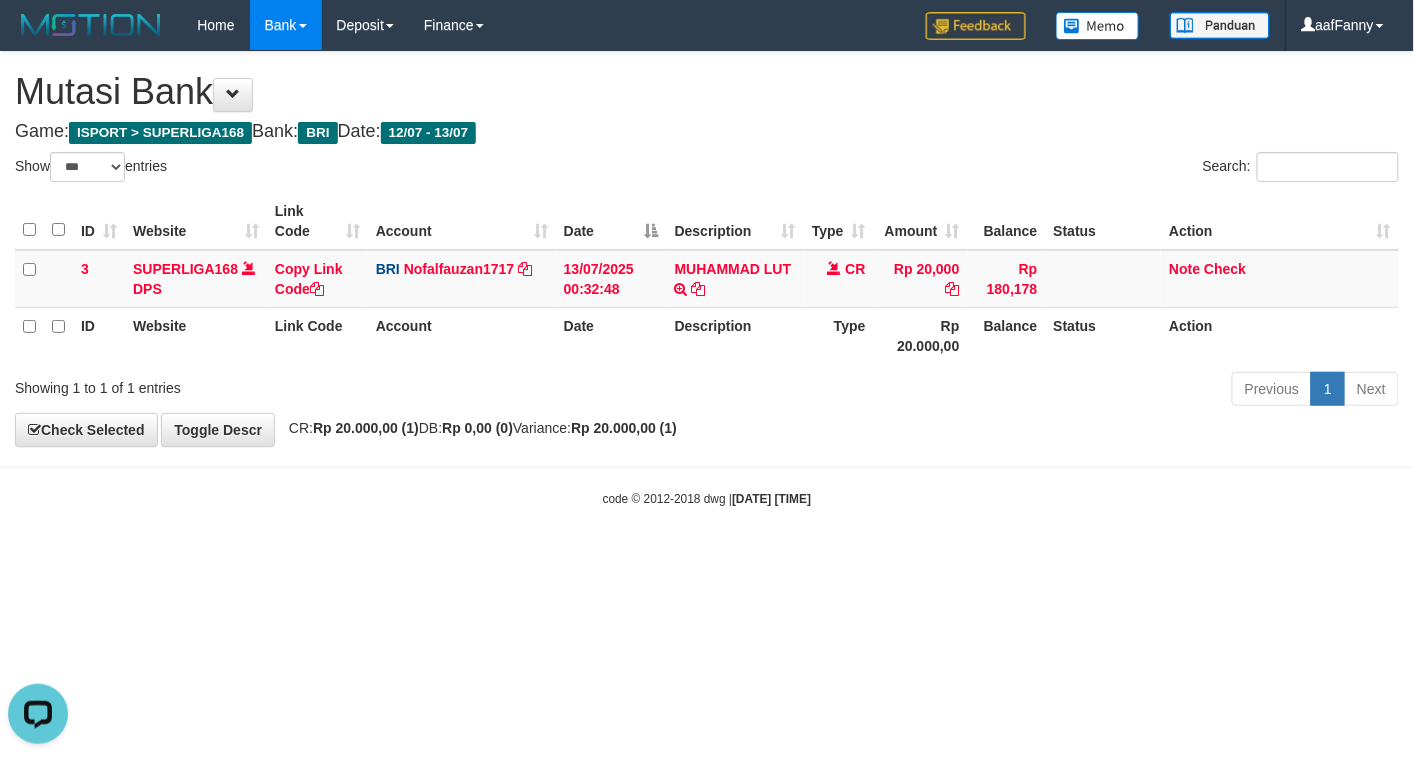 scroll, scrollTop: 0, scrollLeft: 0, axis: both 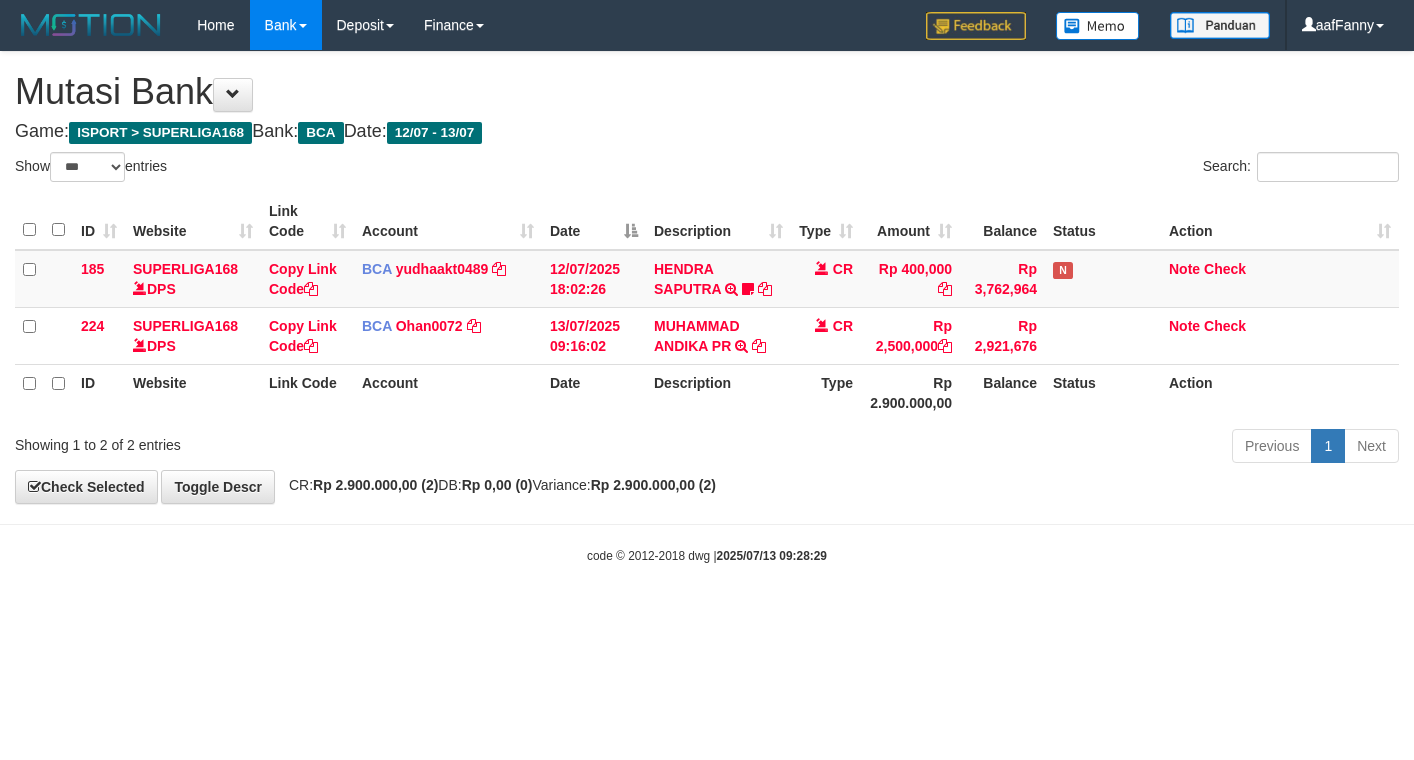 select on "***" 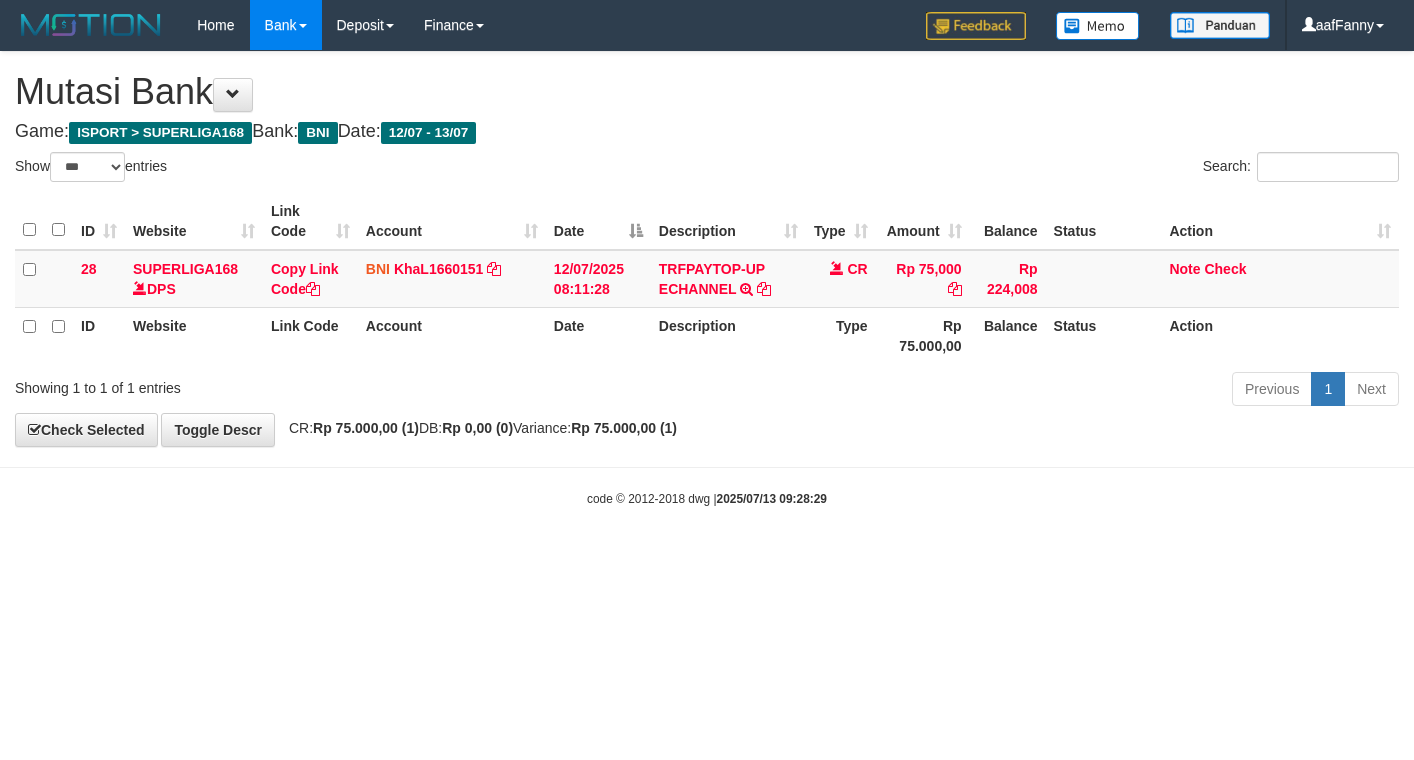 select on "***" 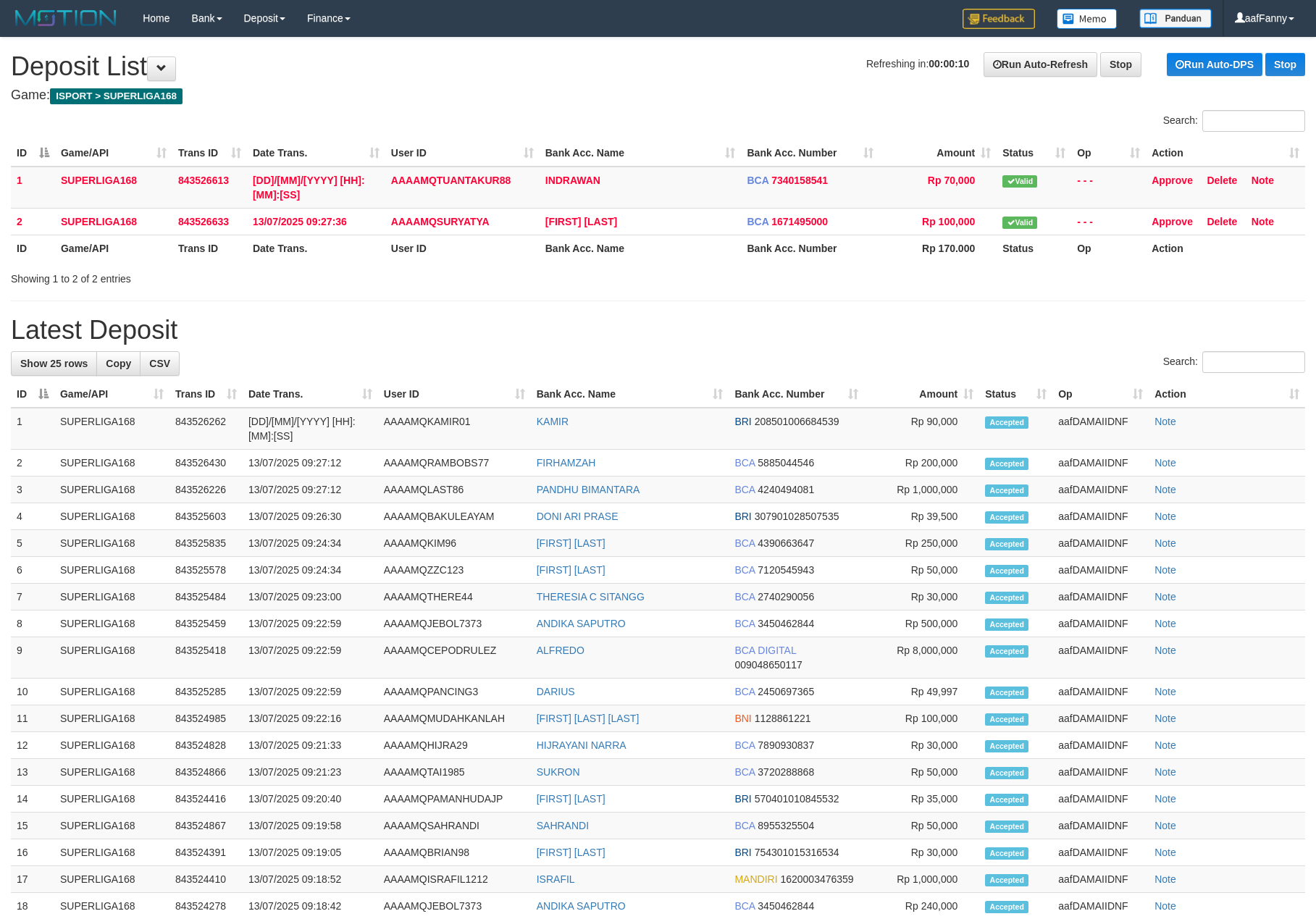 scroll, scrollTop: 0, scrollLeft: 0, axis: both 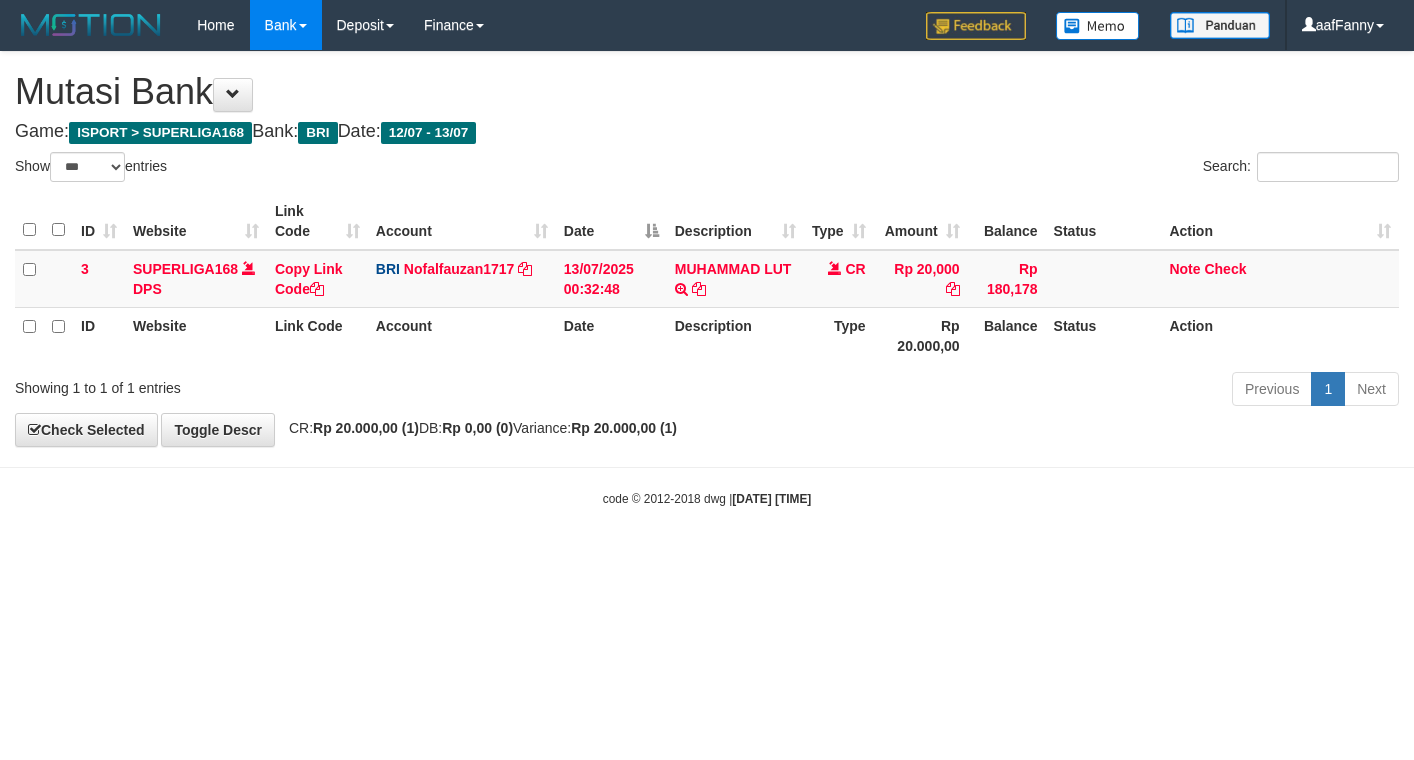 select on "***" 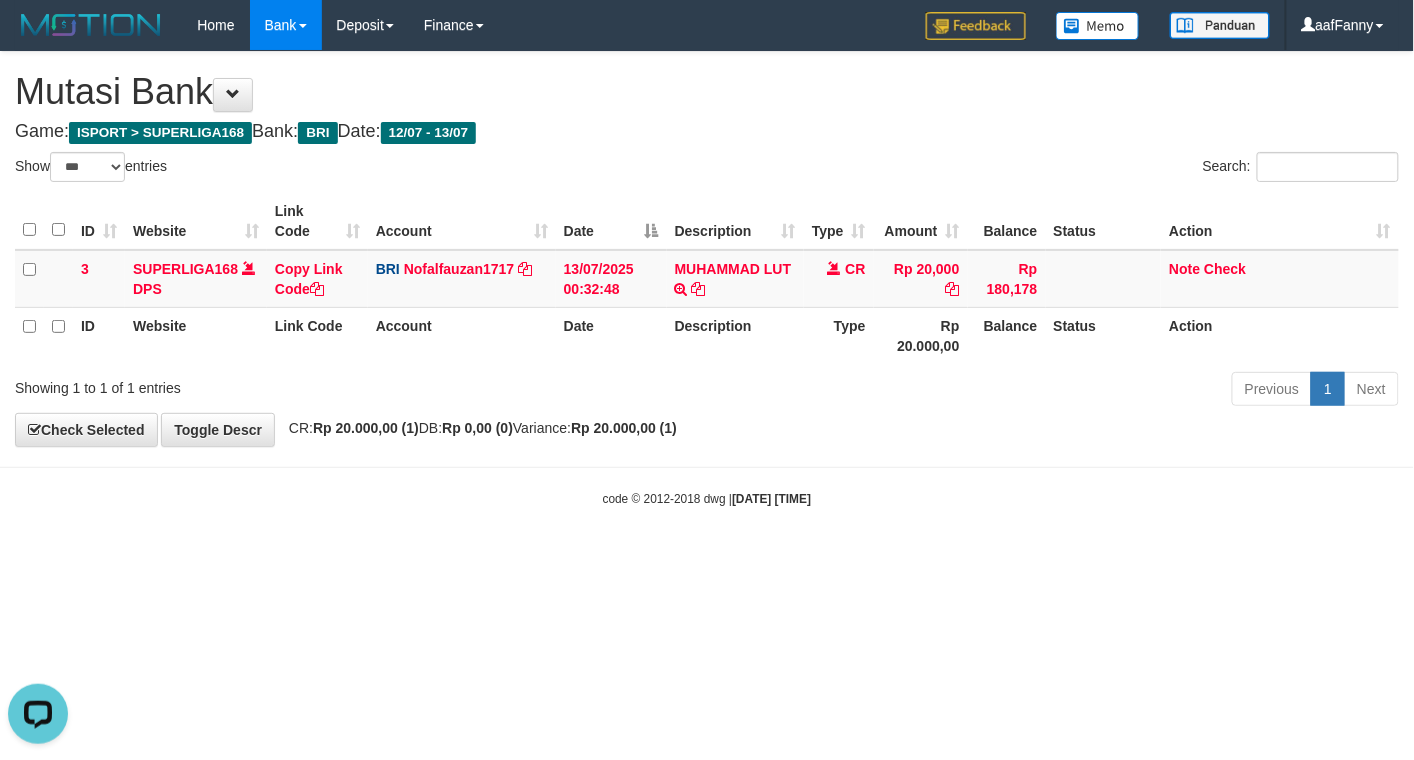 scroll, scrollTop: 0, scrollLeft: 0, axis: both 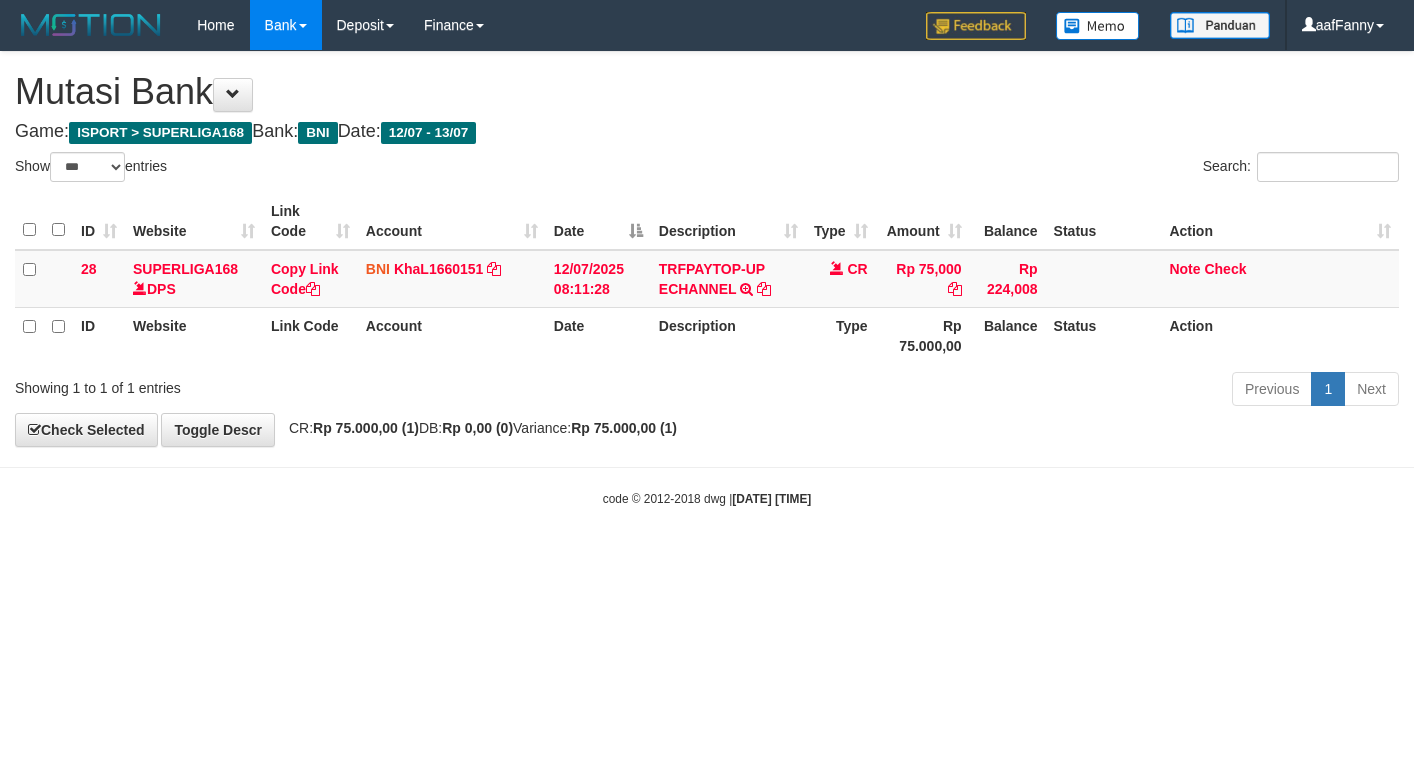 select on "***" 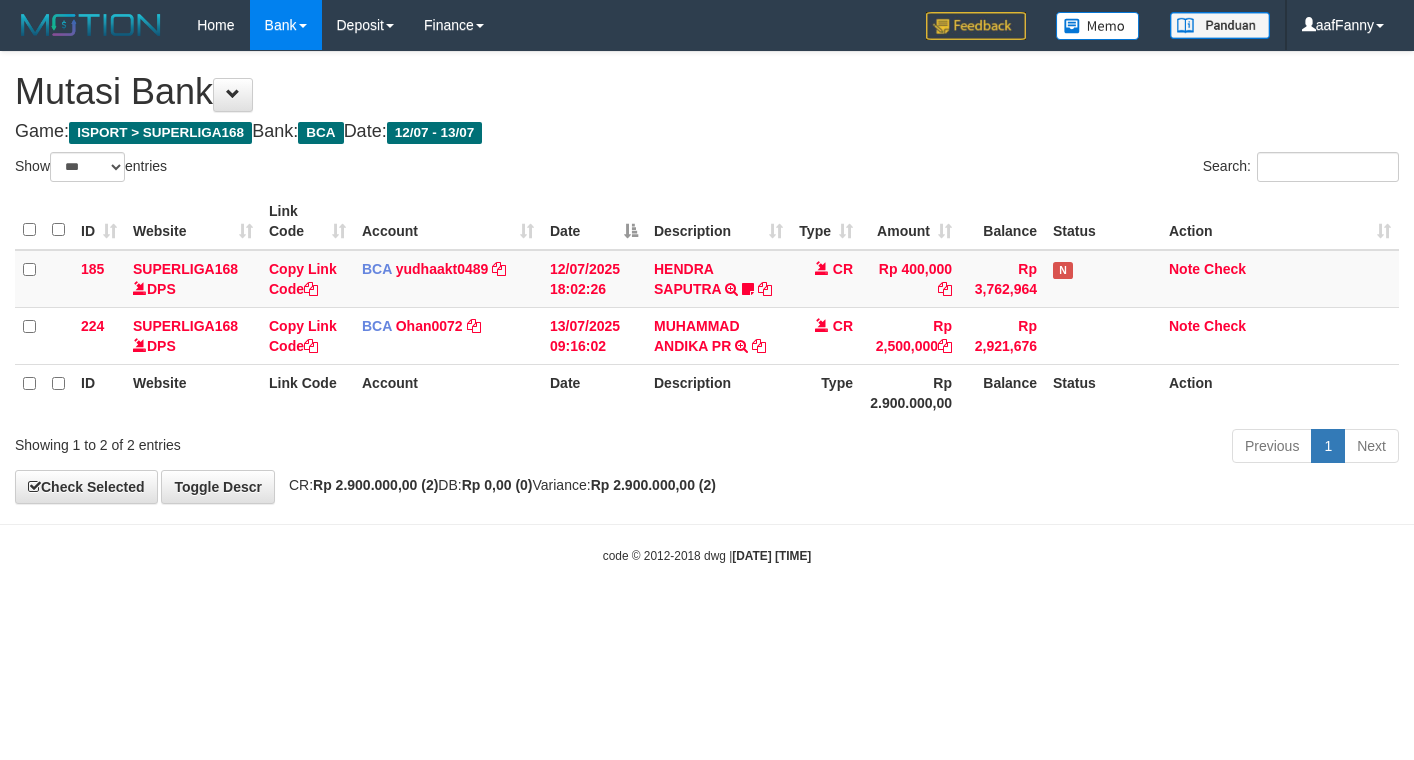 select on "***" 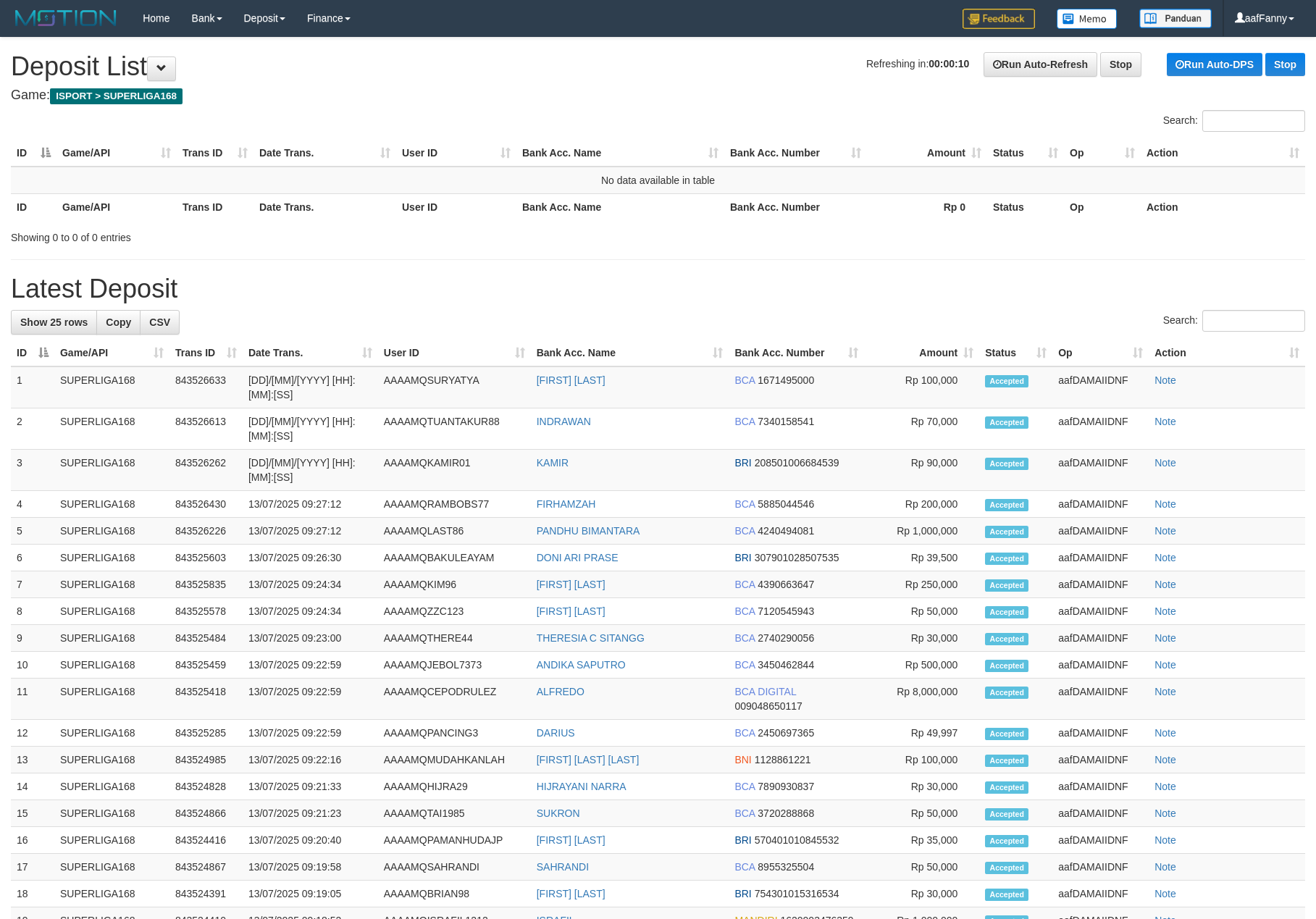 scroll, scrollTop: 0, scrollLeft: 0, axis: both 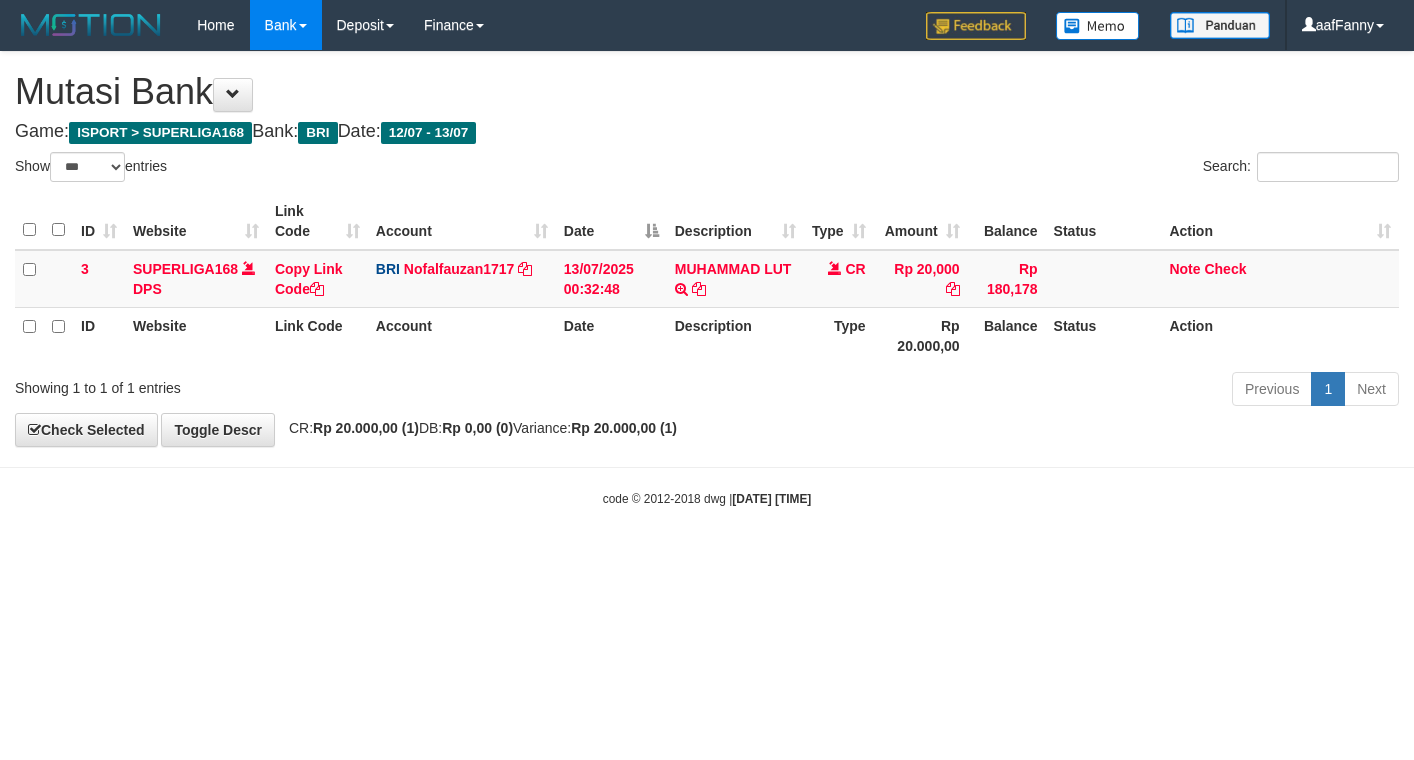 select on "***" 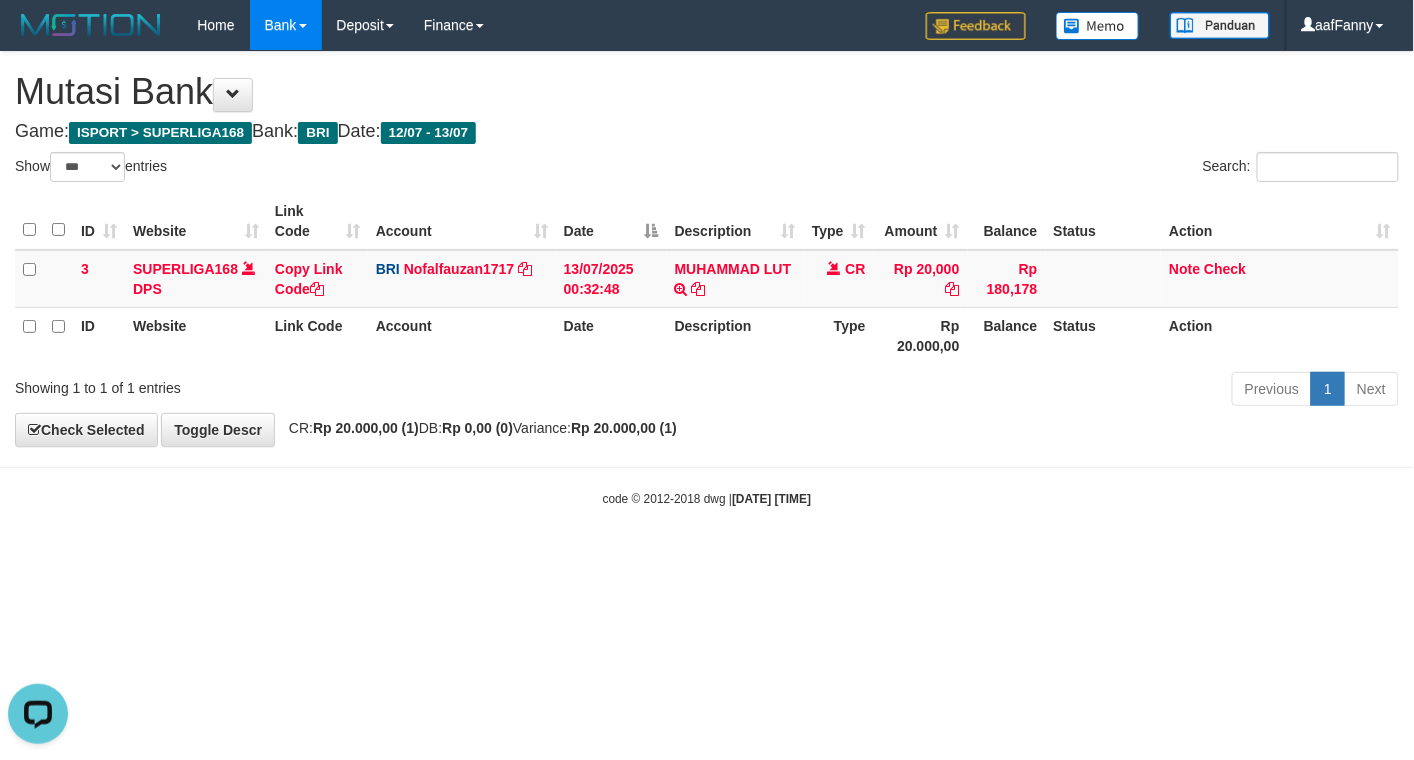scroll, scrollTop: 0, scrollLeft: 0, axis: both 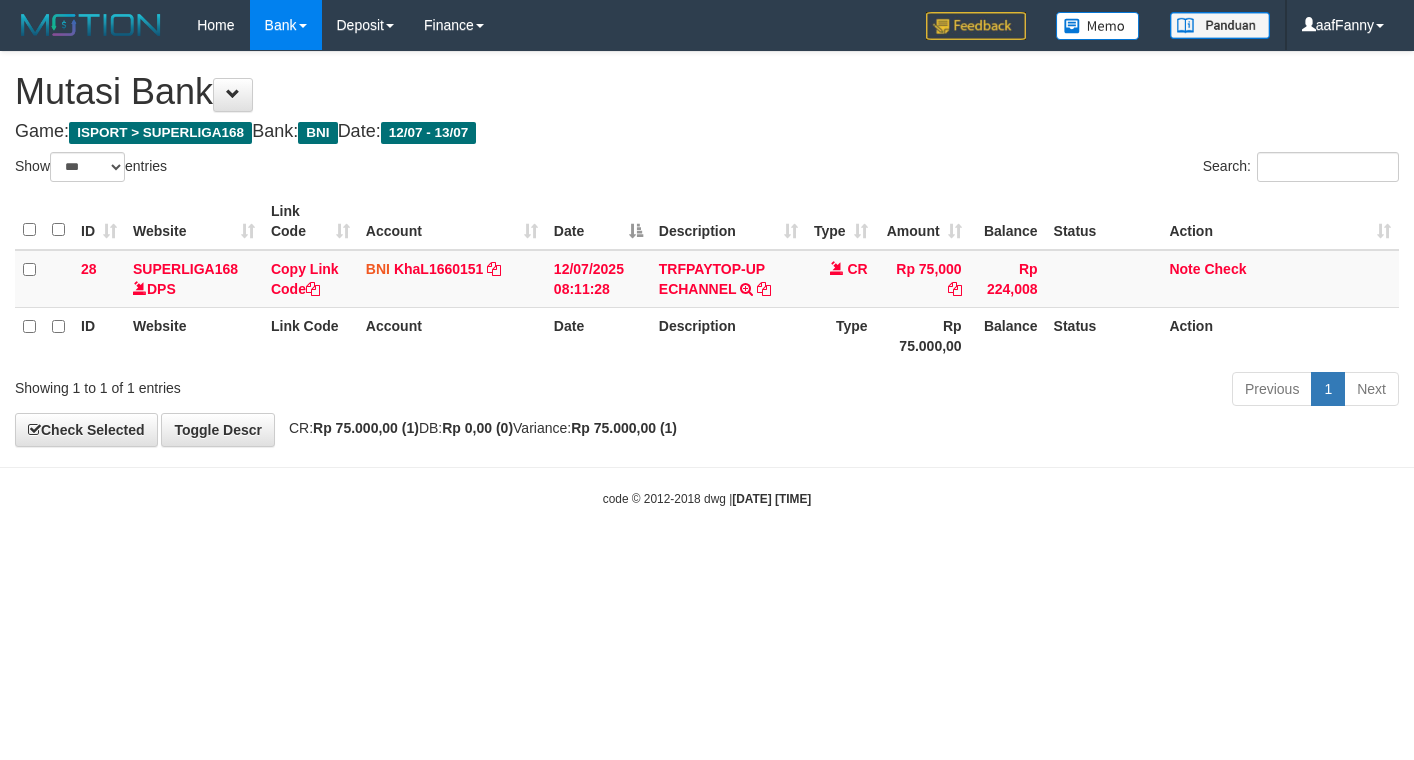 select on "***" 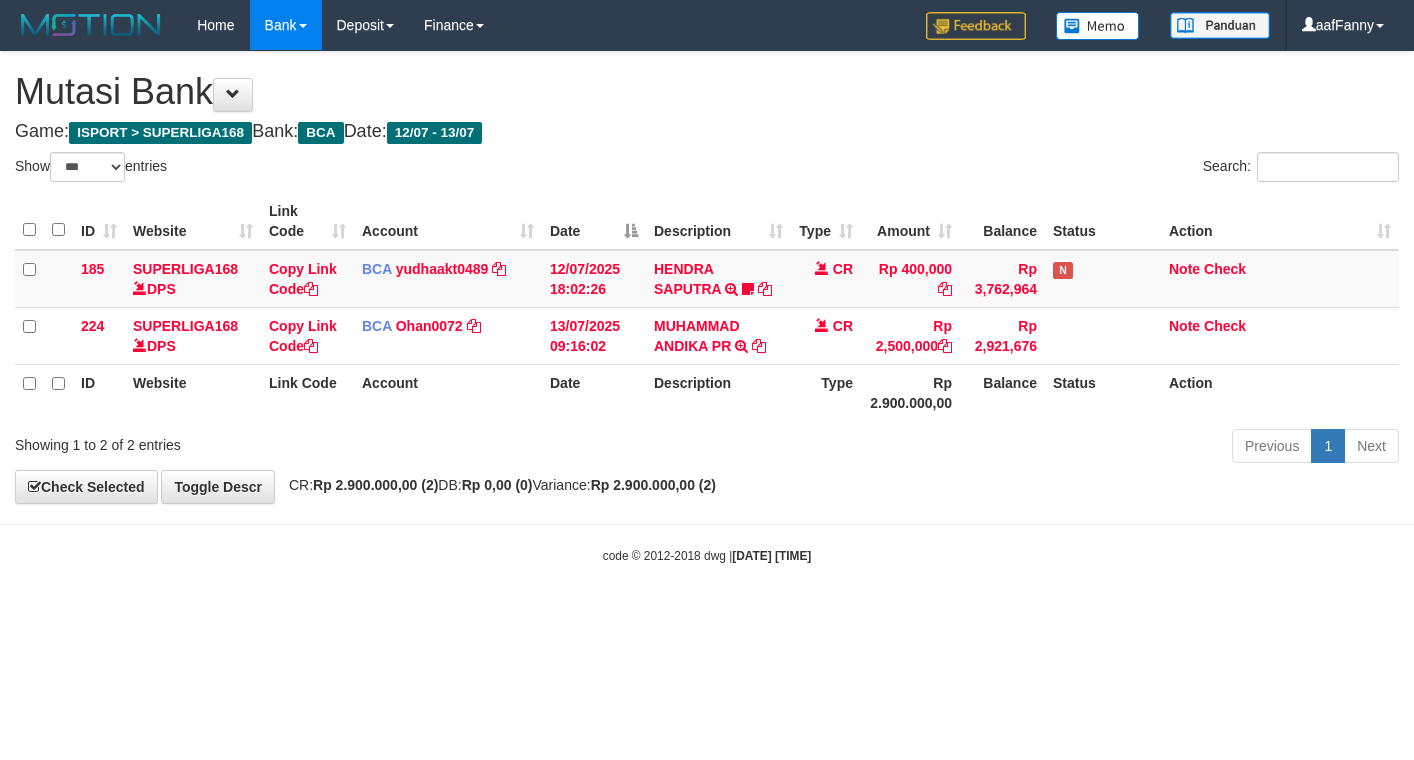 select on "***" 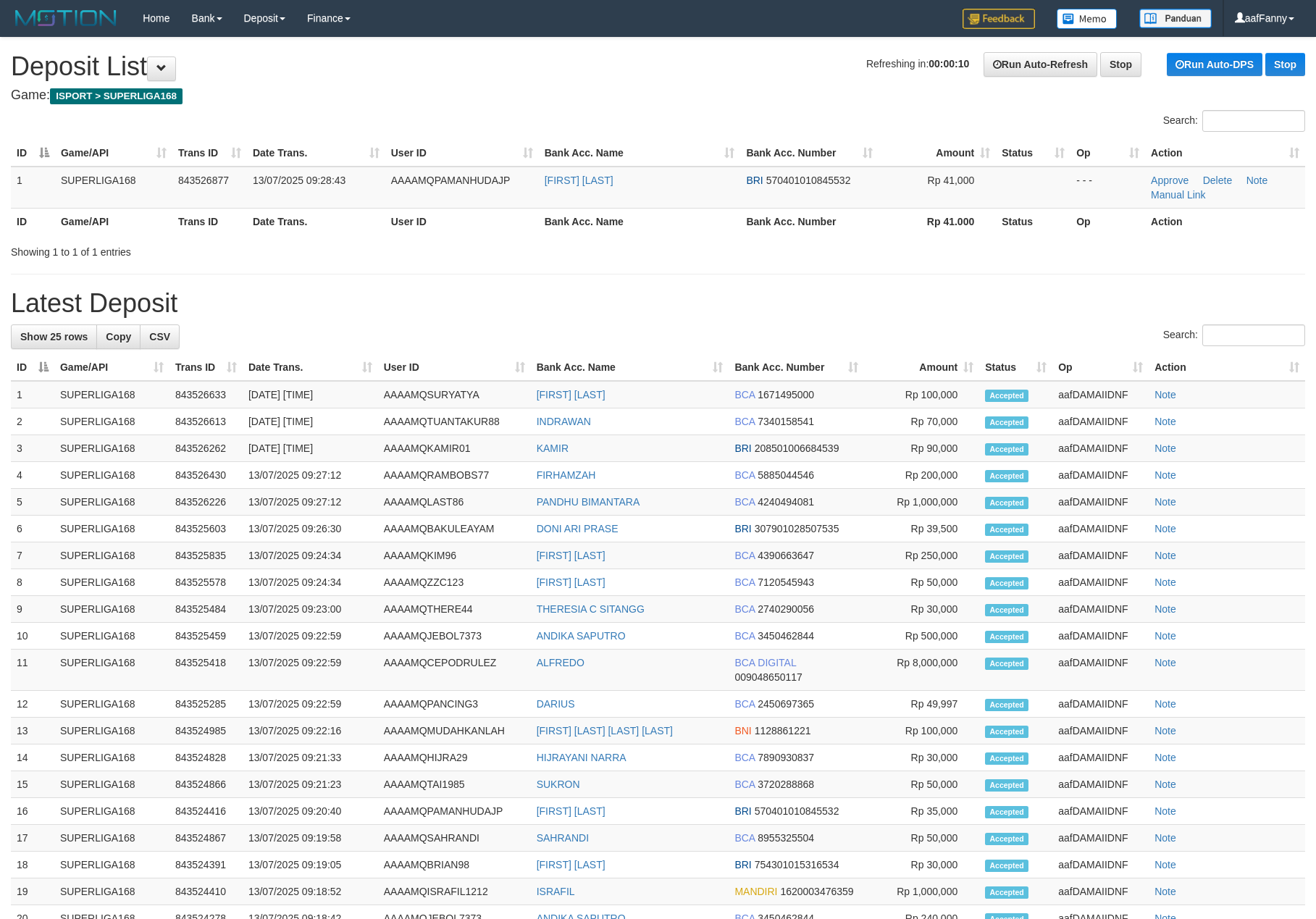 scroll, scrollTop: 0, scrollLeft: 0, axis: both 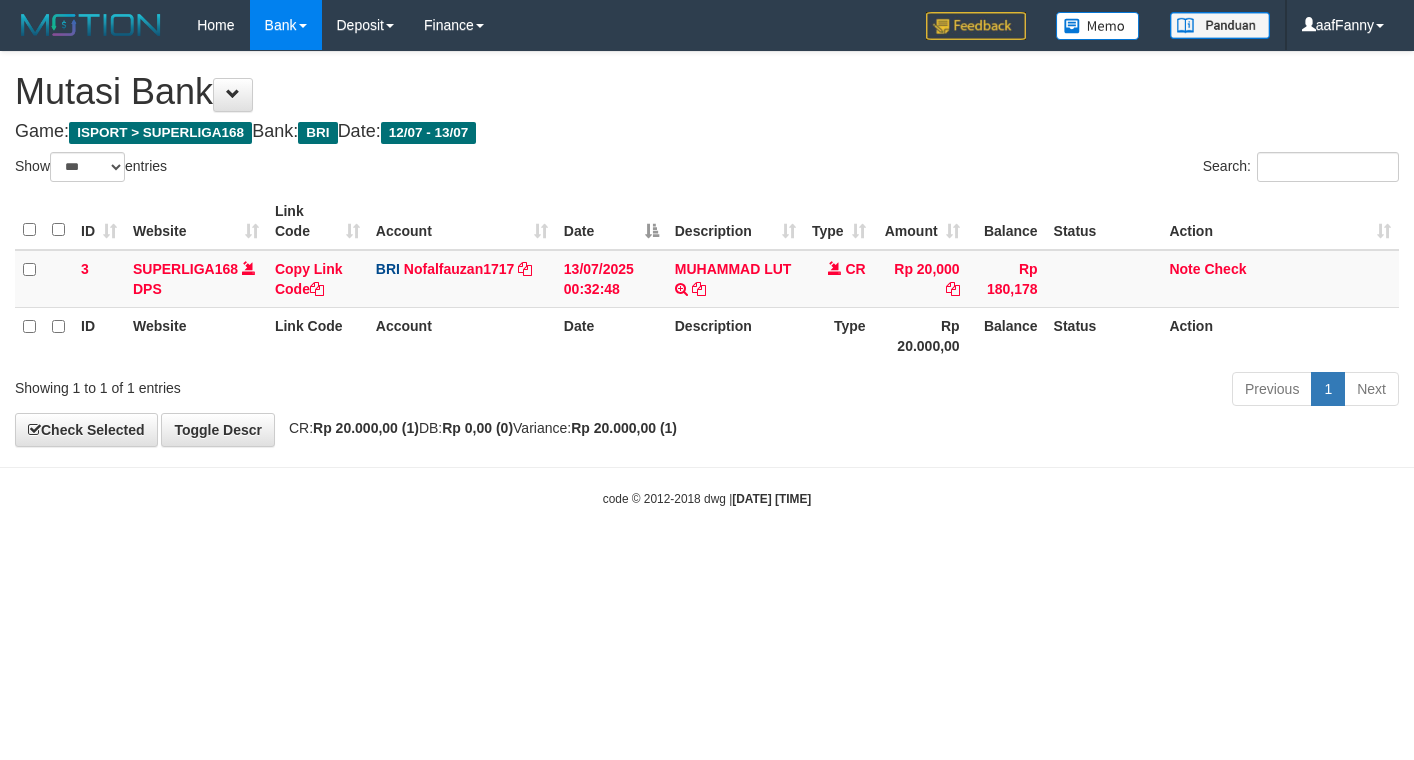 select on "***" 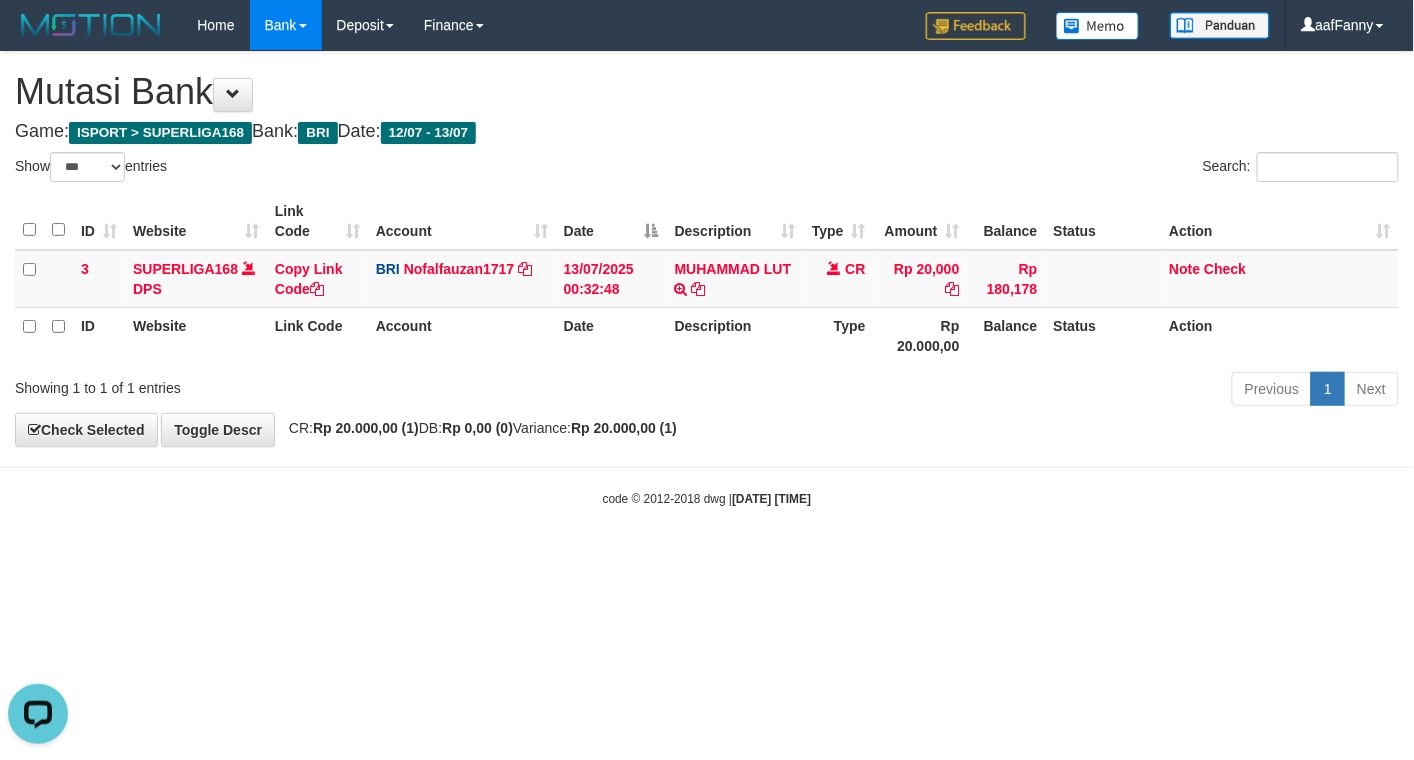 scroll, scrollTop: 0, scrollLeft: 0, axis: both 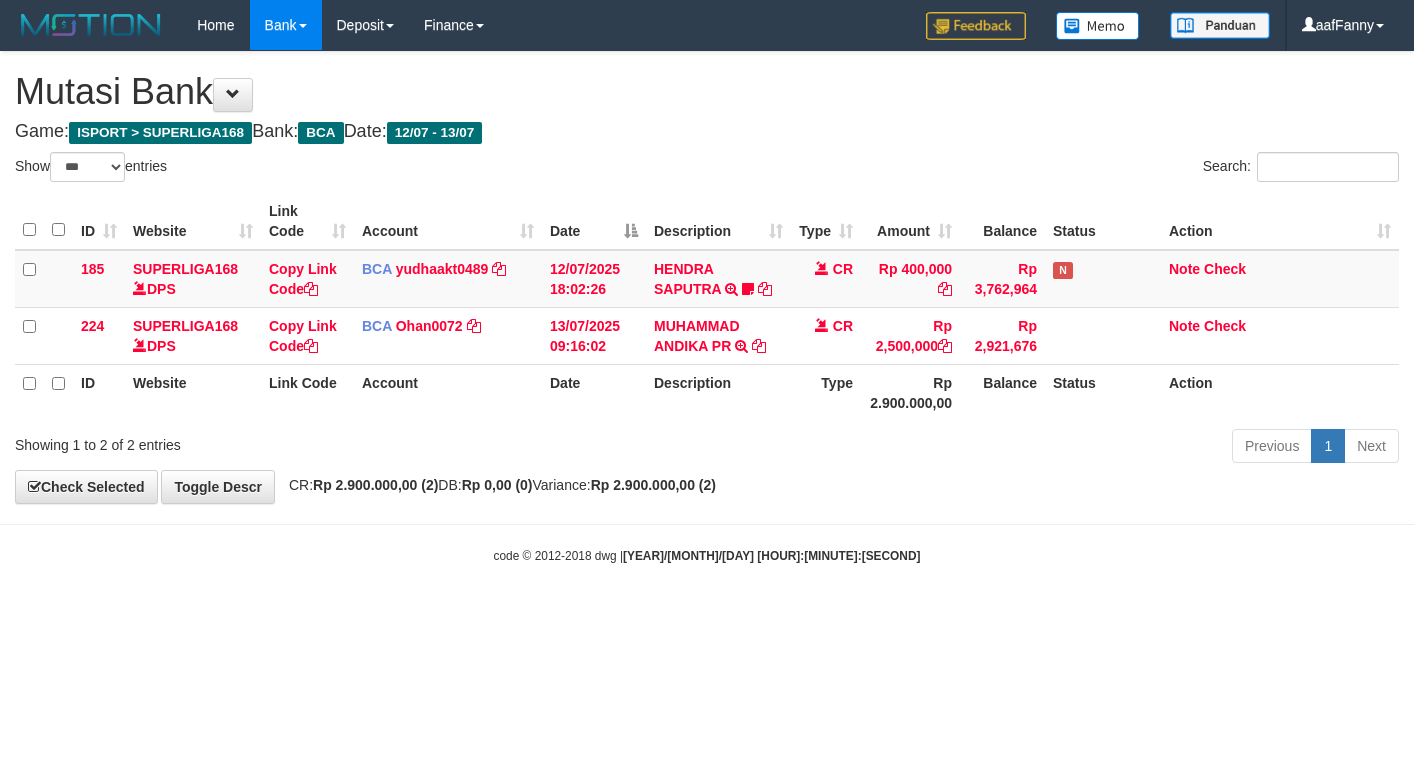 select on "***" 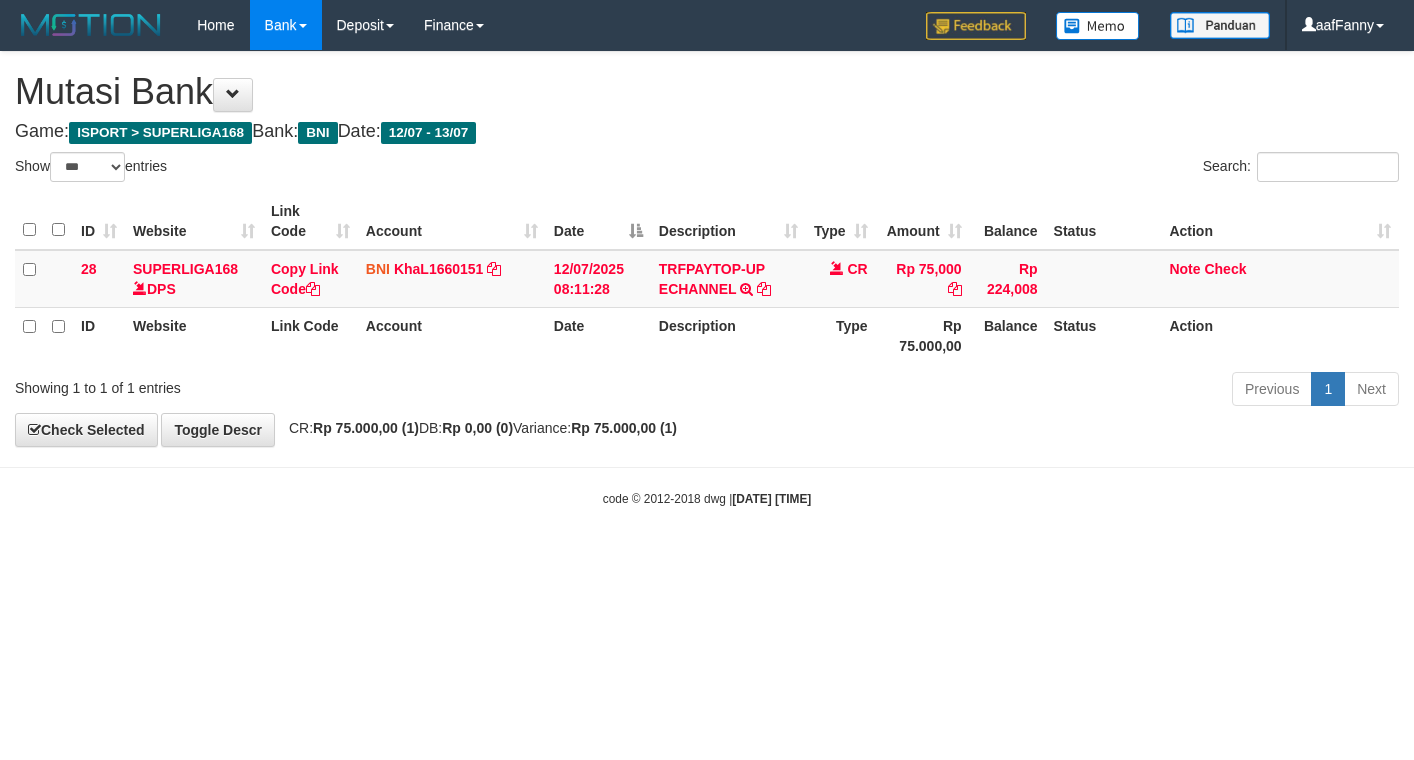 select on "***" 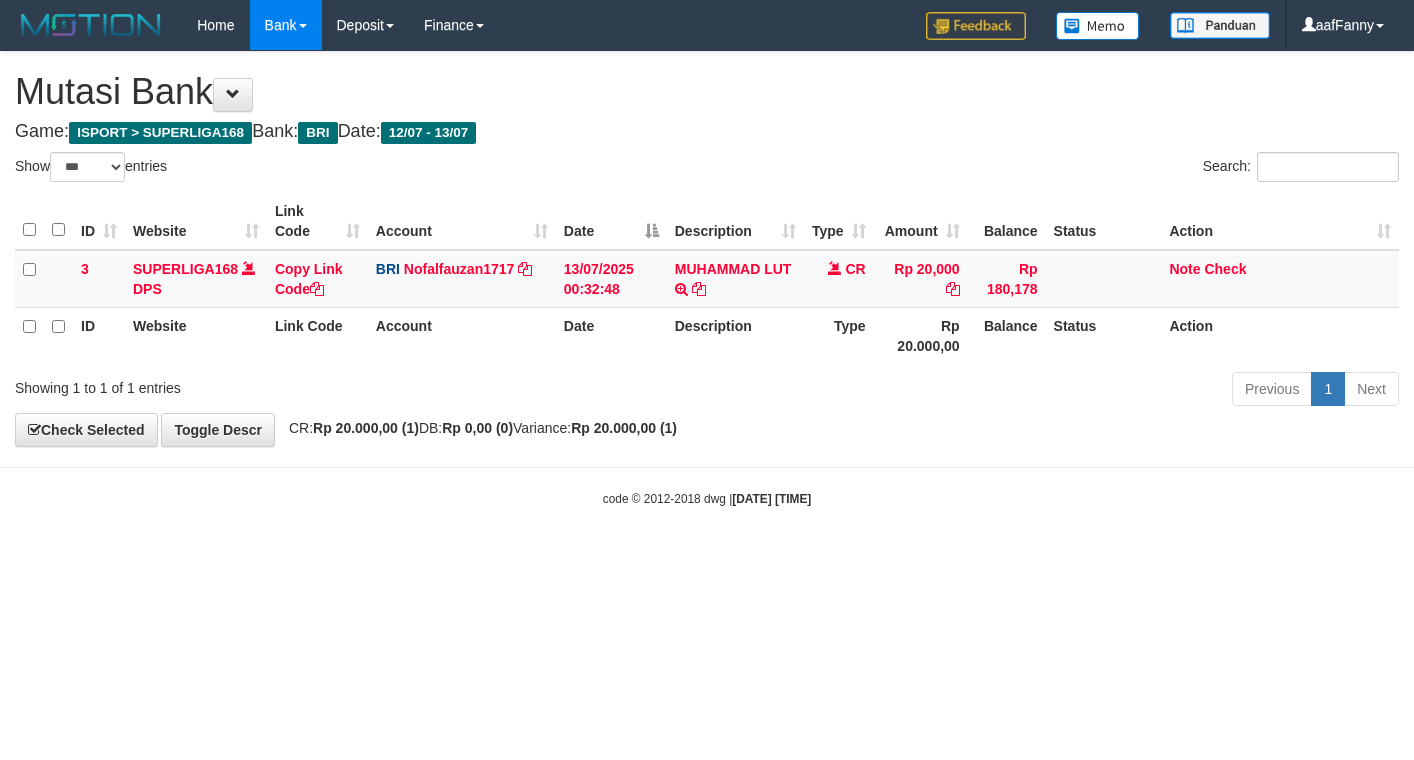 select on "***" 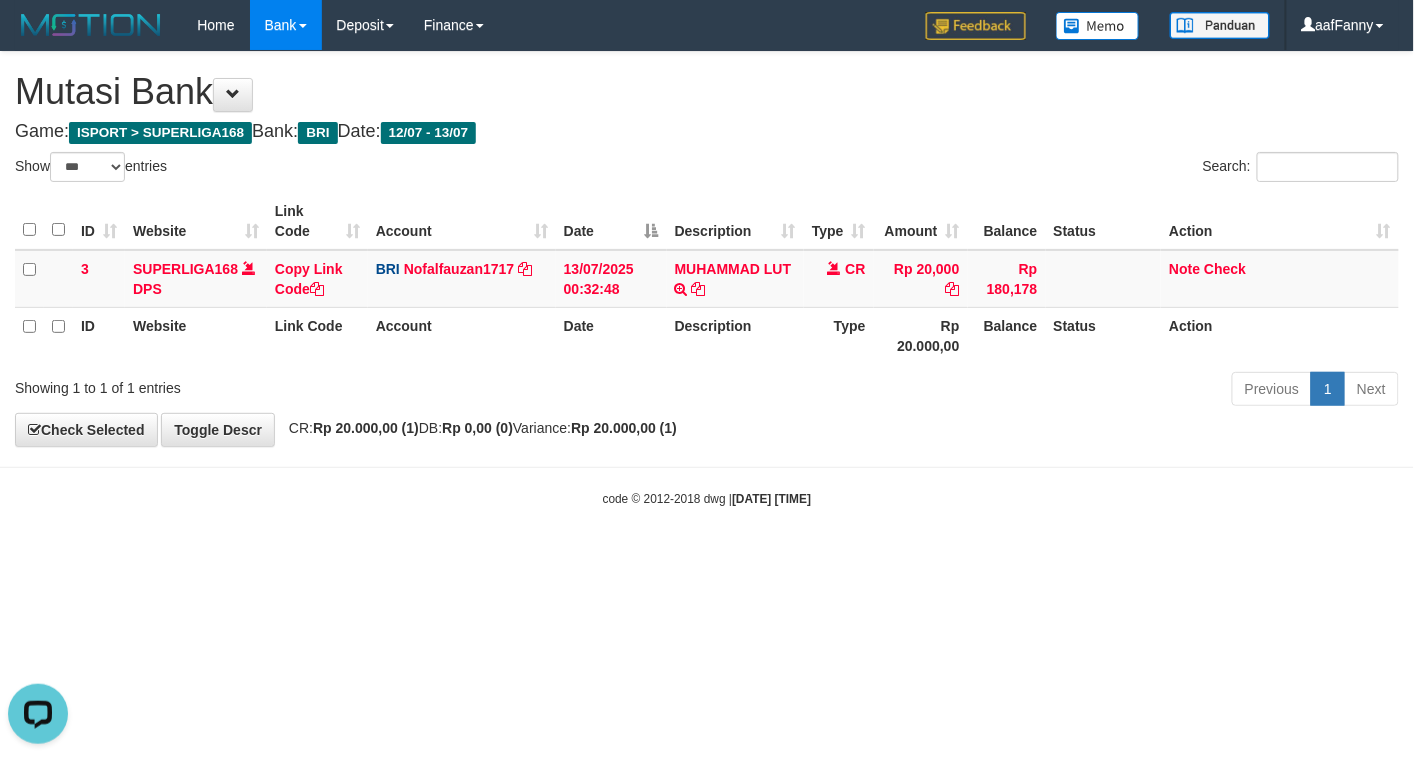 scroll, scrollTop: 0, scrollLeft: 0, axis: both 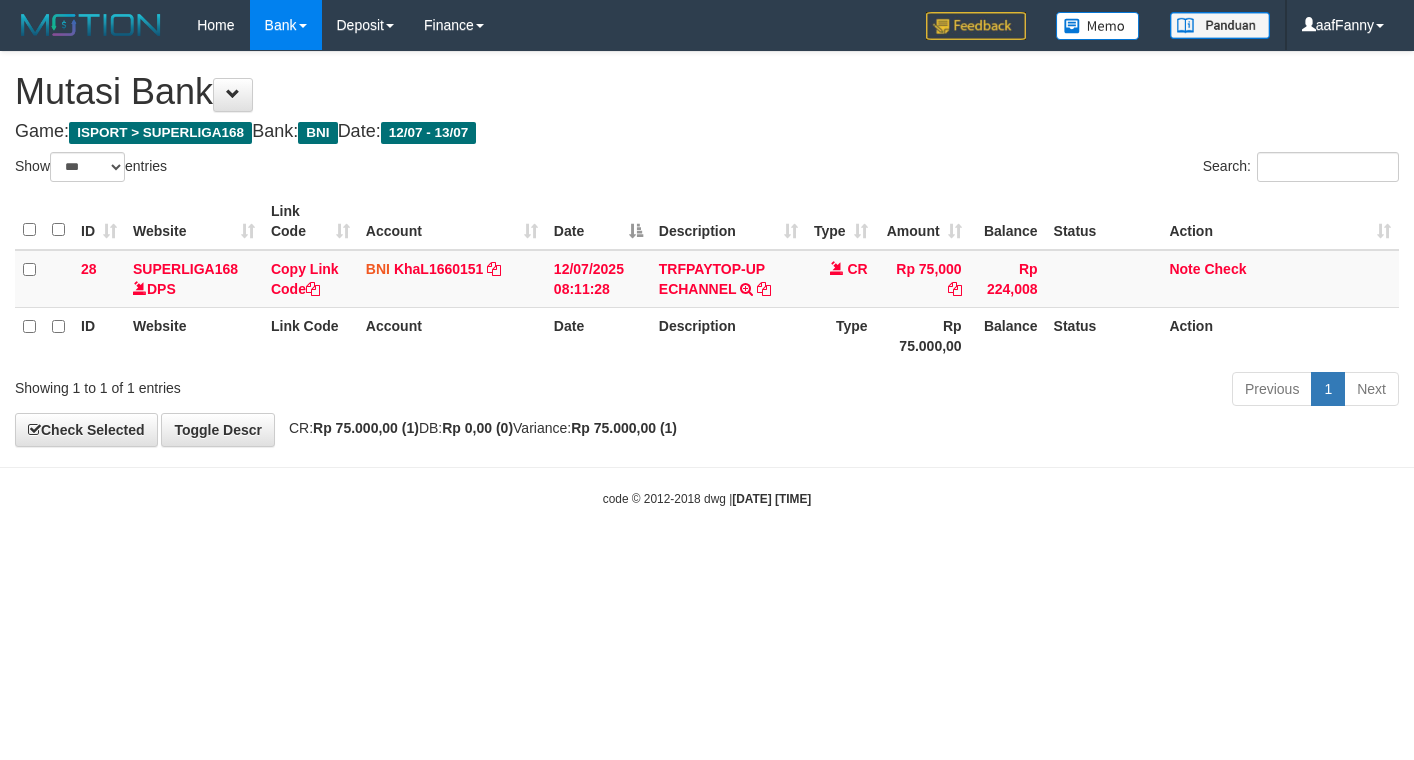 select on "***" 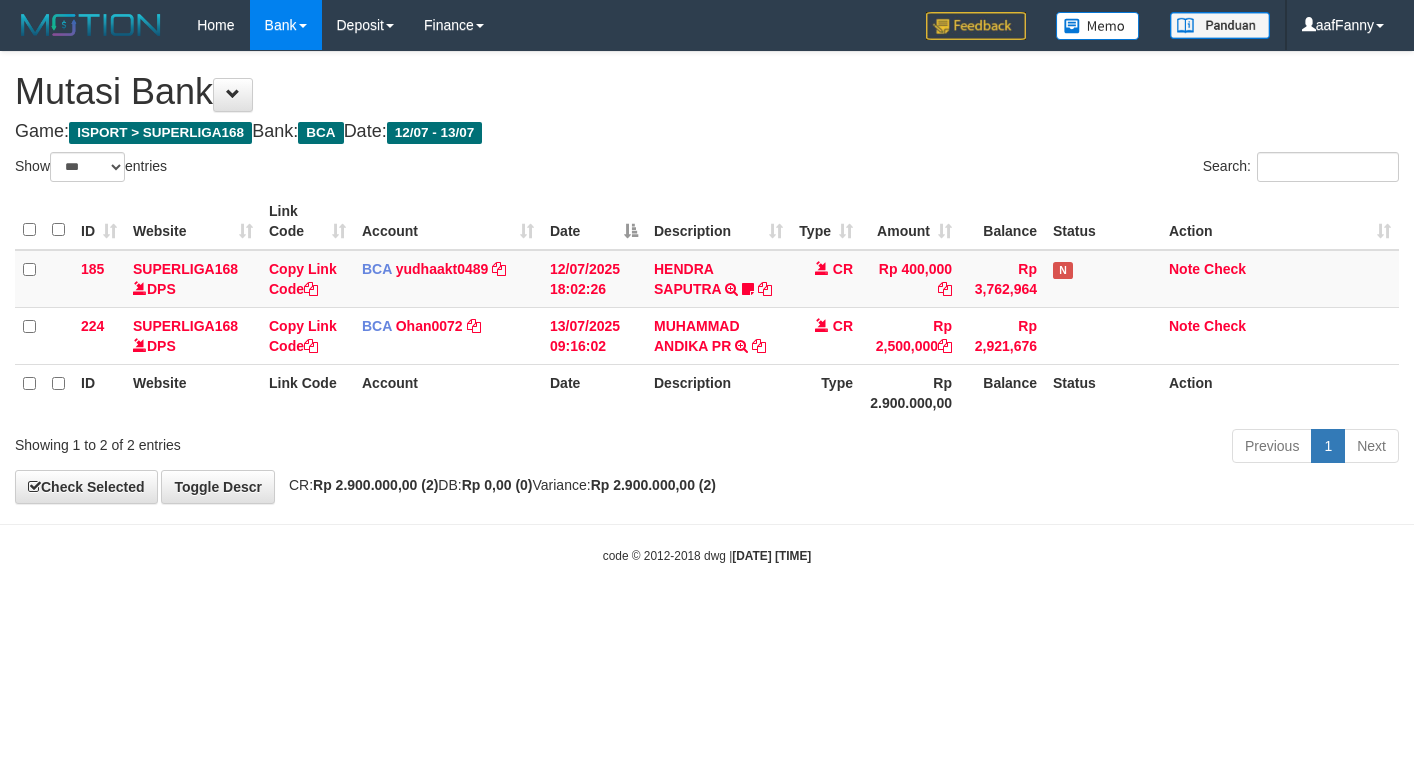 select on "***" 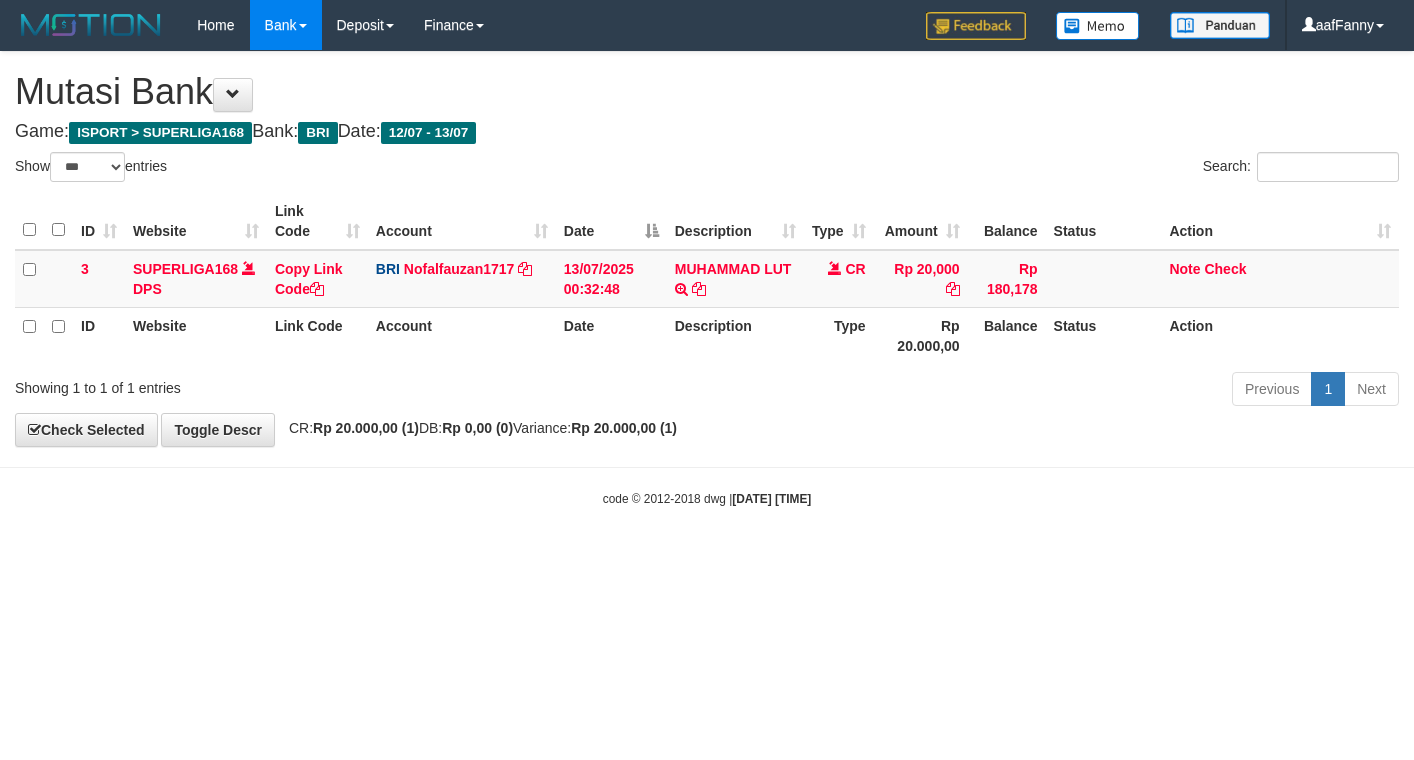 select on "***" 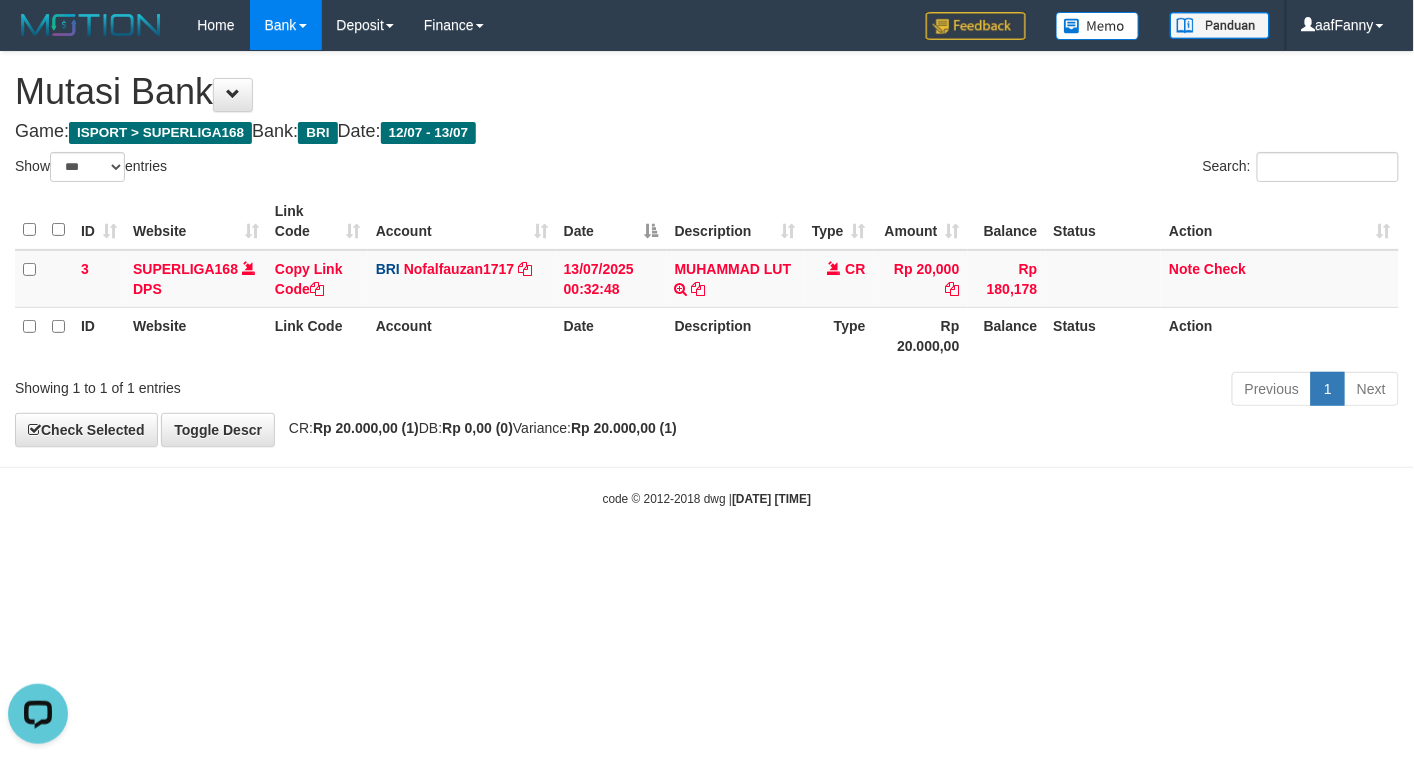 scroll, scrollTop: 0, scrollLeft: 0, axis: both 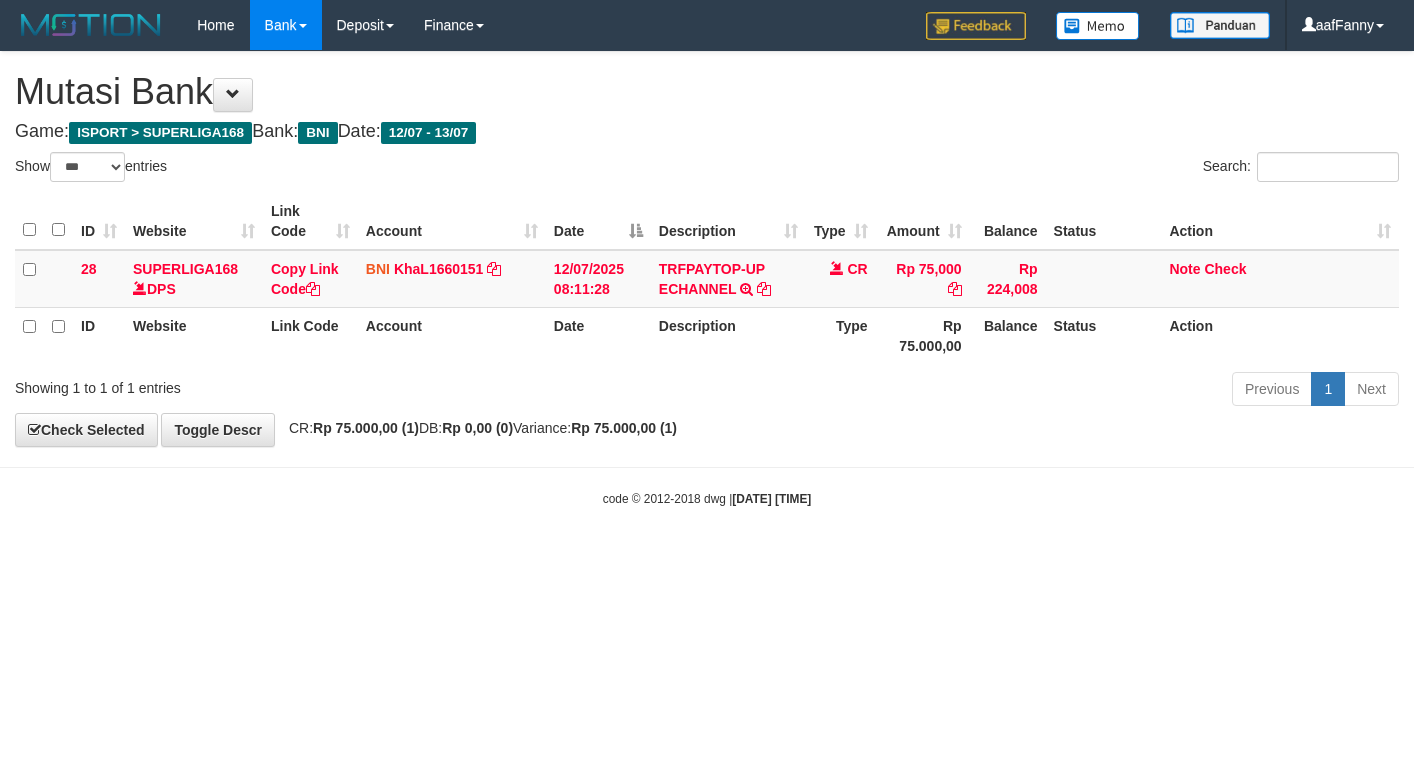 select on "***" 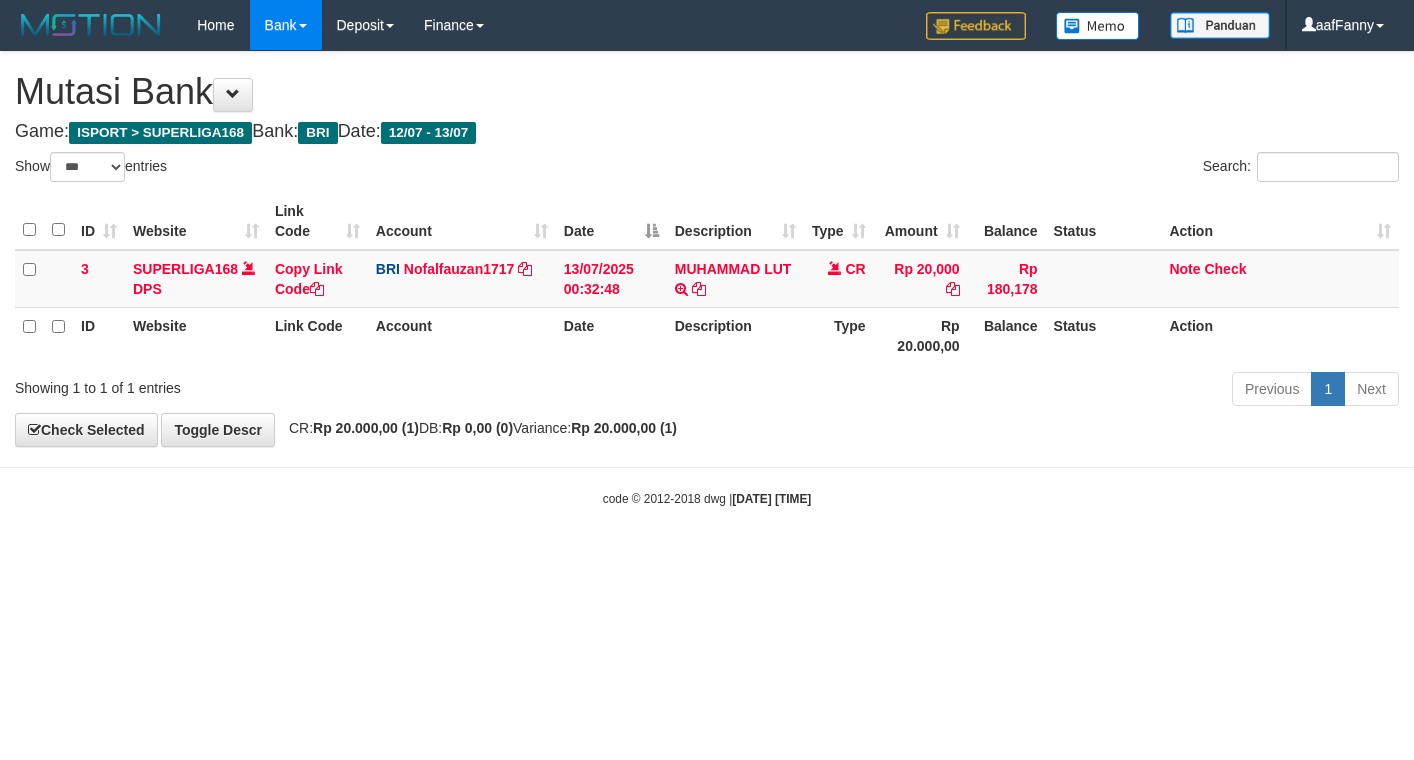 select on "***" 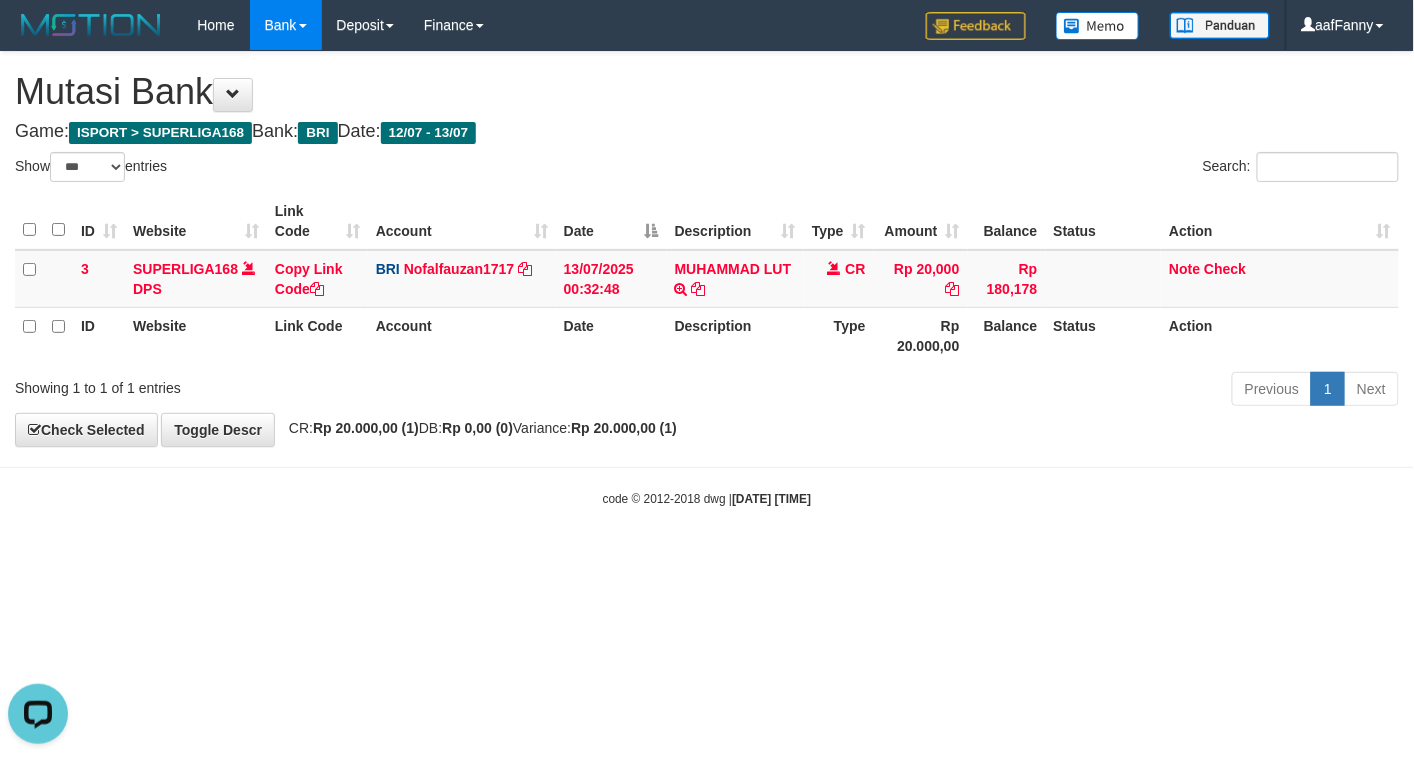 scroll, scrollTop: 0, scrollLeft: 0, axis: both 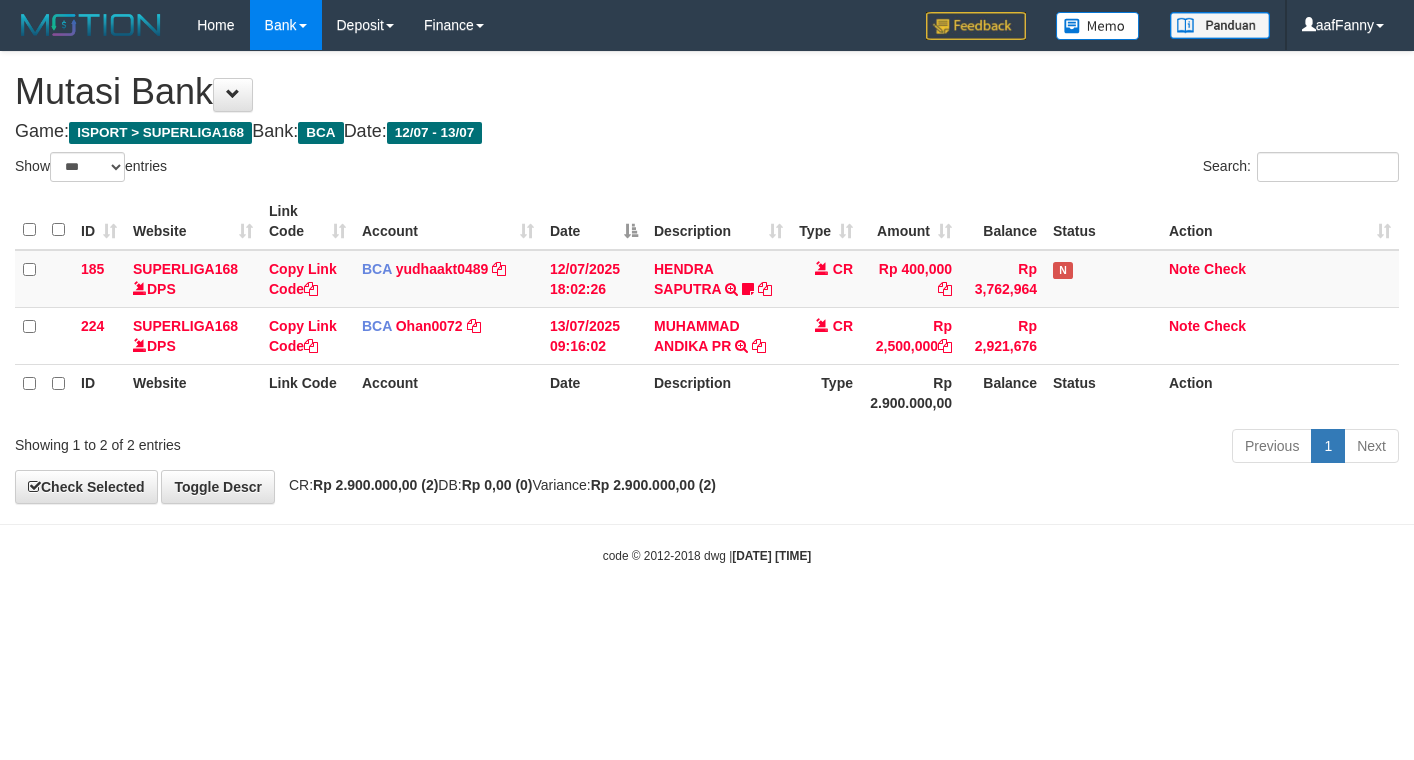 select on "***" 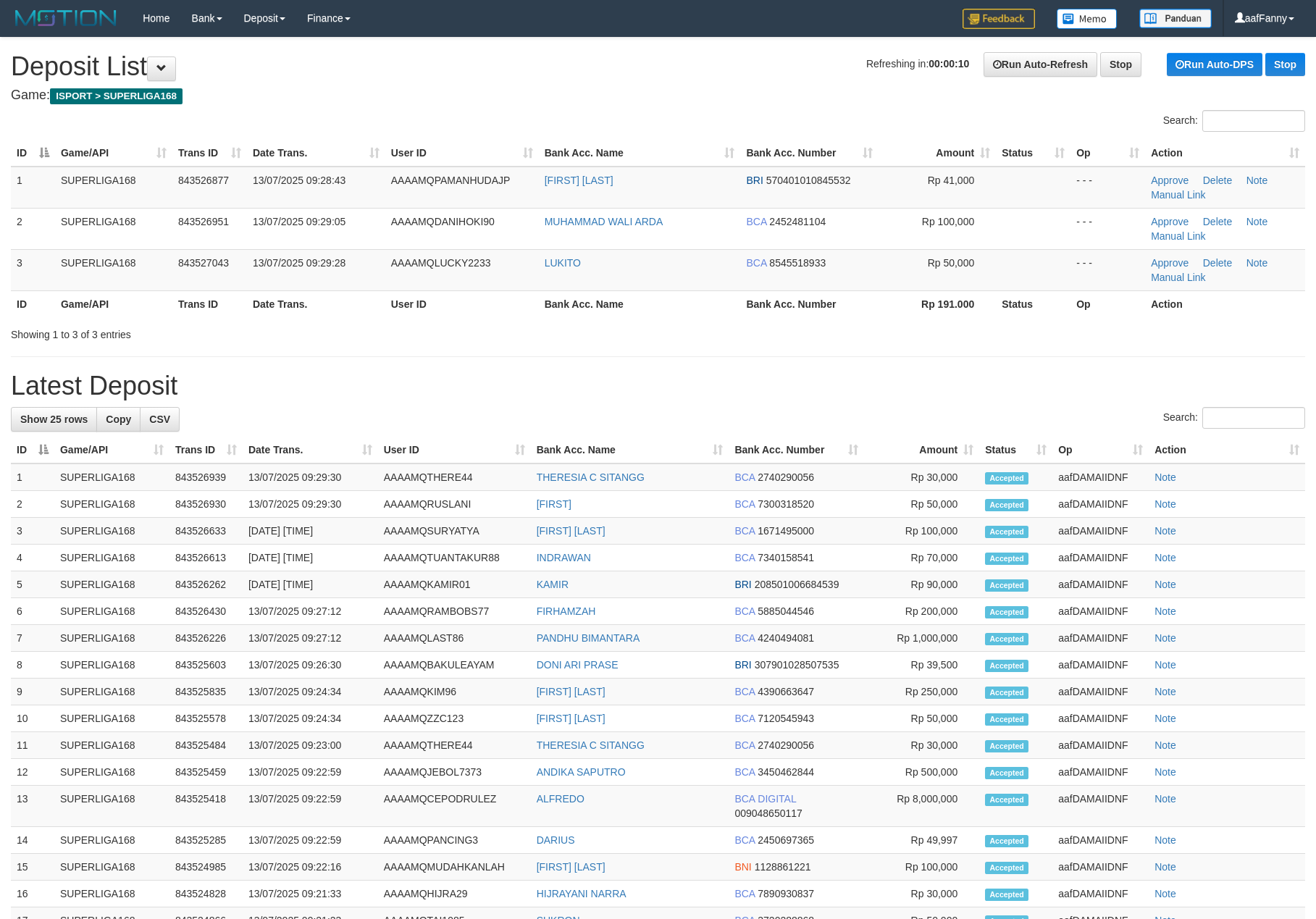 scroll, scrollTop: 0, scrollLeft: 0, axis: both 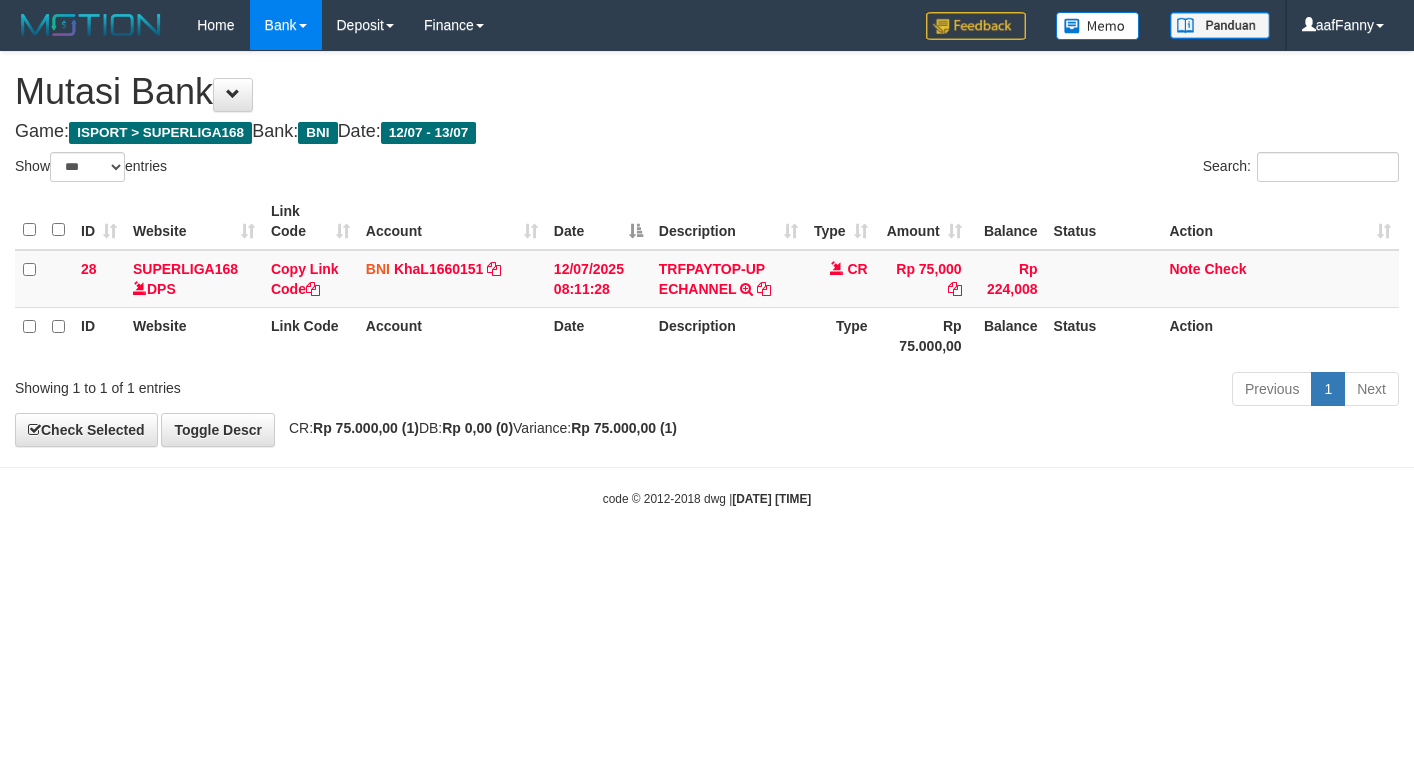 select on "***" 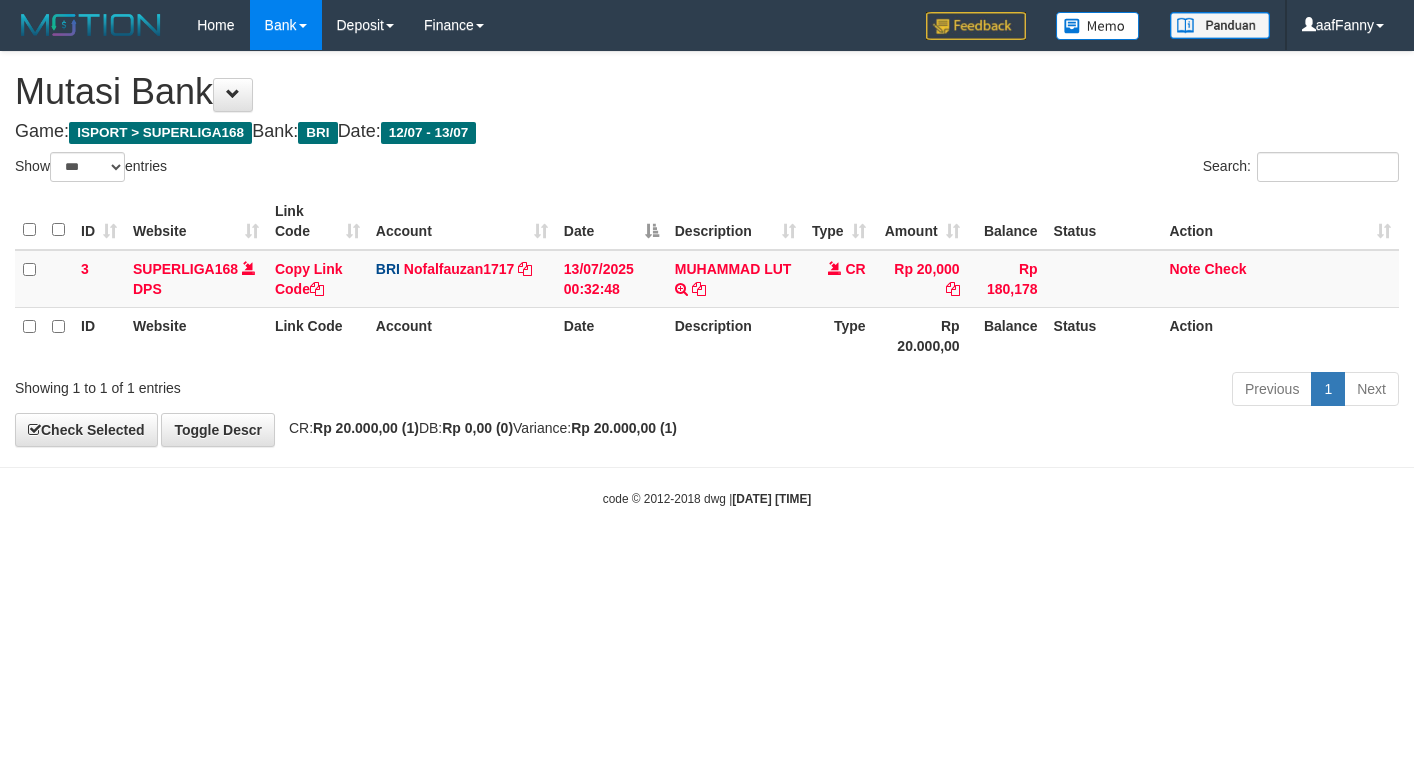 select on "***" 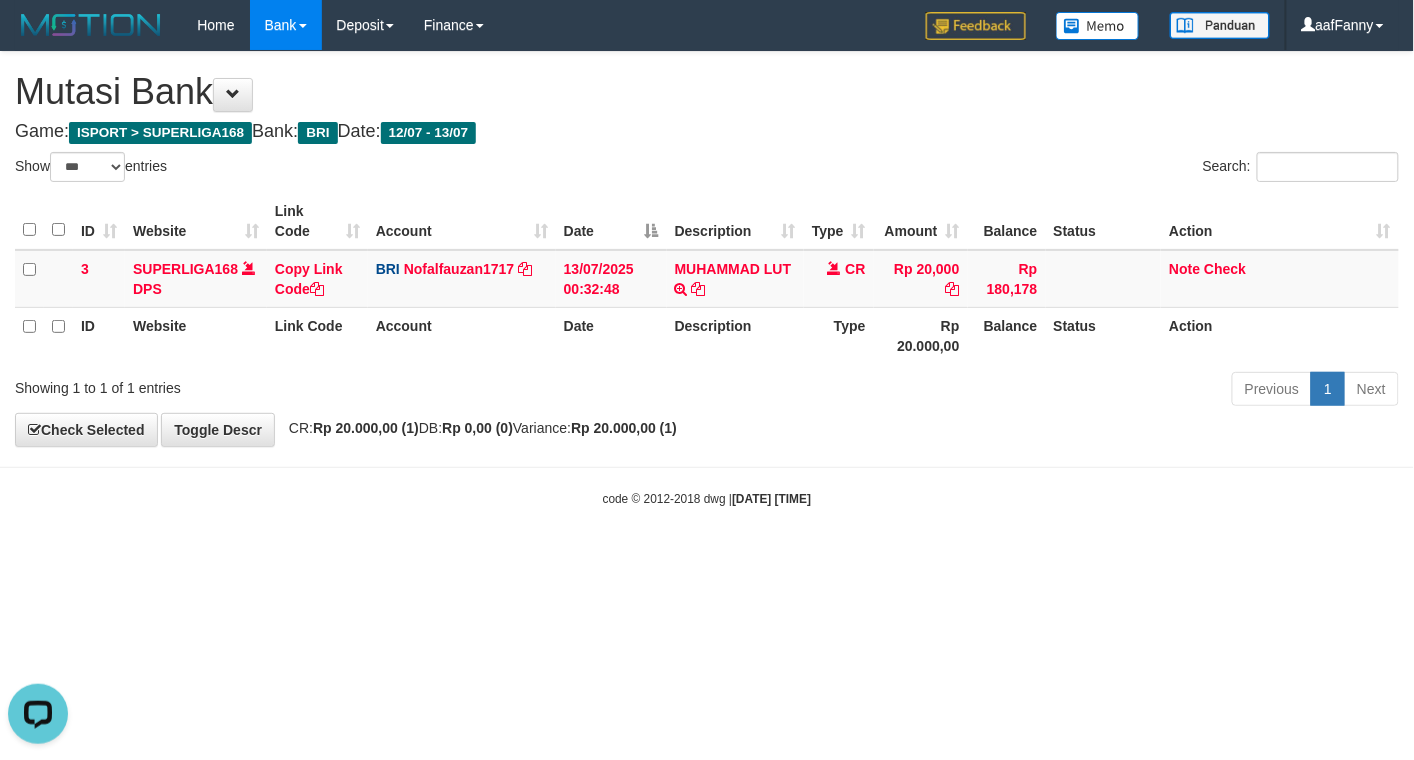 scroll, scrollTop: 0, scrollLeft: 0, axis: both 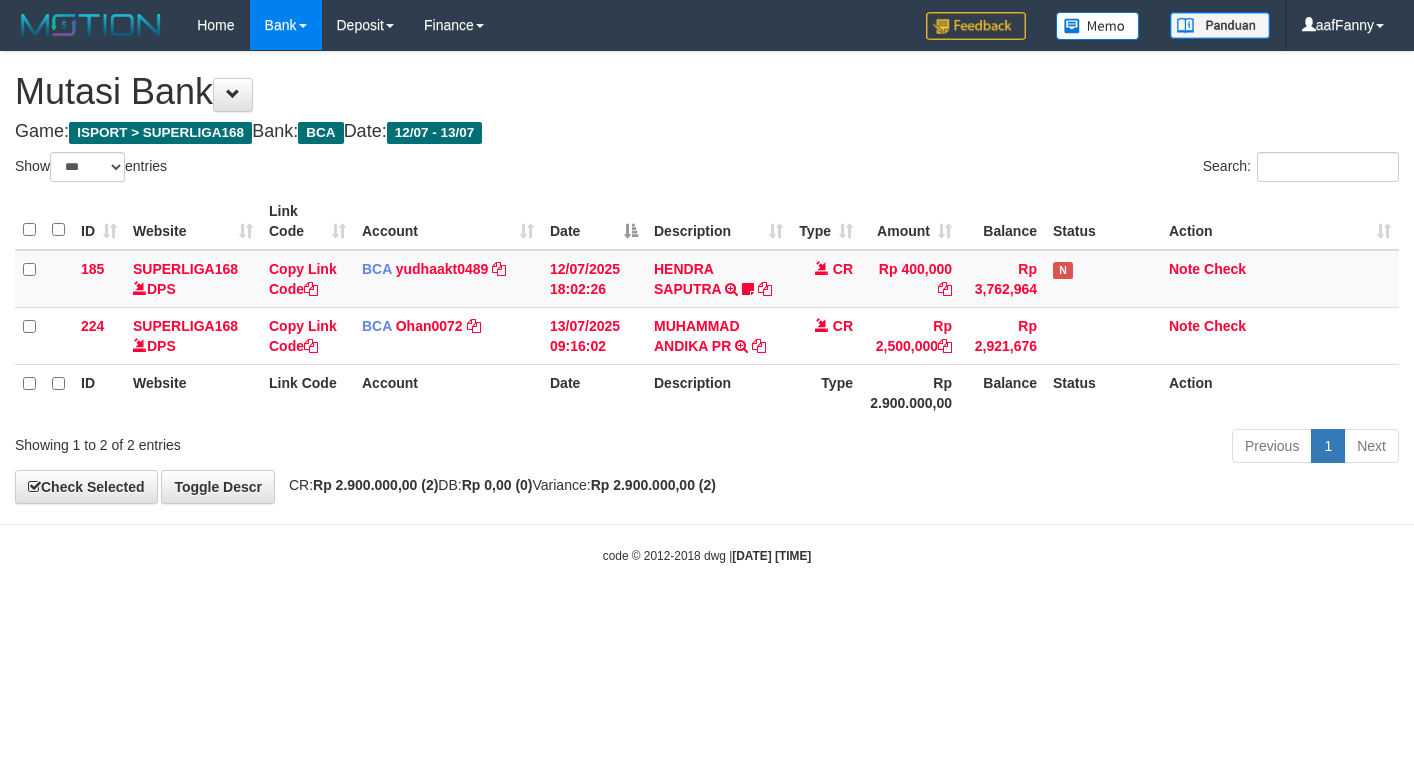 select on "***" 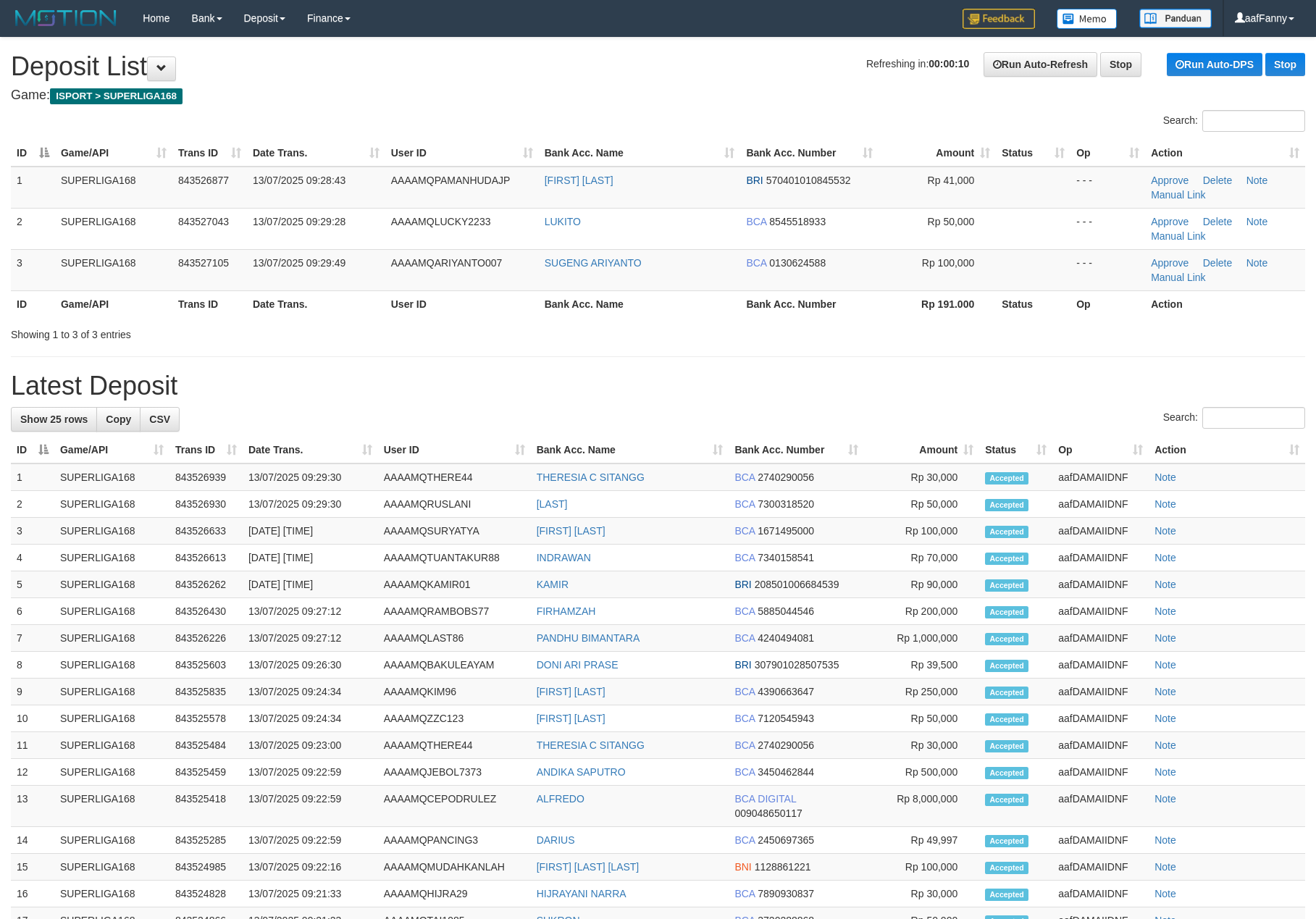 scroll, scrollTop: 0, scrollLeft: 0, axis: both 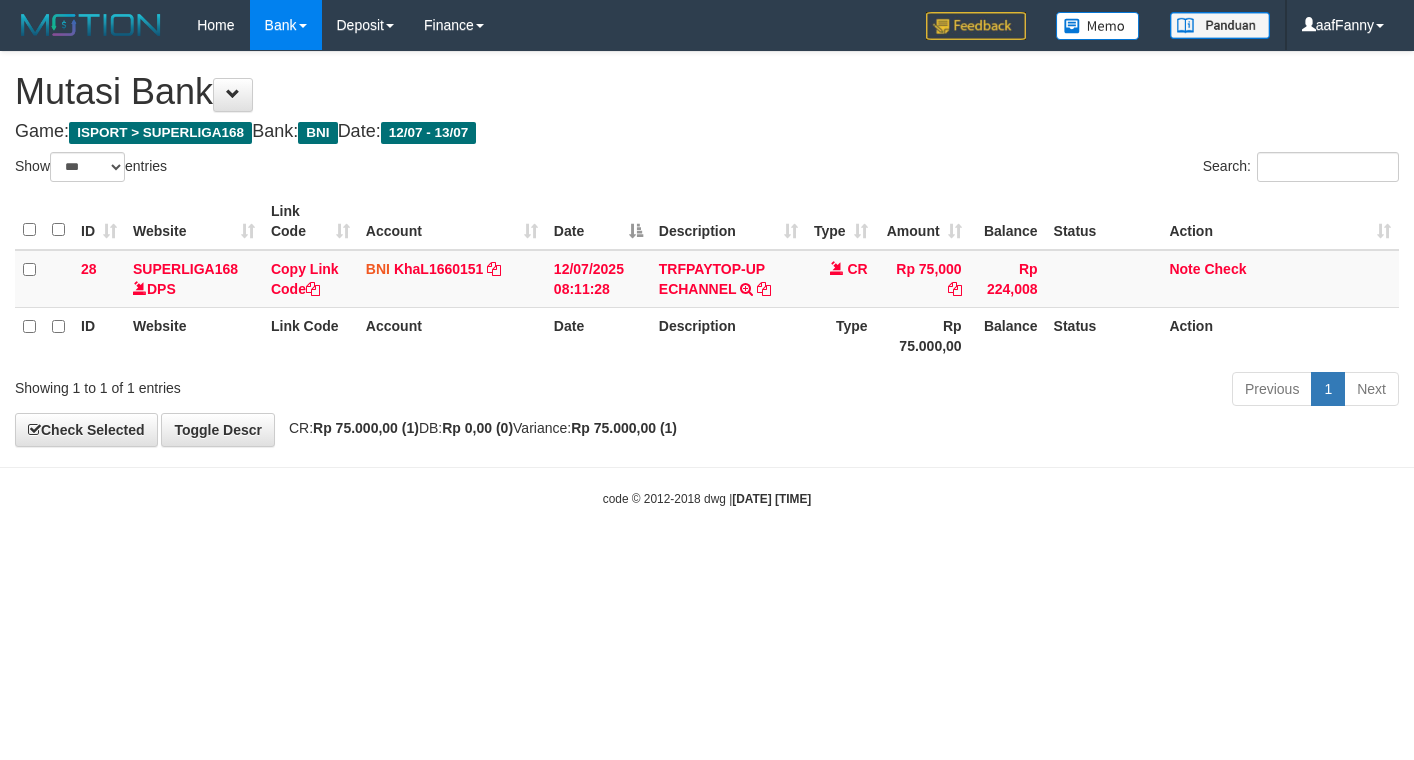 select on "***" 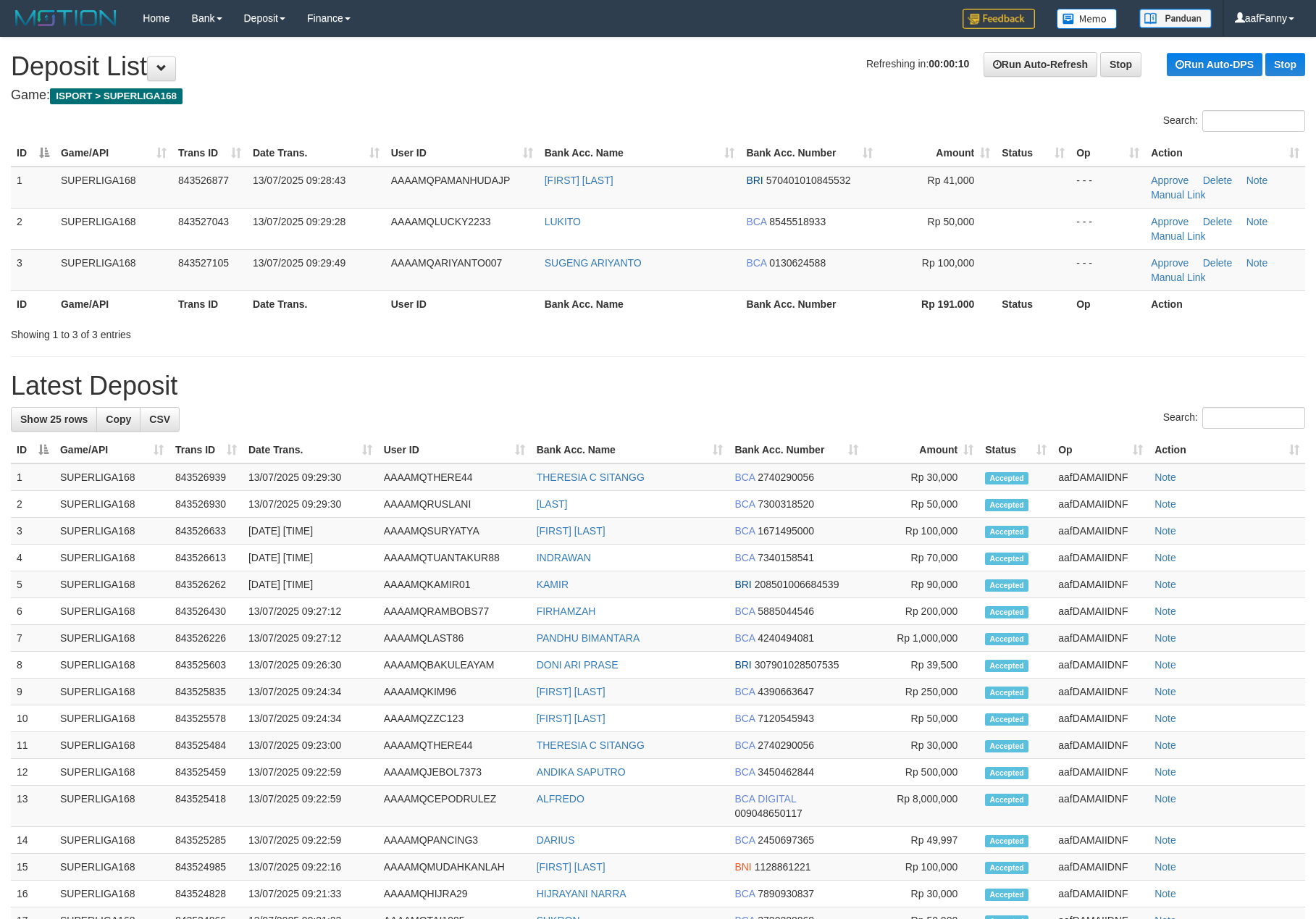 scroll, scrollTop: 0, scrollLeft: 0, axis: both 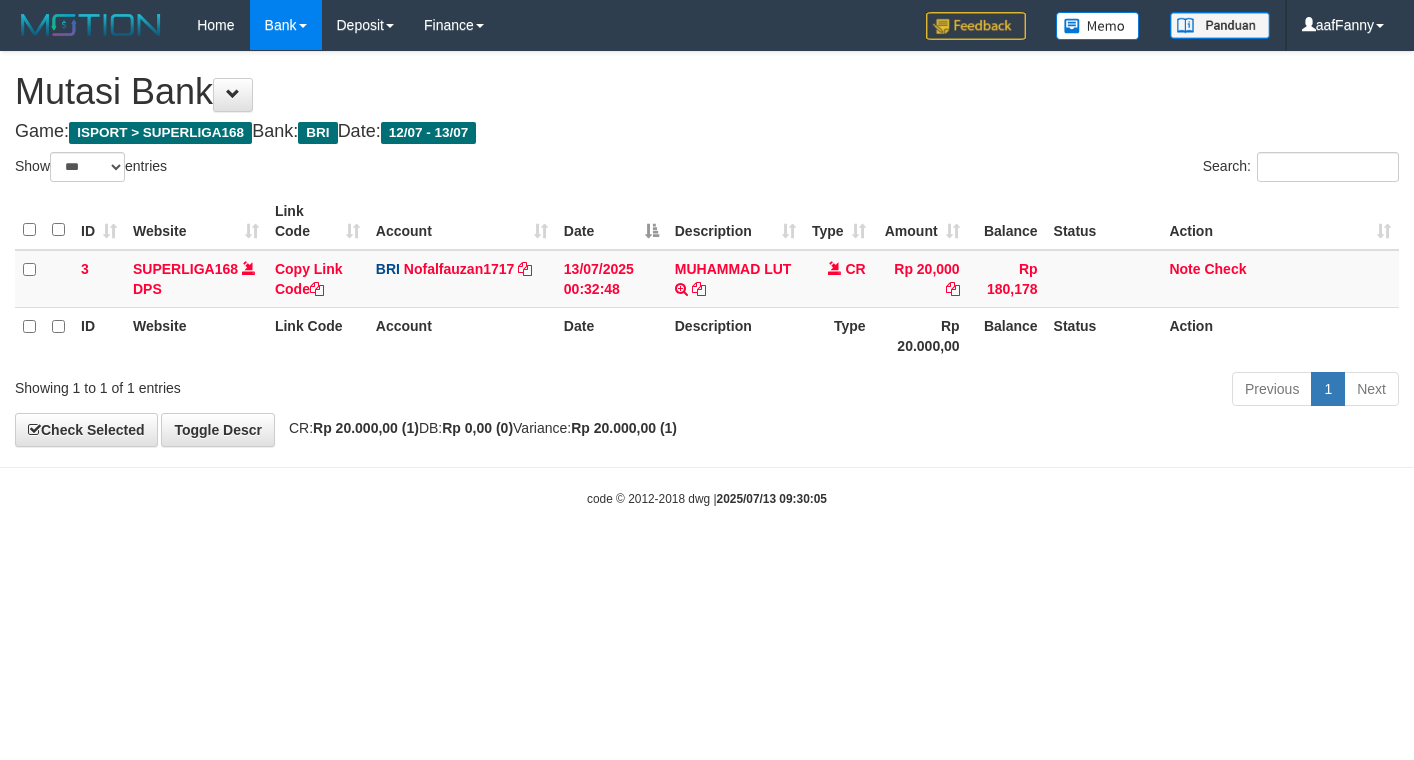select on "***" 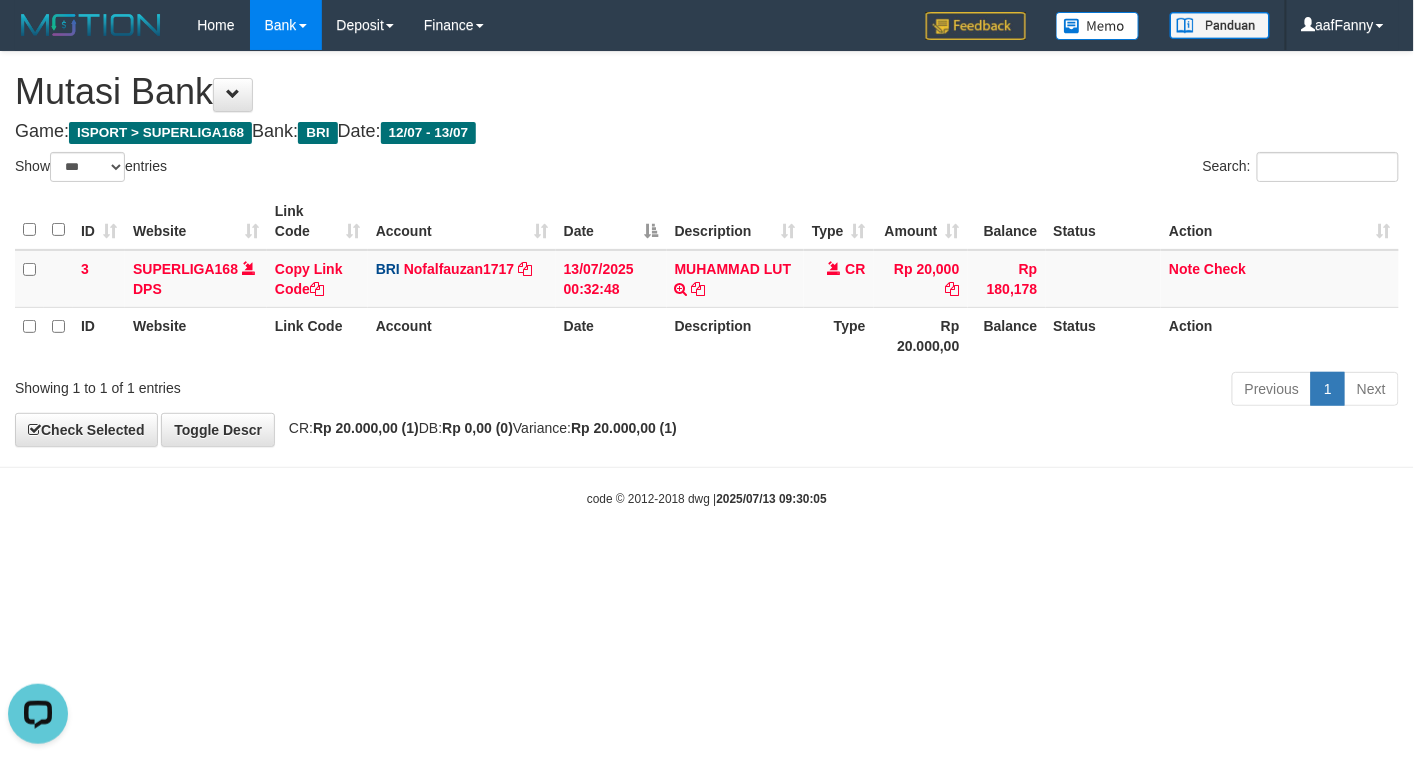 scroll, scrollTop: 0, scrollLeft: 0, axis: both 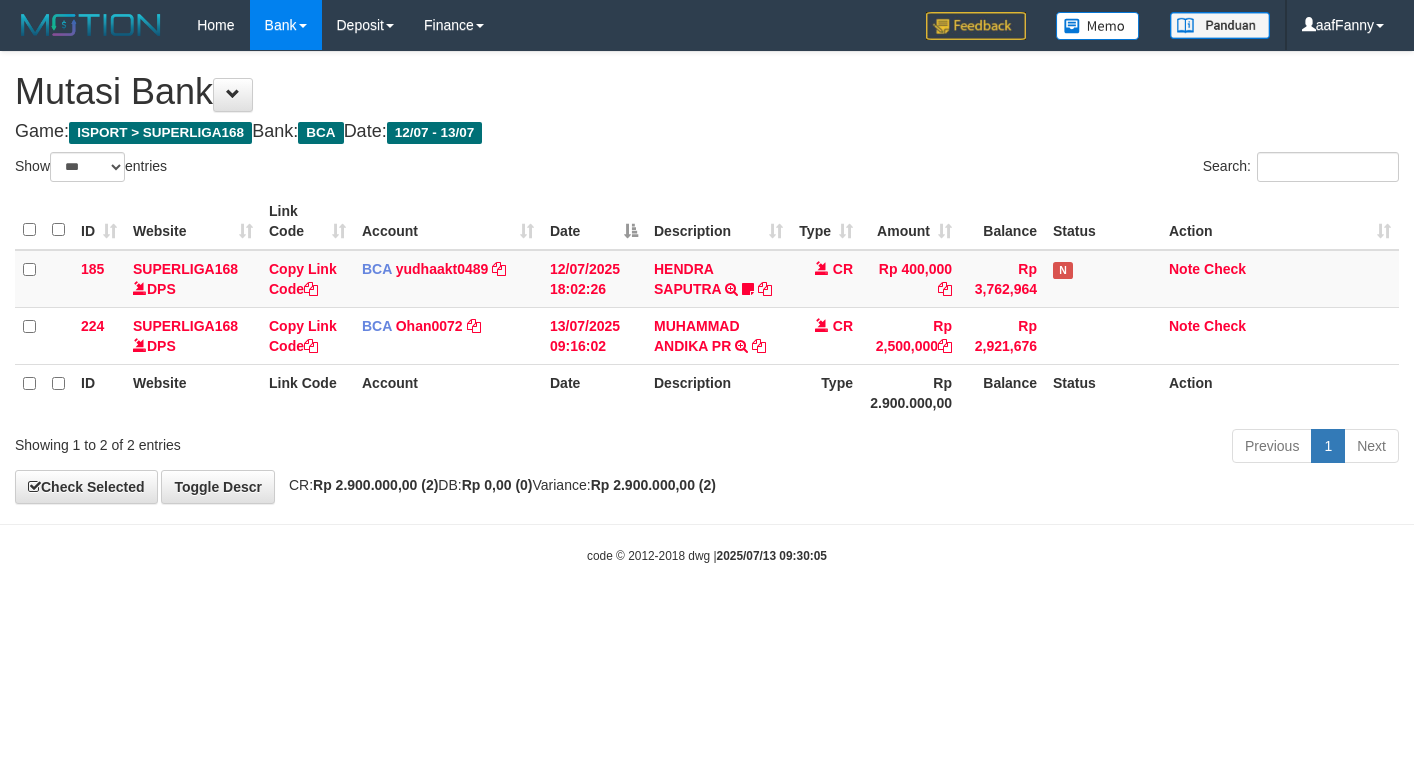 select on "***" 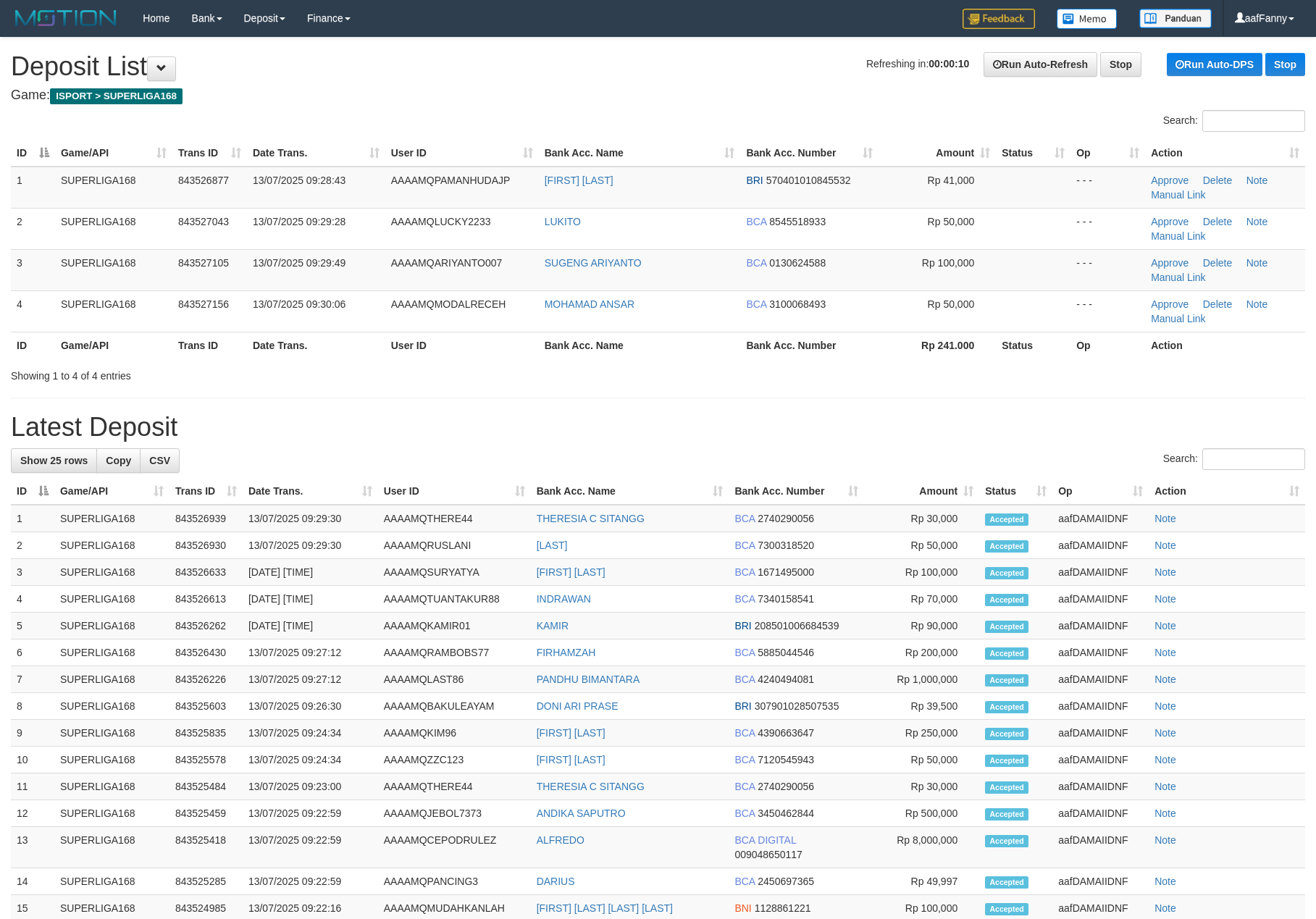scroll, scrollTop: 0, scrollLeft: 0, axis: both 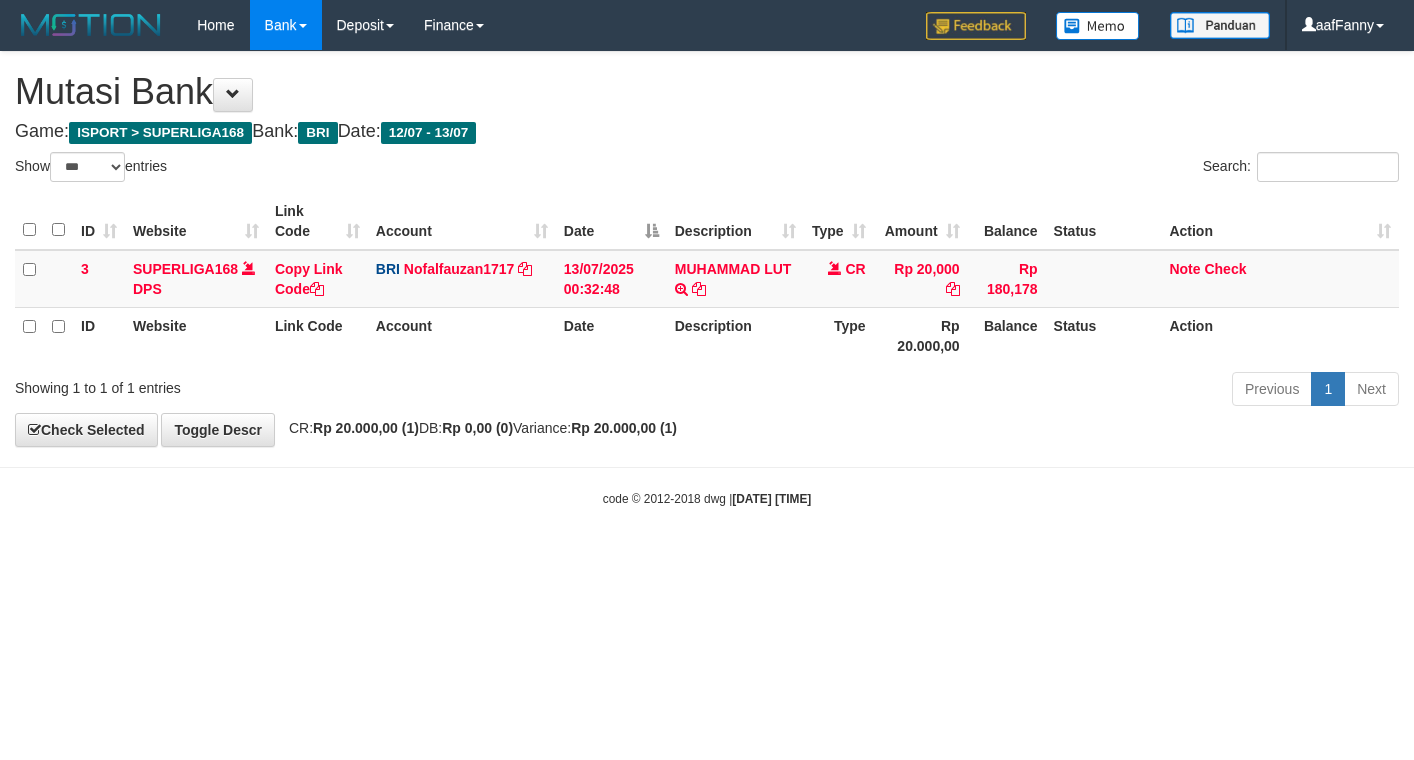select on "***" 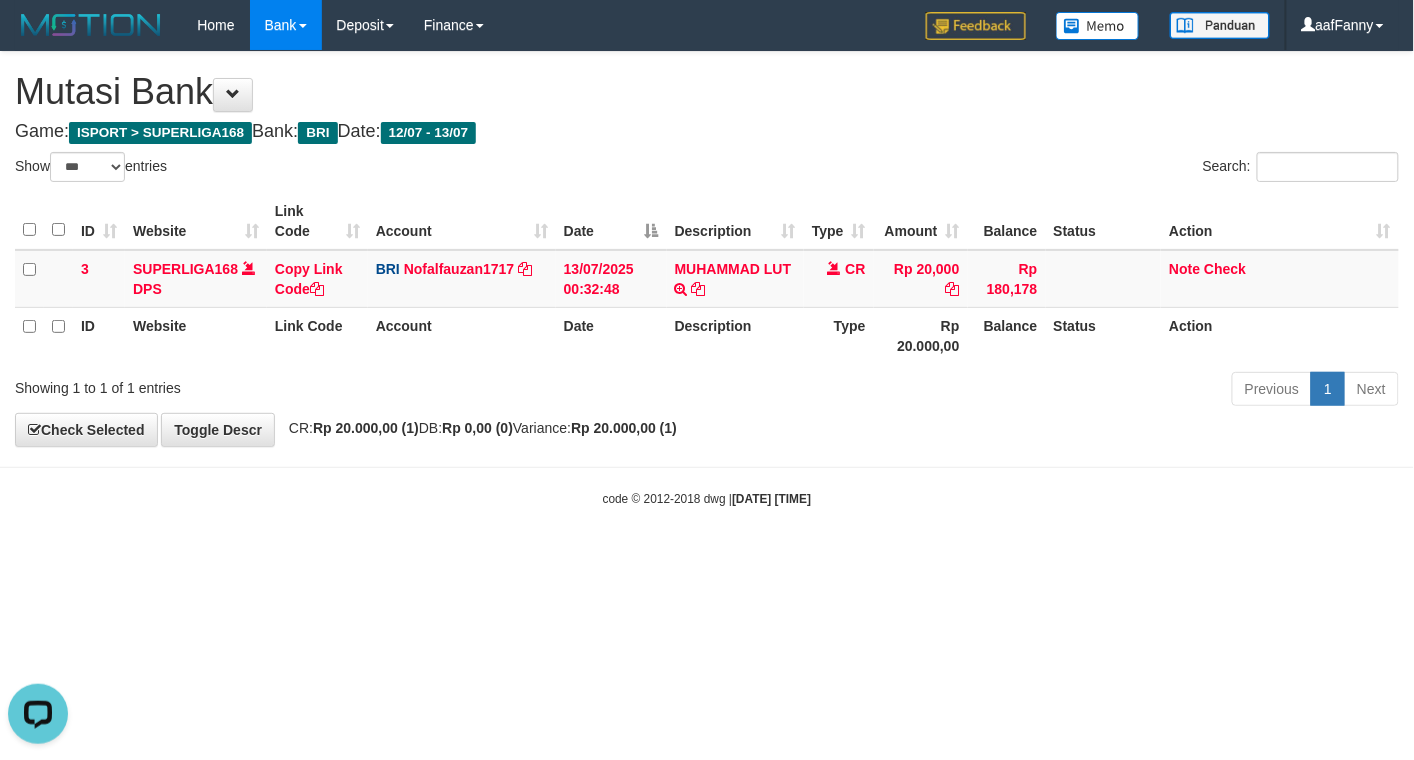 scroll, scrollTop: 0, scrollLeft: 0, axis: both 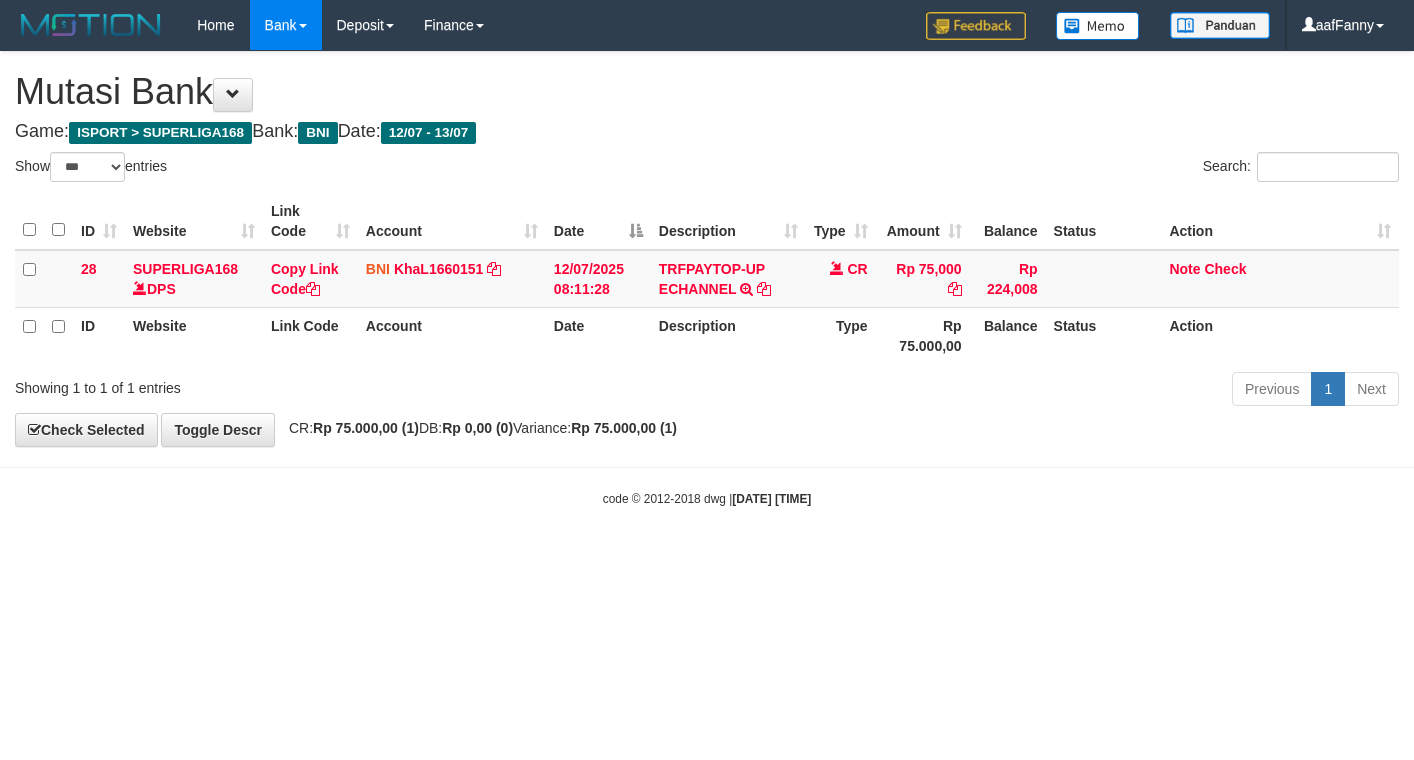 select on "***" 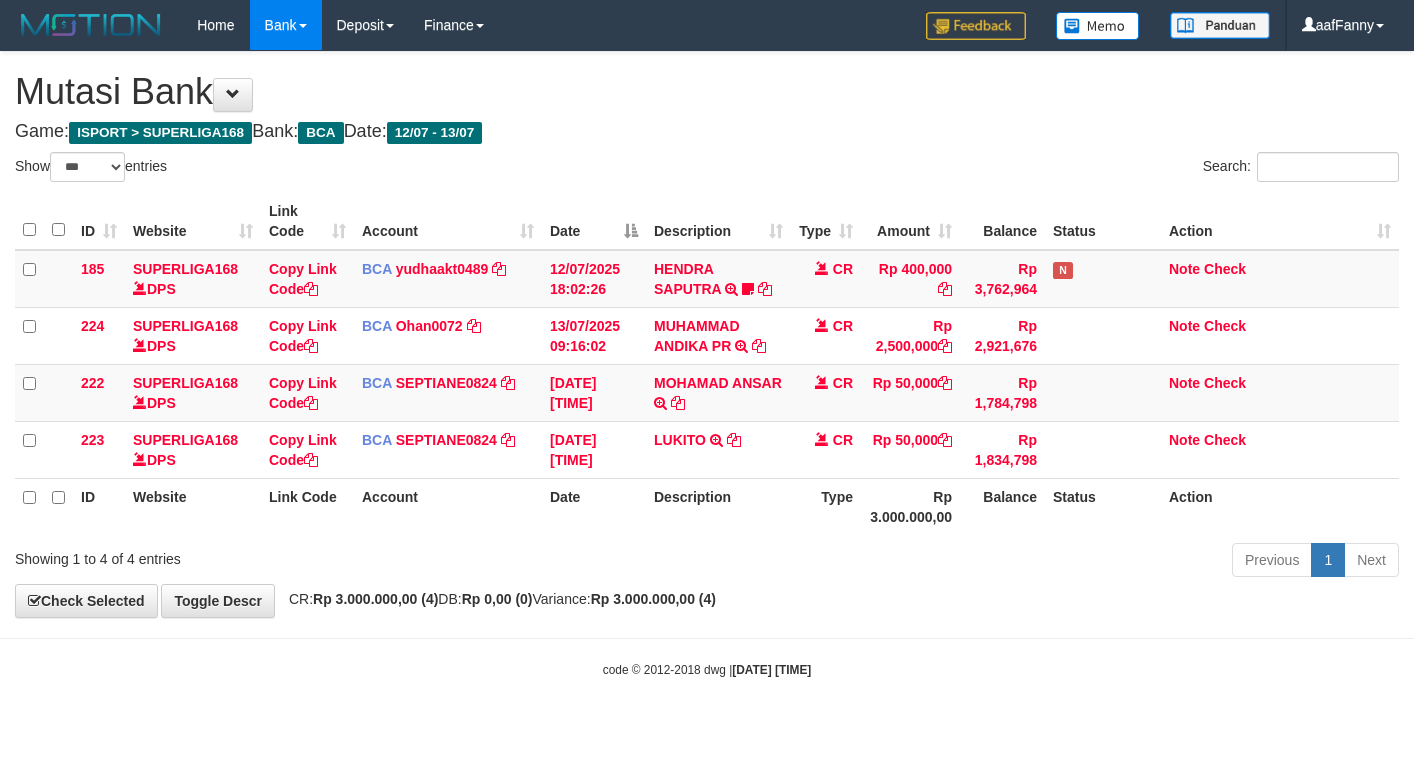 select on "***" 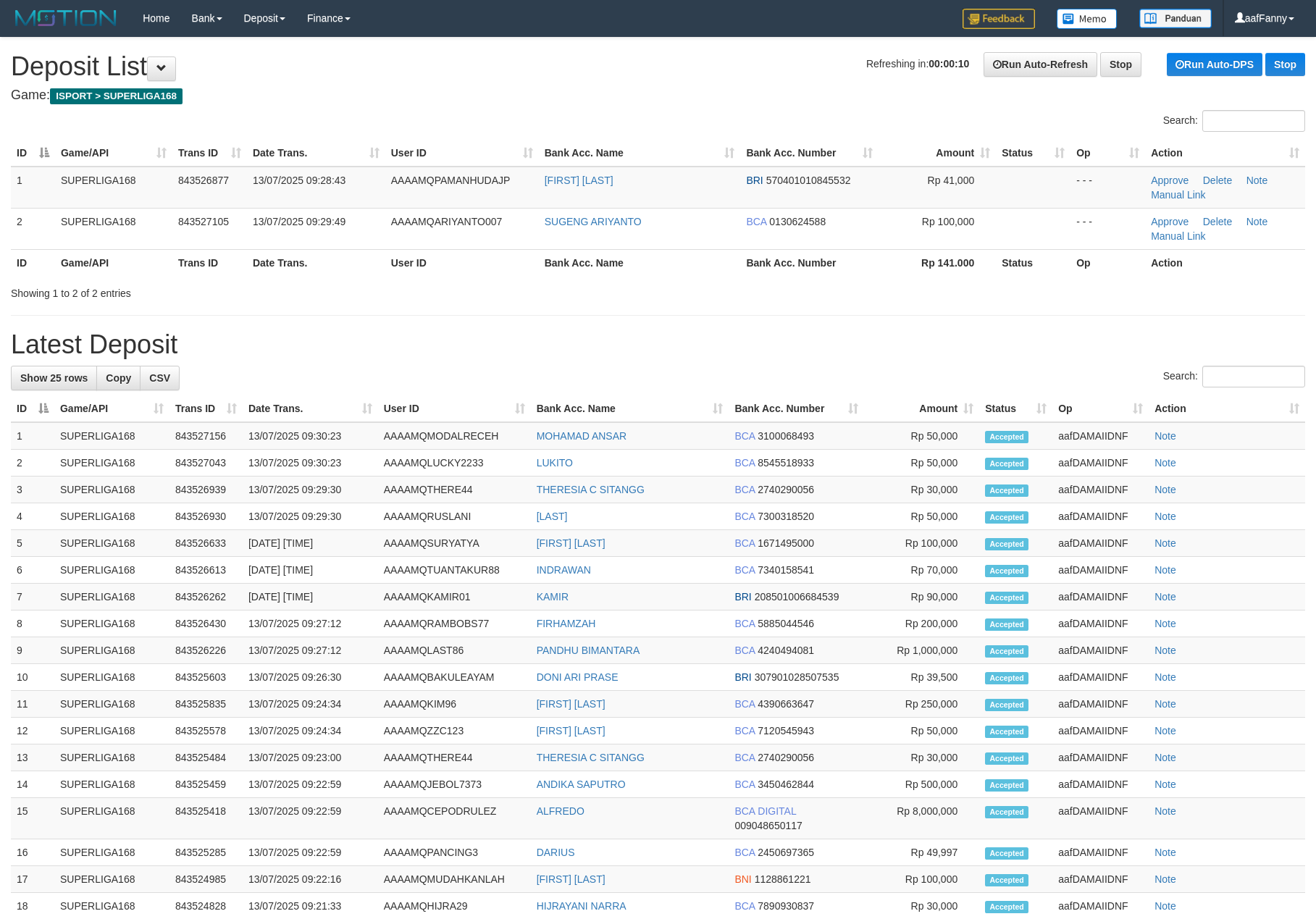 scroll, scrollTop: 0, scrollLeft: 0, axis: both 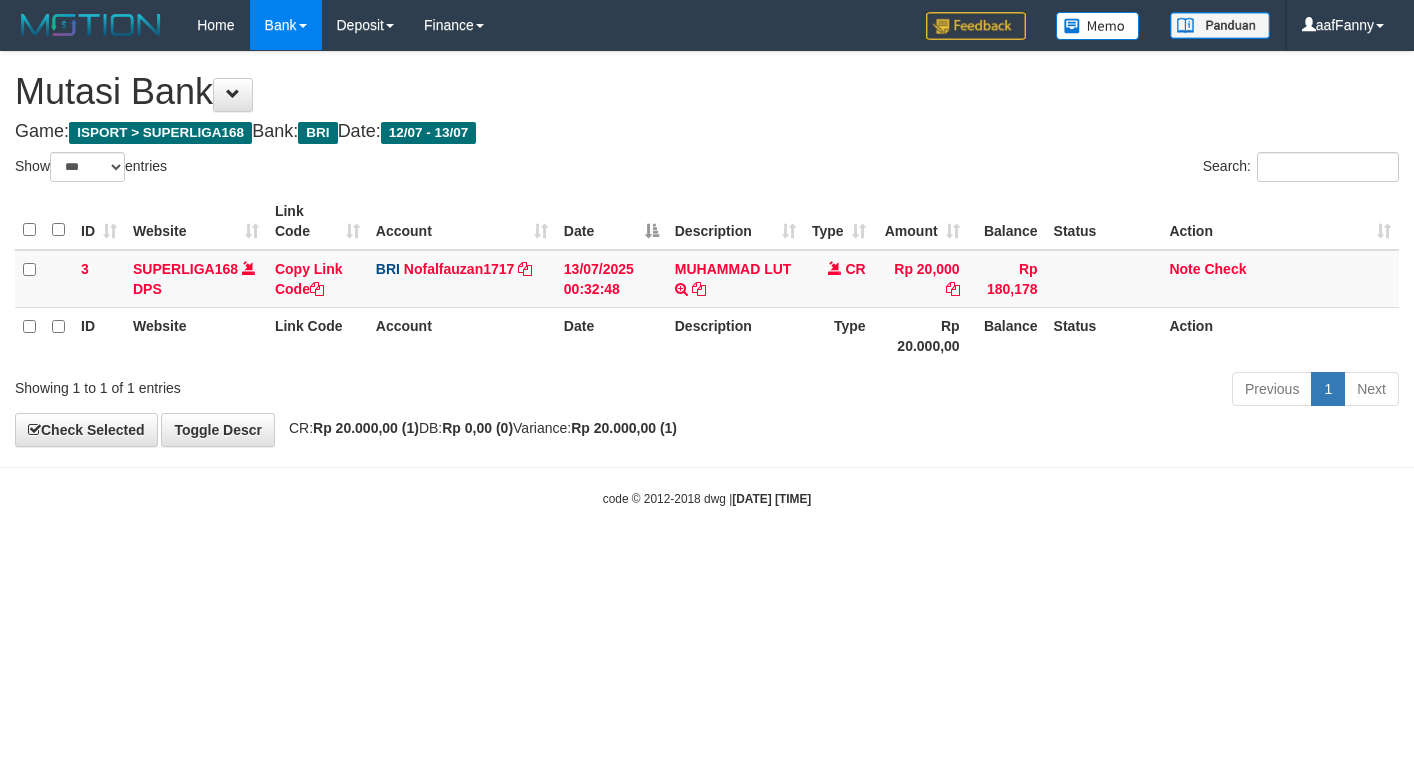 select on "***" 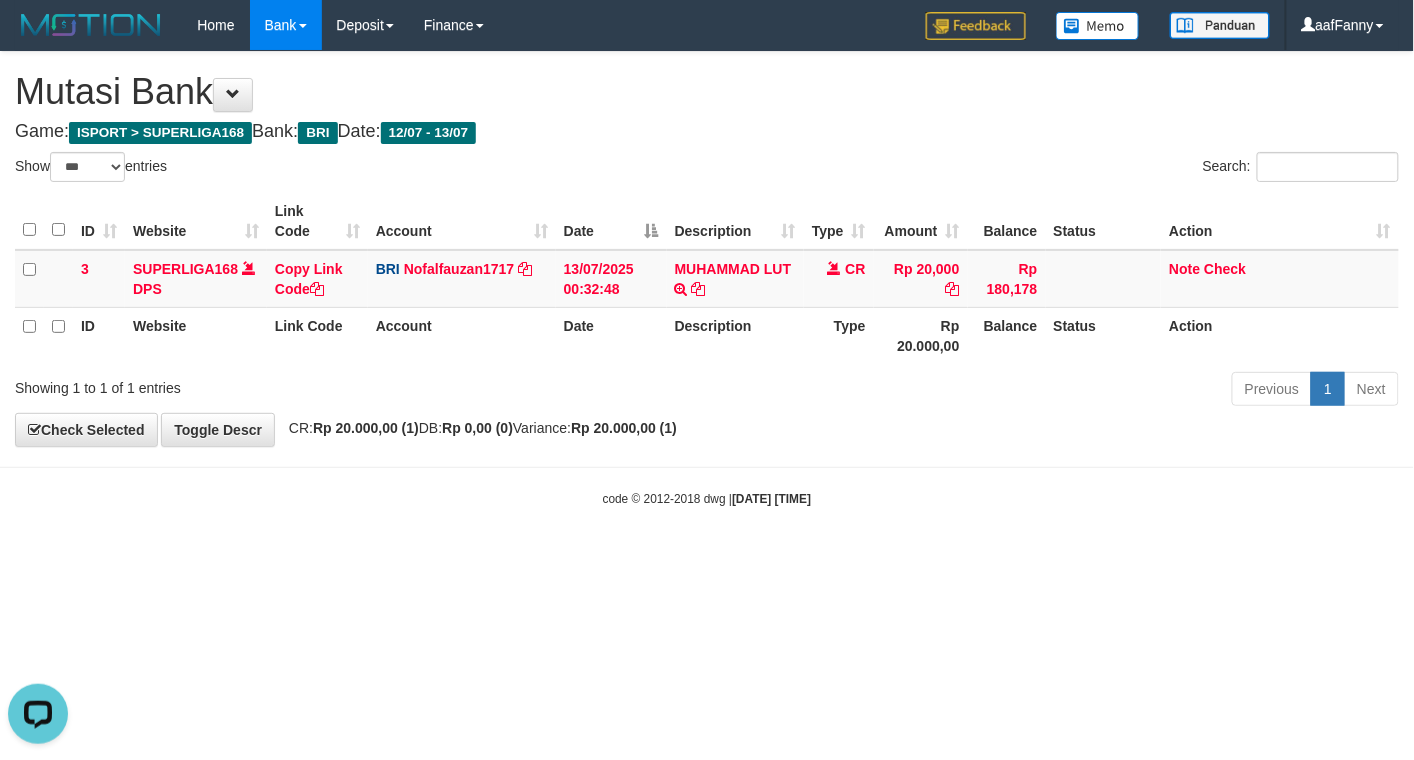 scroll, scrollTop: 0, scrollLeft: 0, axis: both 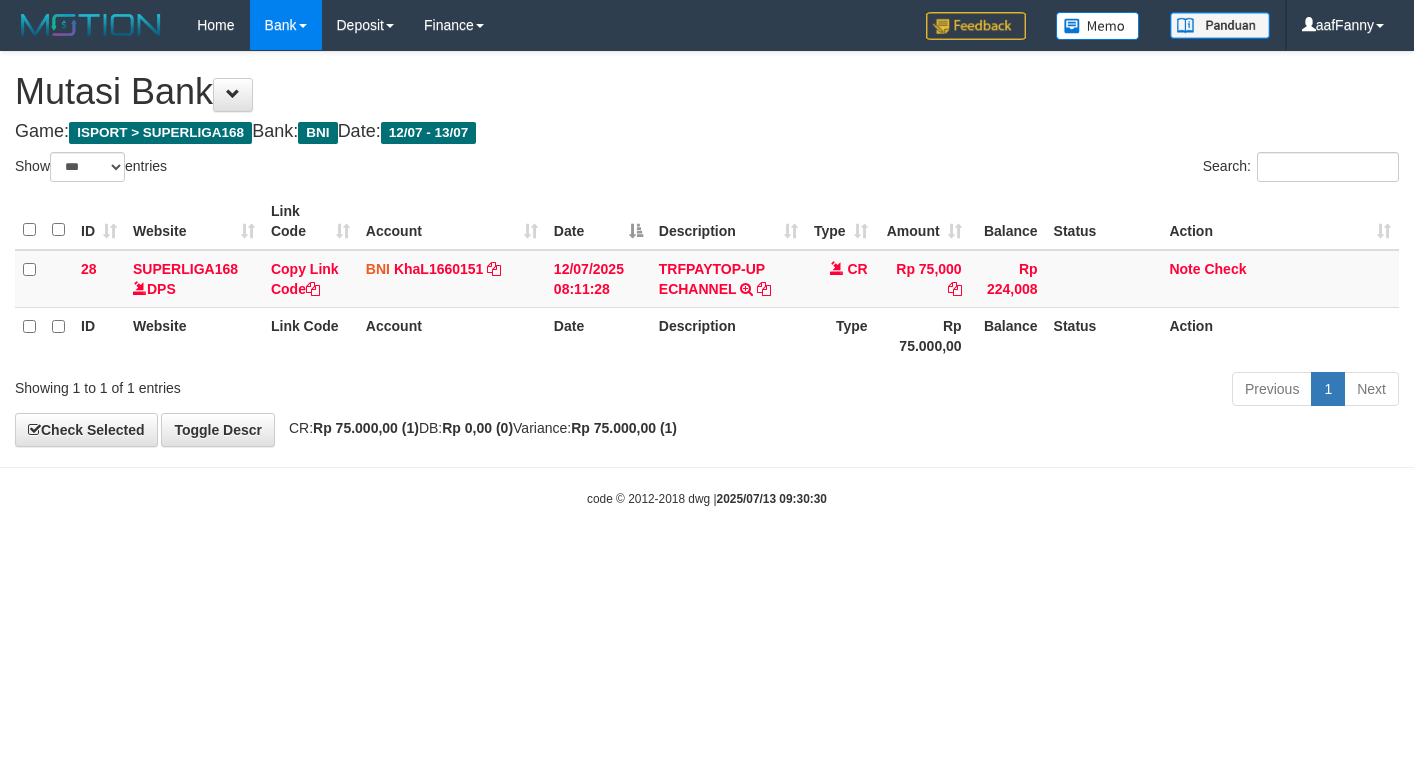 select on "***" 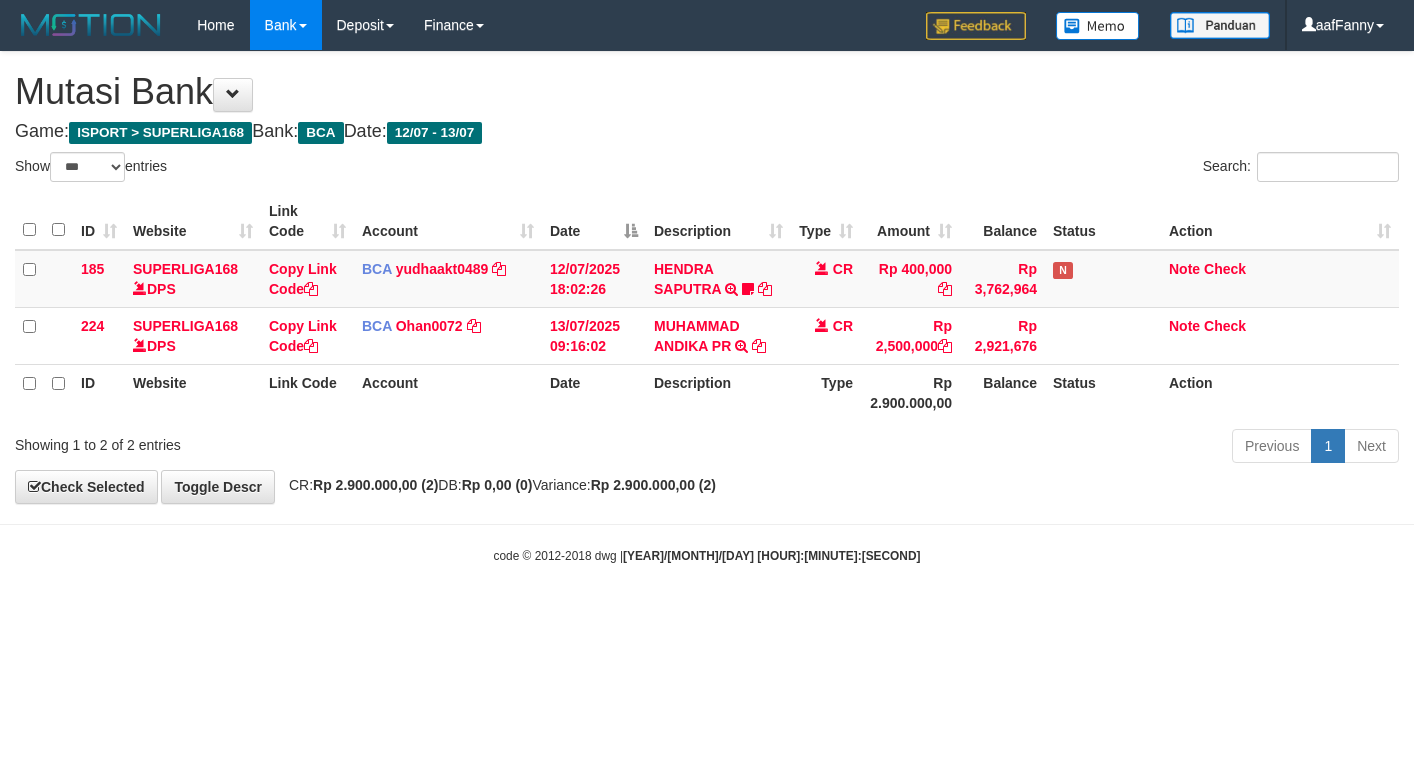 select on "***" 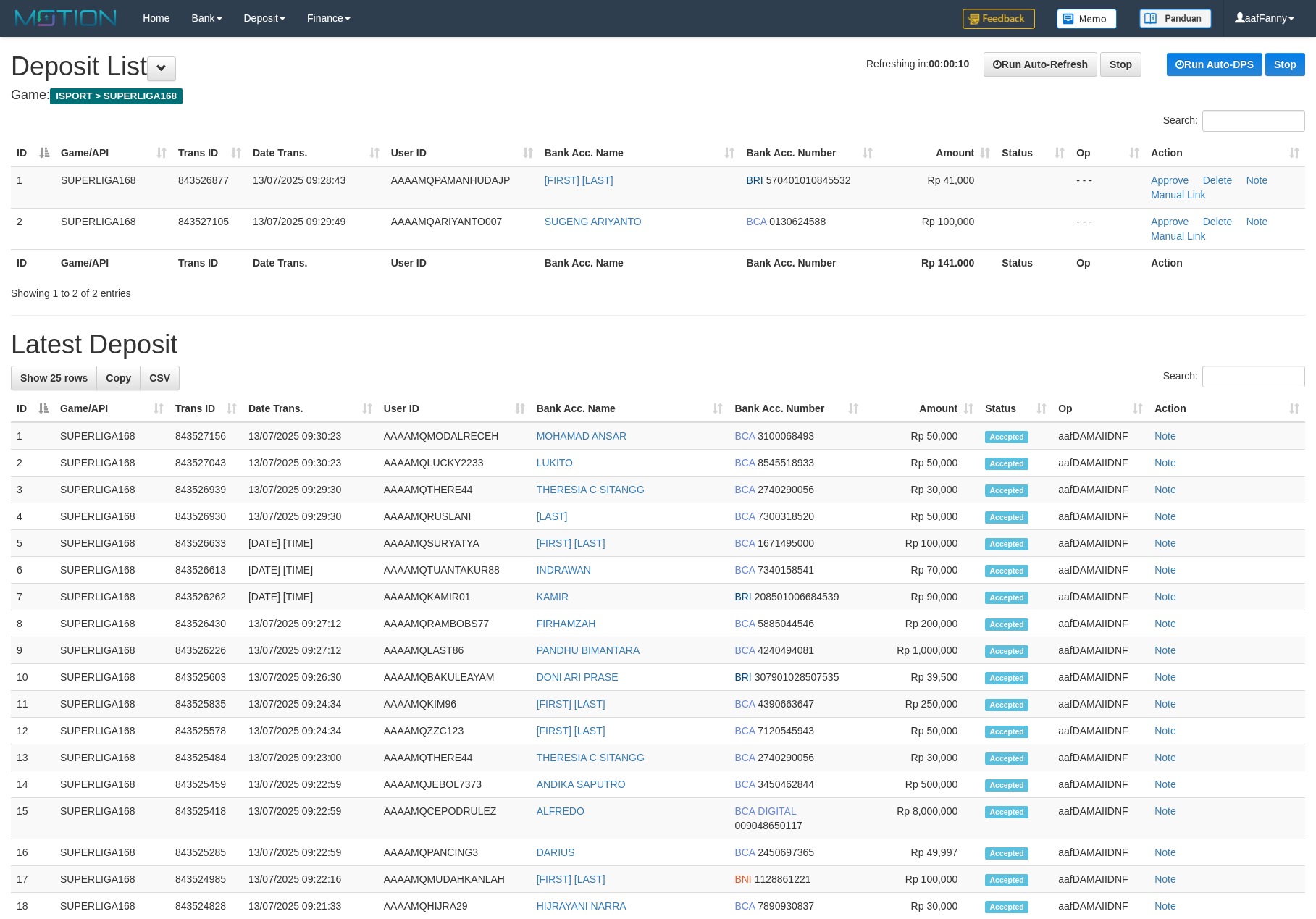 scroll, scrollTop: 0, scrollLeft: 0, axis: both 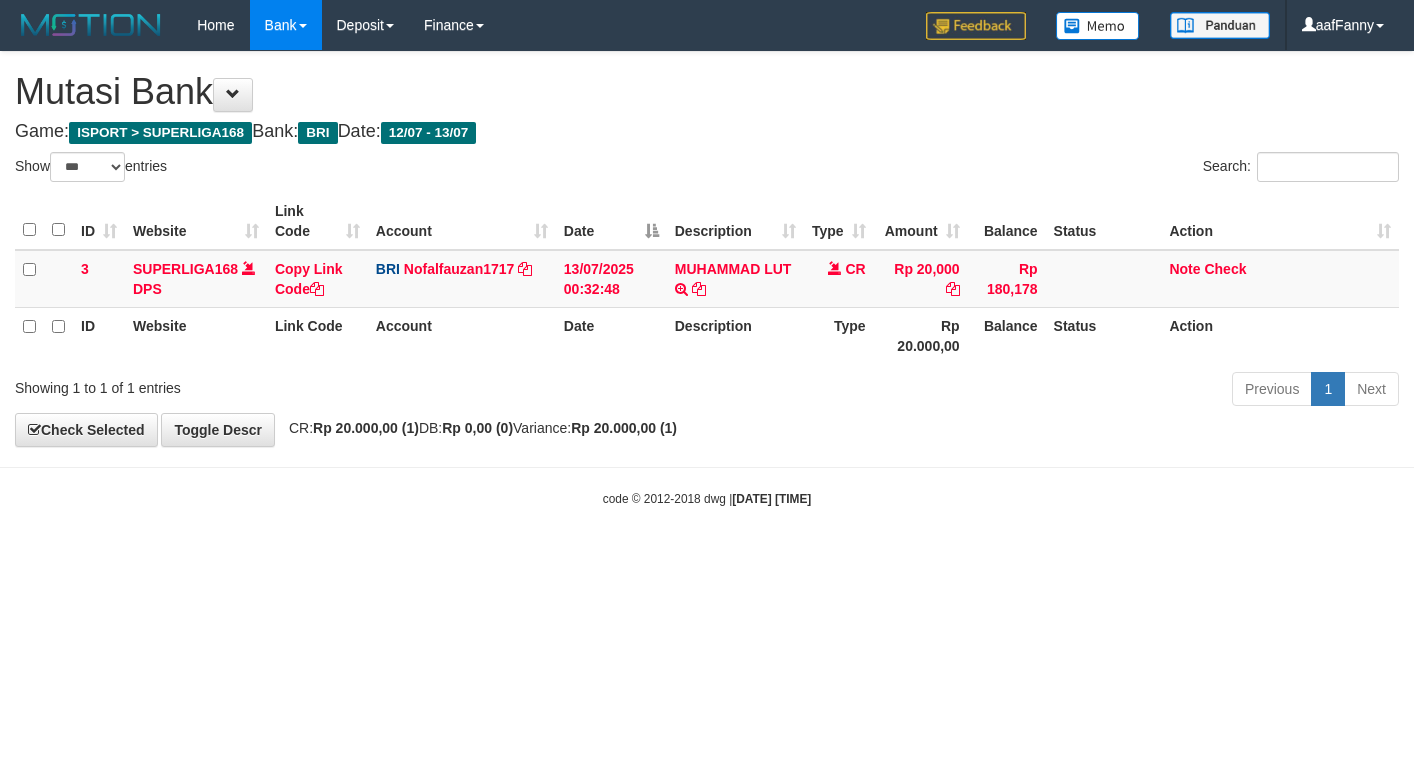 select on "***" 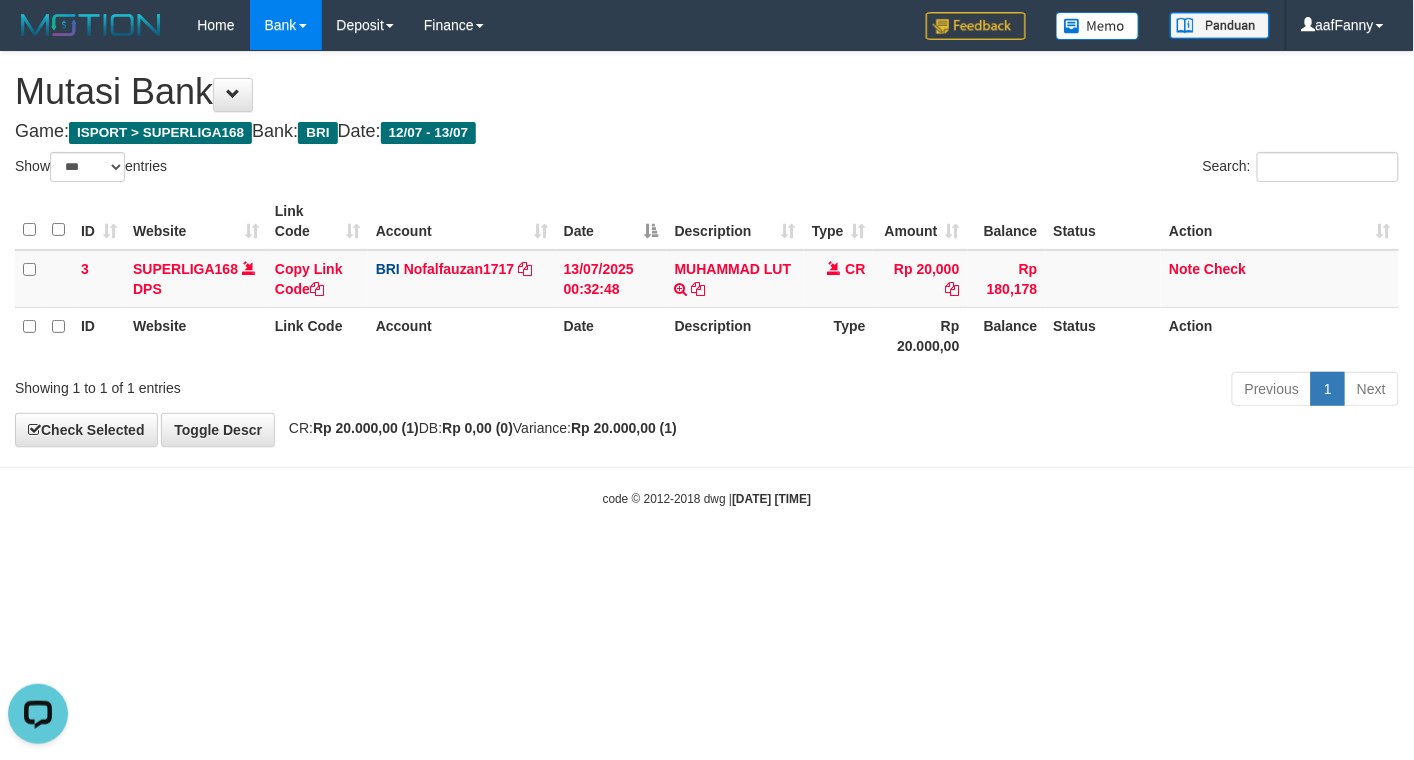 scroll, scrollTop: 0, scrollLeft: 0, axis: both 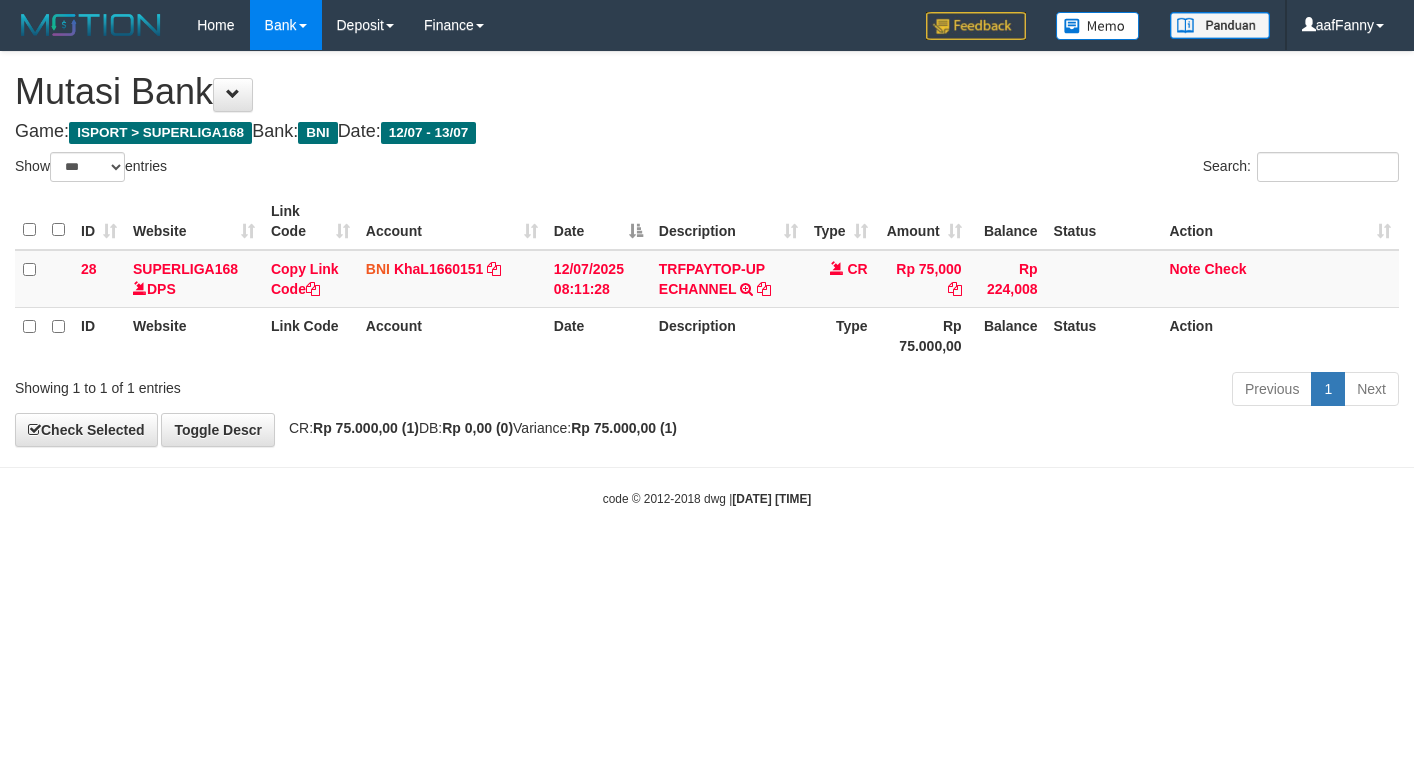 select on "***" 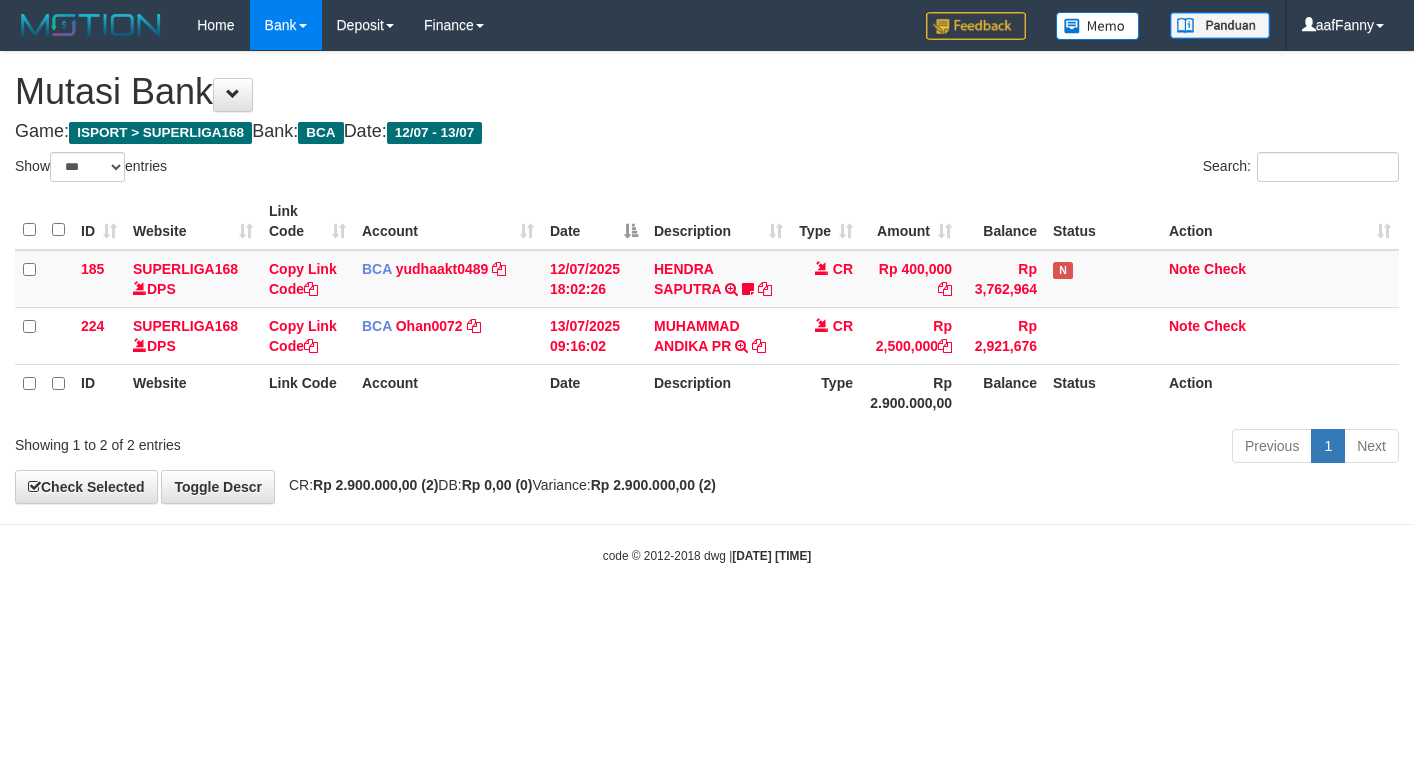 select on "***" 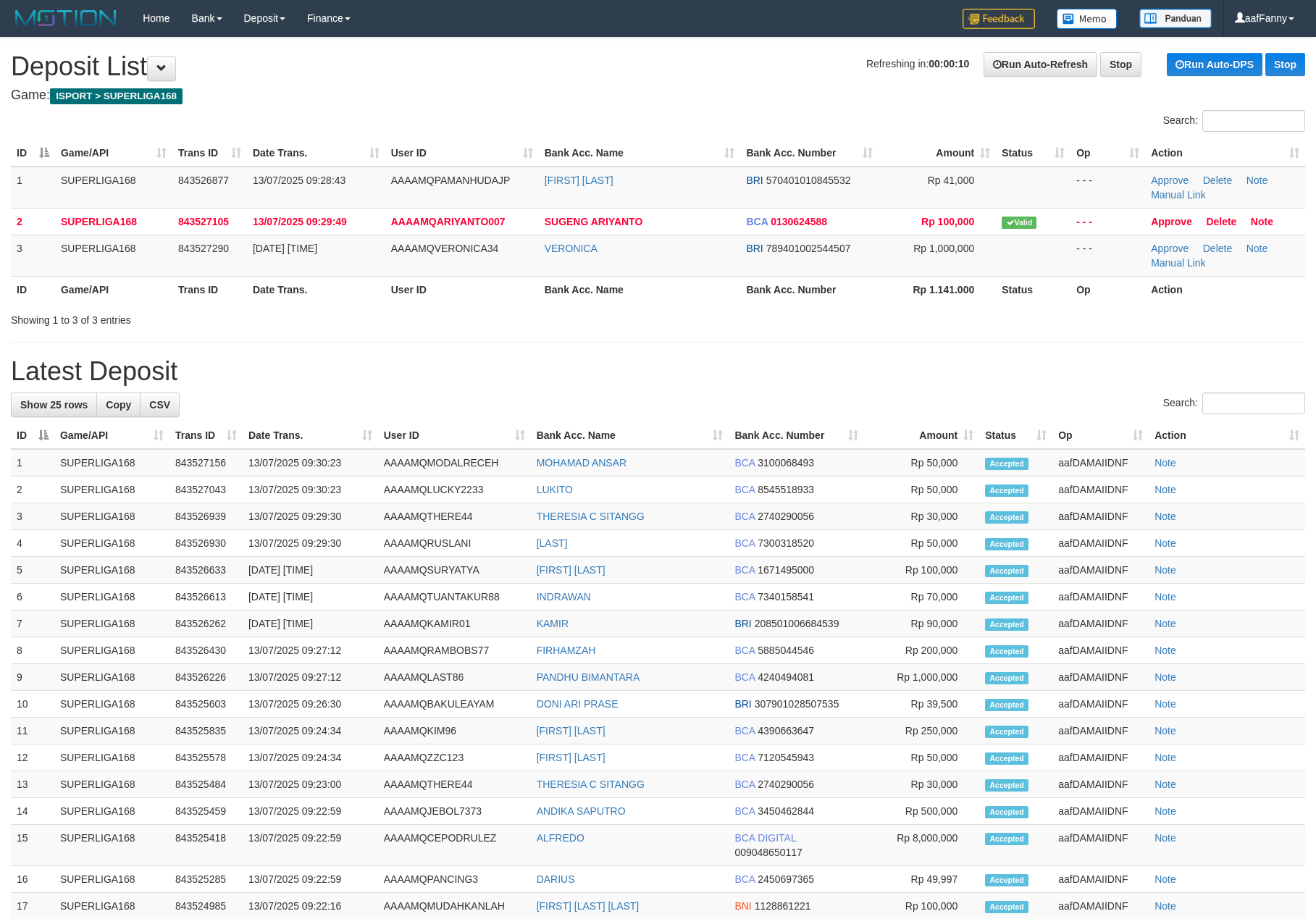 scroll, scrollTop: 0, scrollLeft: 0, axis: both 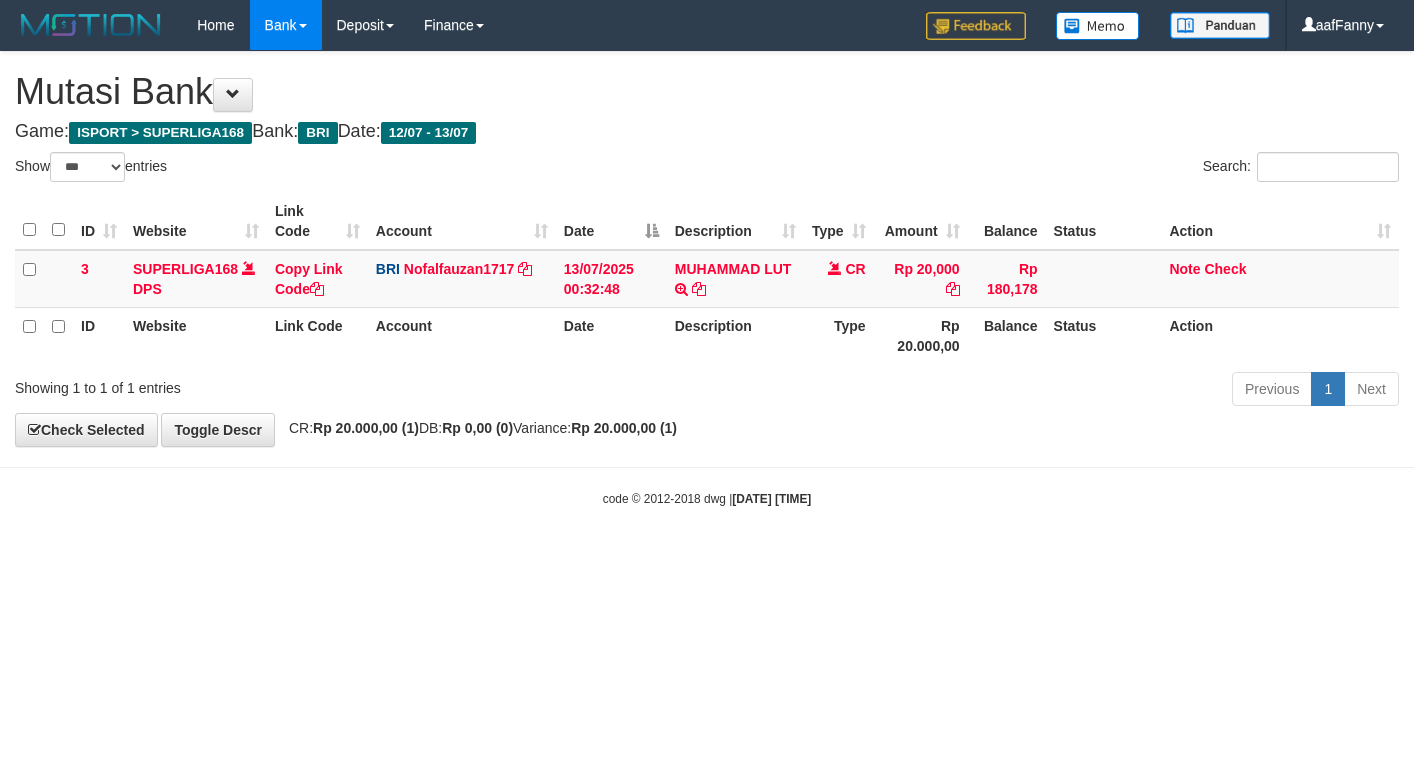 select on "***" 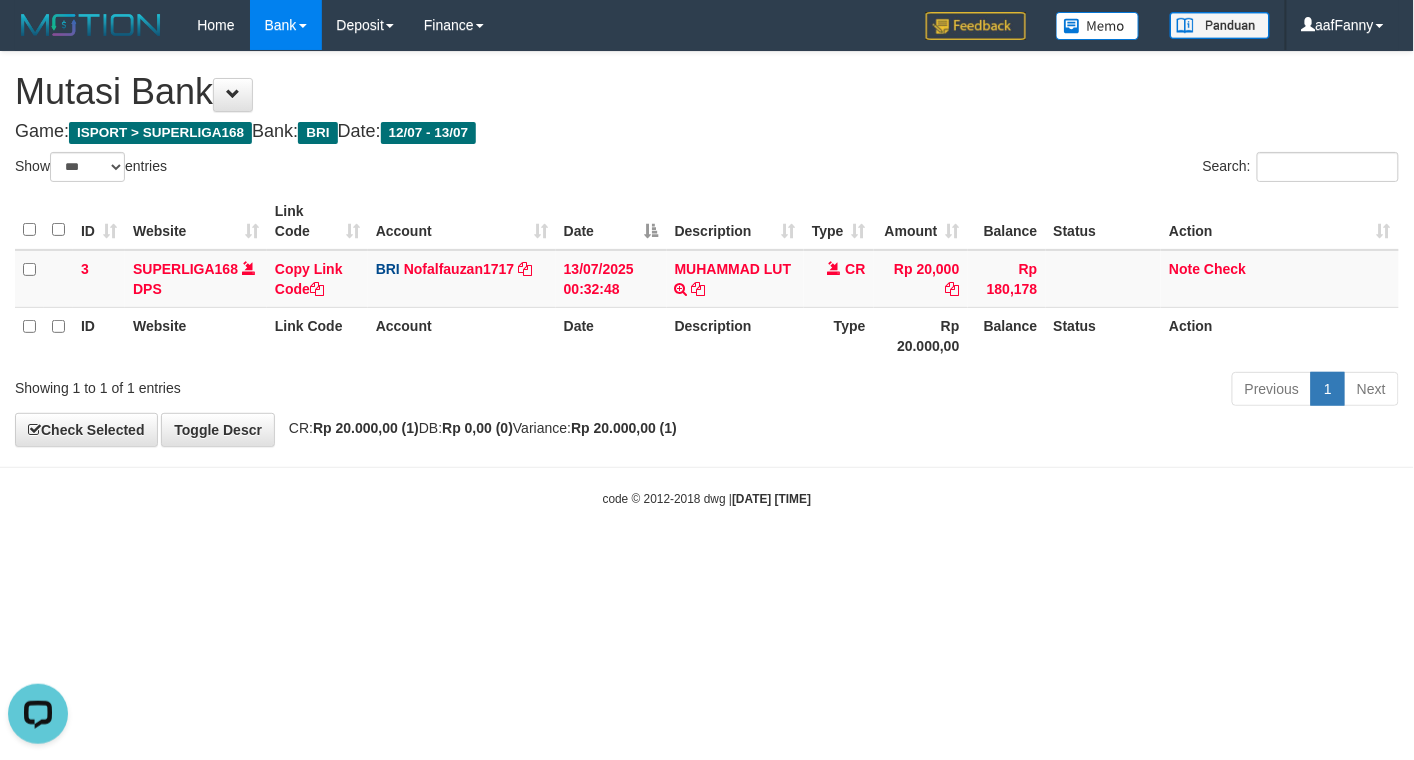 scroll, scrollTop: 0, scrollLeft: 0, axis: both 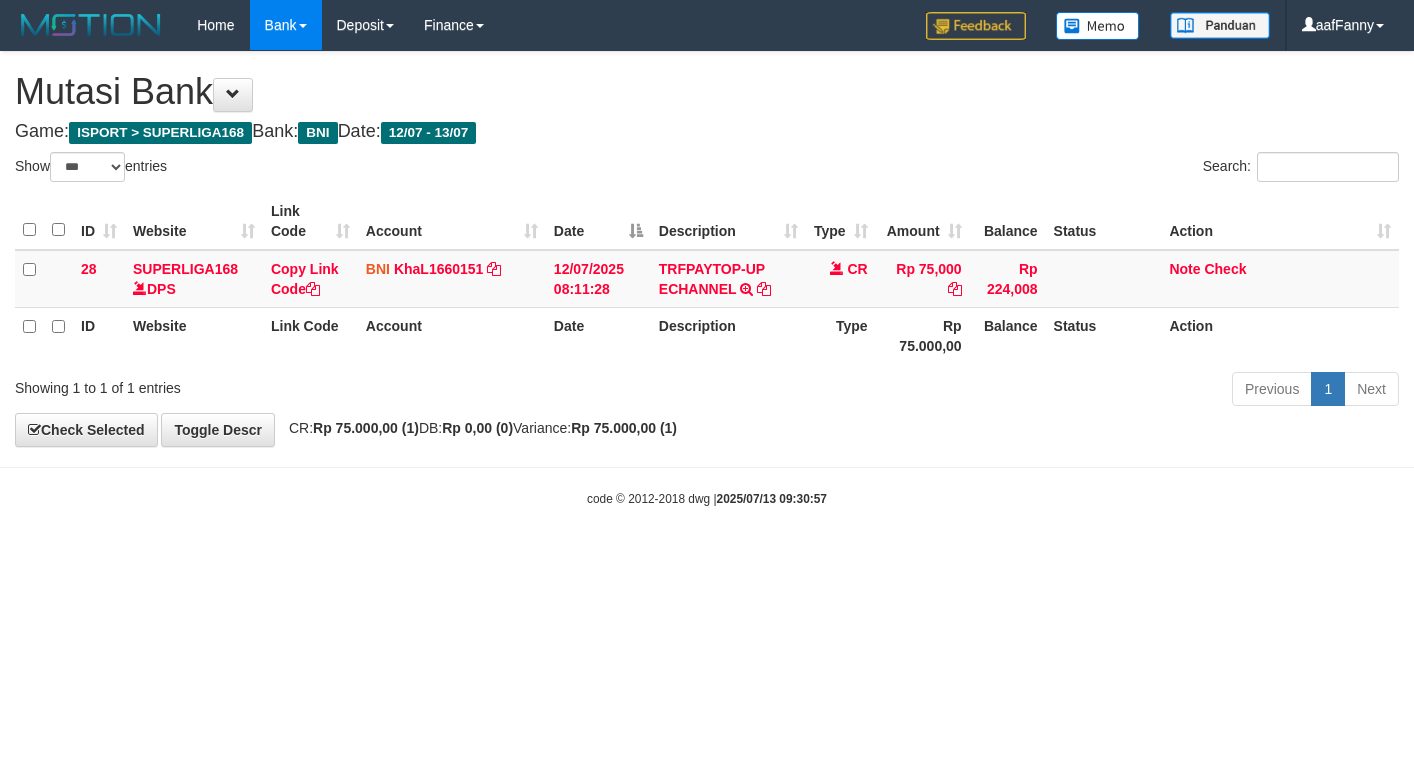 select on "***" 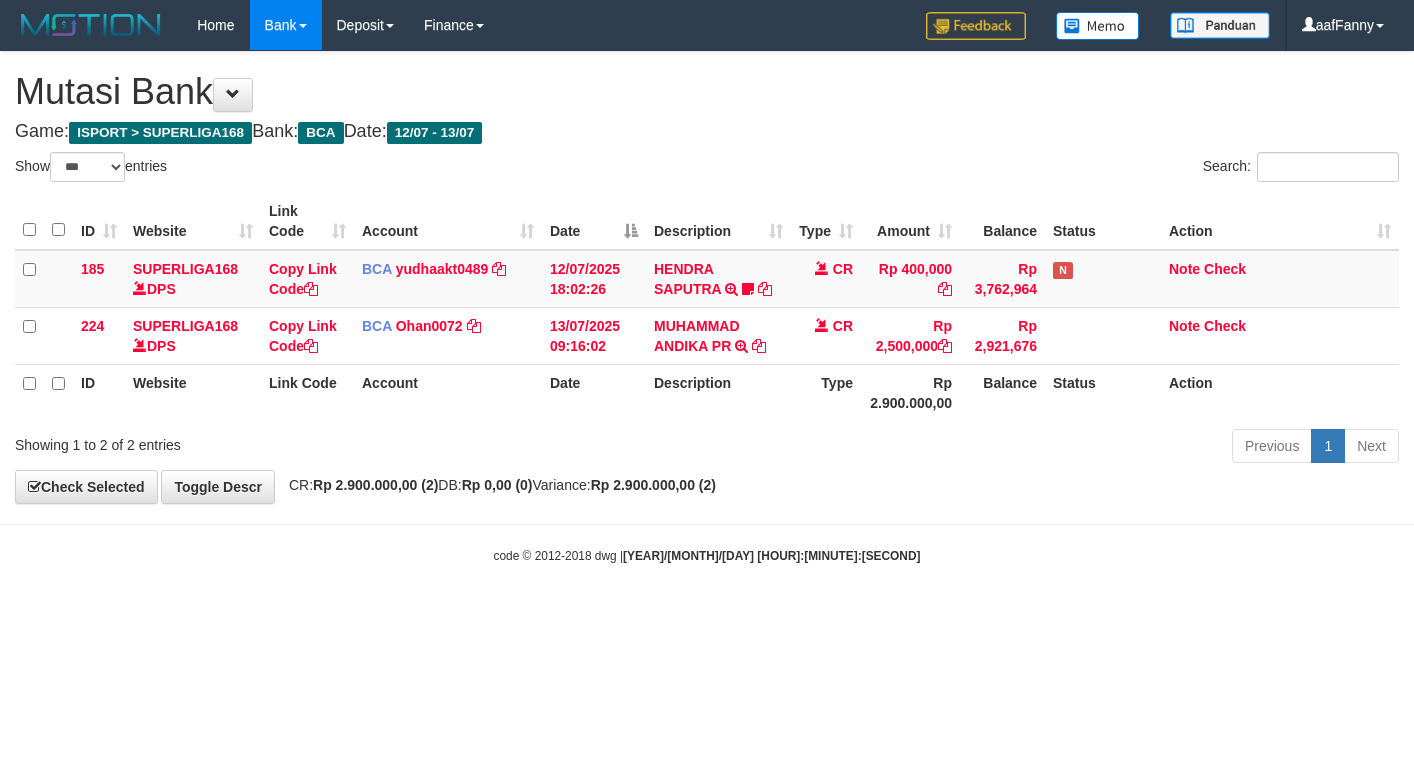 select on "***" 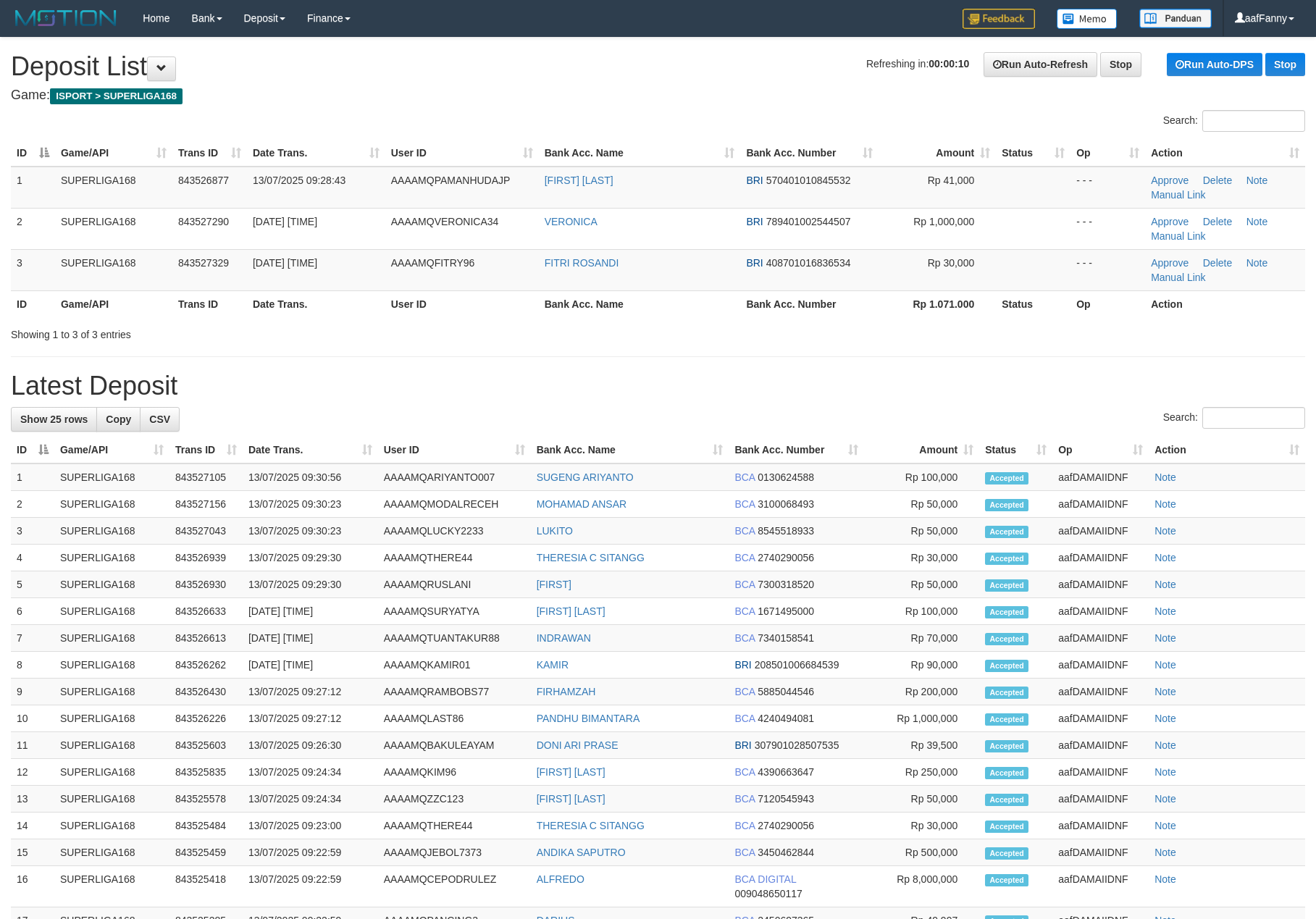 scroll, scrollTop: 0, scrollLeft: 0, axis: both 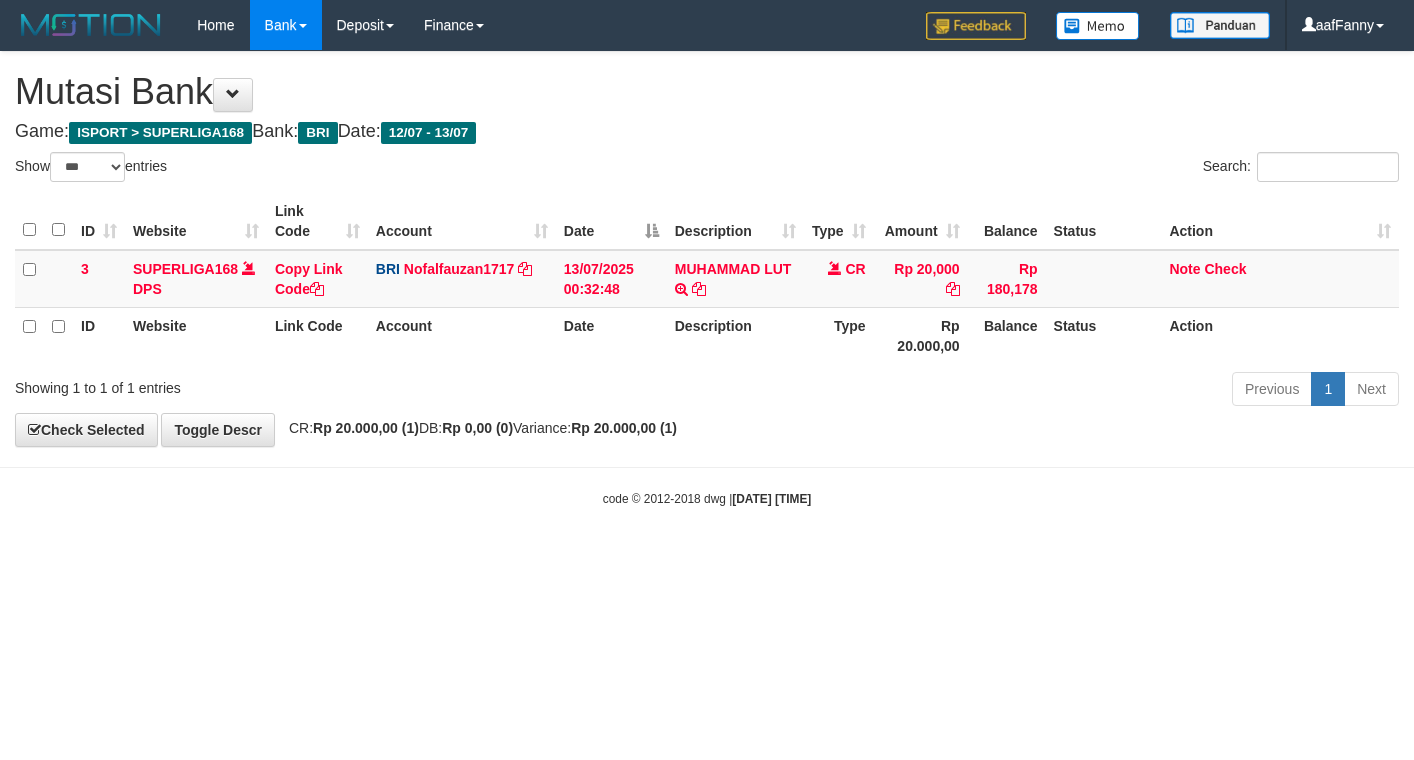 select on "***" 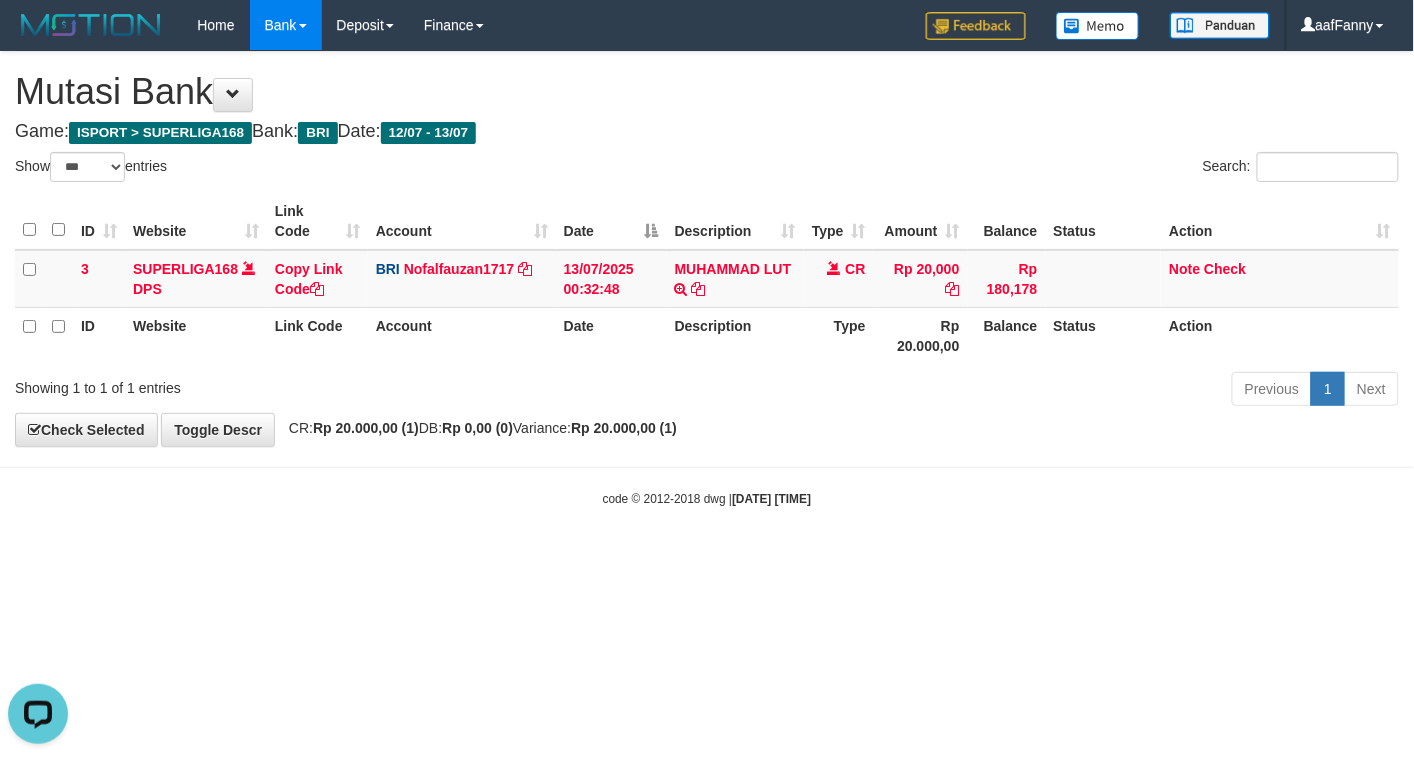 scroll, scrollTop: 0, scrollLeft: 0, axis: both 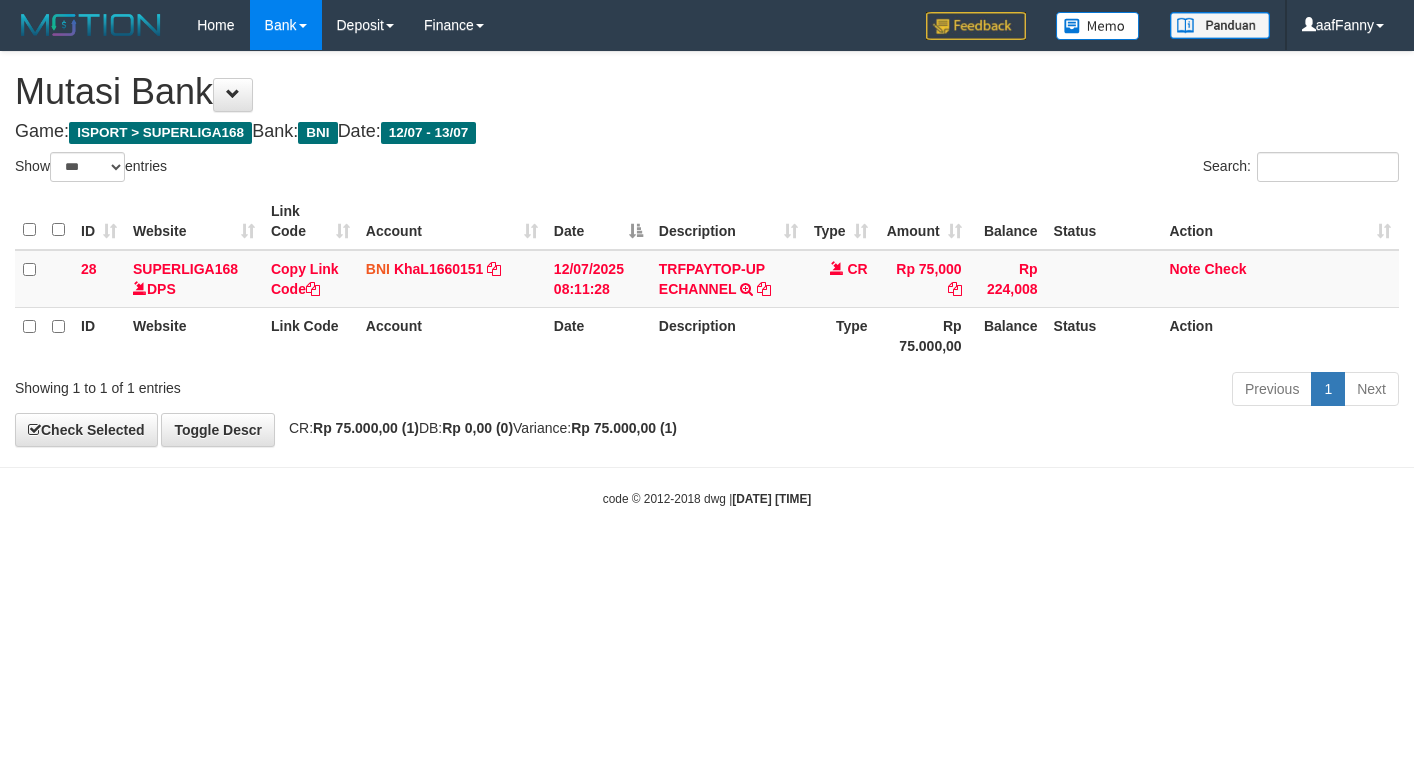 select on "***" 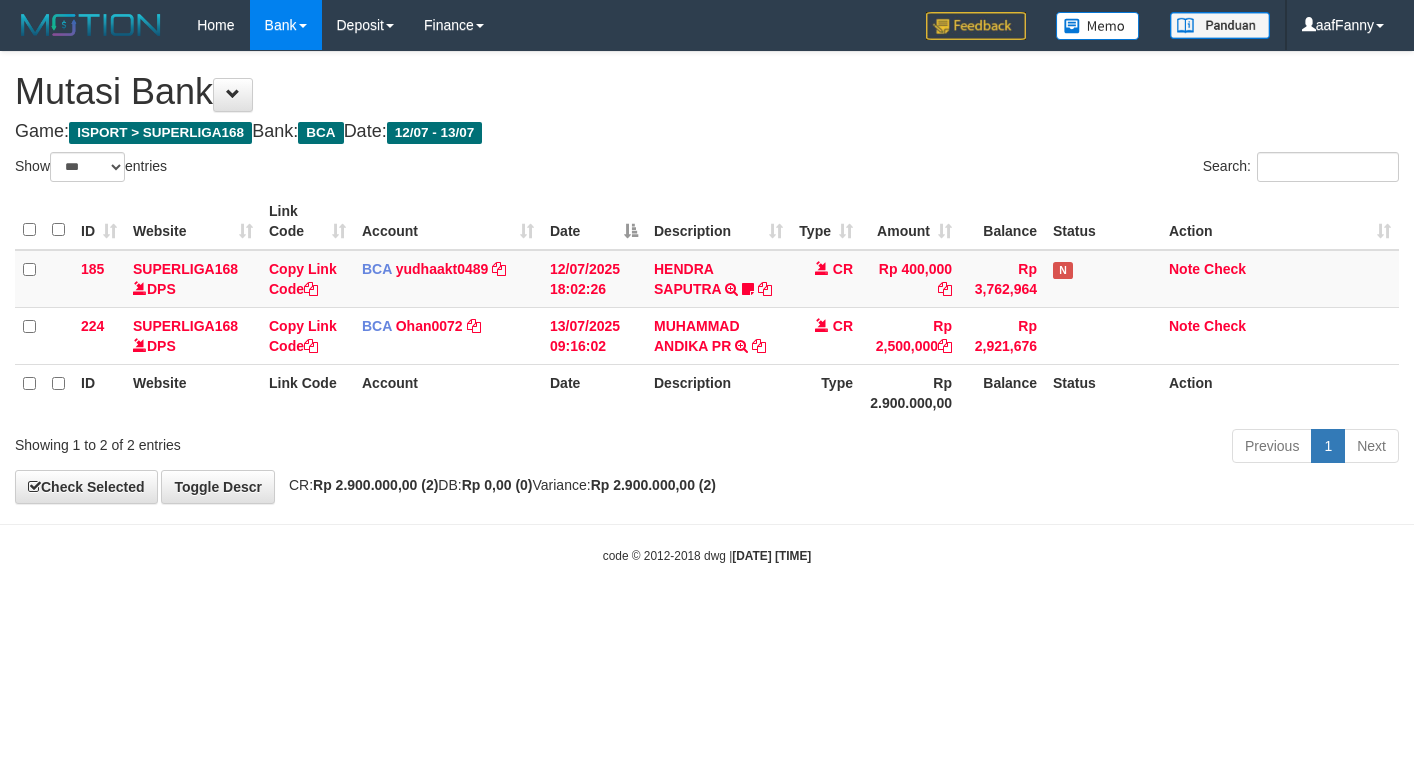 select on "***" 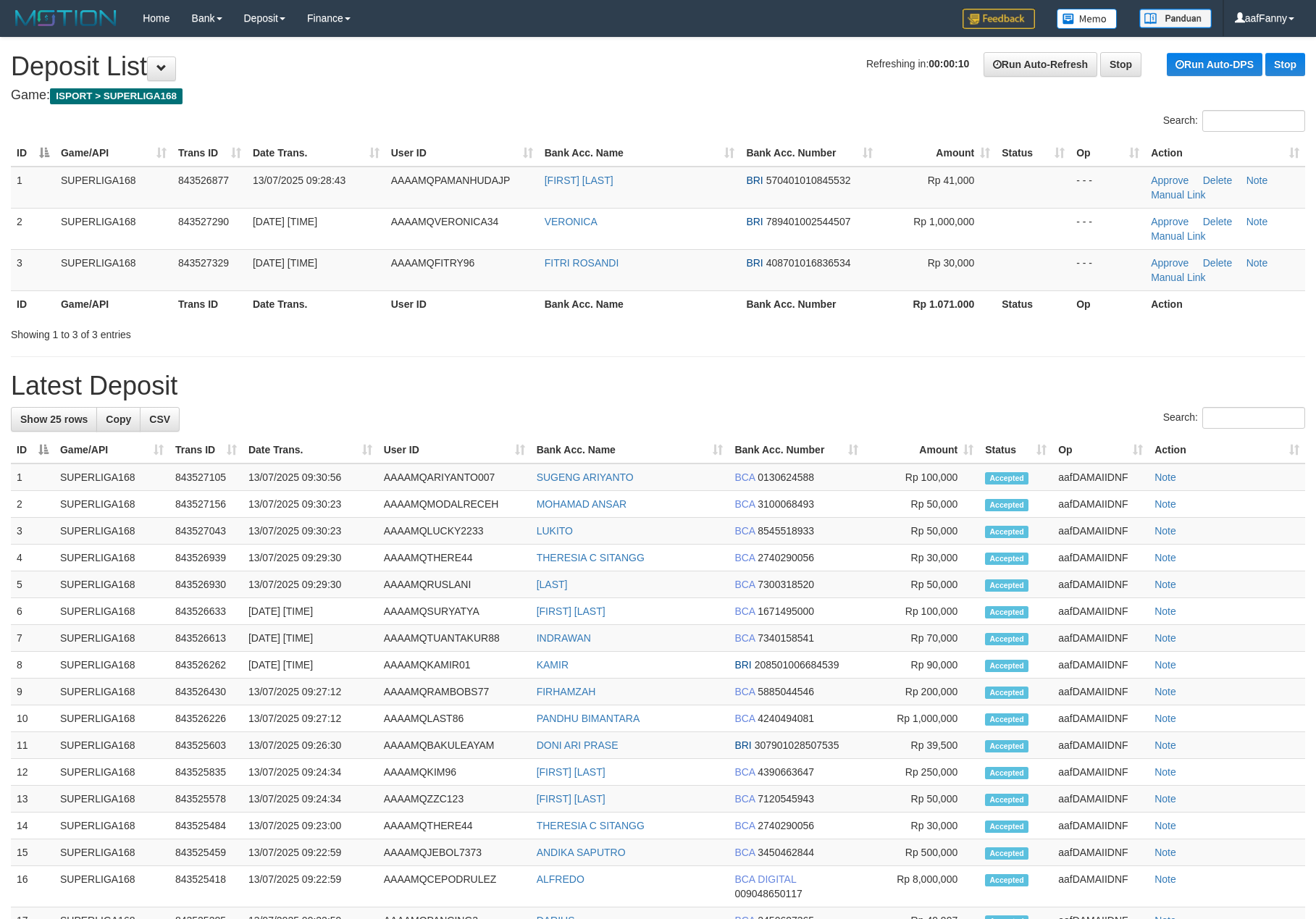 scroll, scrollTop: 0, scrollLeft: 0, axis: both 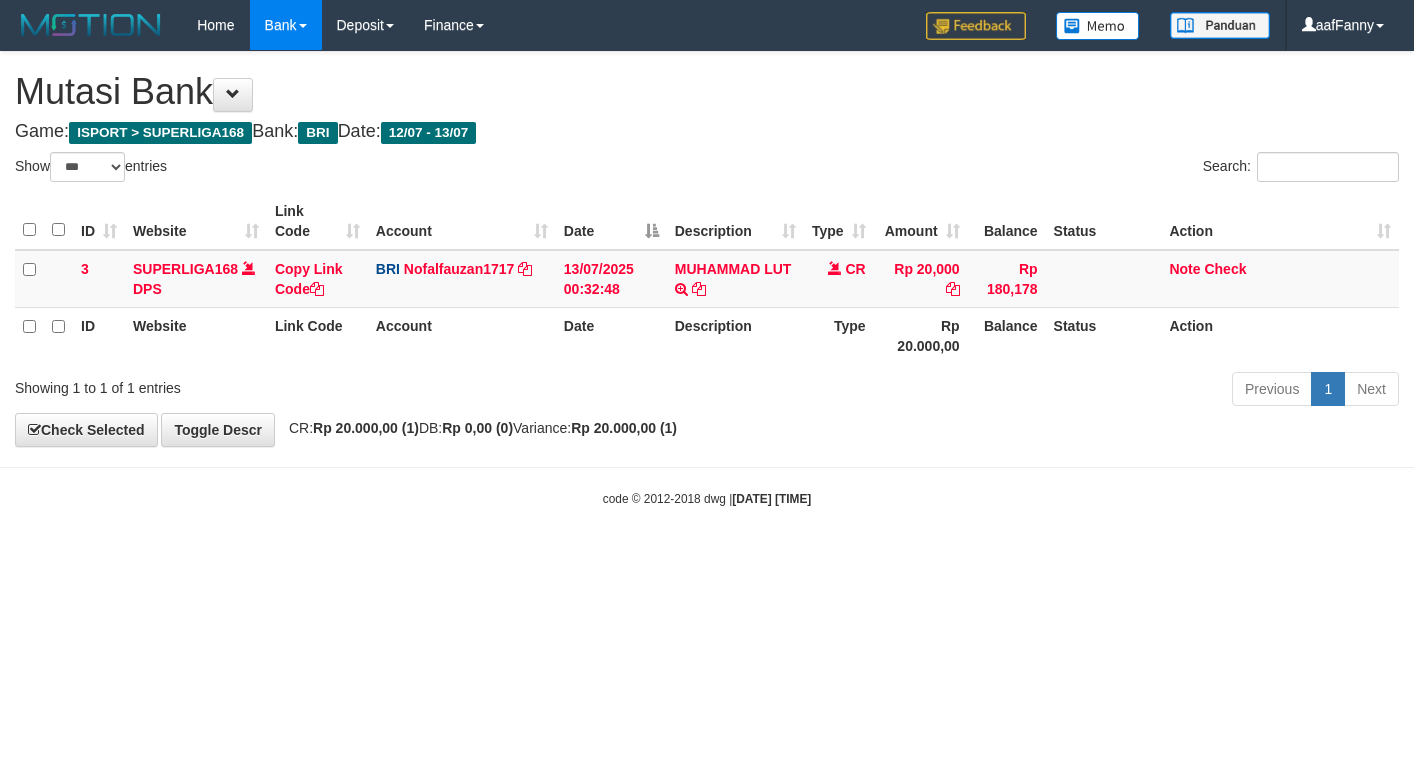 select on "***" 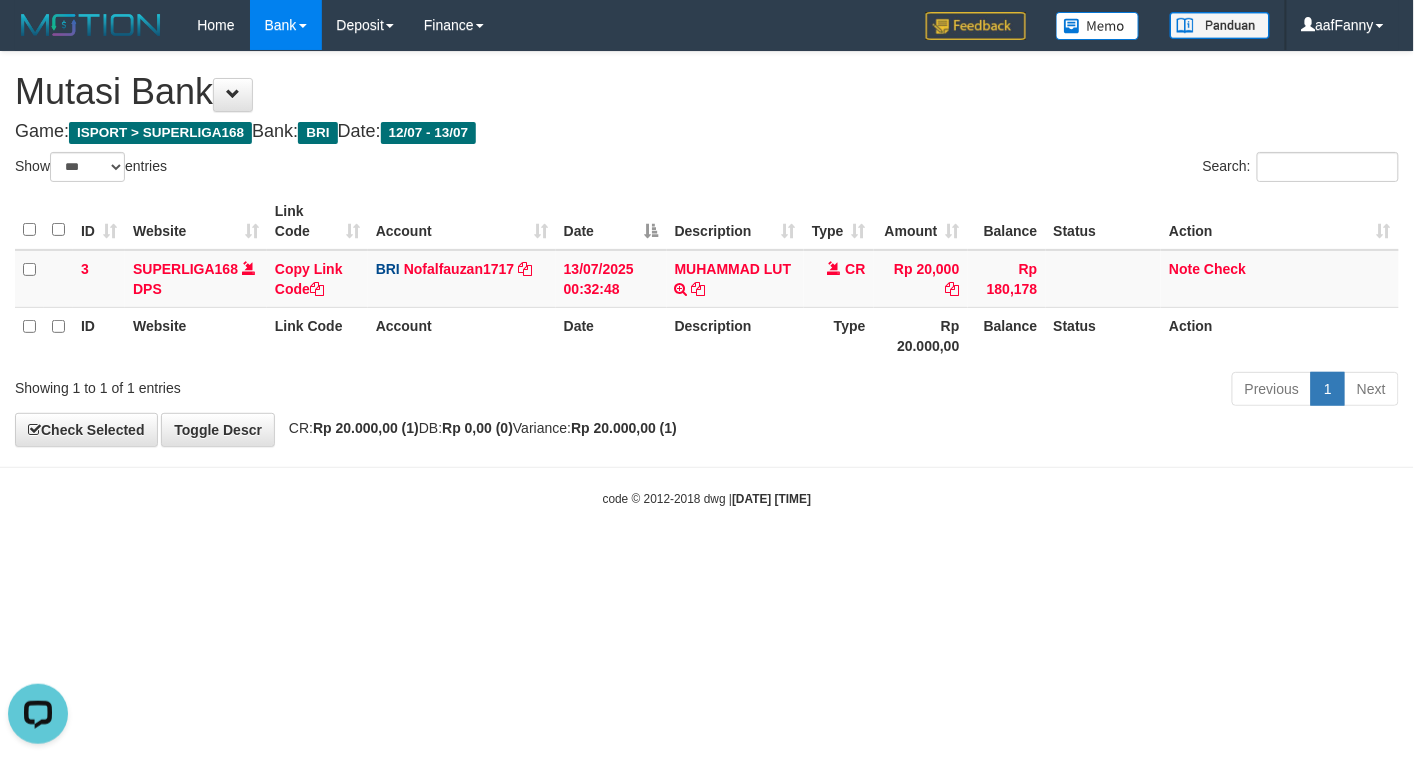 scroll, scrollTop: 0, scrollLeft: 0, axis: both 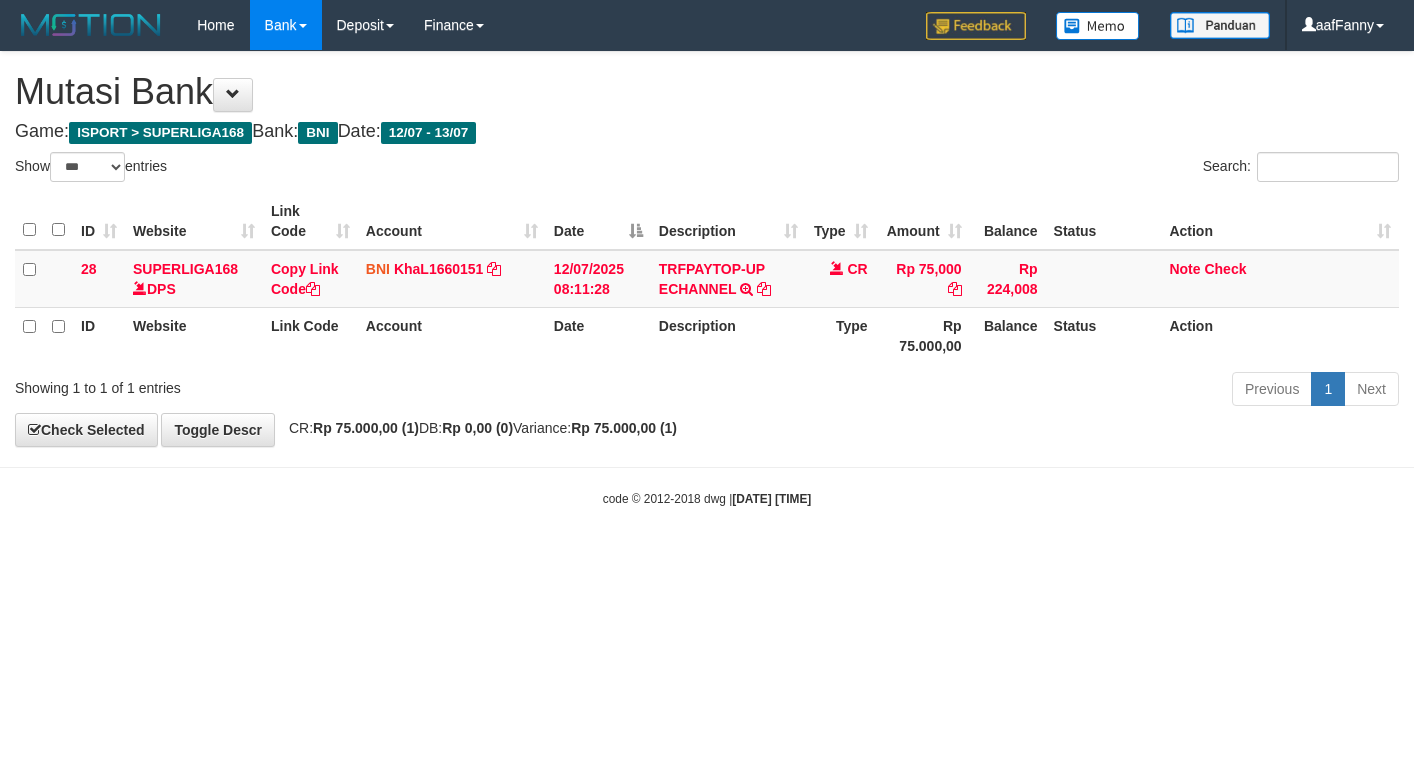 select on "***" 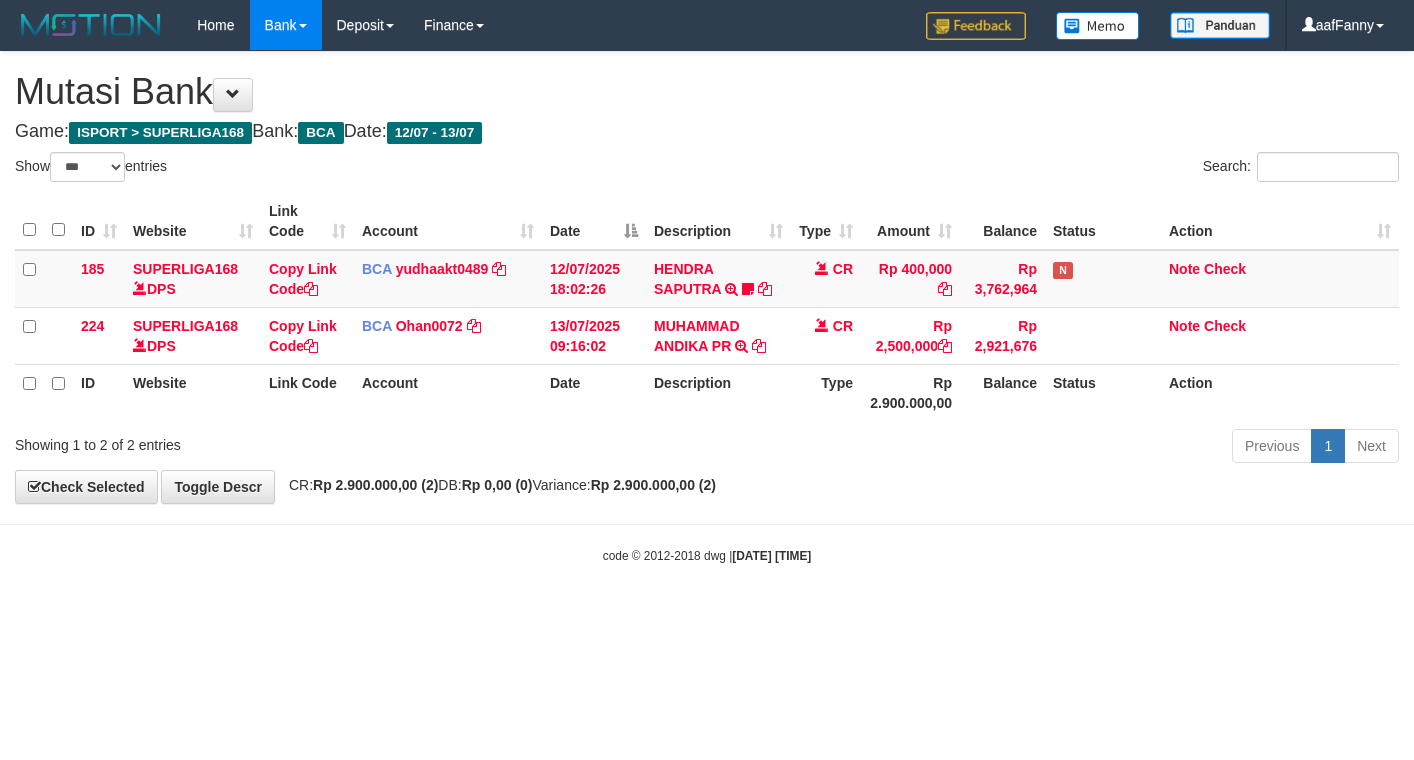 select on "***" 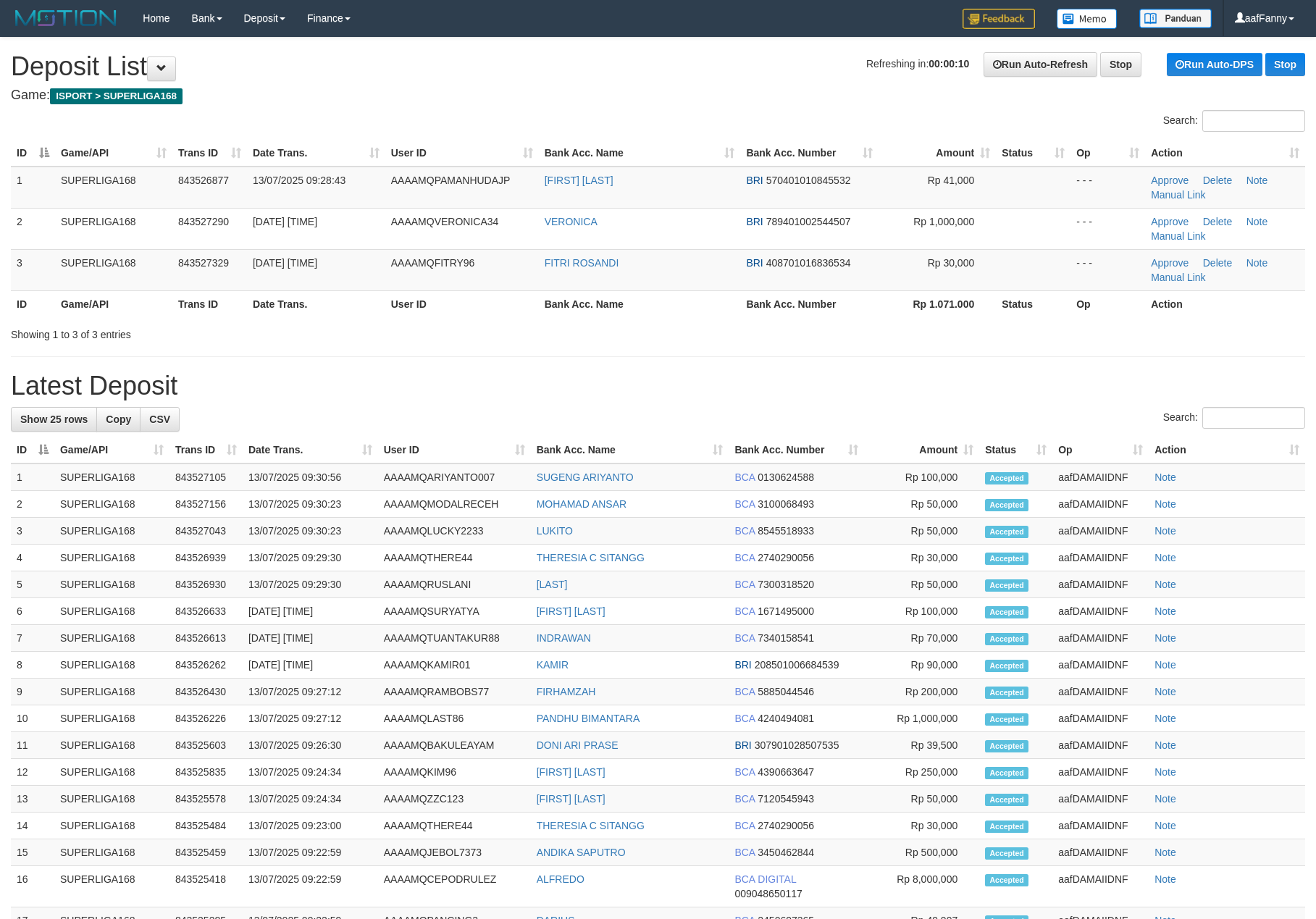 scroll, scrollTop: 0, scrollLeft: 0, axis: both 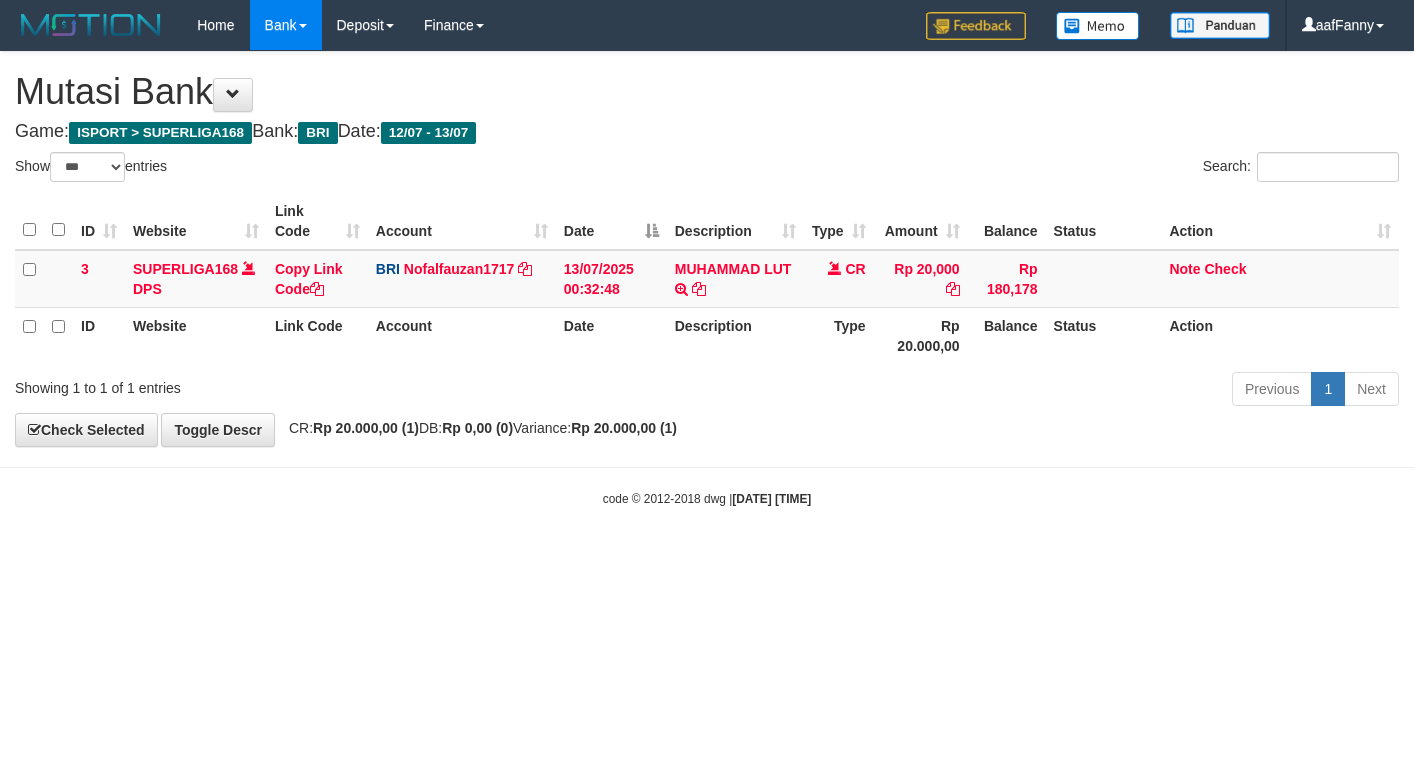 select on "***" 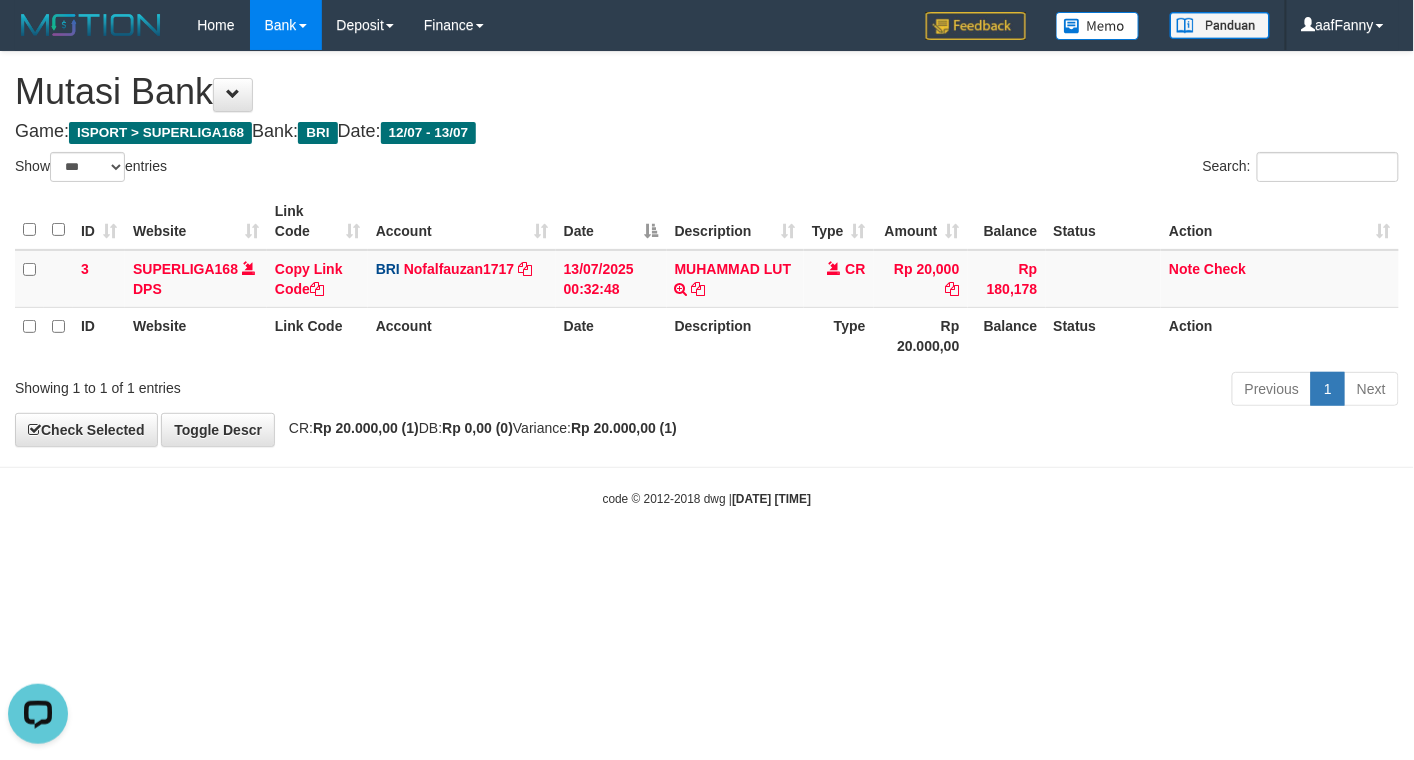 scroll, scrollTop: 0, scrollLeft: 0, axis: both 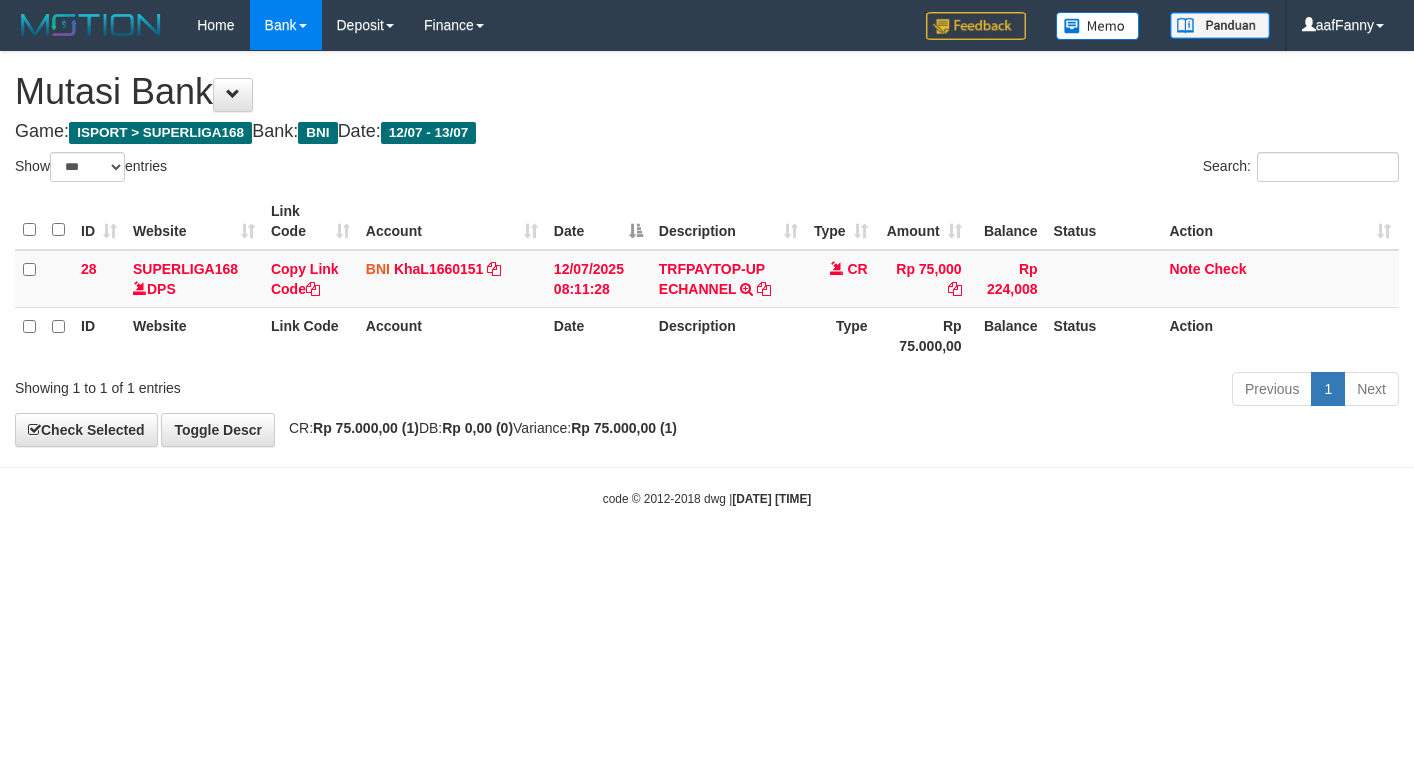 select on "***" 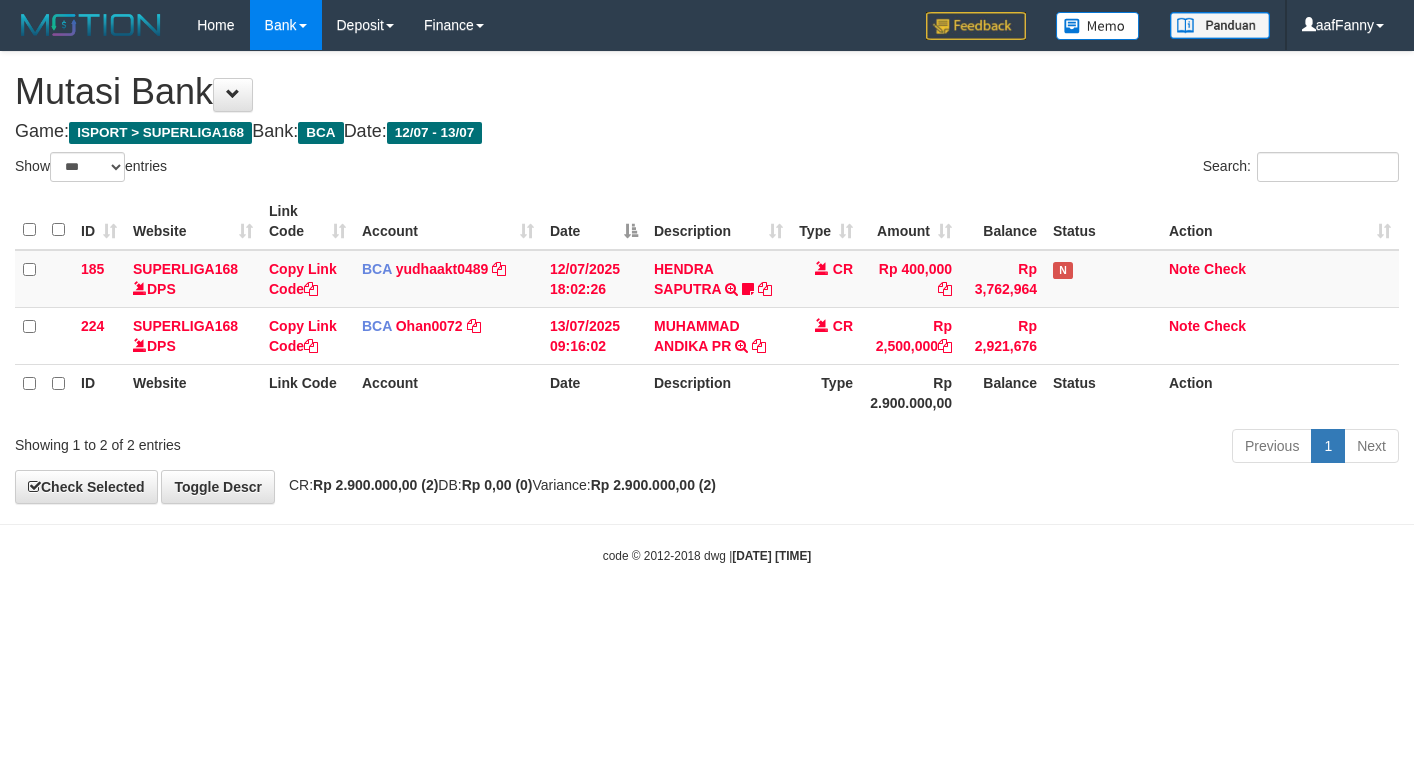select on "***" 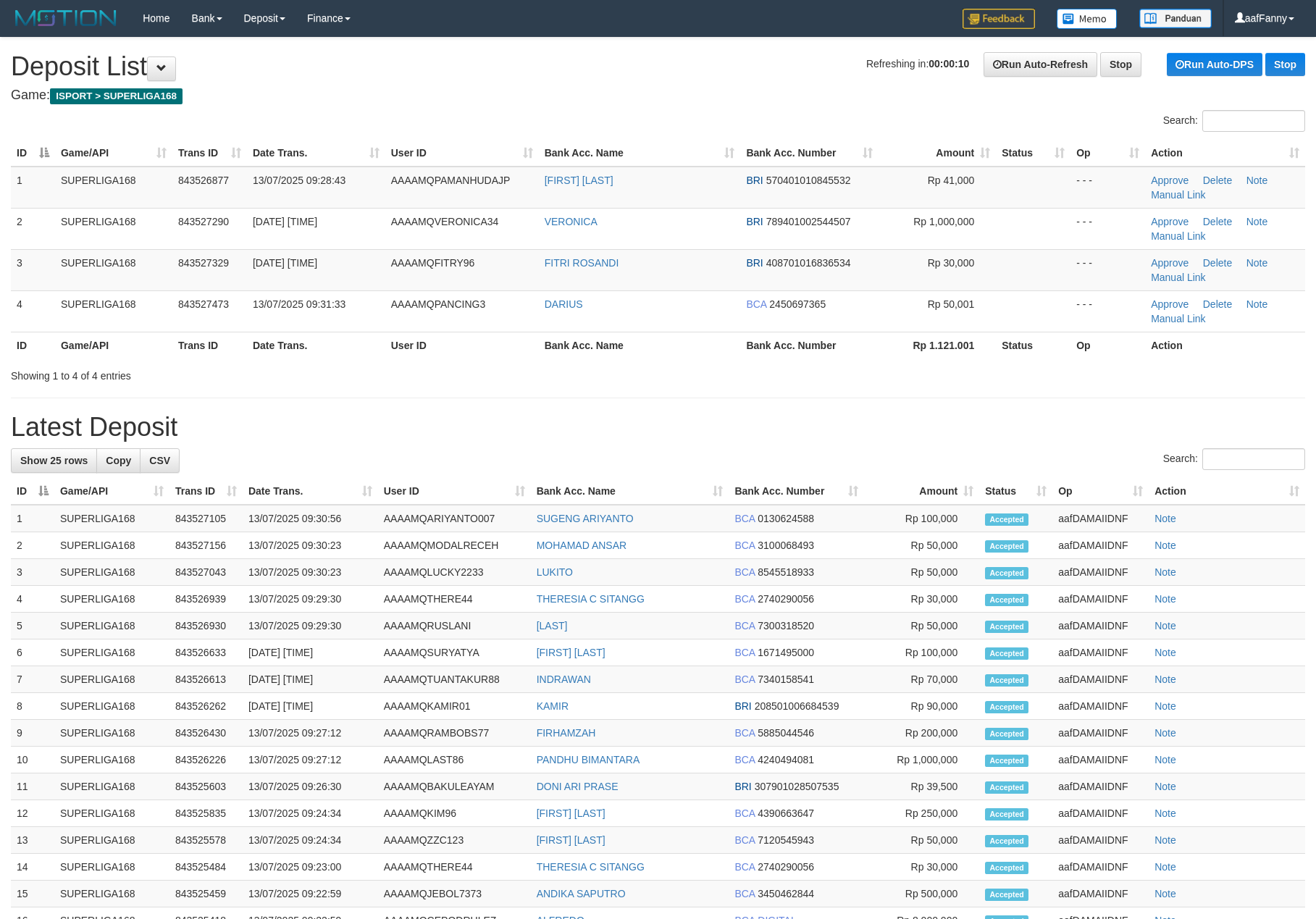 scroll, scrollTop: 0, scrollLeft: 0, axis: both 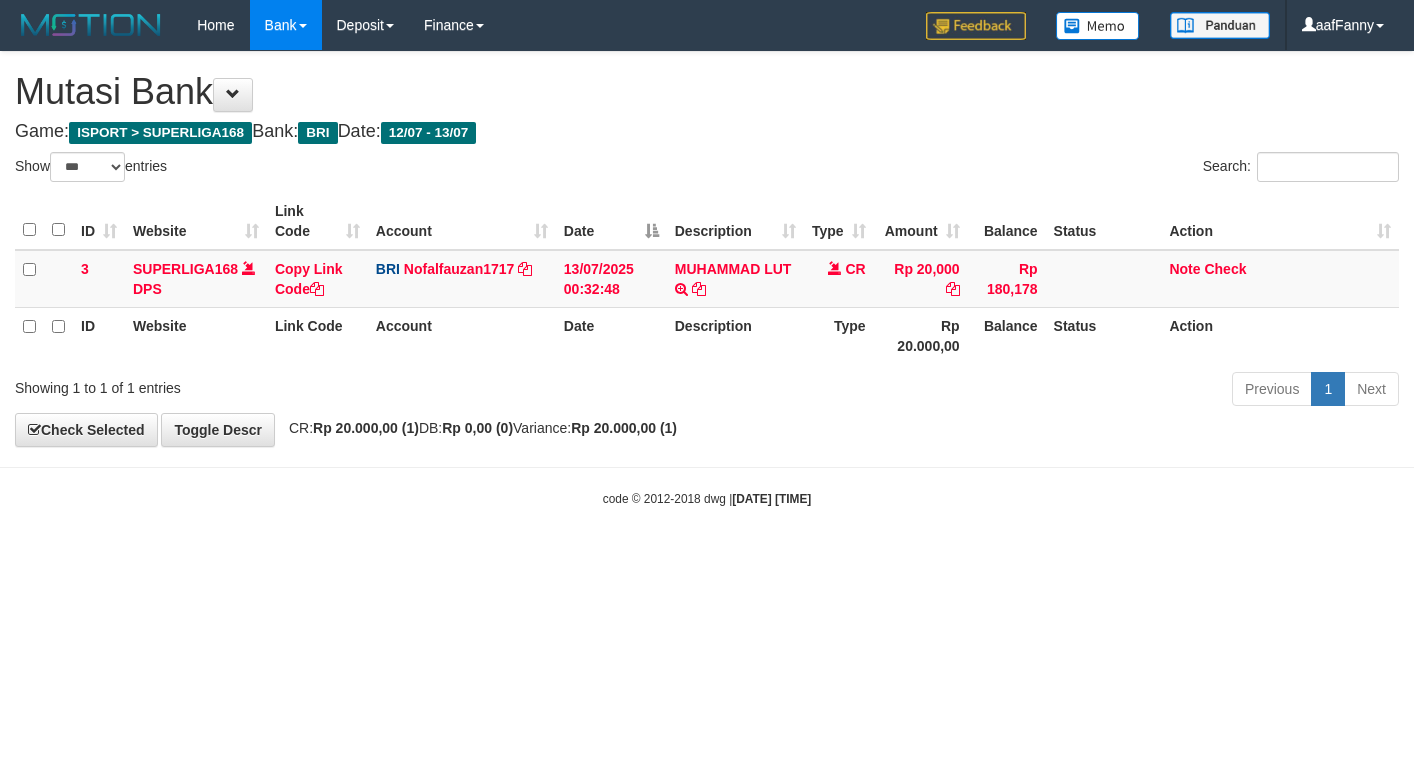 select on "***" 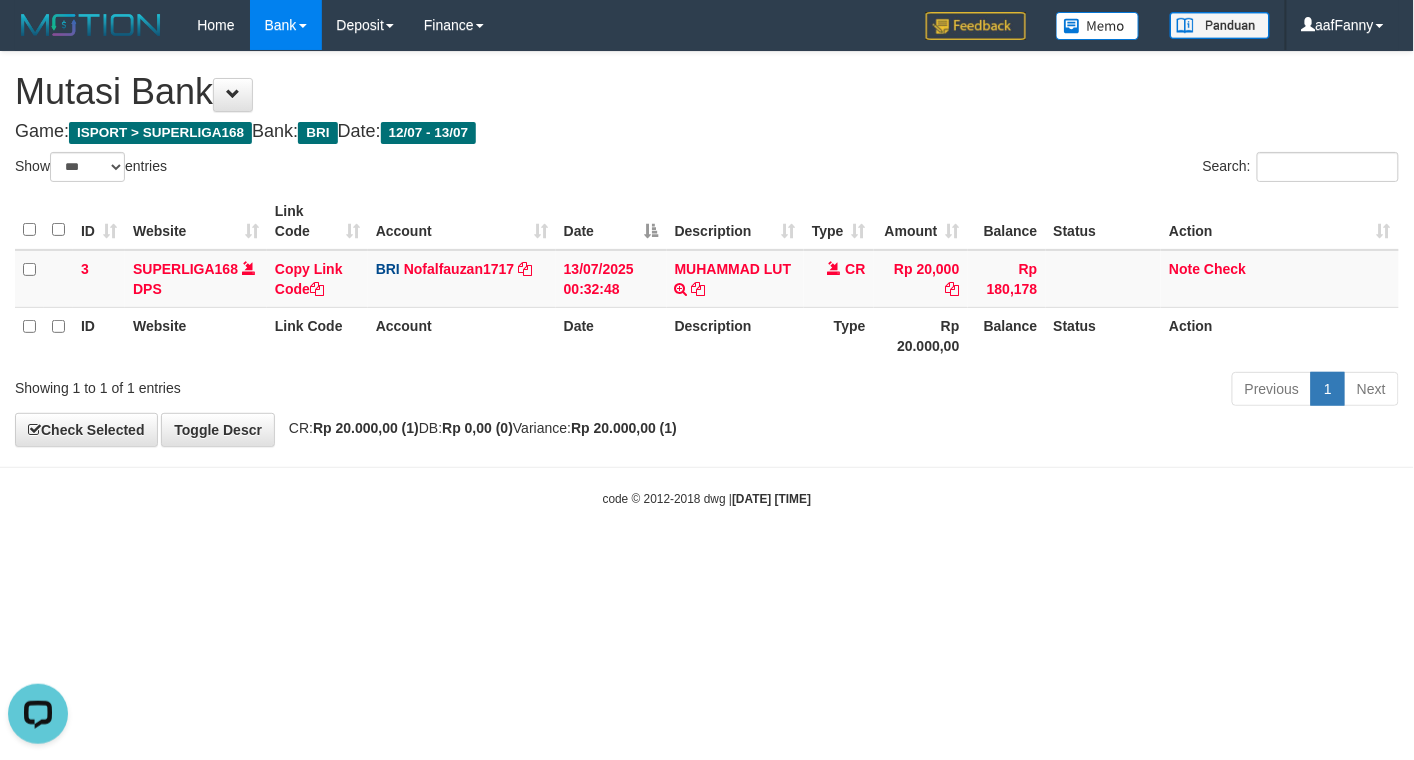 scroll, scrollTop: 0, scrollLeft: 0, axis: both 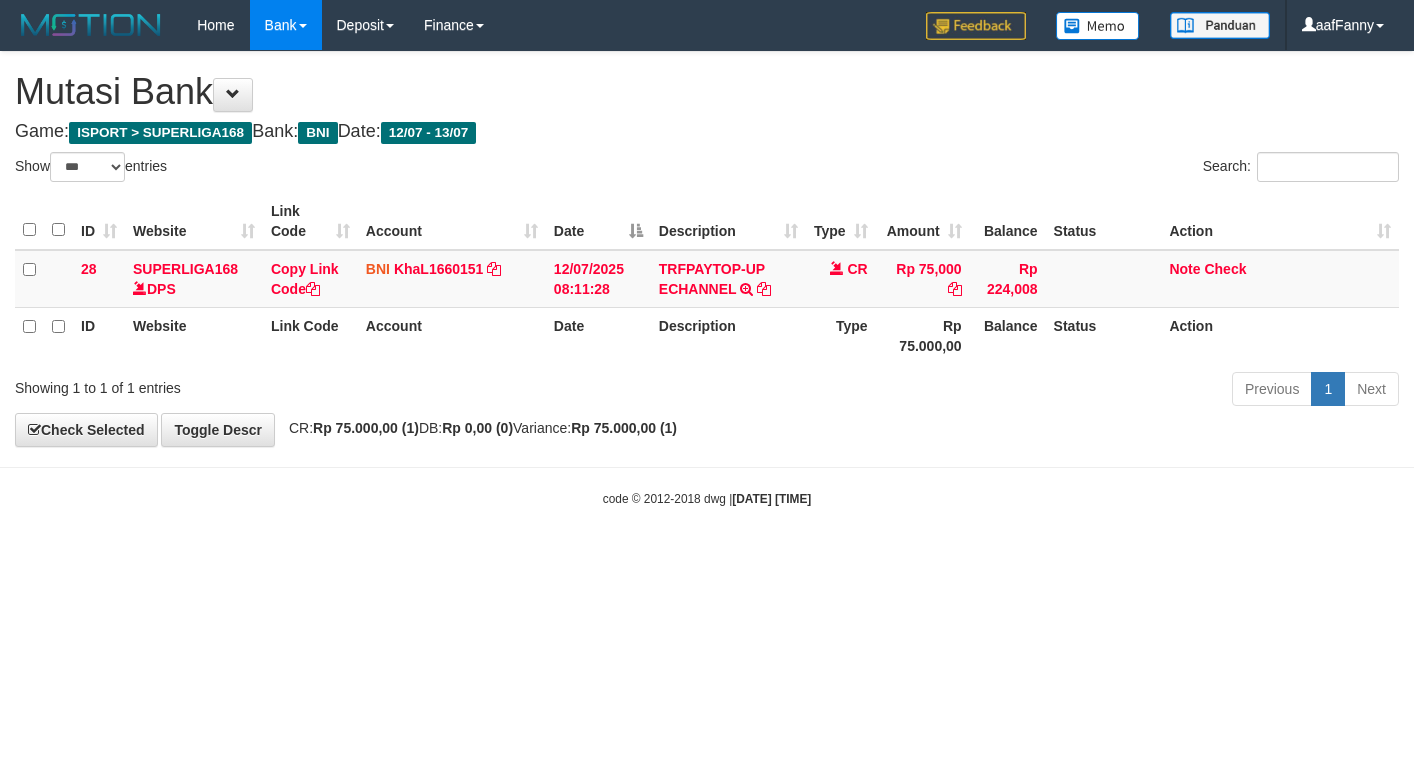 select on "***" 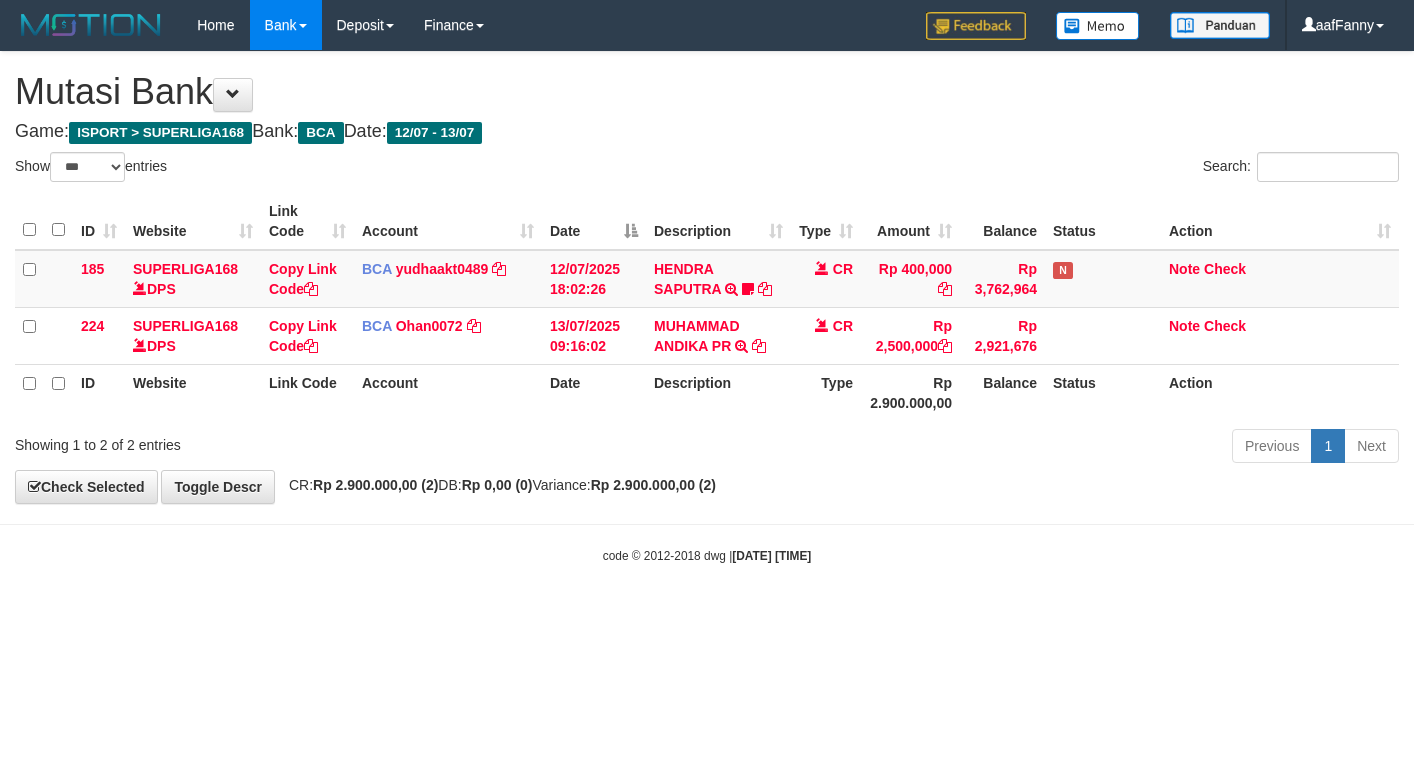 select on "***" 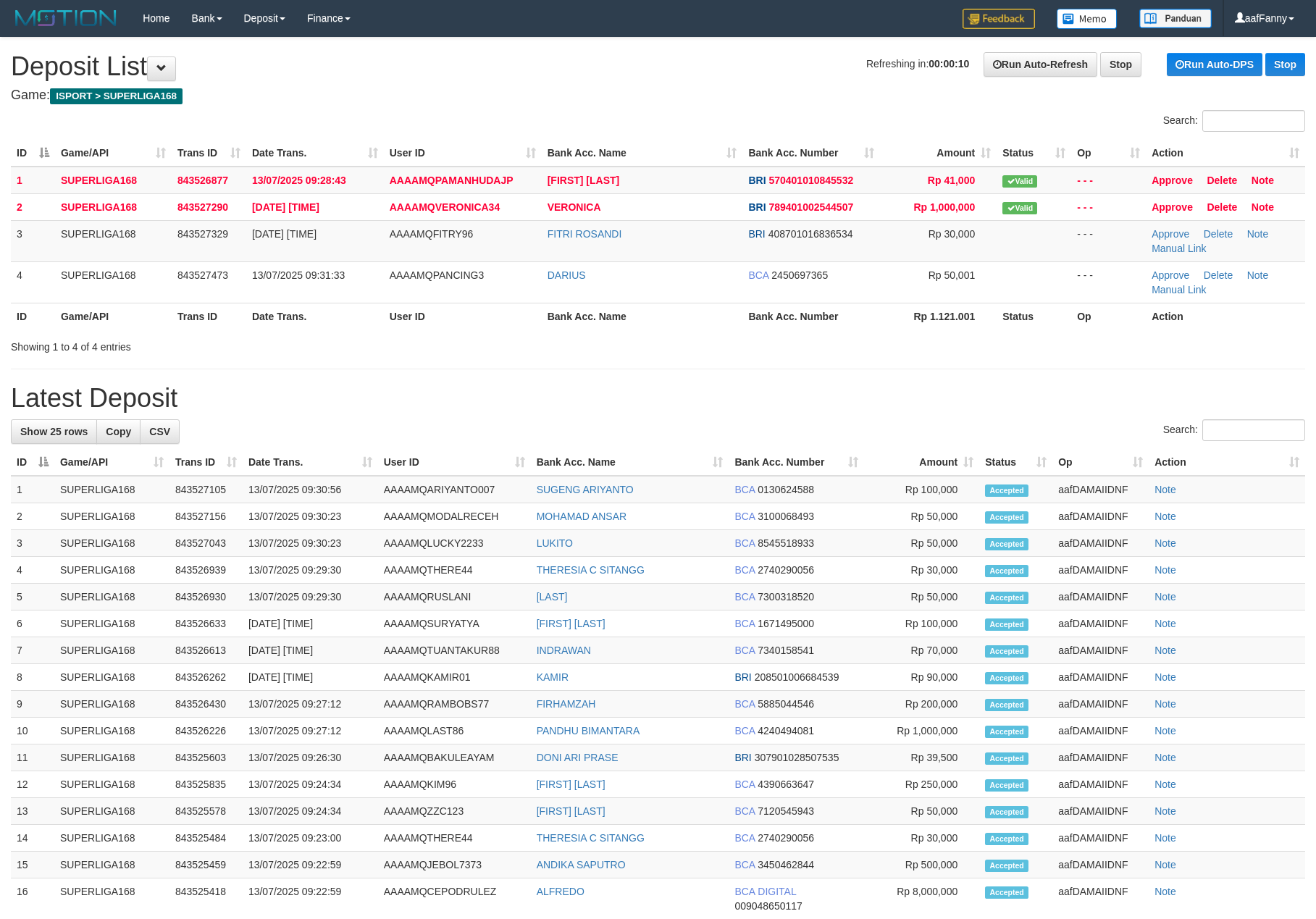 scroll, scrollTop: 0, scrollLeft: 0, axis: both 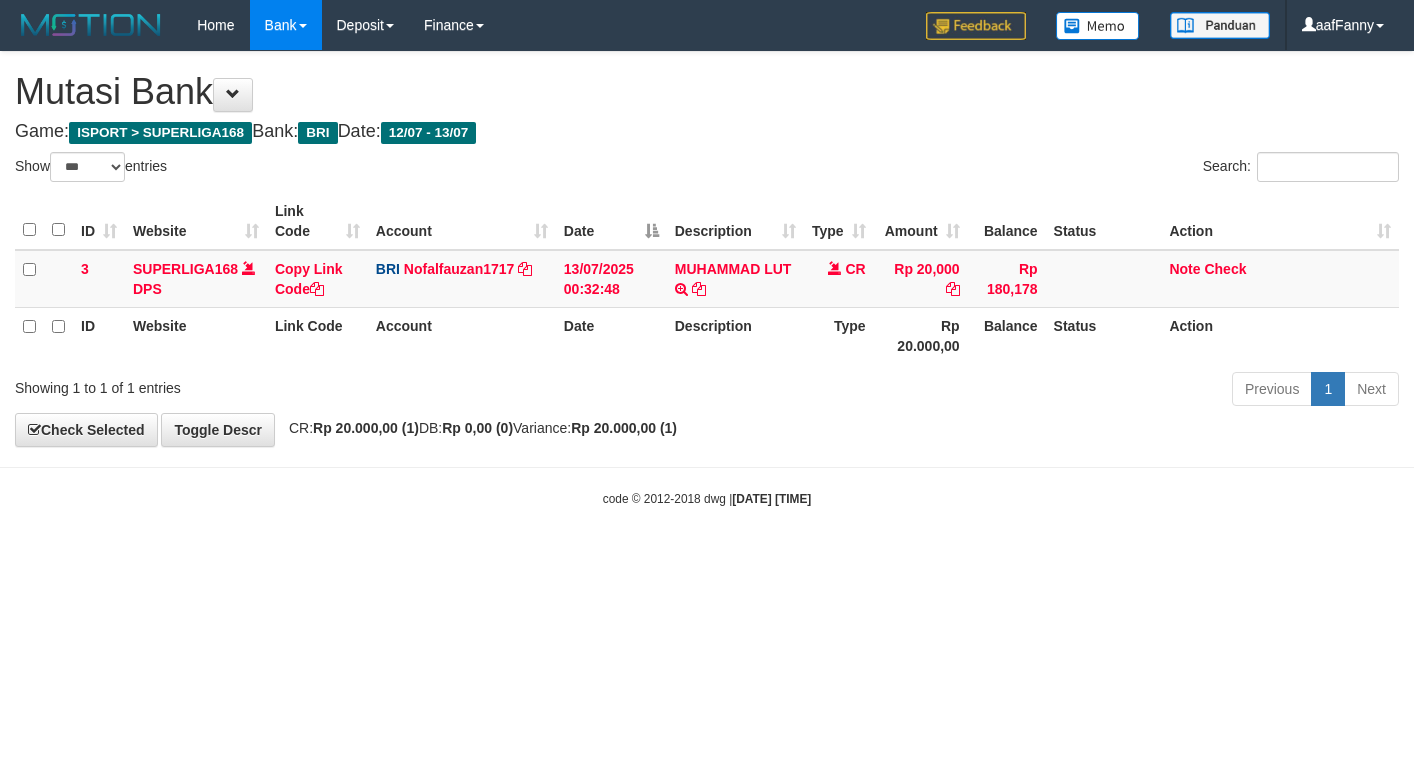 select on "***" 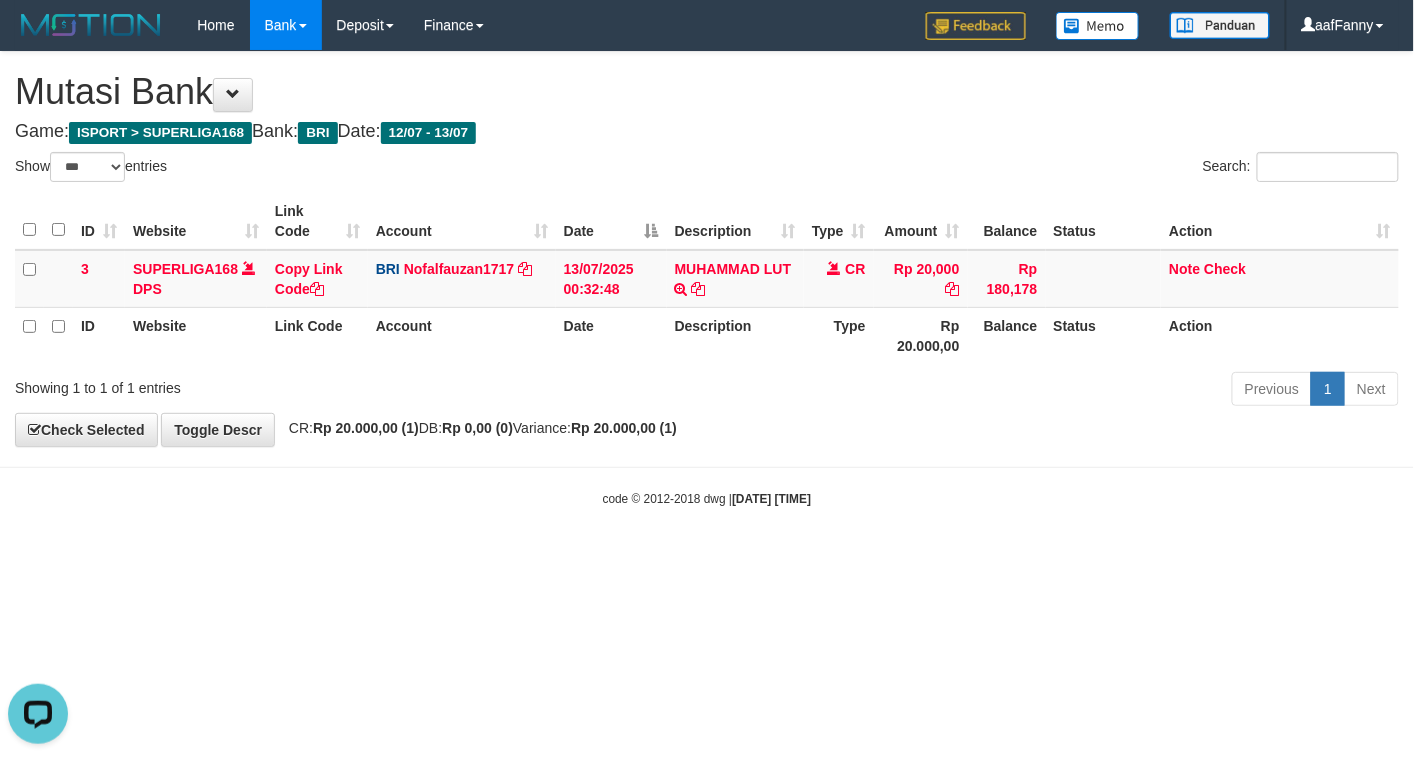scroll, scrollTop: 0, scrollLeft: 0, axis: both 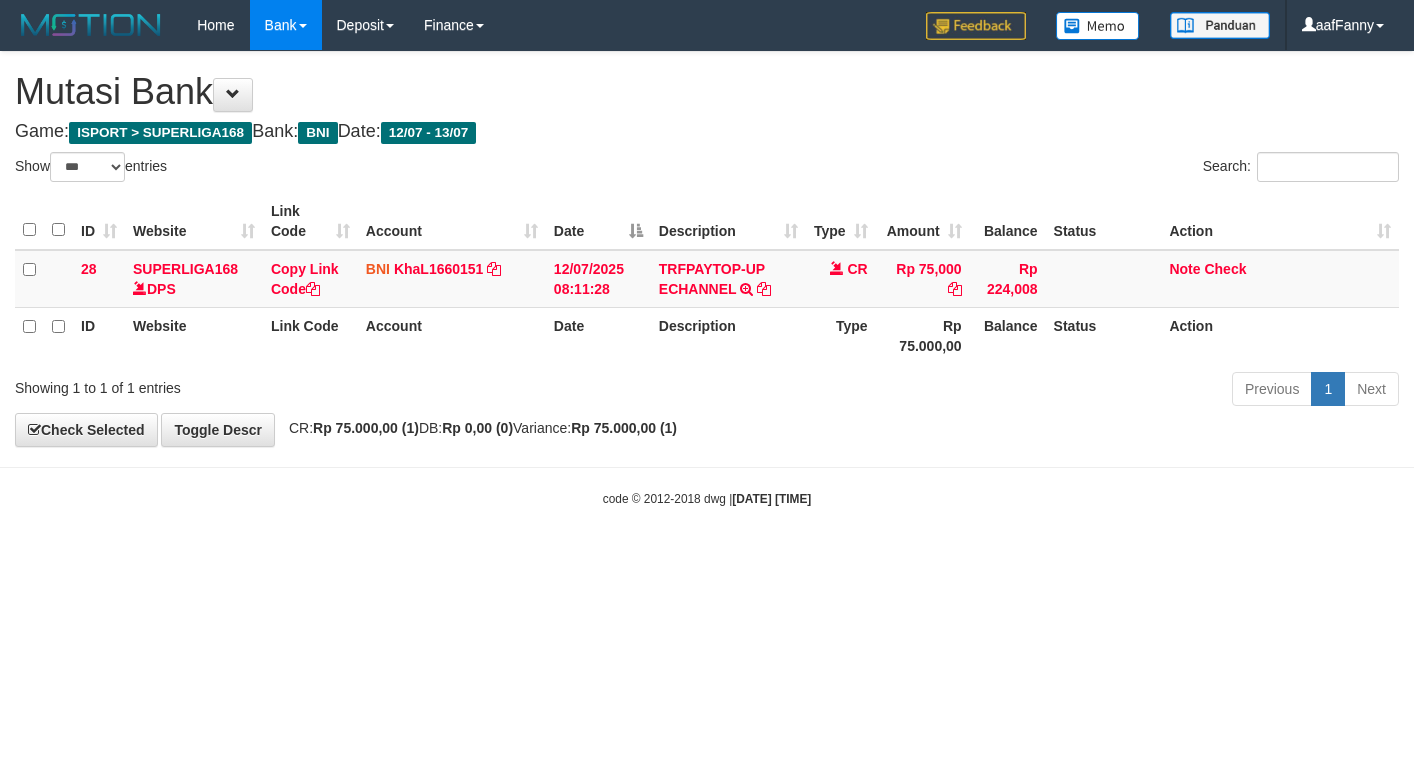 select on "***" 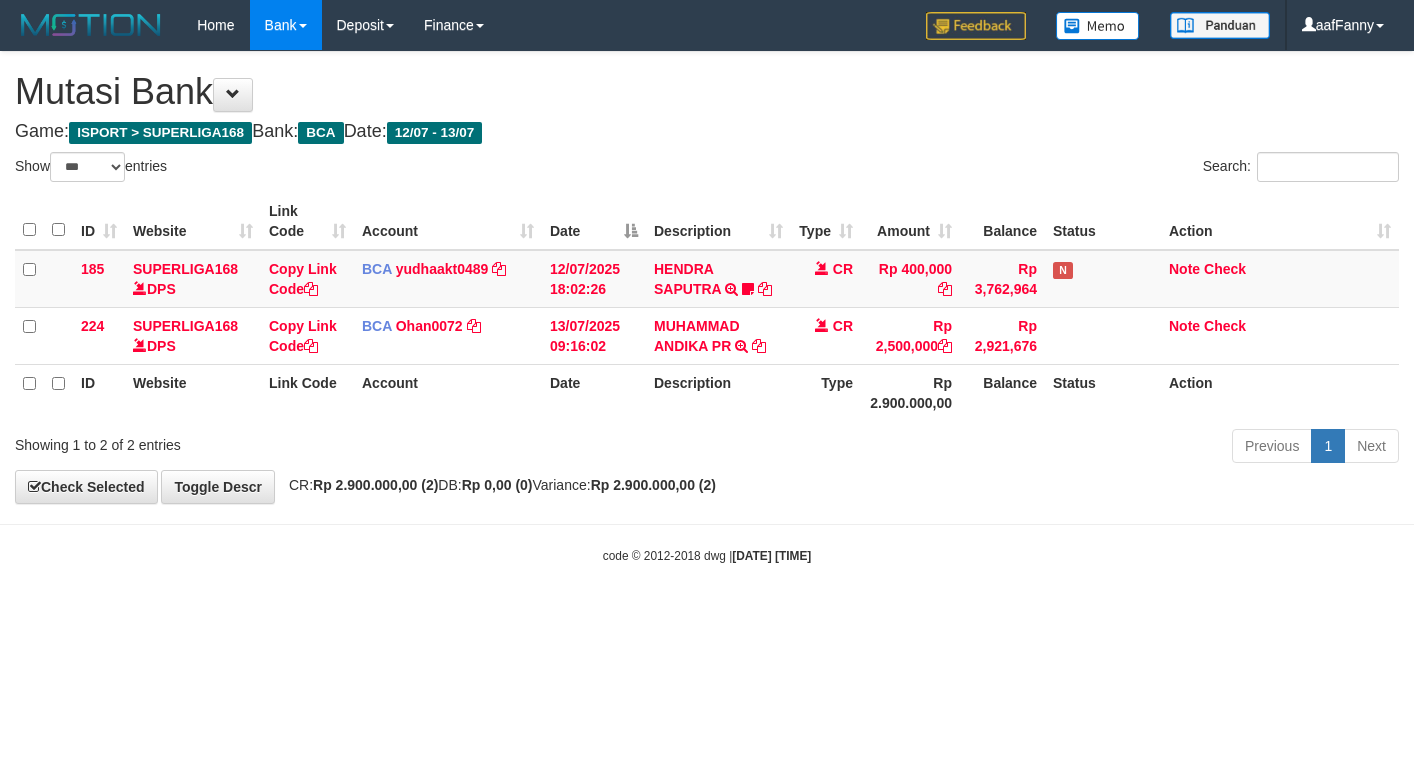 select on "***" 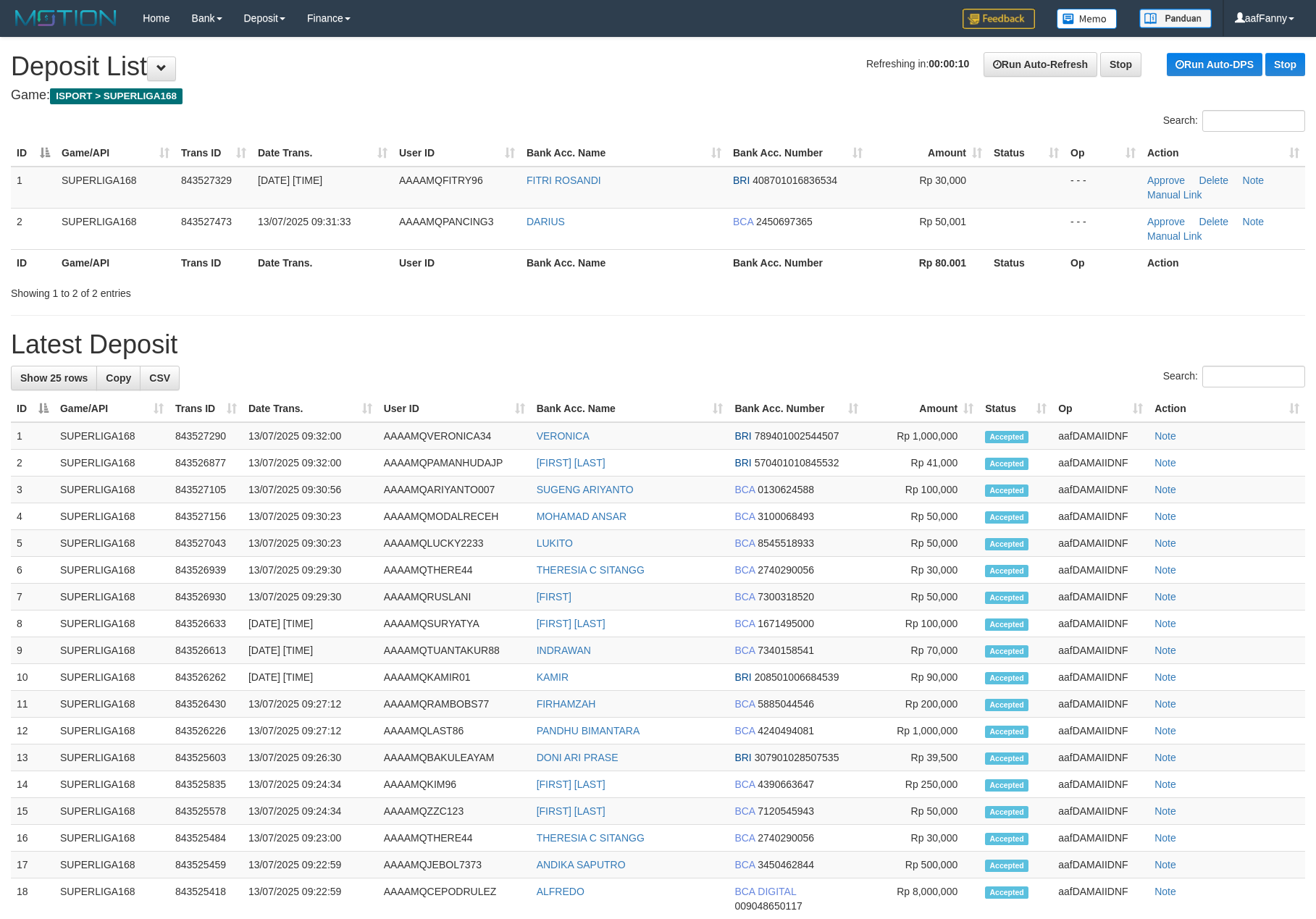 scroll, scrollTop: 0, scrollLeft: 0, axis: both 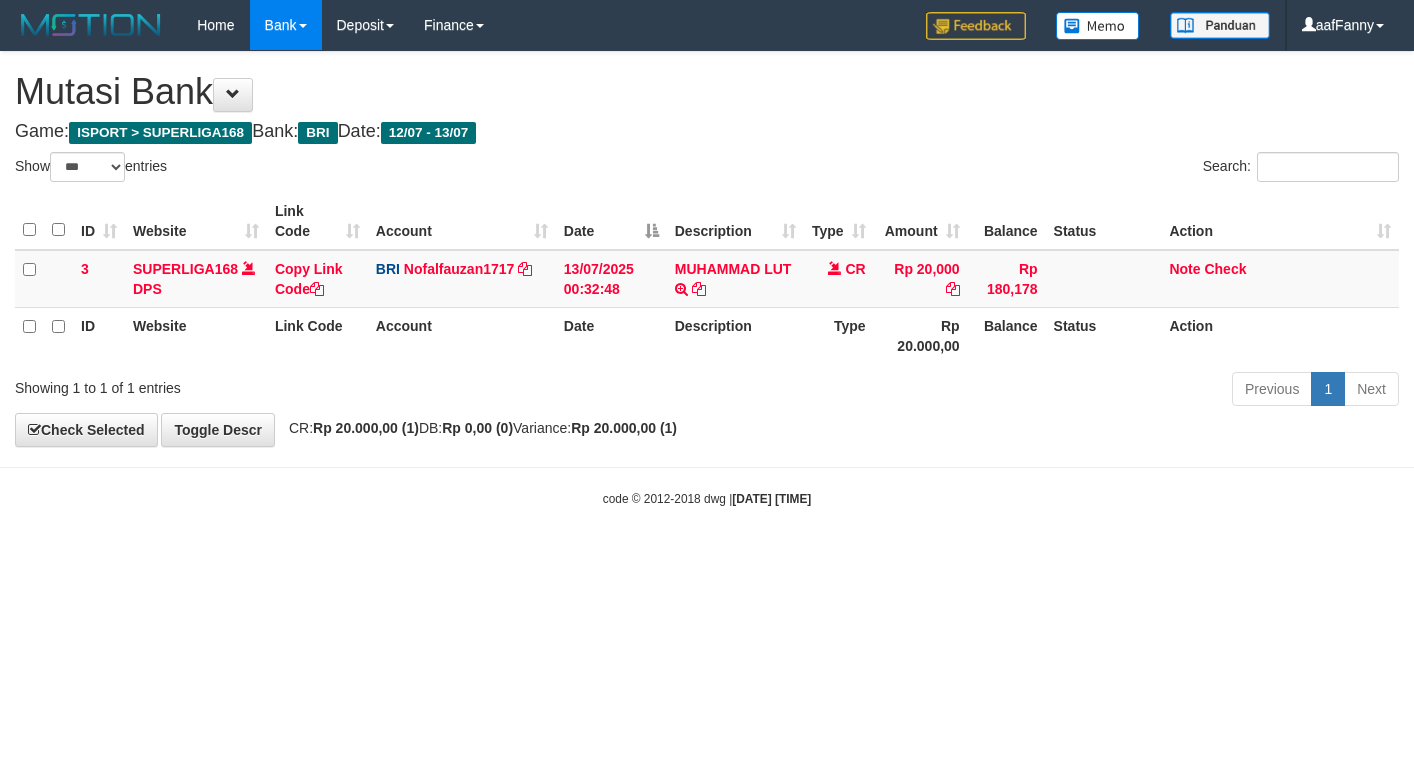 select on "***" 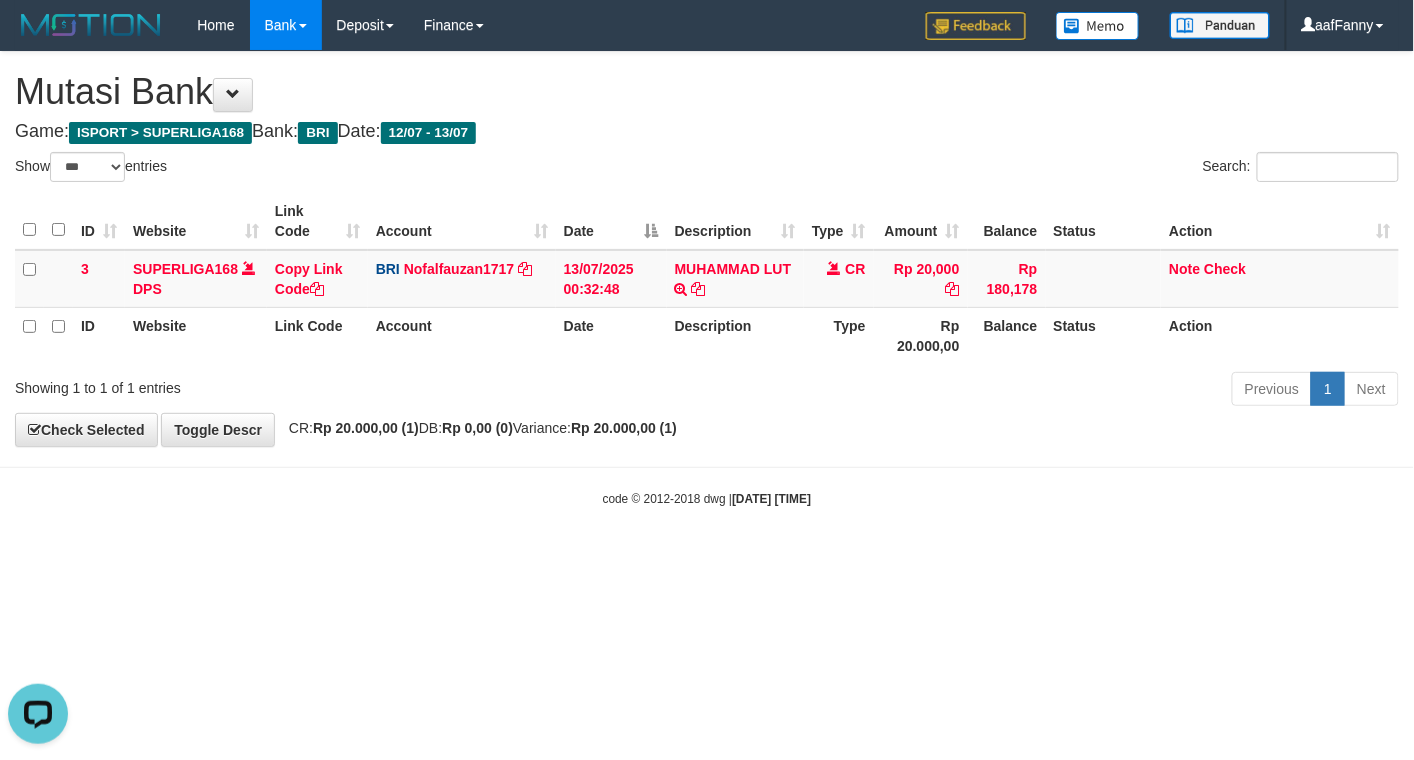 scroll, scrollTop: 0, scrollLeft: 0, axis: both 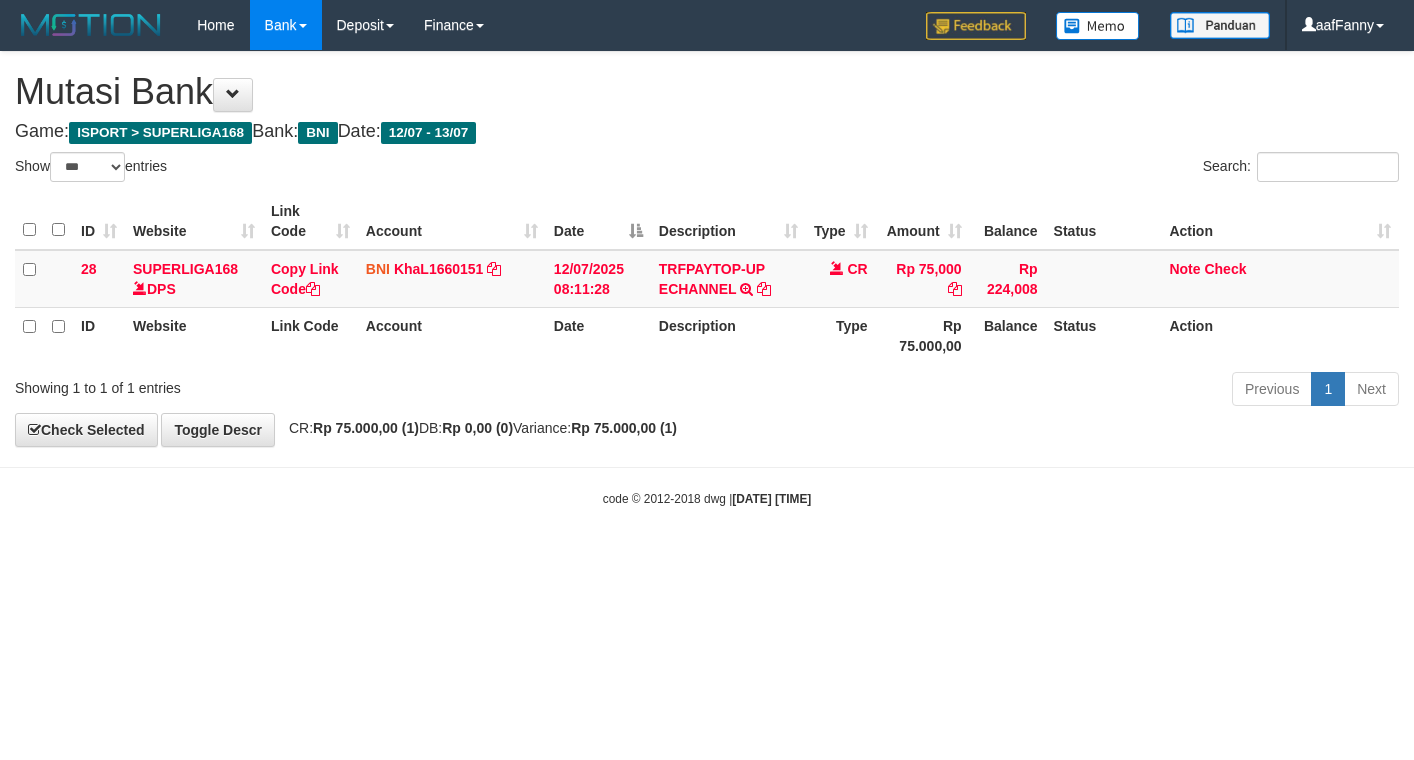 select on "***" 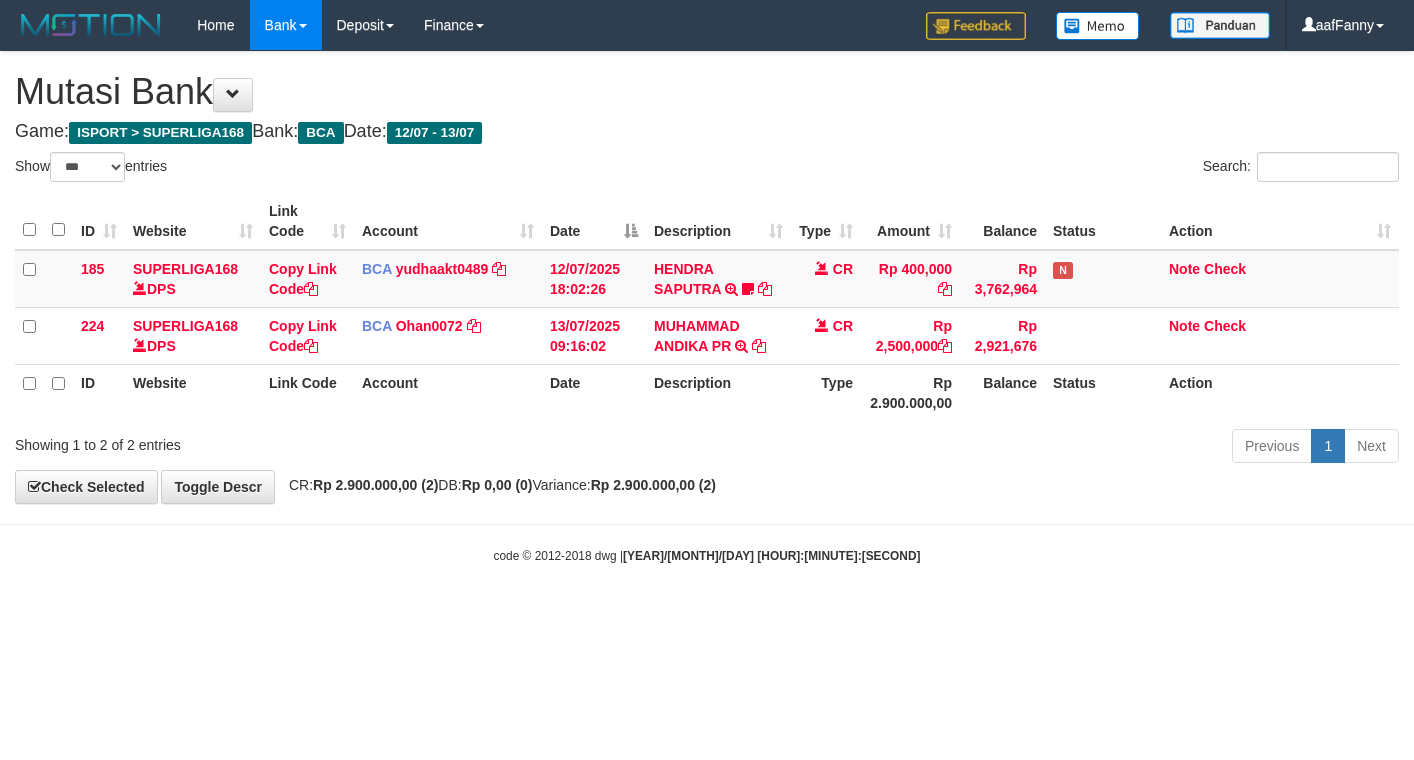 select on "***" 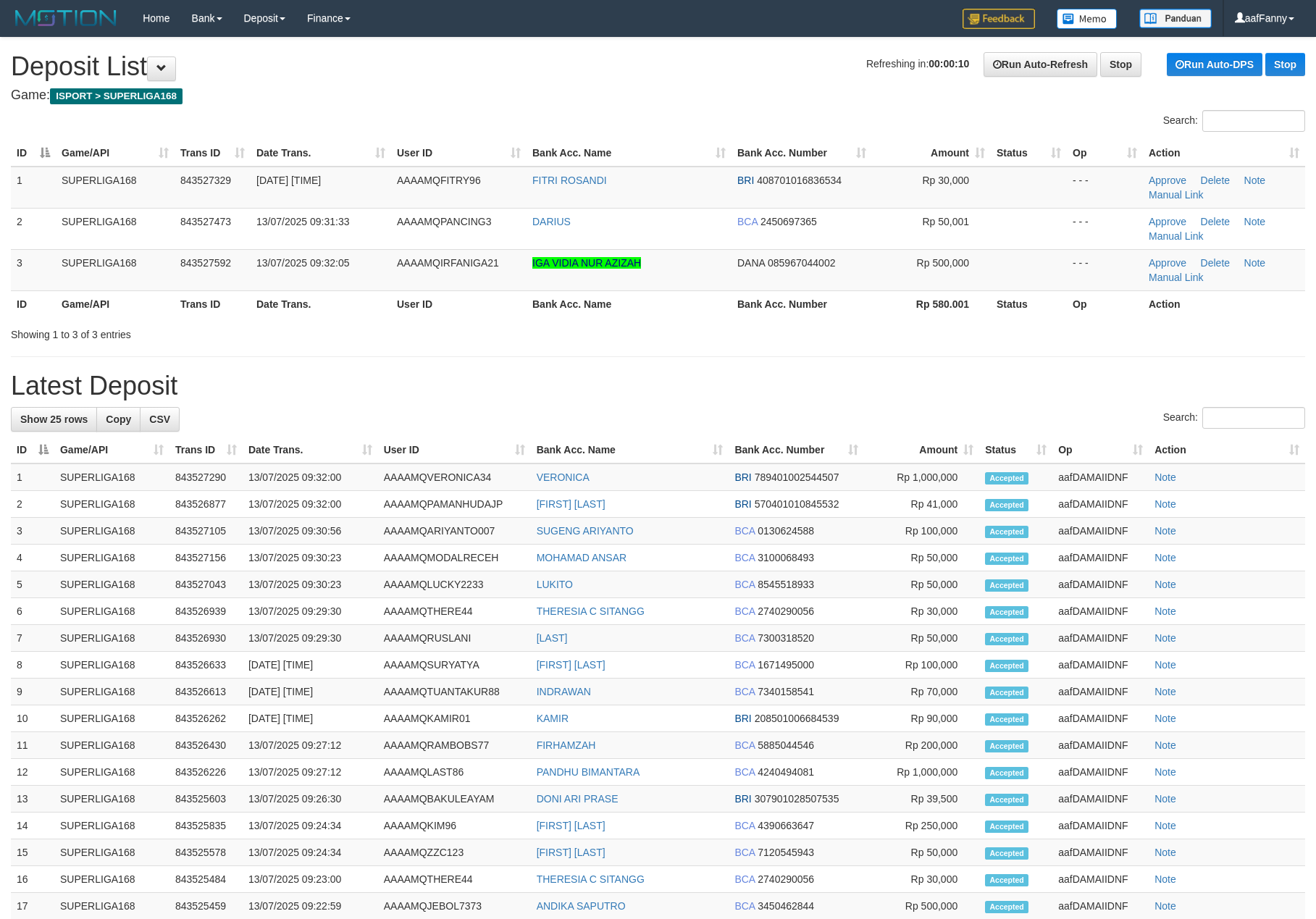 scroll, scrollTop: 0, scrollLeft: 0, axis: both 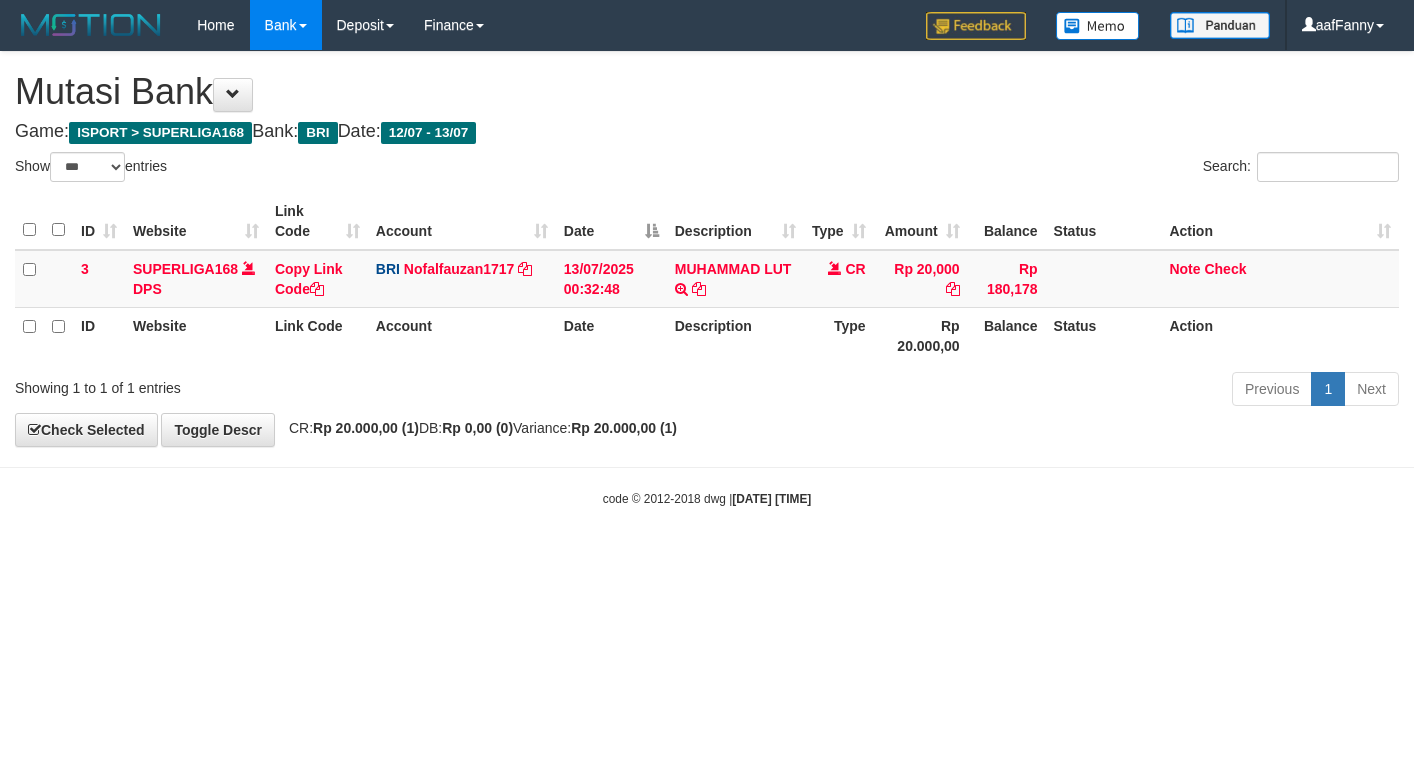 select on "***" 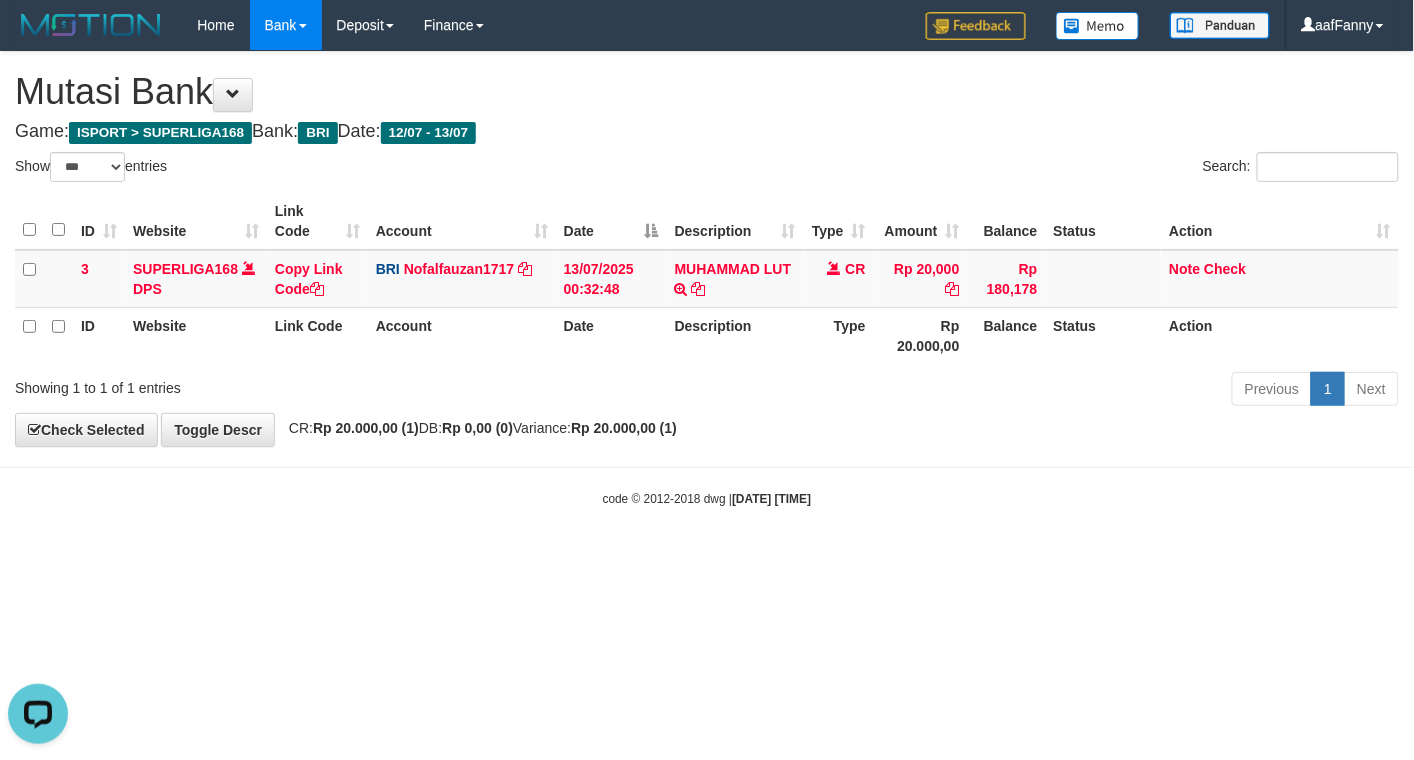 scroll, scrollTop: 0, scrollLeft: 0, axis: both 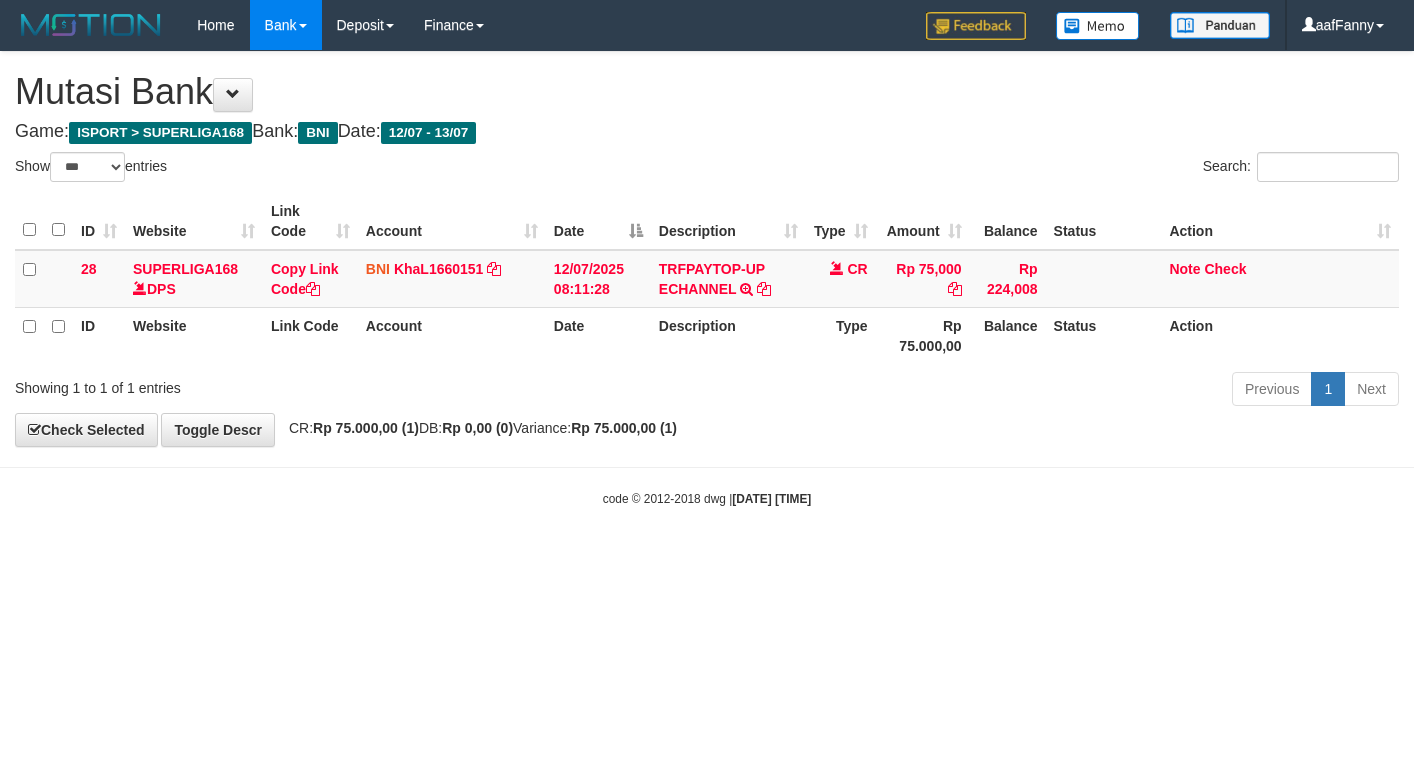 select on "***" 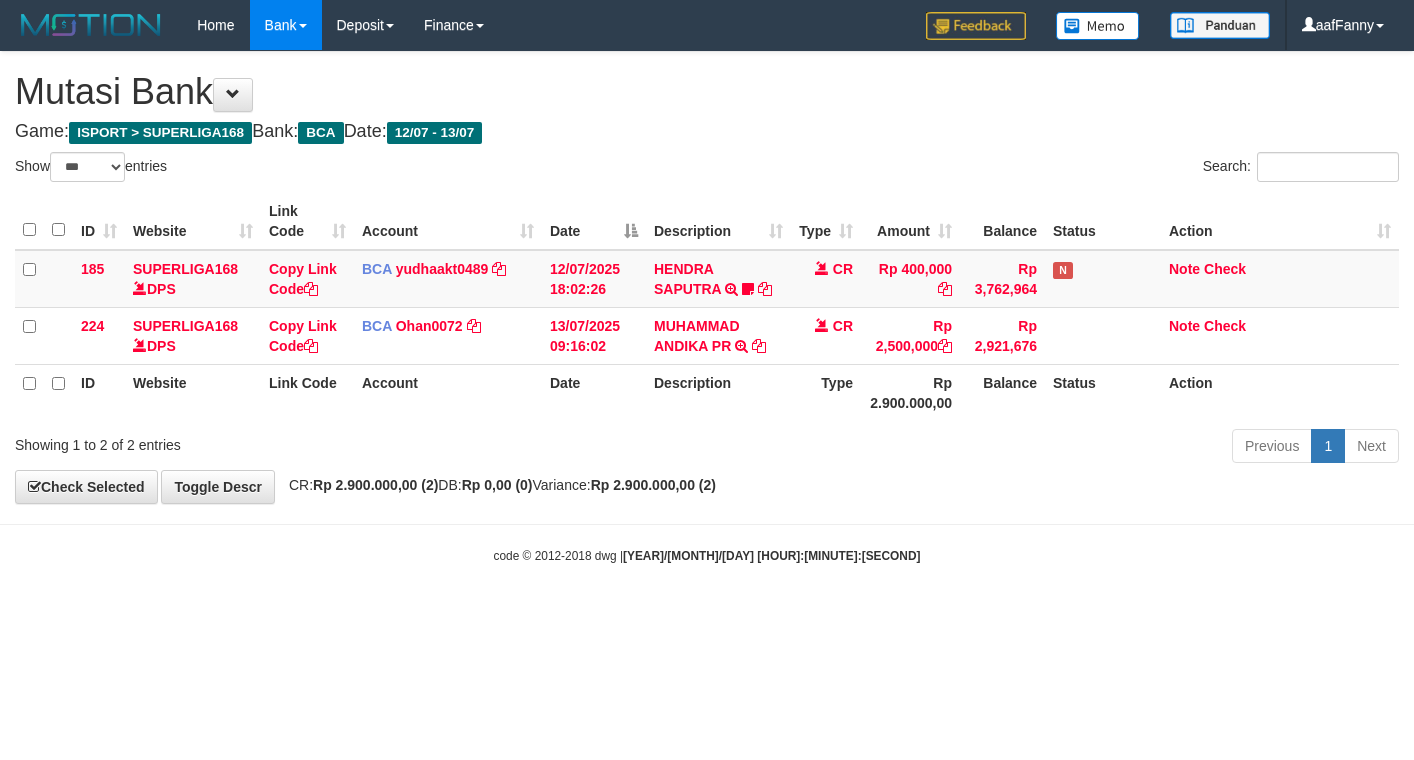 select on "***" 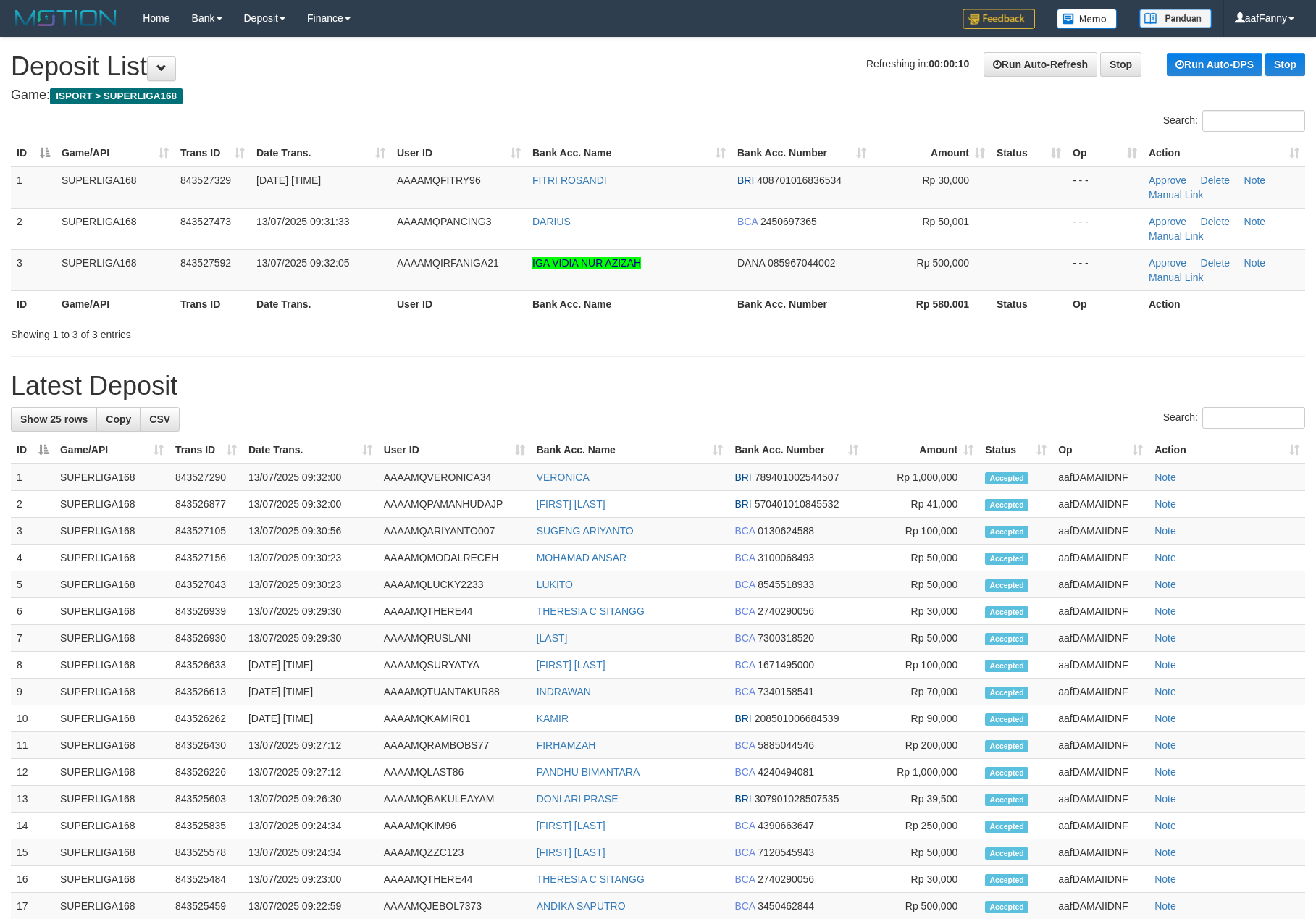 scroll, scrollTop: 0, scrollLeft: 0, axis: both 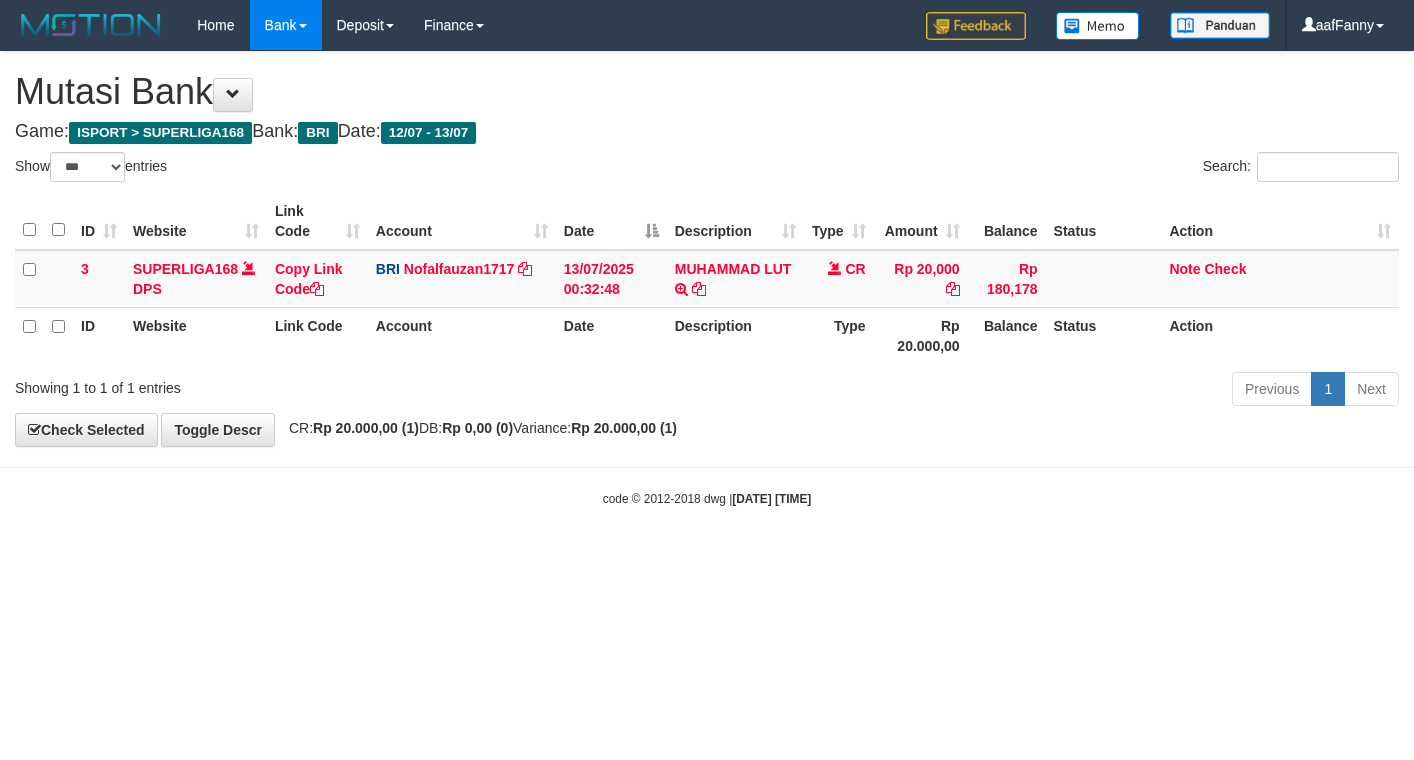 select on "***" 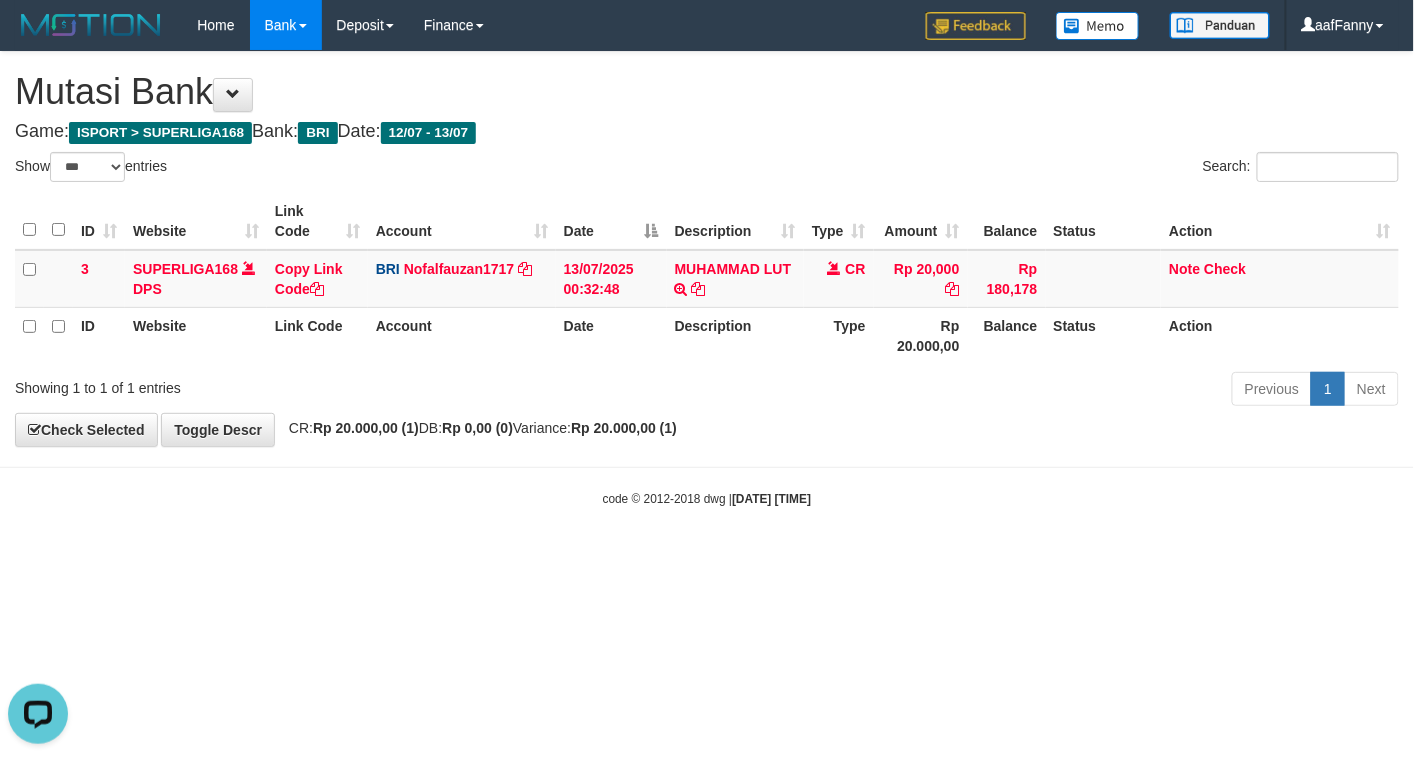 scroll, scrollTop: 0, scrollLeft: 0, axis: both 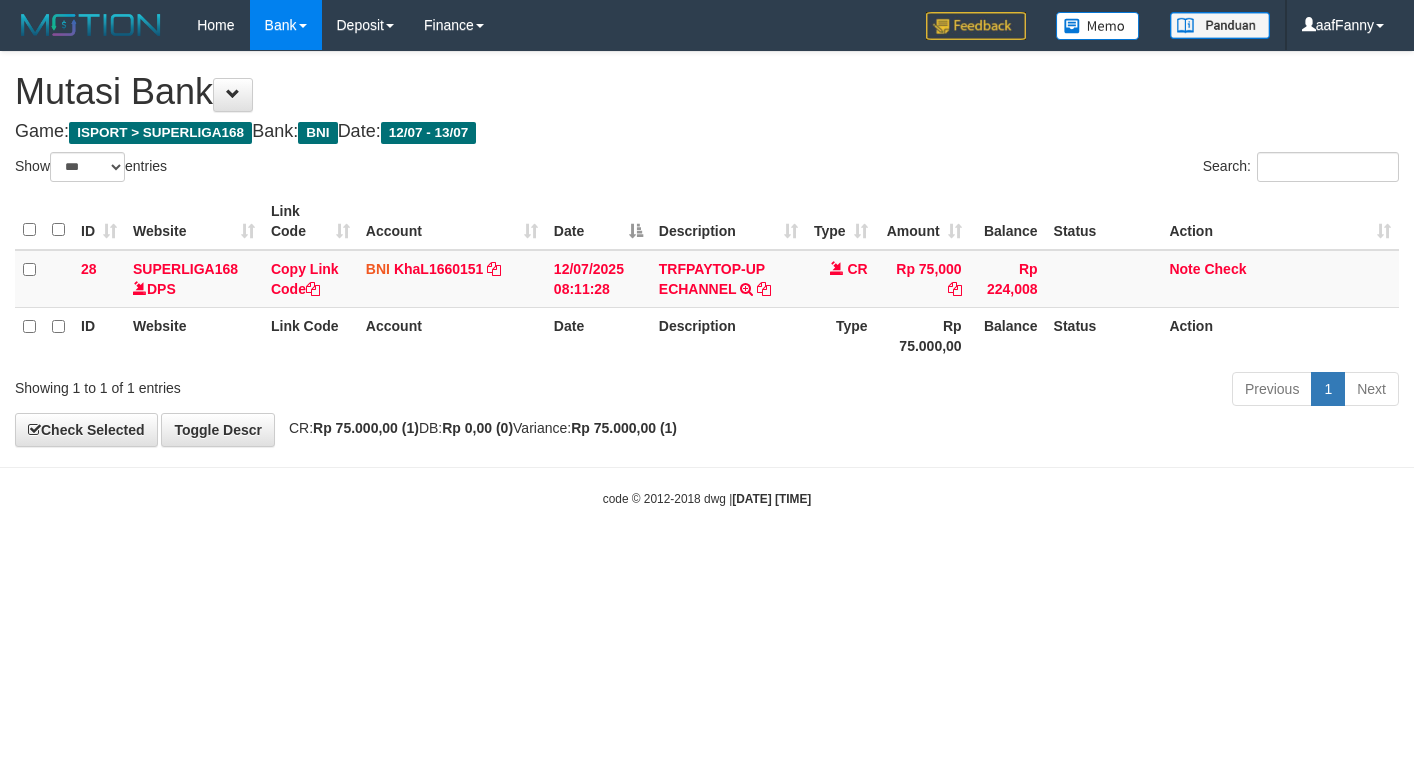 select on "***" 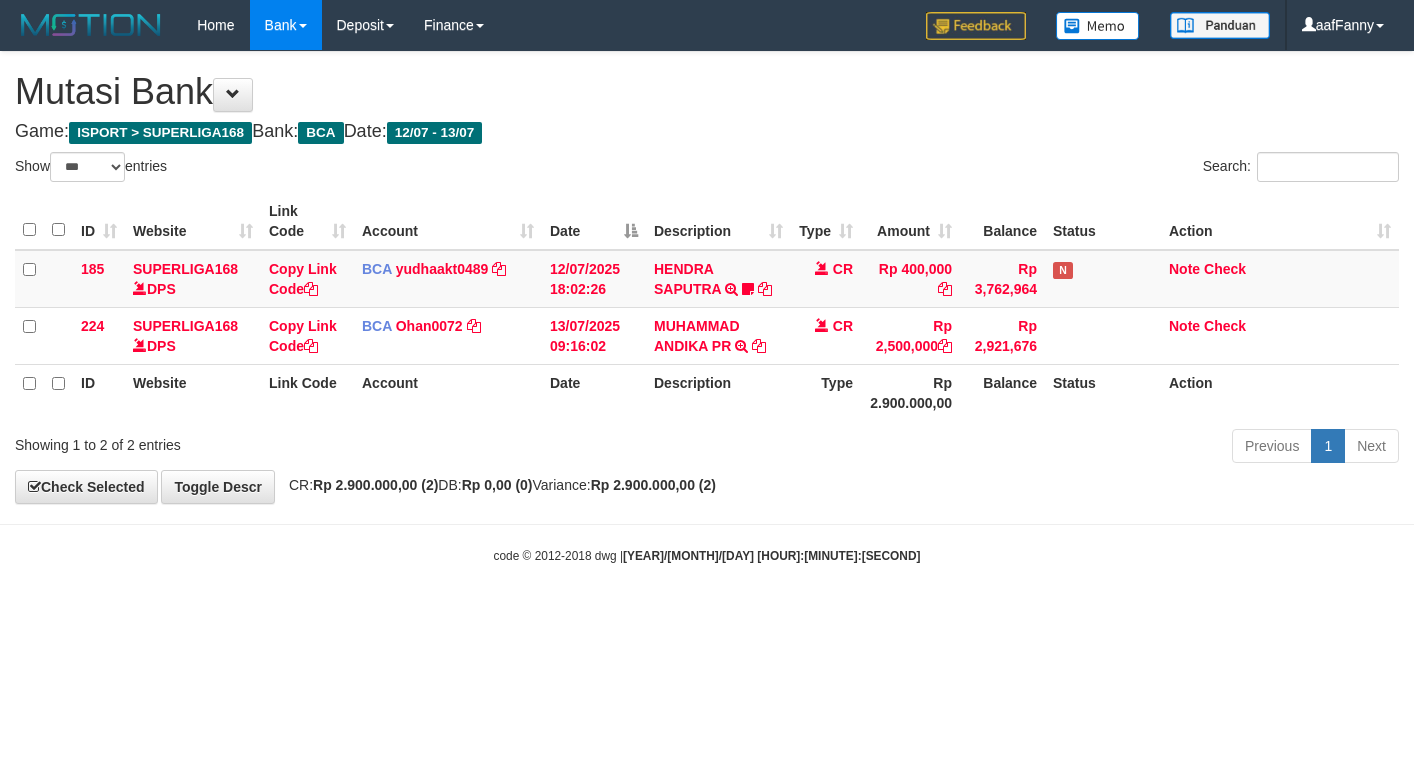 select on "***" 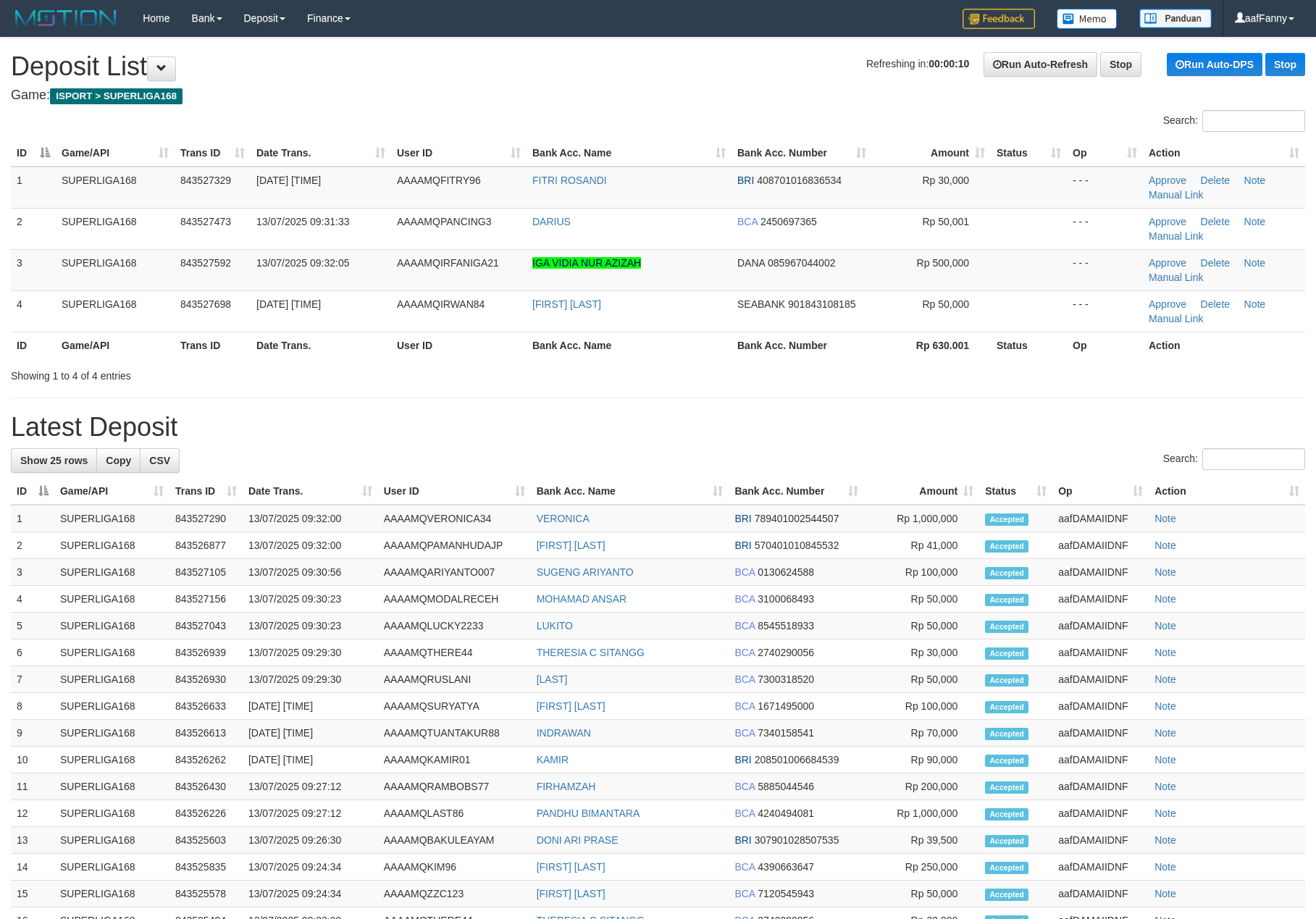 scroll, scrollTop: 0, scrollLeft: 0, axis: both 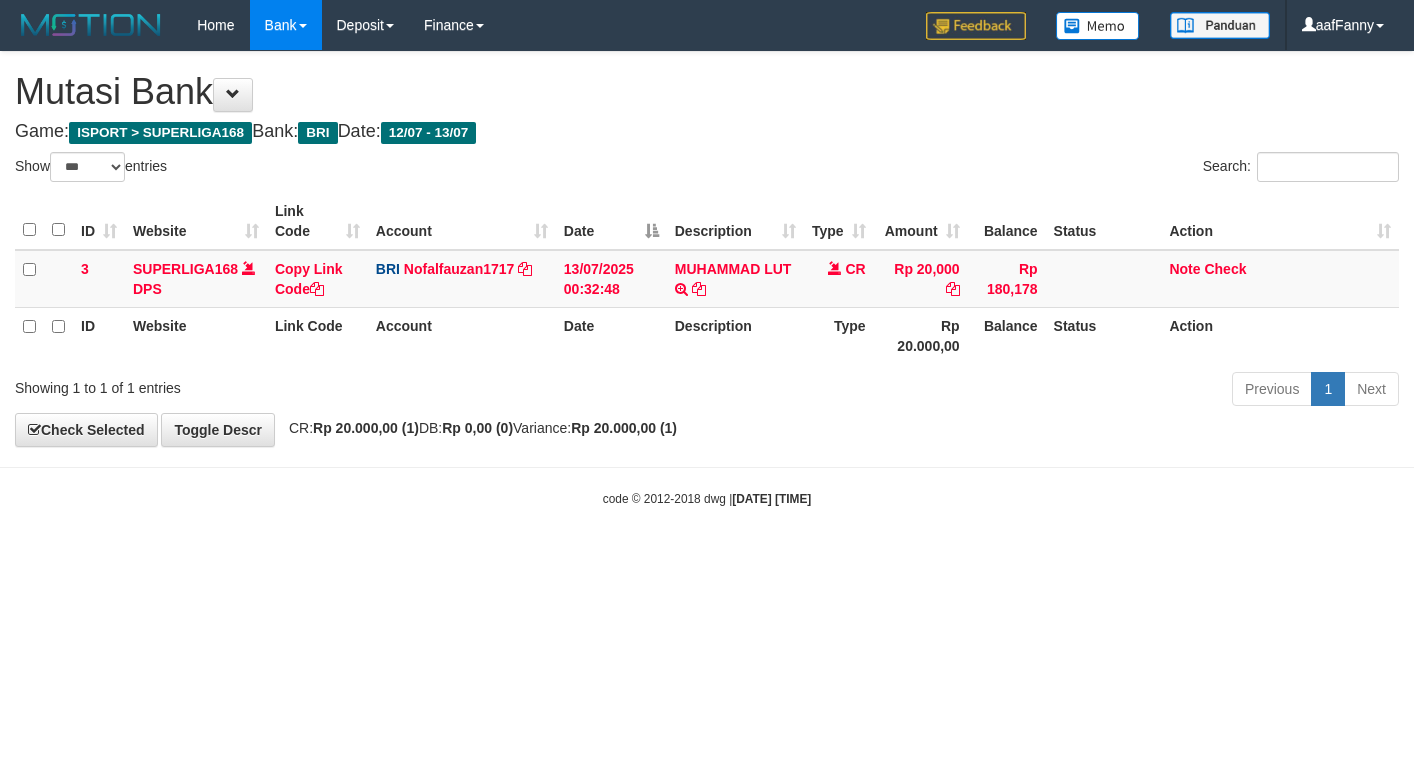 select on "***" 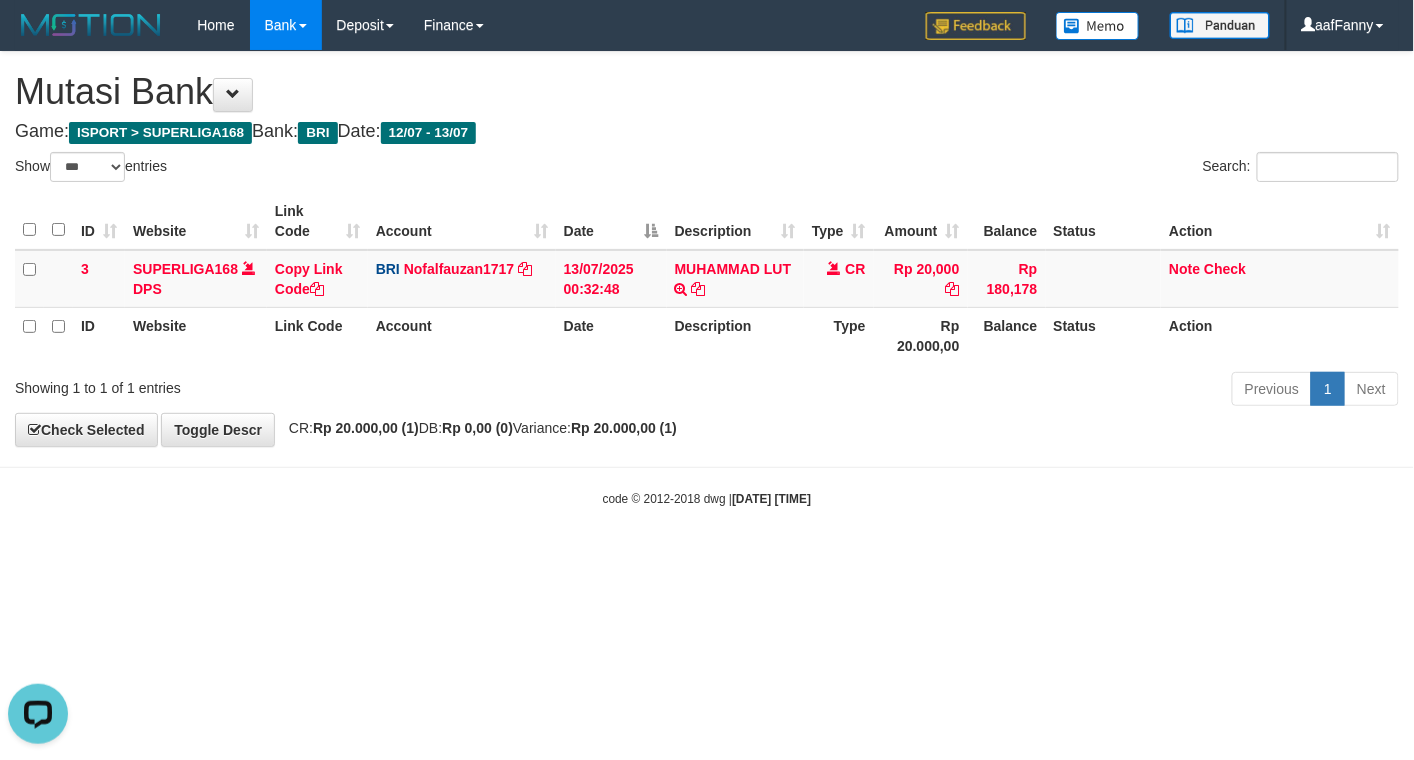 scroll, scrollTop: 0, scrollLeft: 0, axis: both 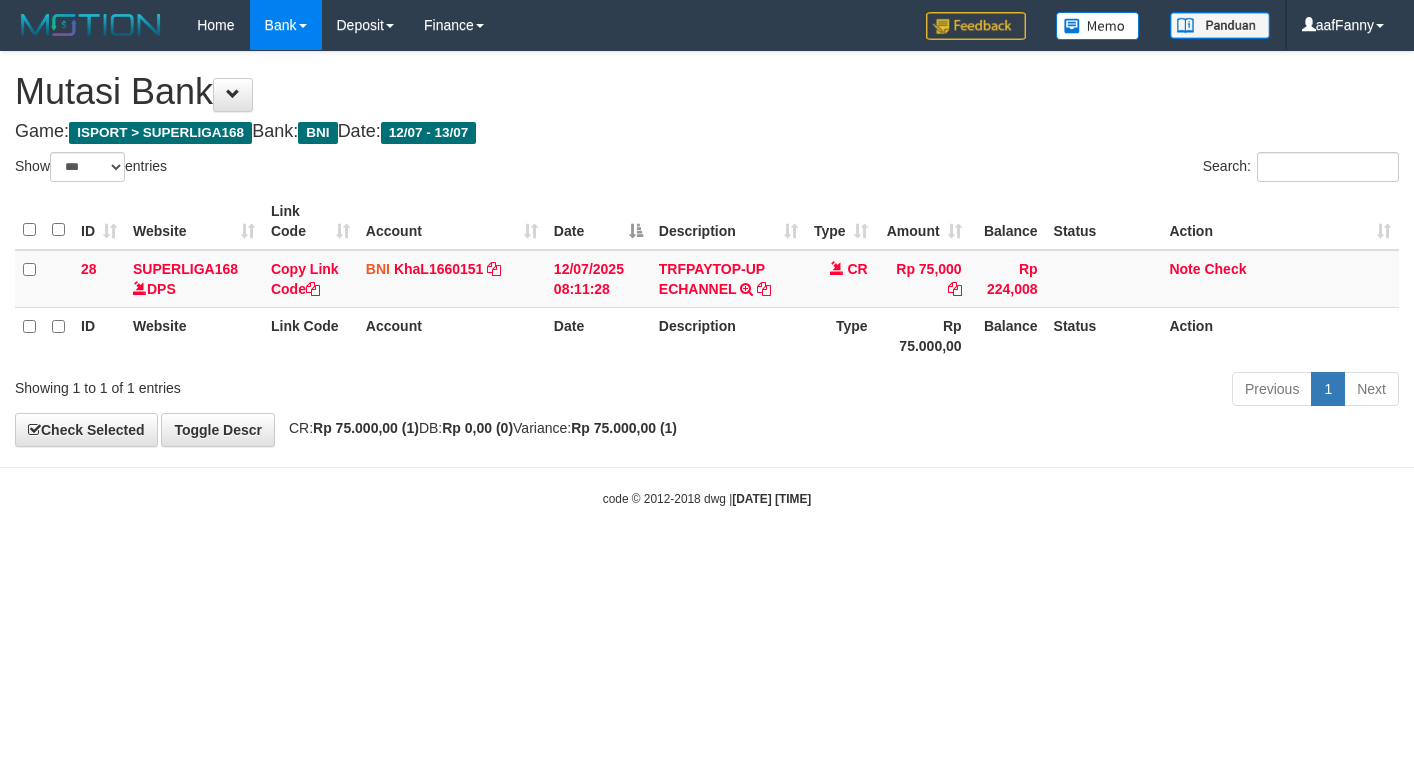 select on "***" 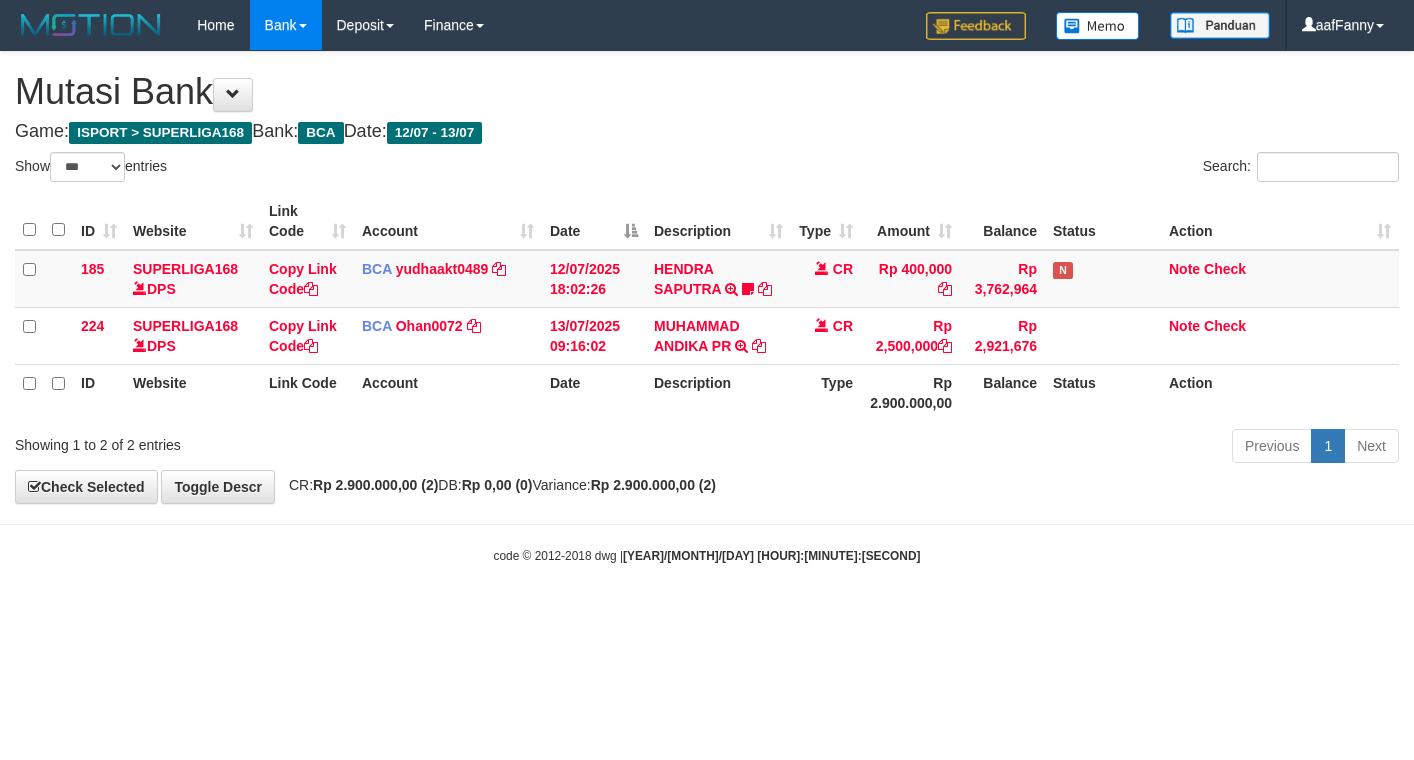 select on "***" 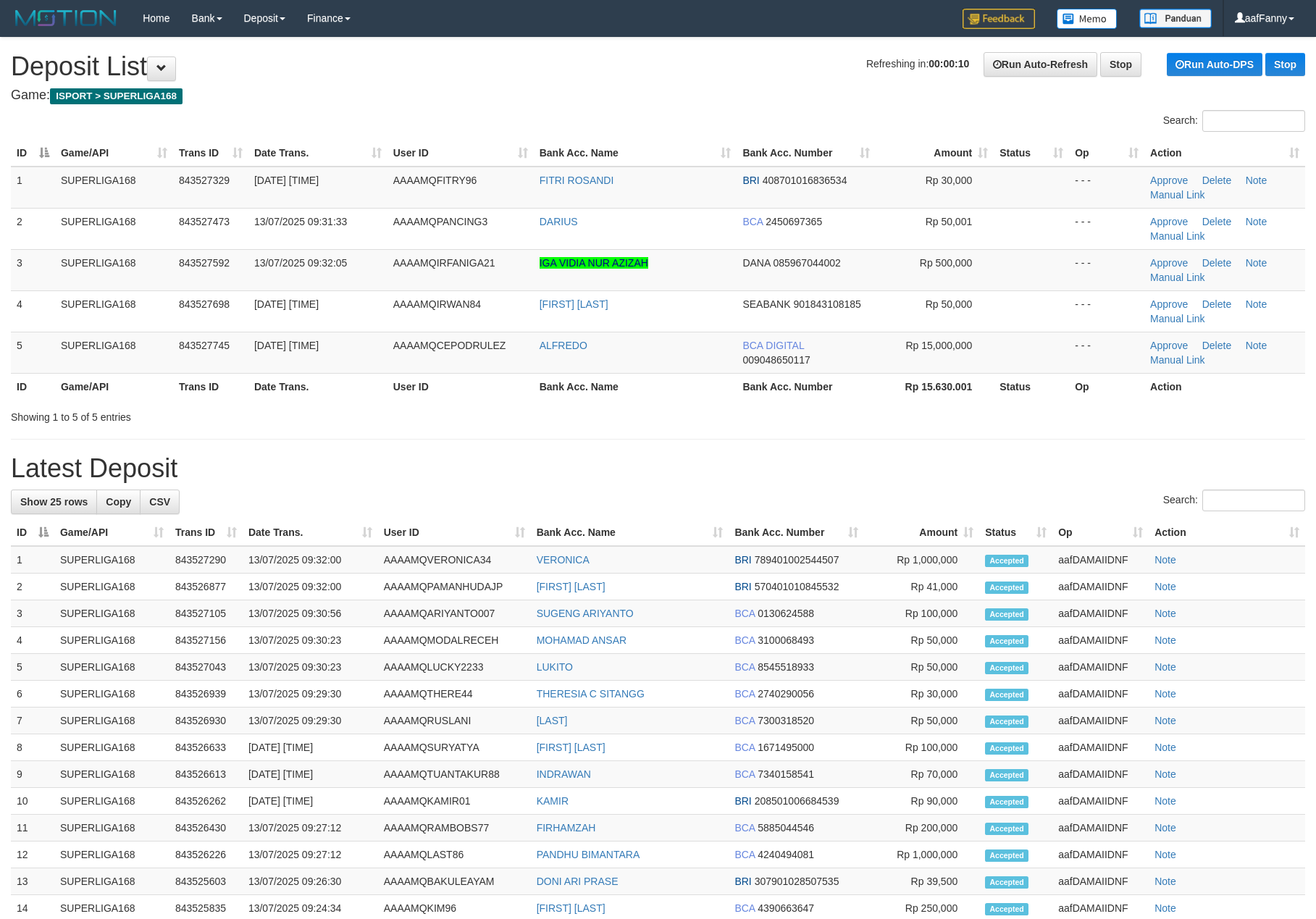 scroll, scrollTop: 0, scrollLeft: 0, axis: both 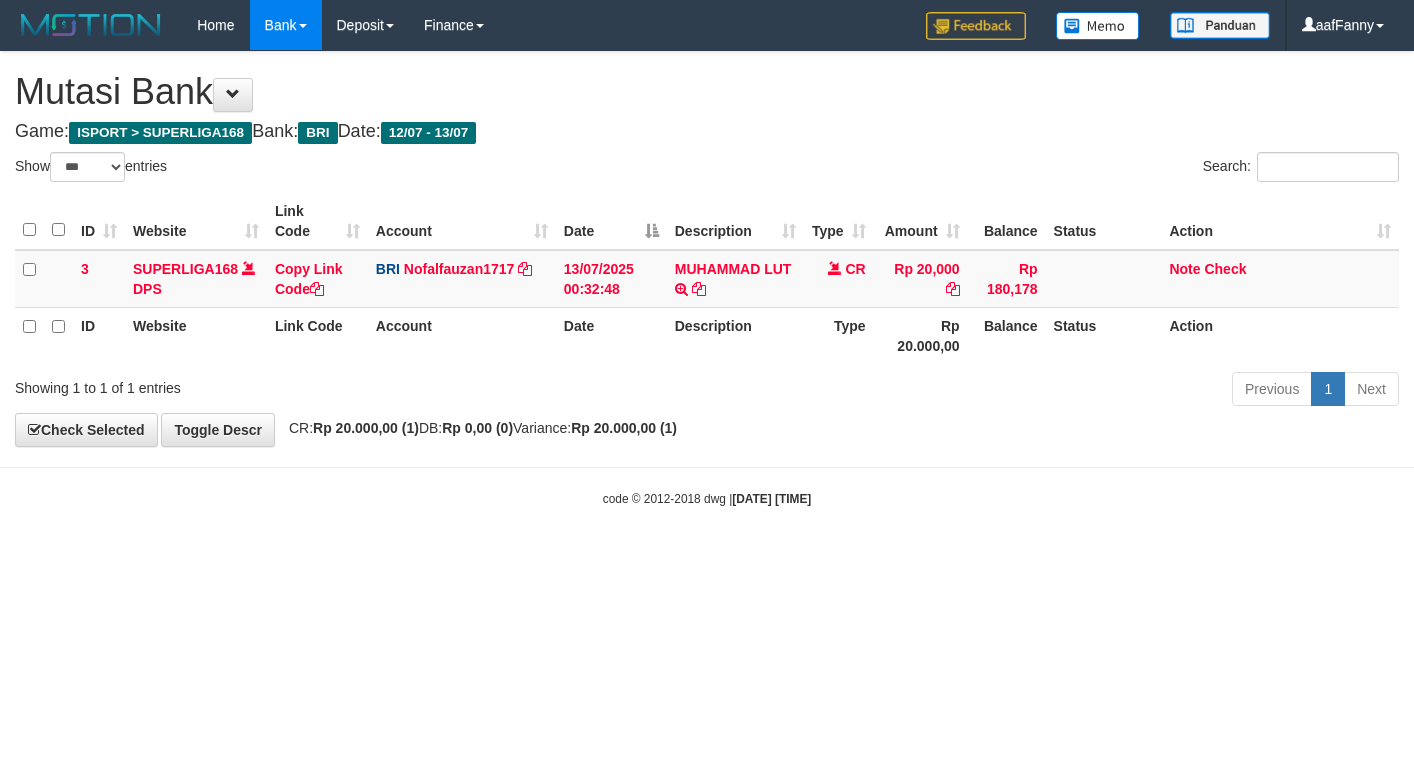 select on "***" 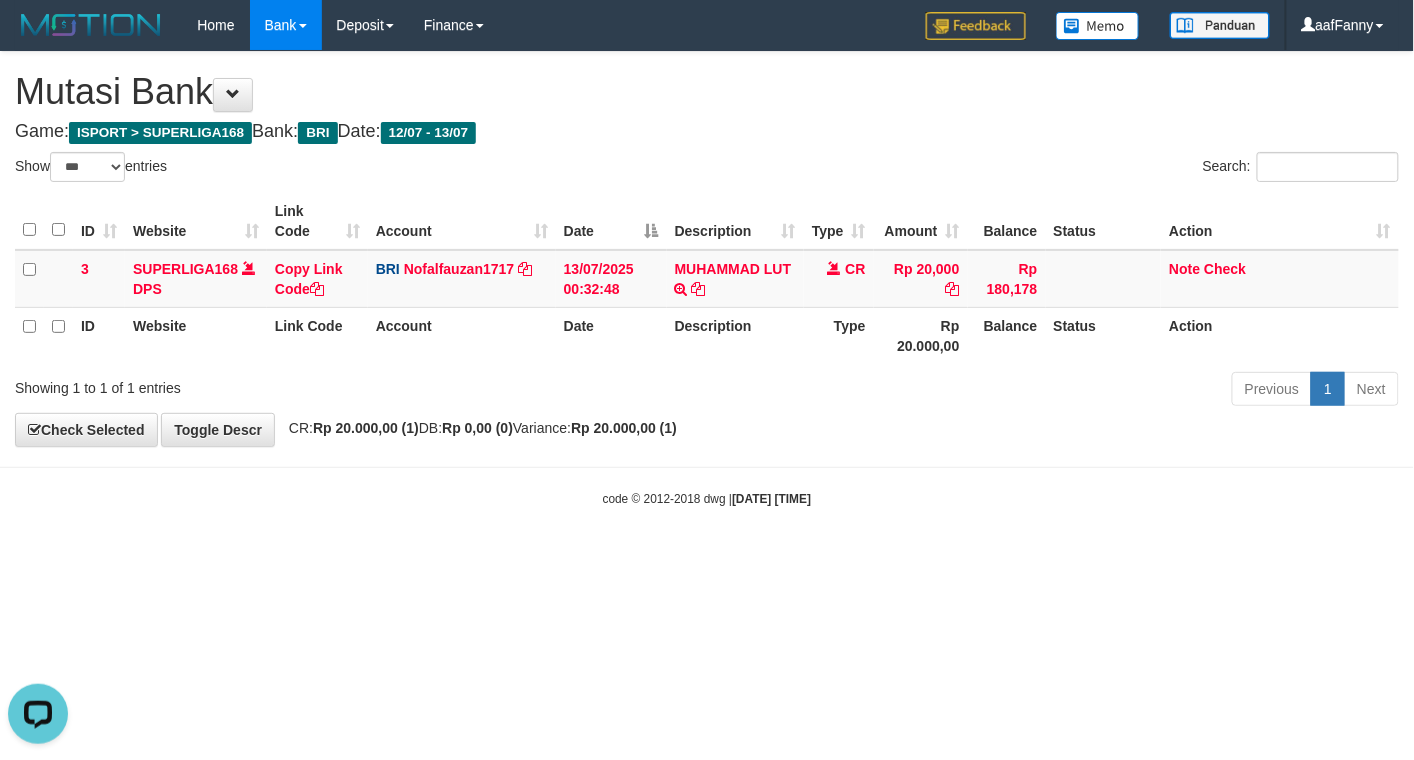 scroll, scrollTop: 0, scrollLeft: 0, axis: both 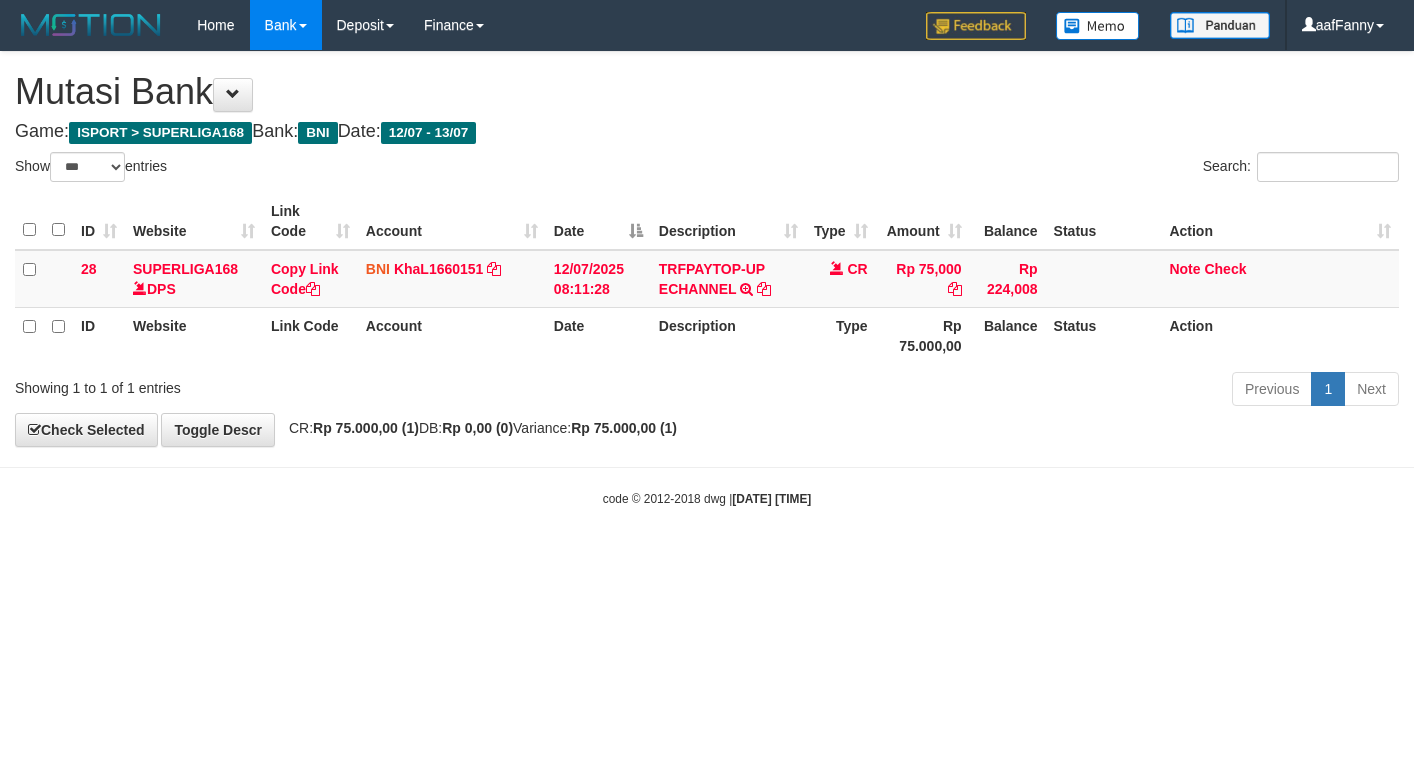 select on "***" 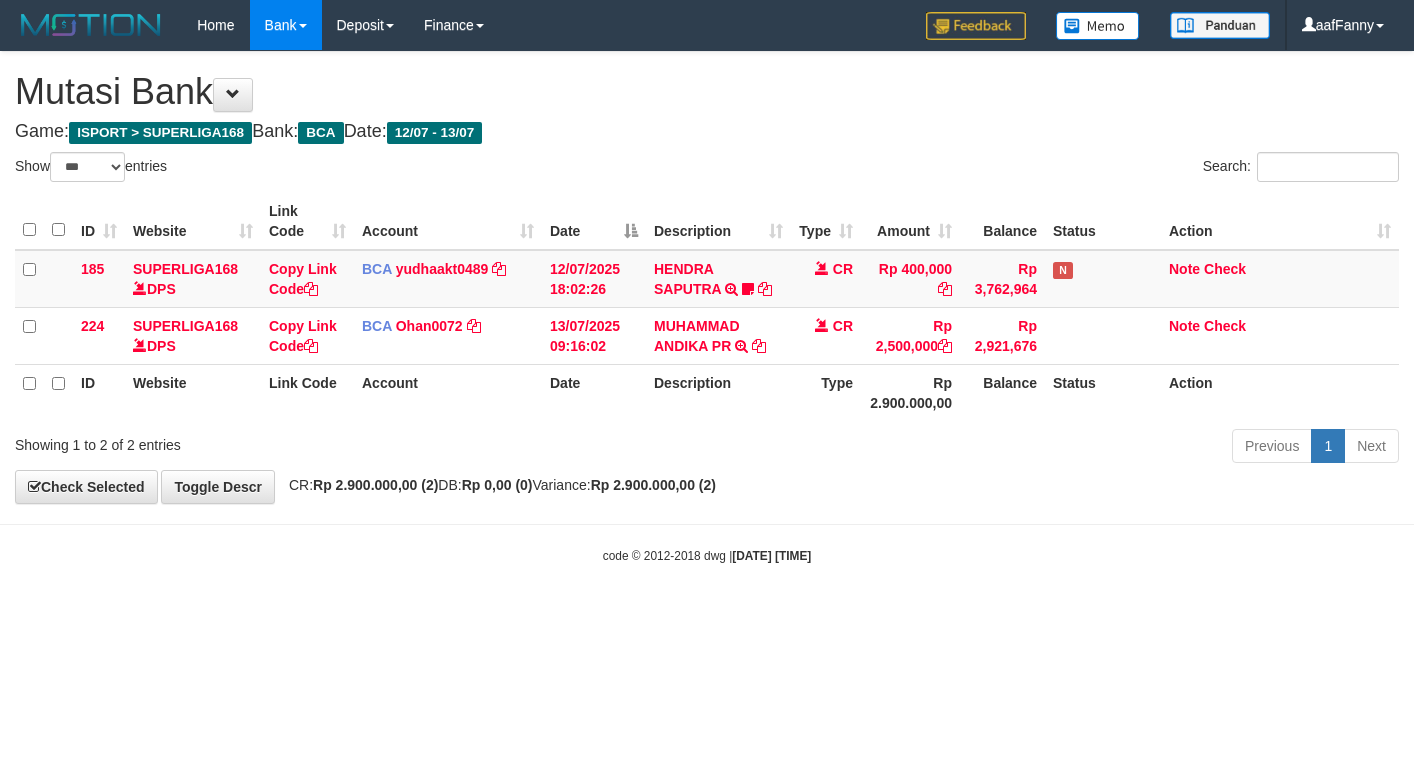 select on "***" 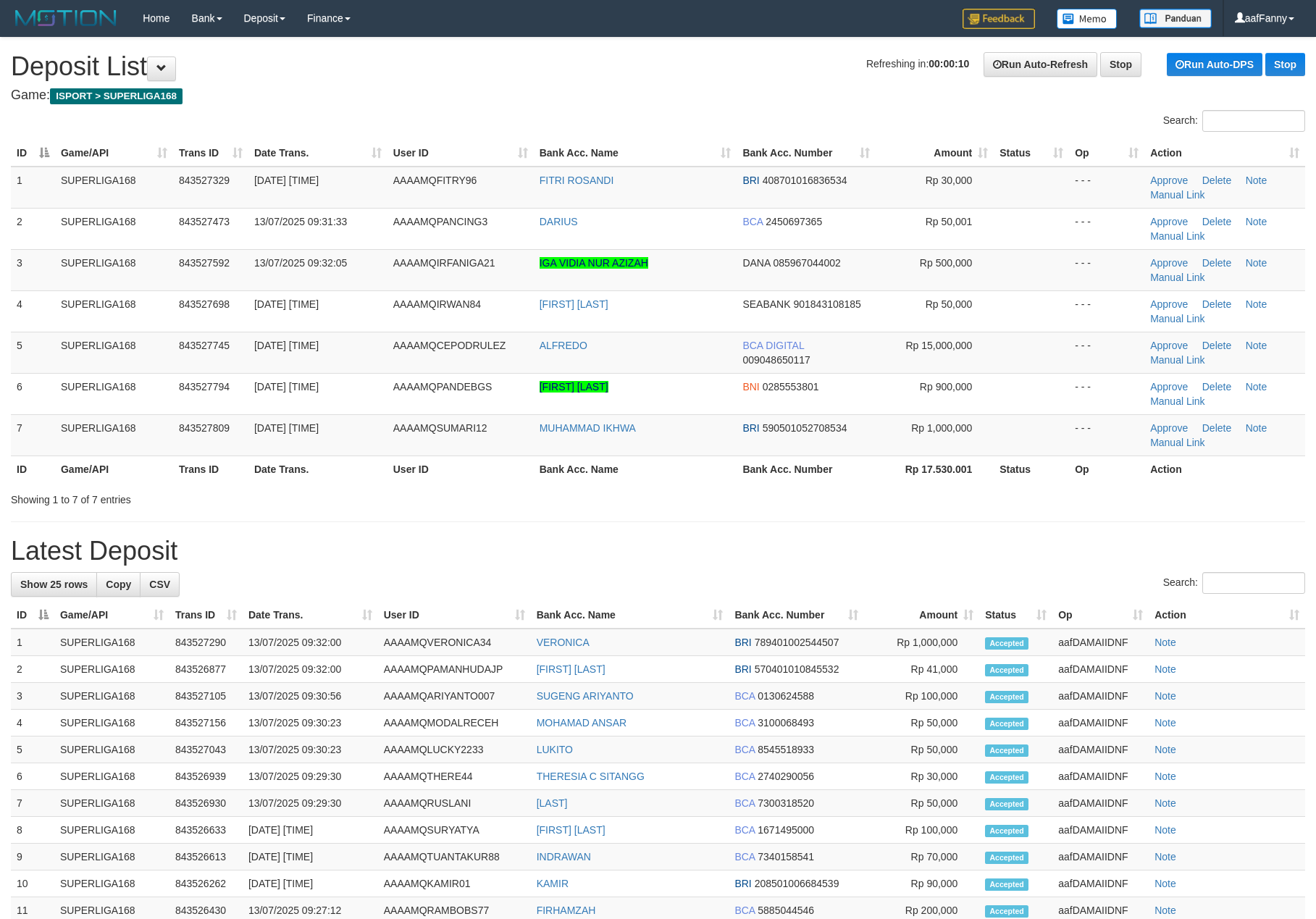 scroll, scrollTop: 0, scrollLeft: 0, axis: both 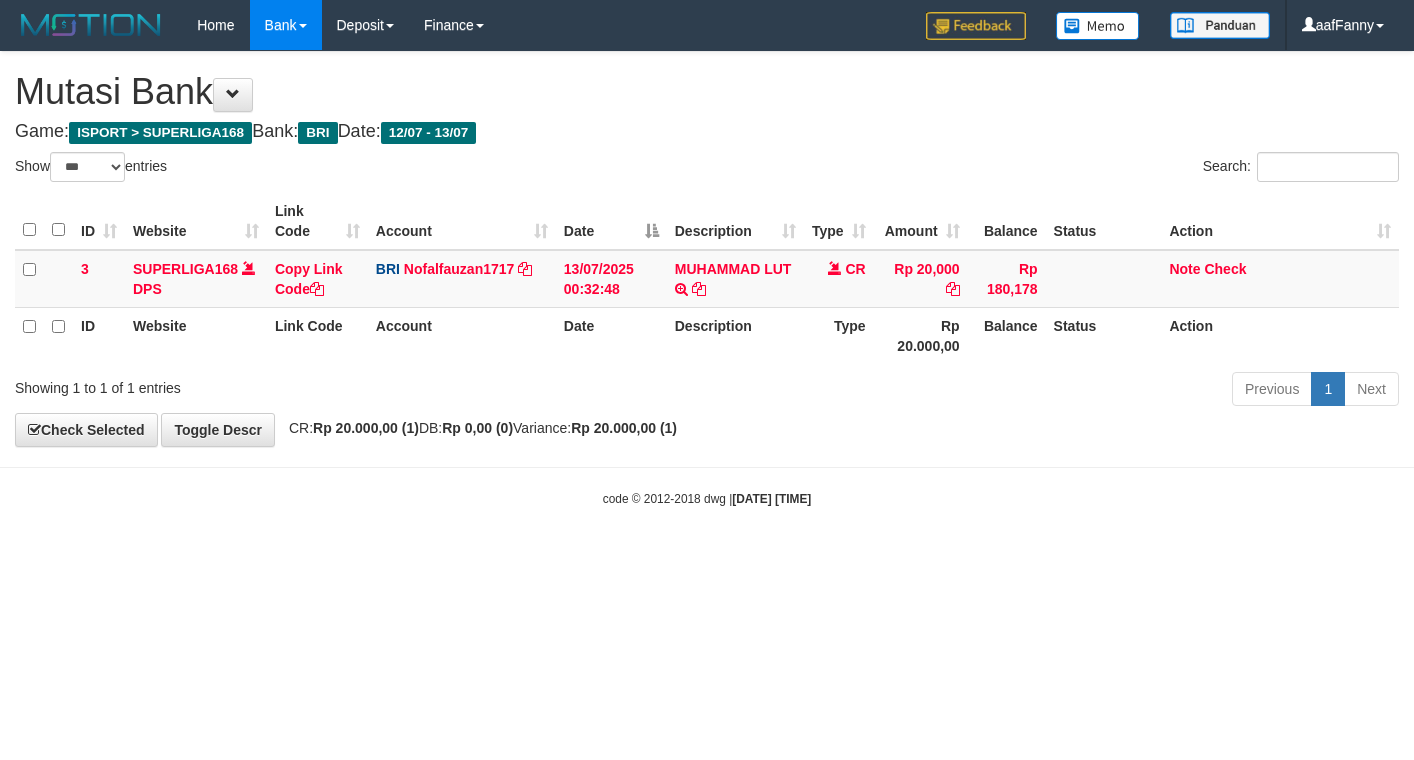 select on "***" 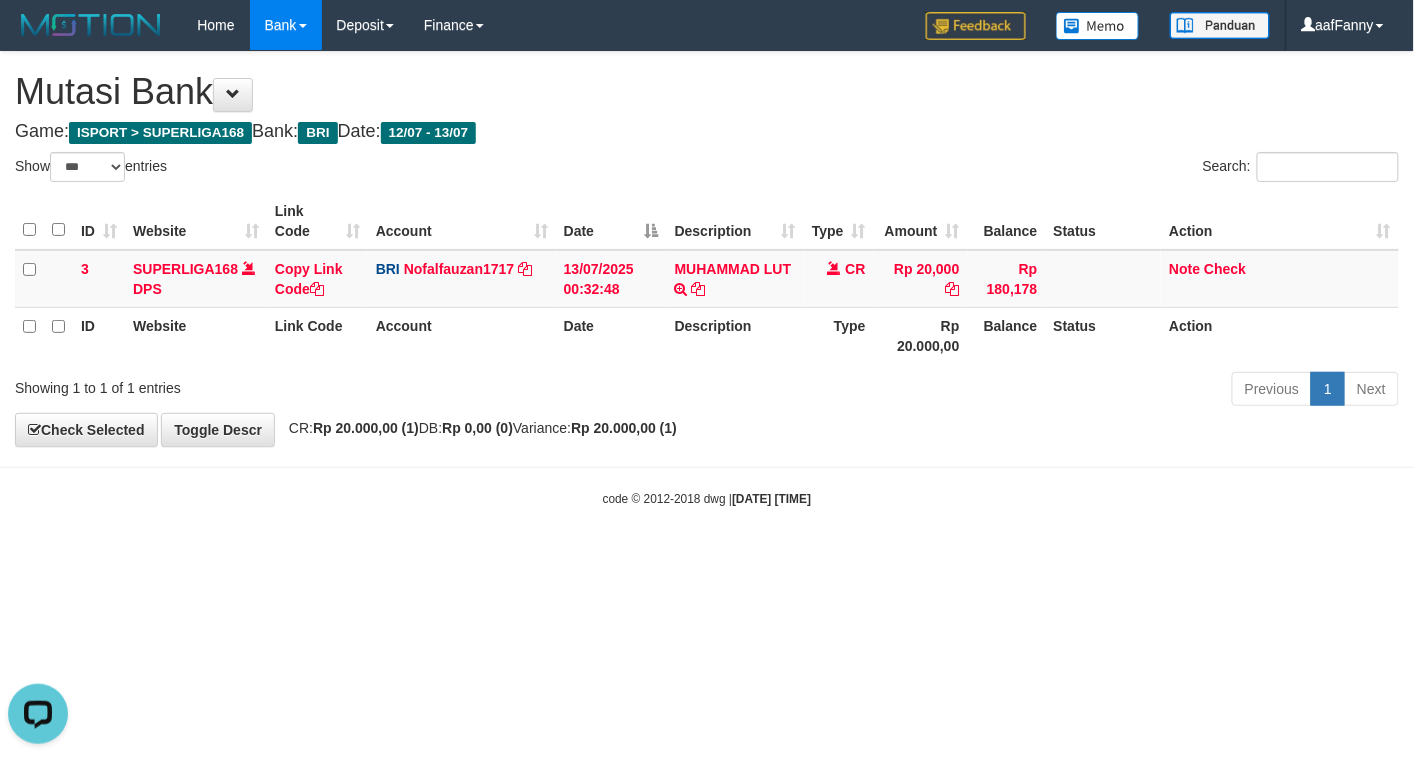 scroll, scrollTop: 0, scrollLeft: 0, axis: both 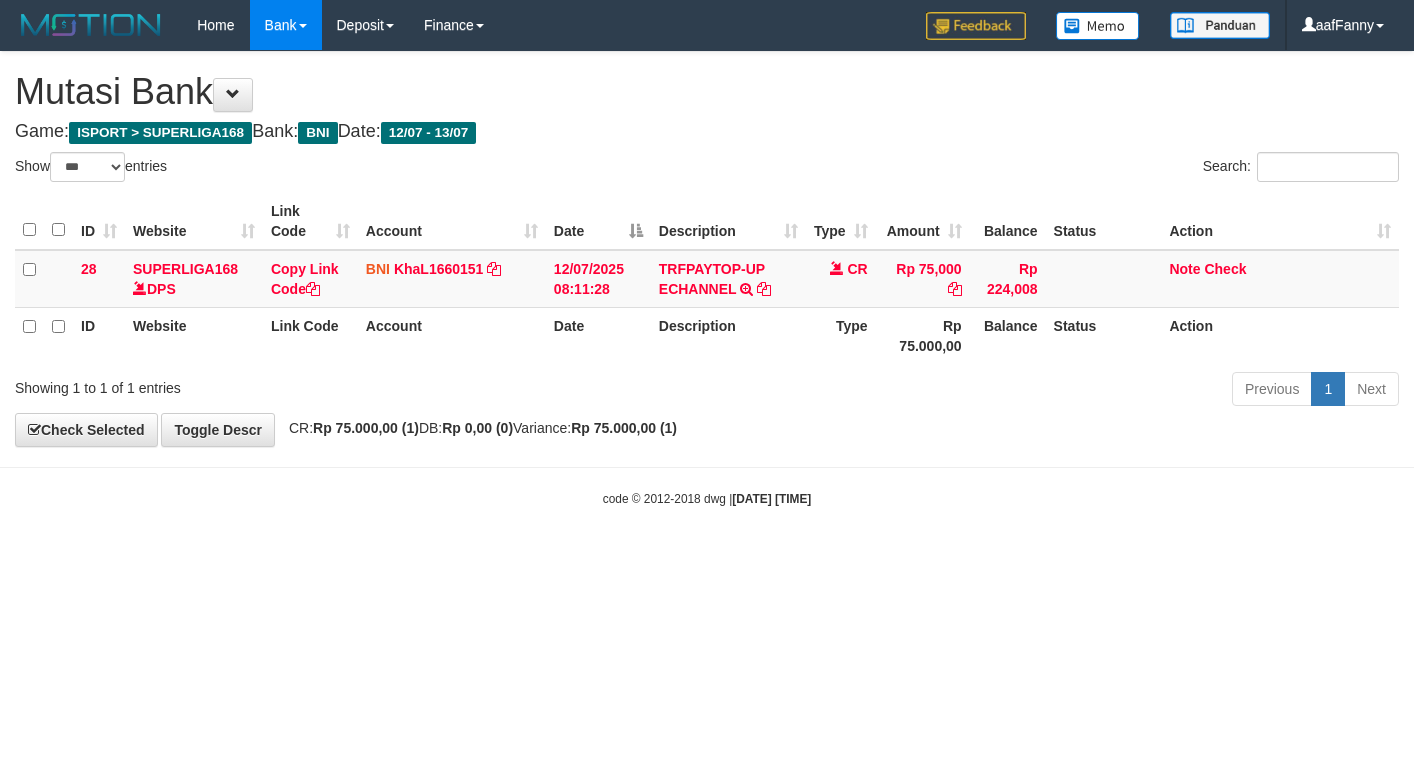 select on "***" 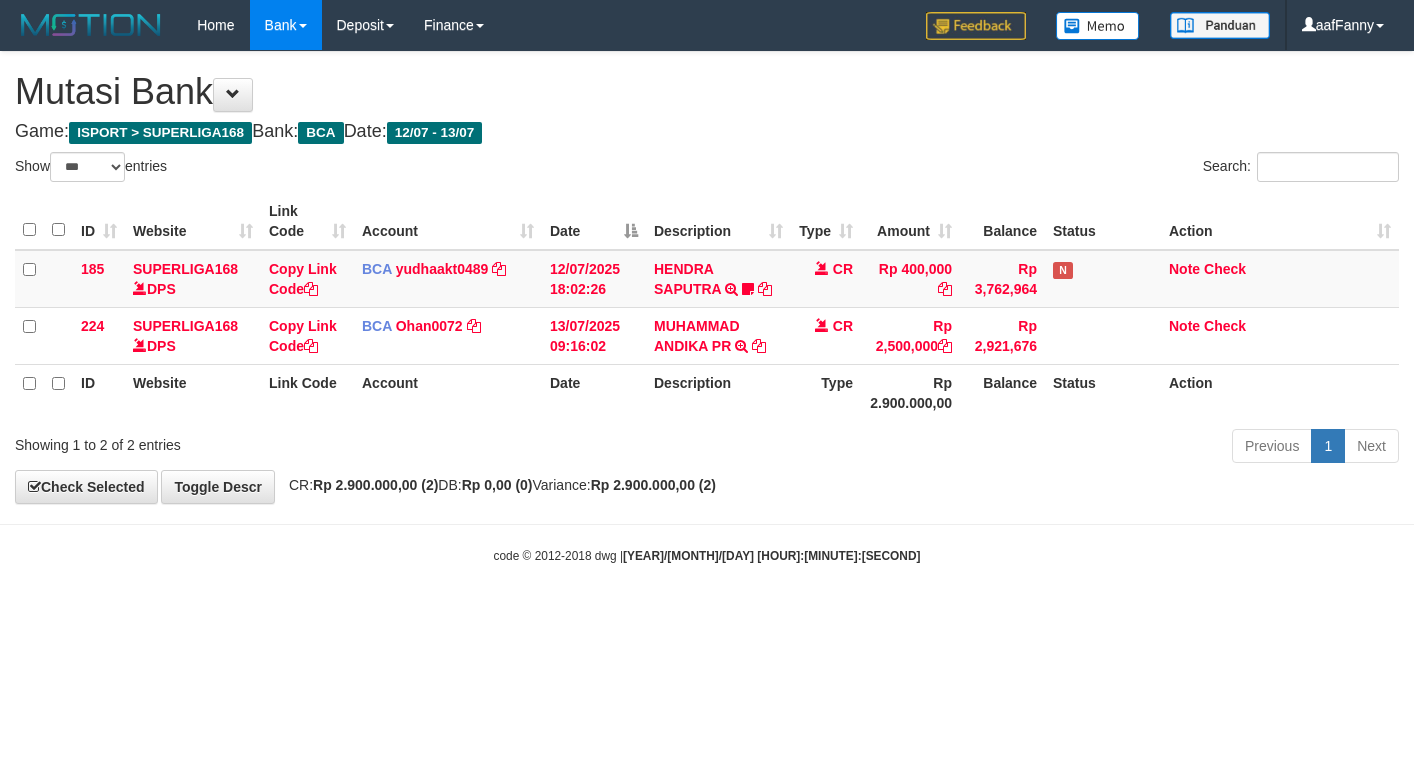 select on "***" 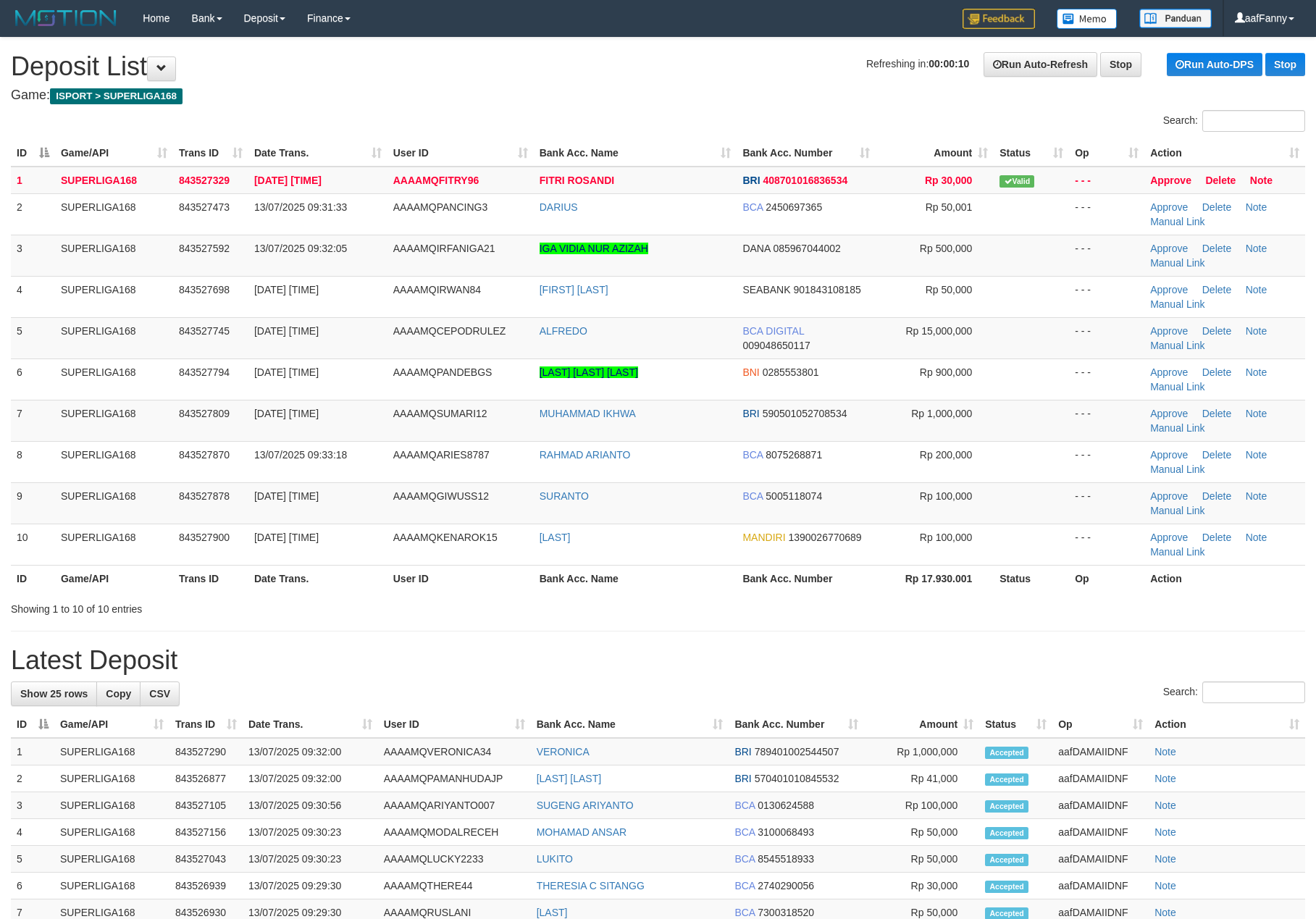 scroll, scrollTop: 0, scrollLeft: 0, axis: both 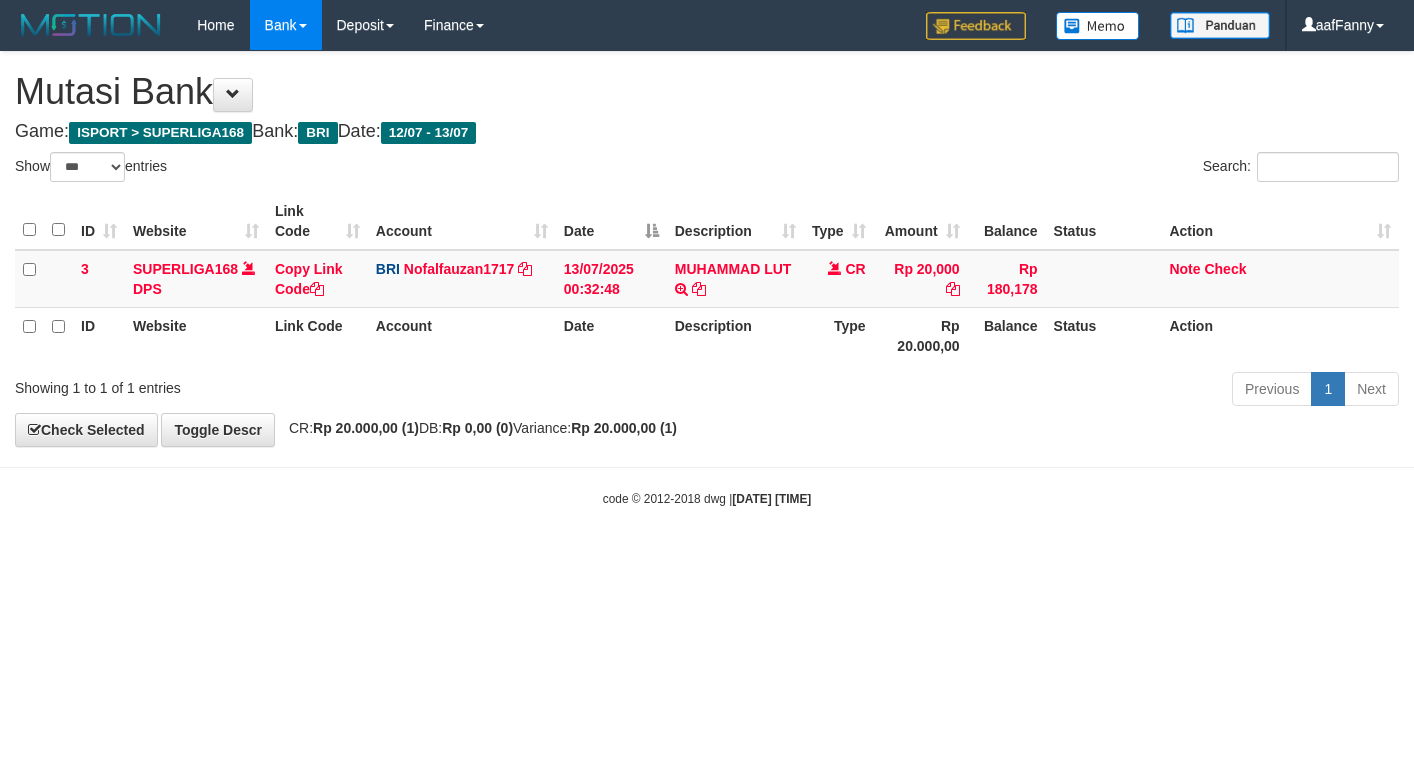 select on "***" 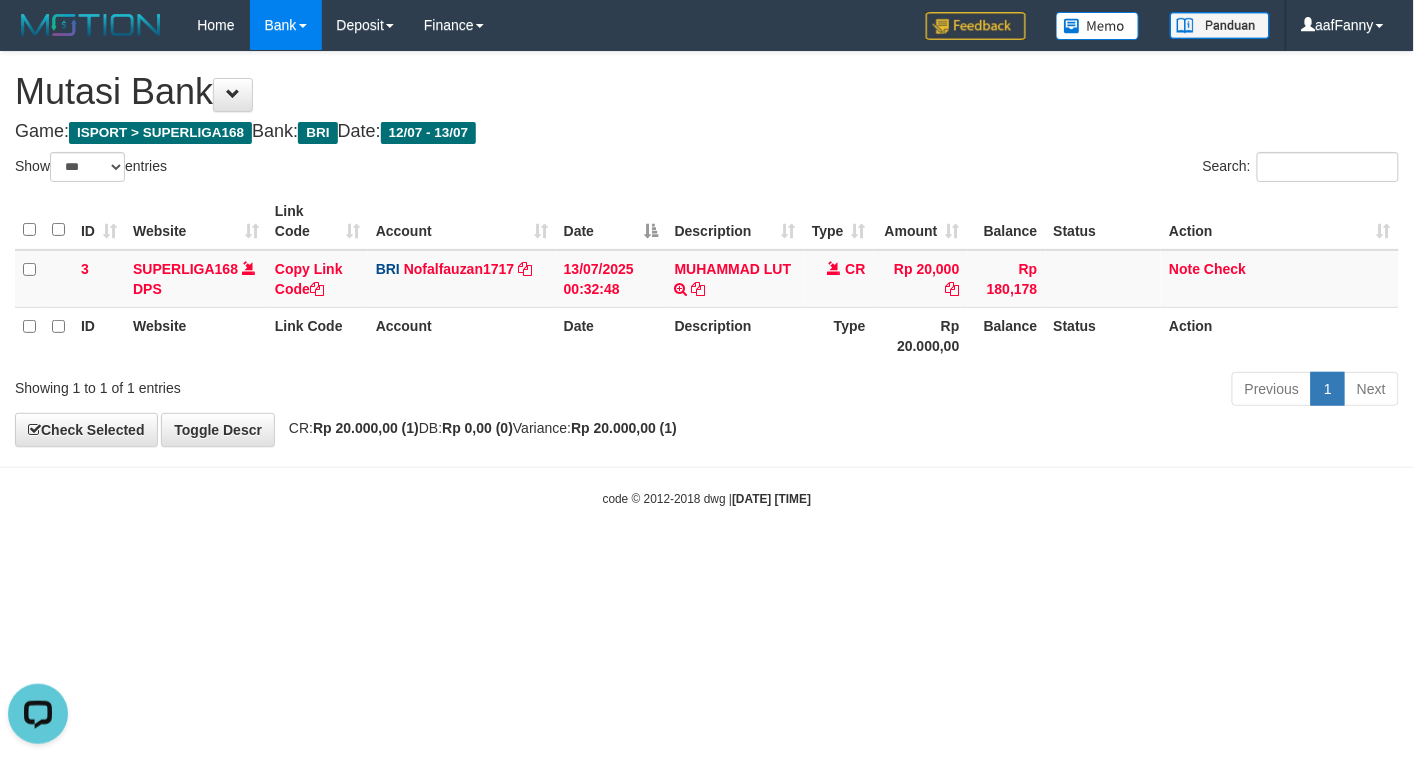 scroll, scrollTop: 0, scrollLeft: 0, axis: both 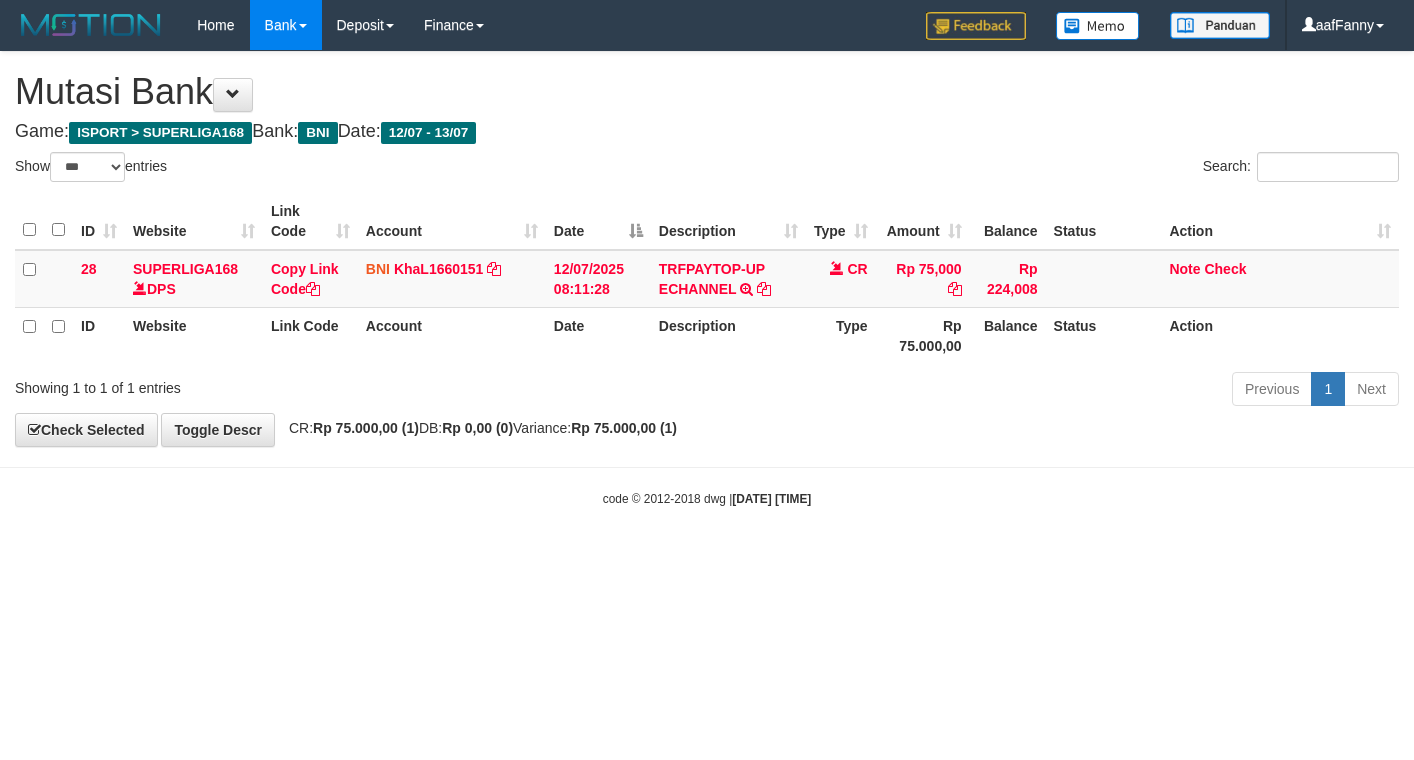 select on "***" 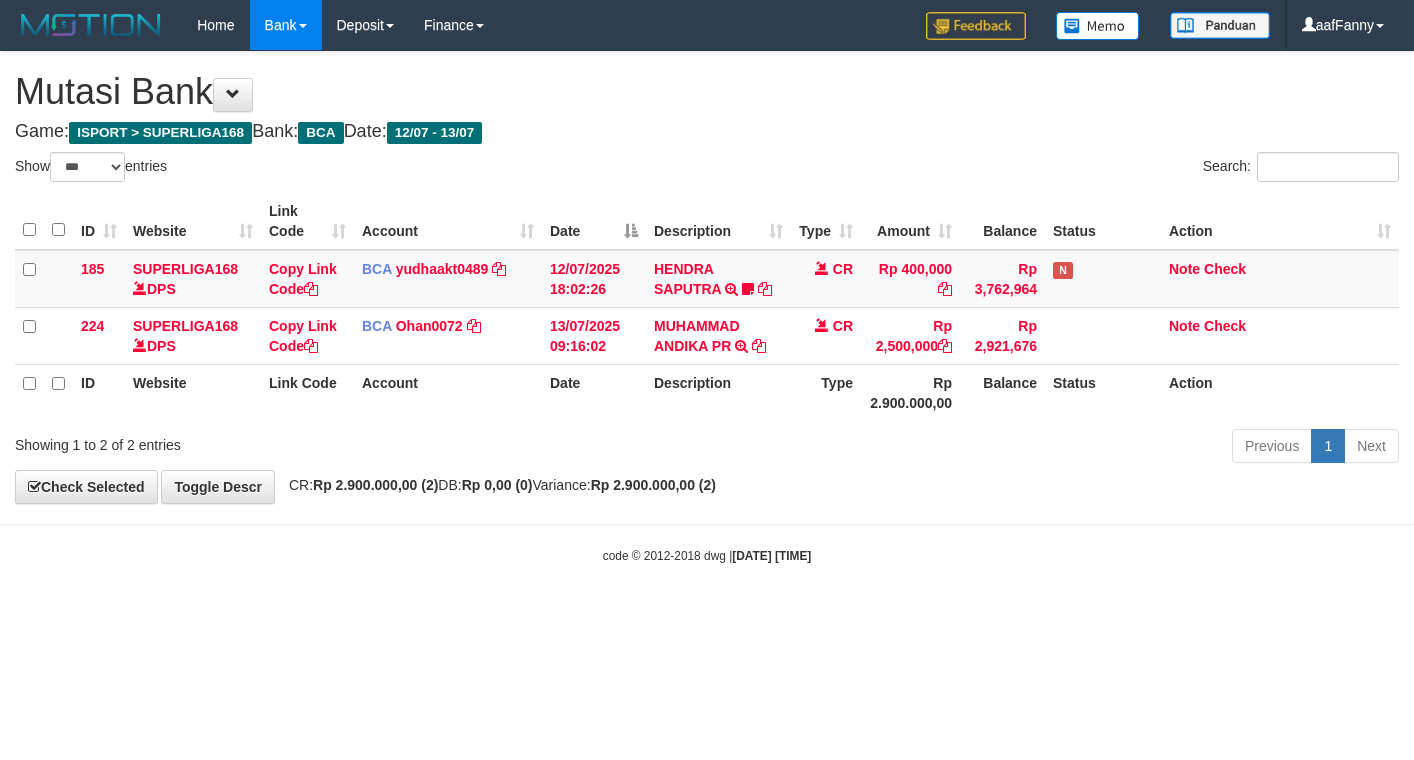 select on "***" 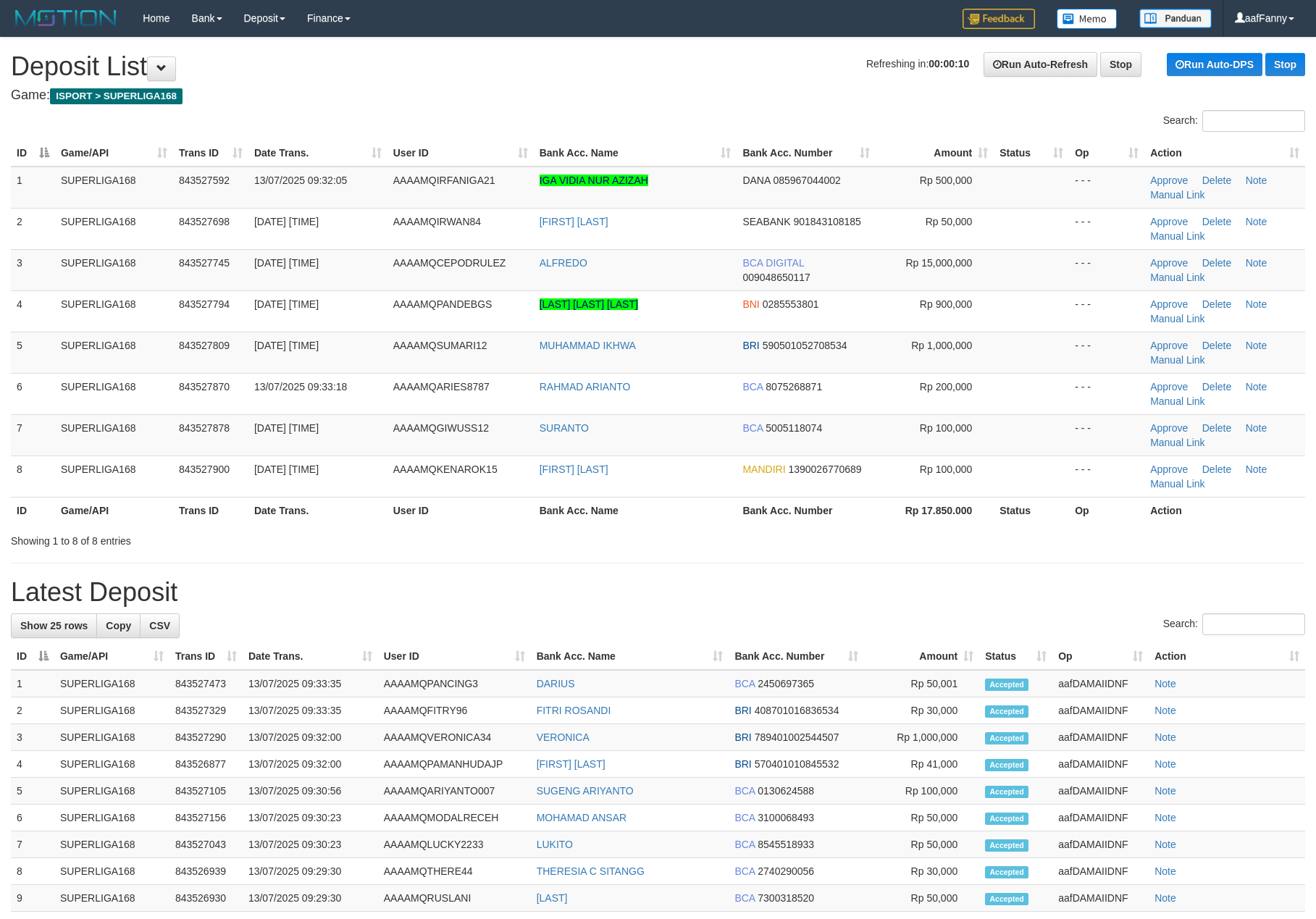 scroll, scrollTop: 0, scrollLeft: 0, axis: both 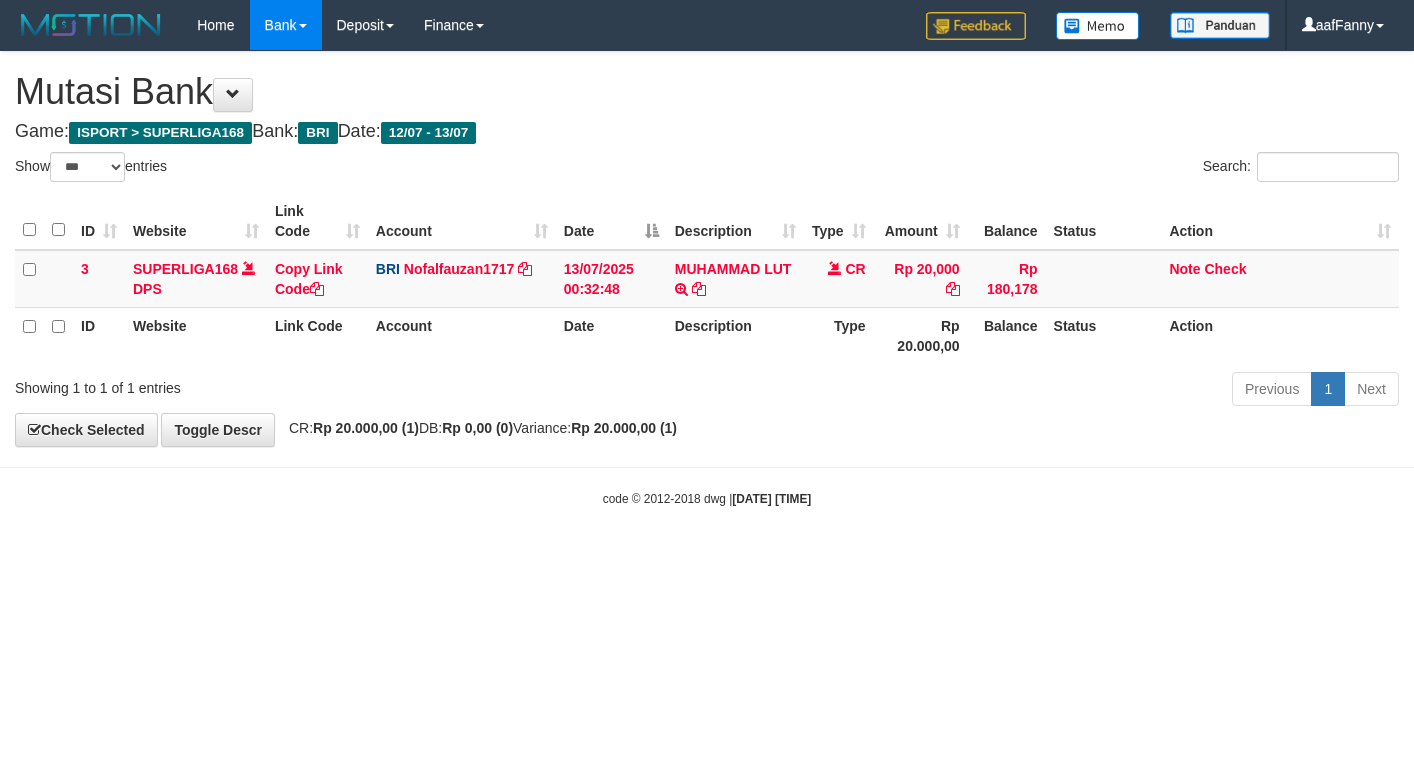 select on "***" 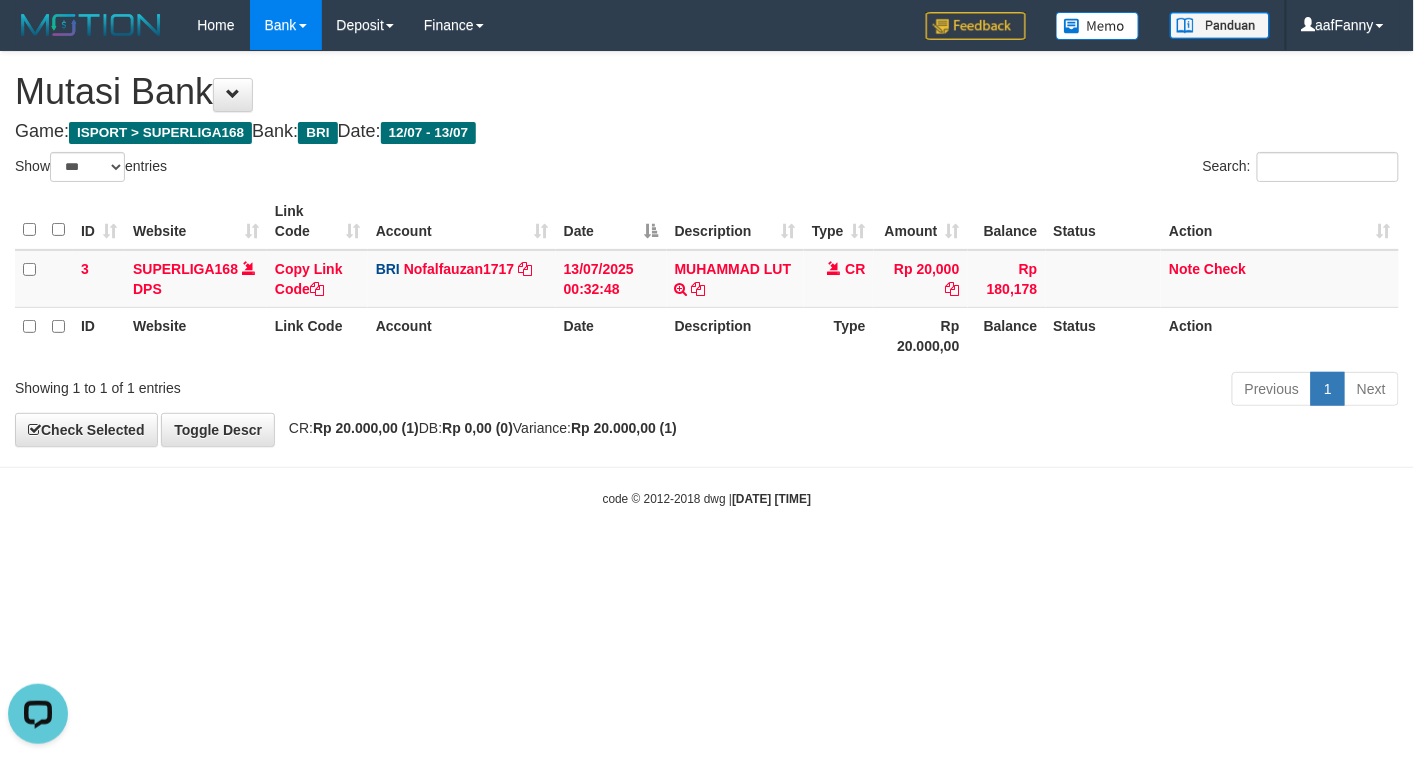 scroll, scrollTop: 0, scrollLeft: 0, axis: both 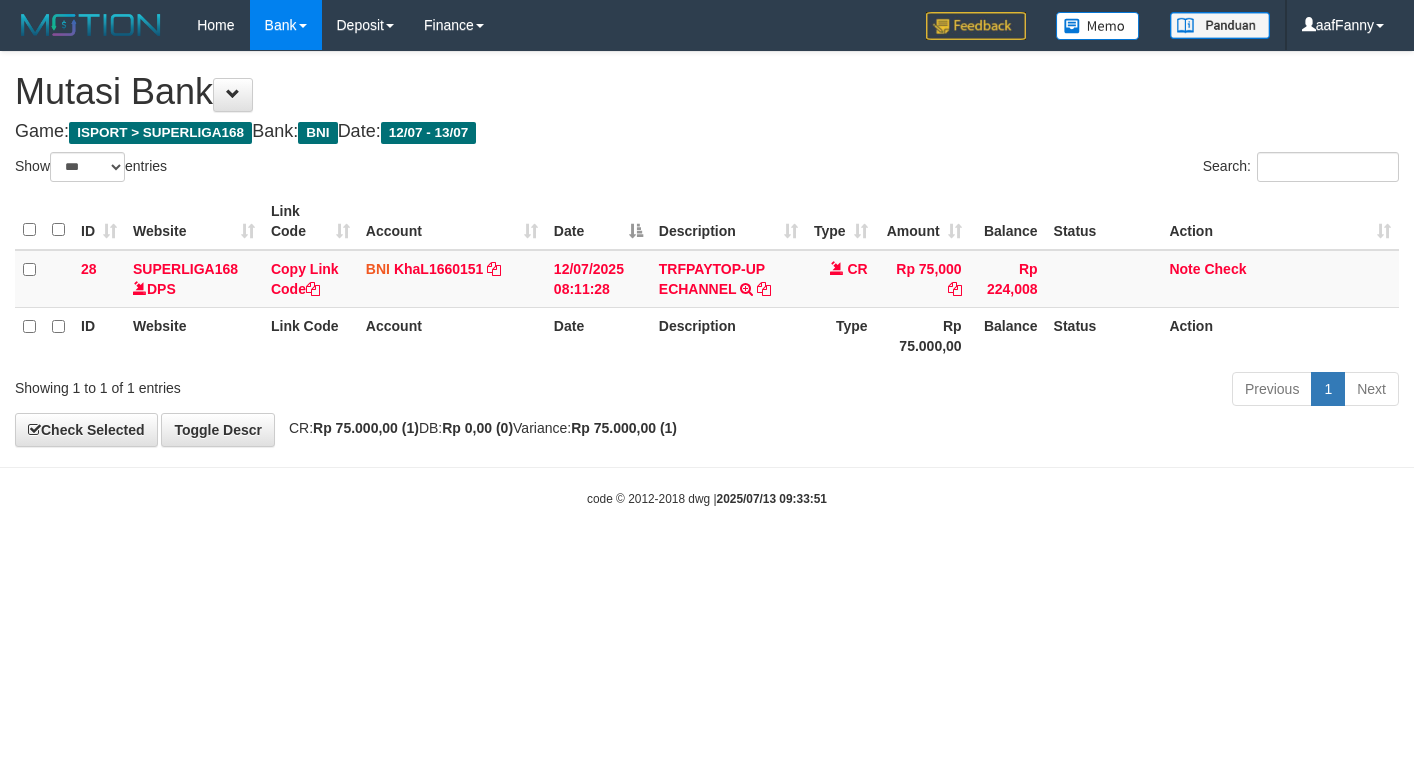 select on "***" 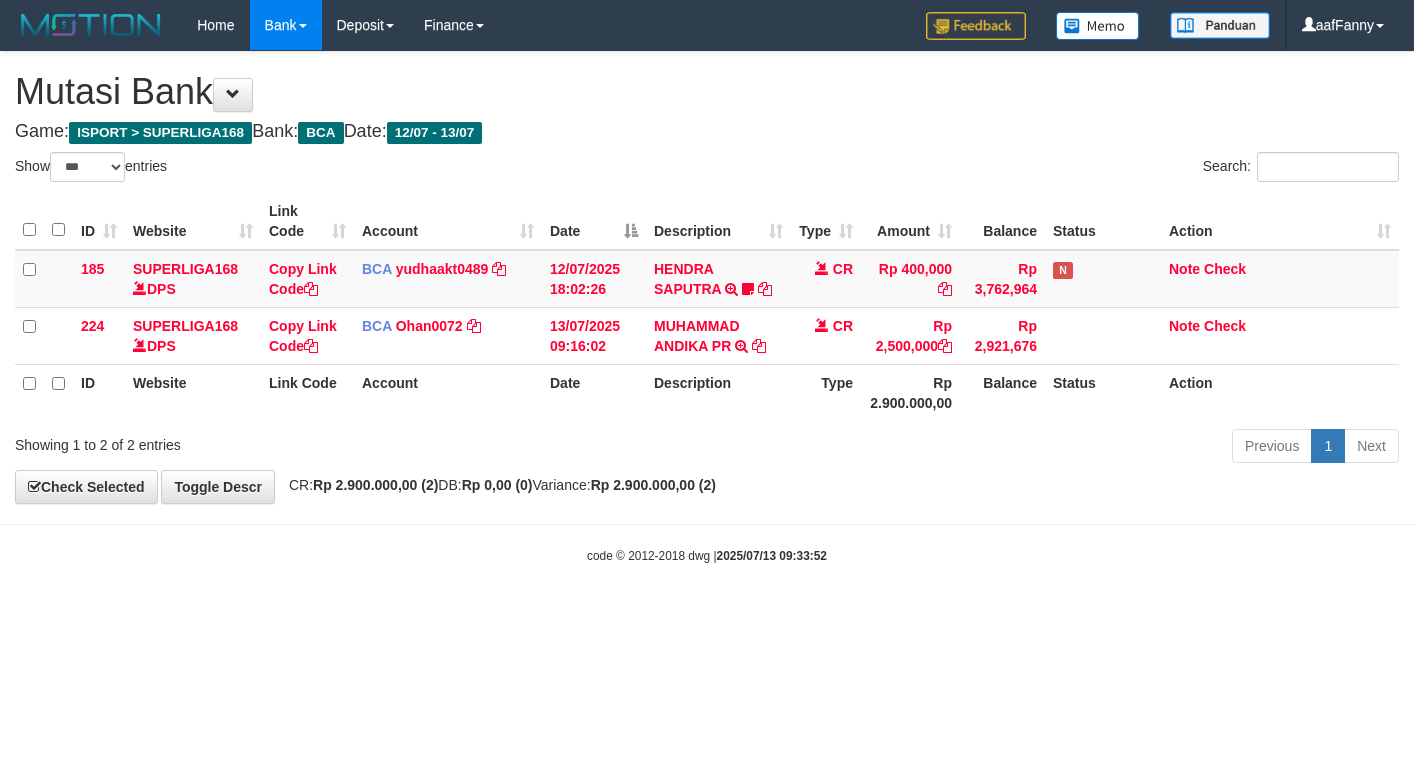 select on "***" 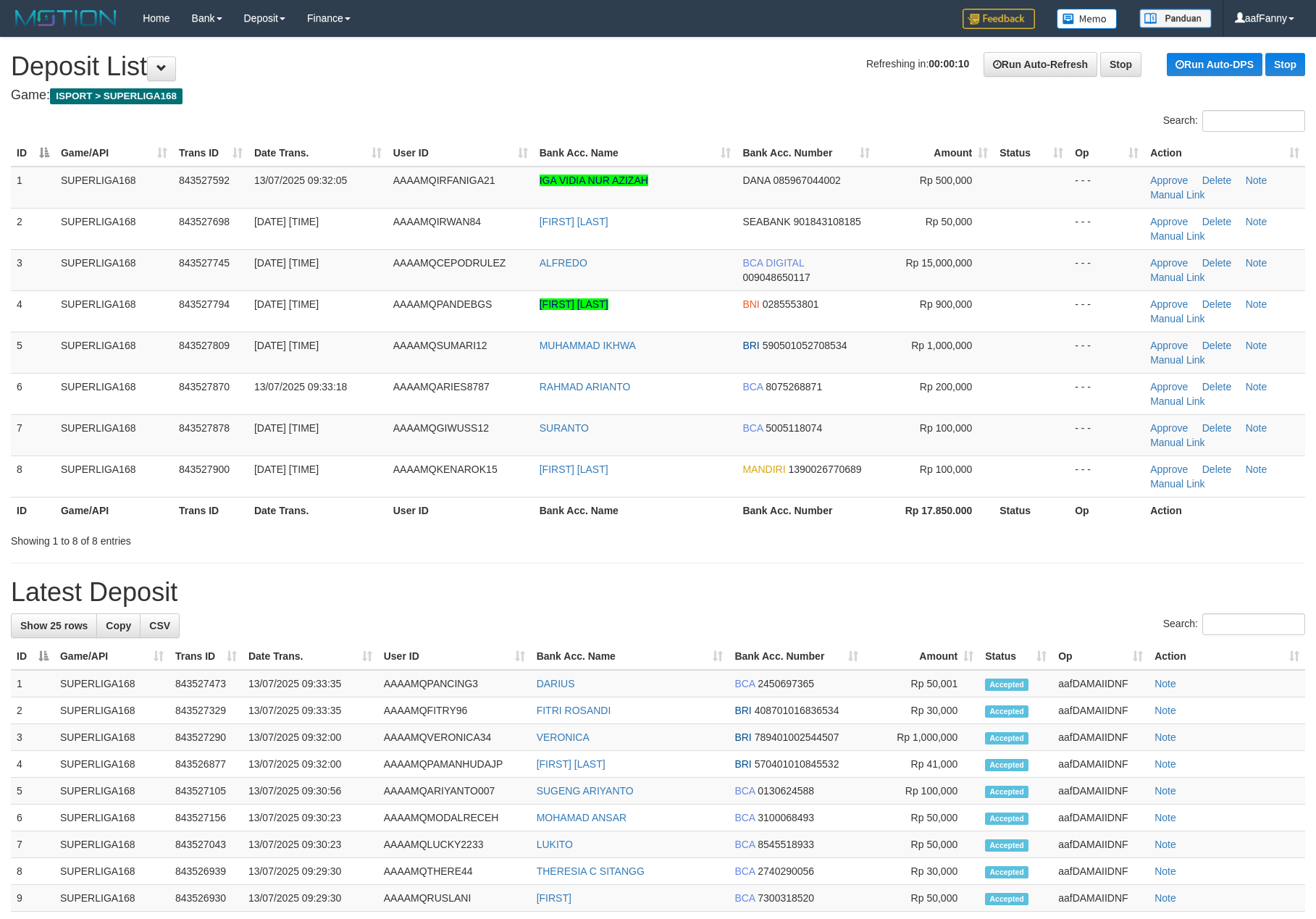 scroll, scrollTop: 0, scrollLeft: 0, axis: both 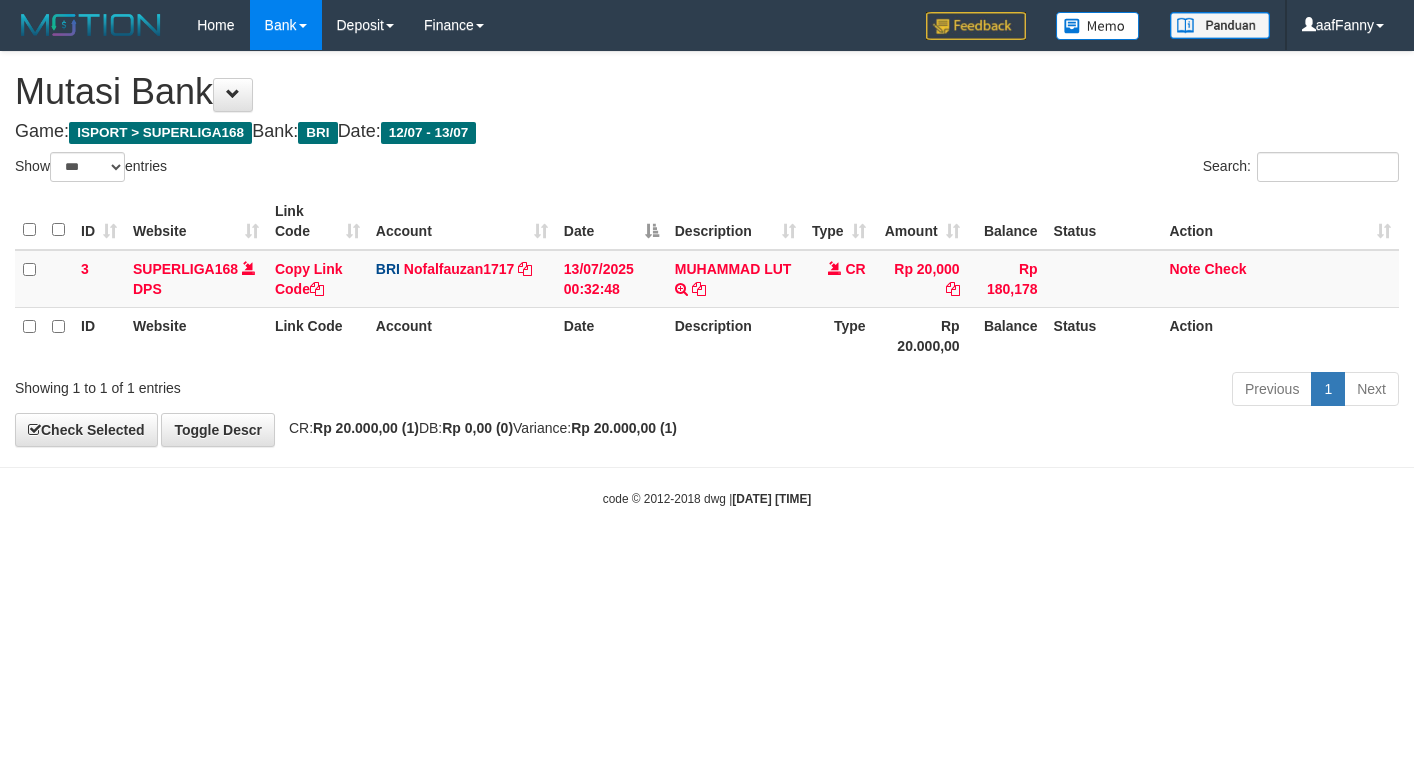 select on "***" 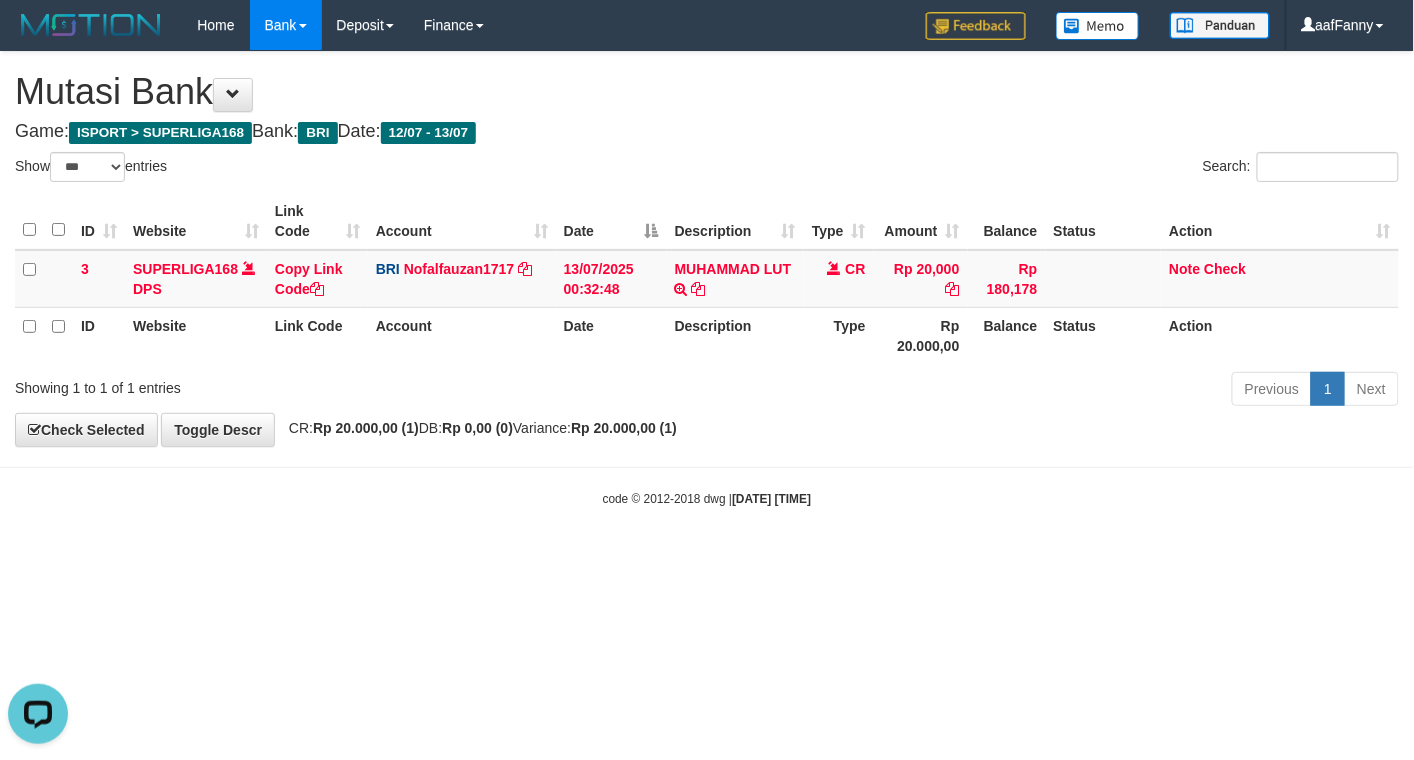 scroll, scrollTop: 0, scrollLeft: 0, axis: both 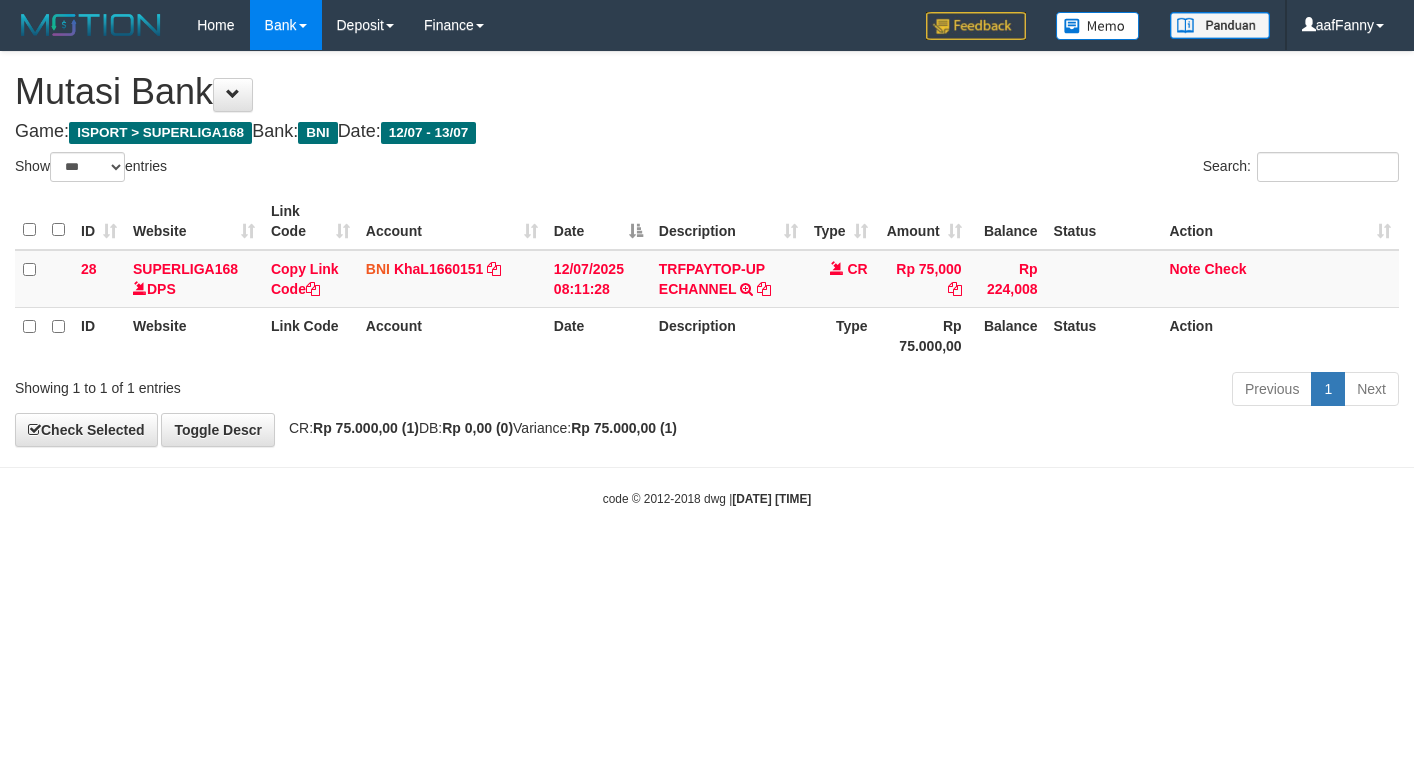 select on "***" 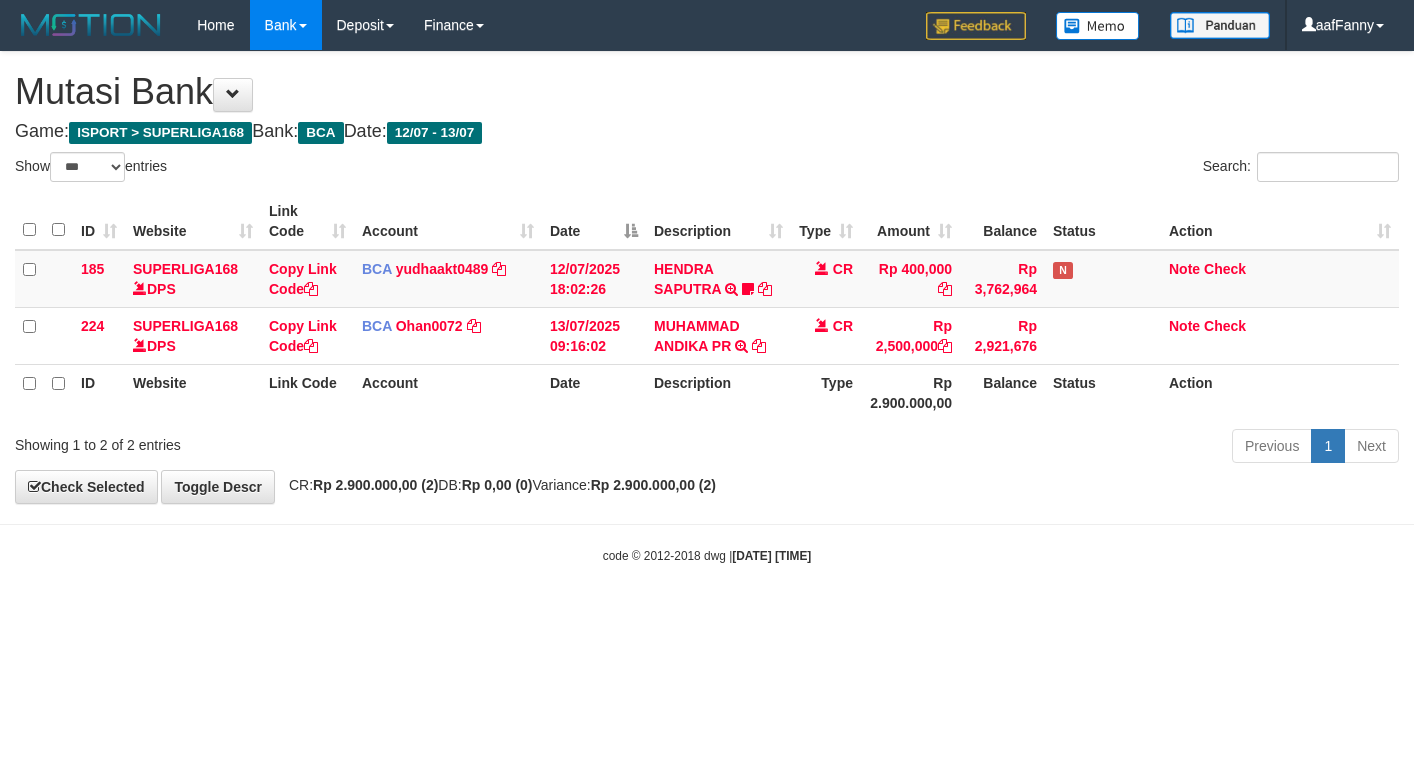 select on "***" 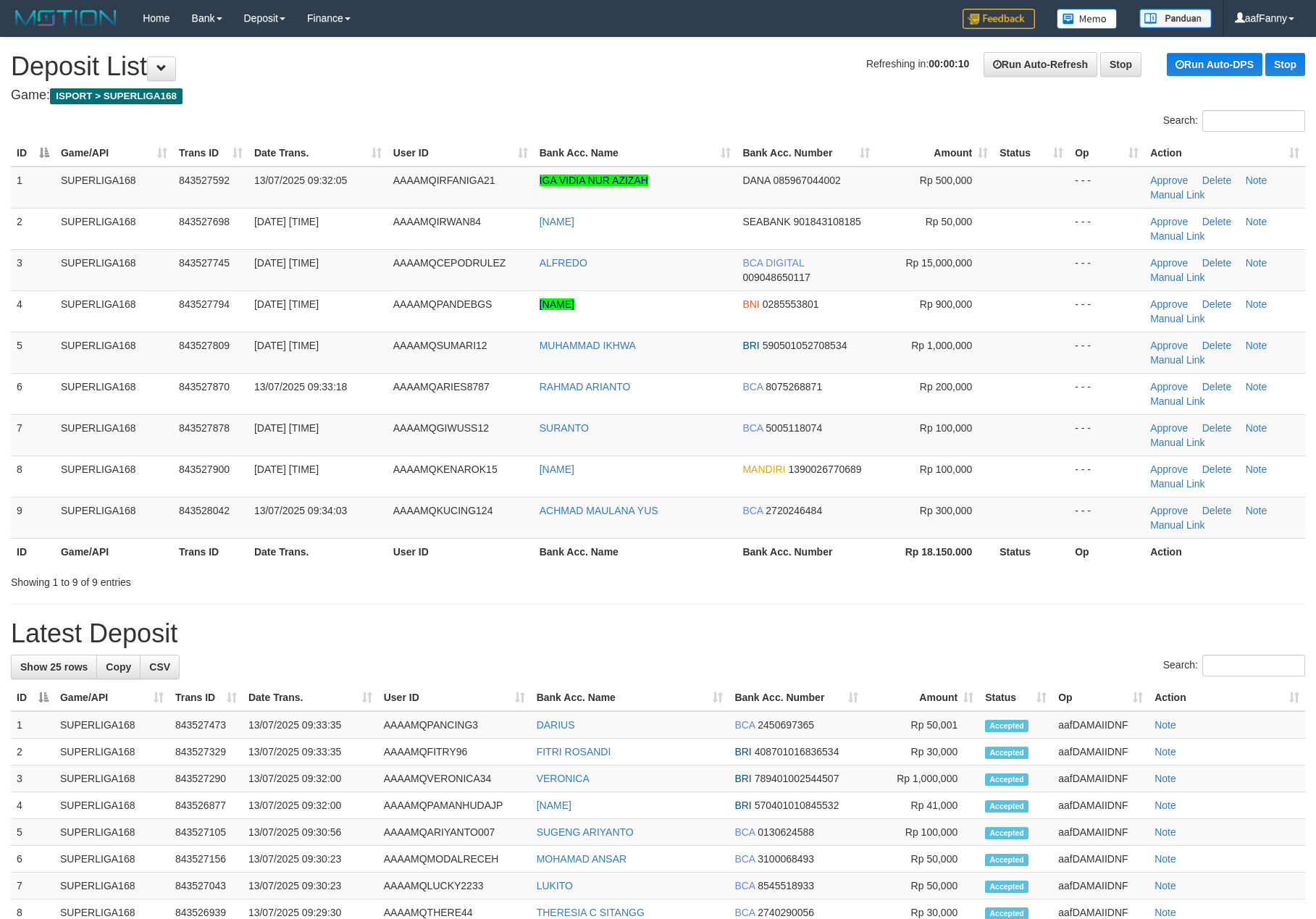 scroll, scrollTop: 0, scrollLeft: 0, axis: both 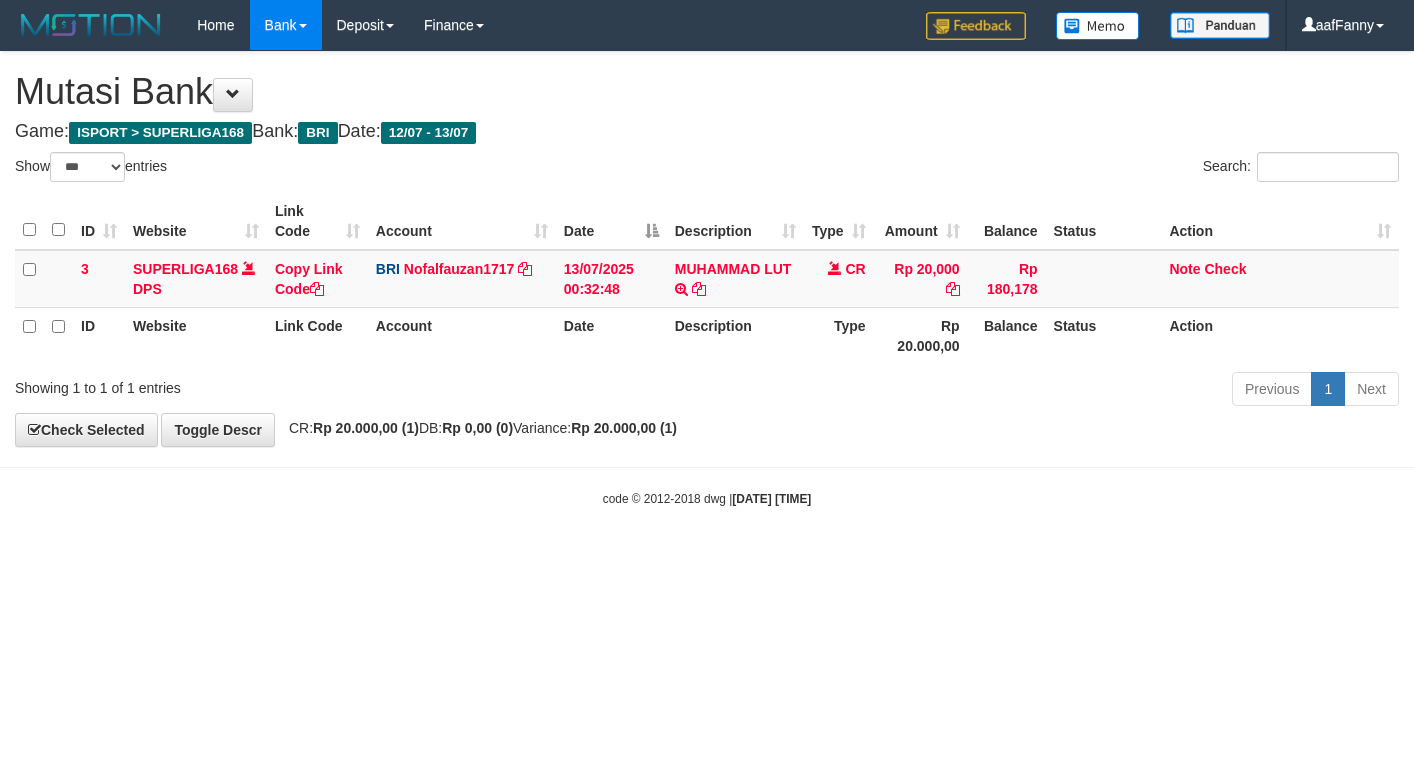 select on "***" 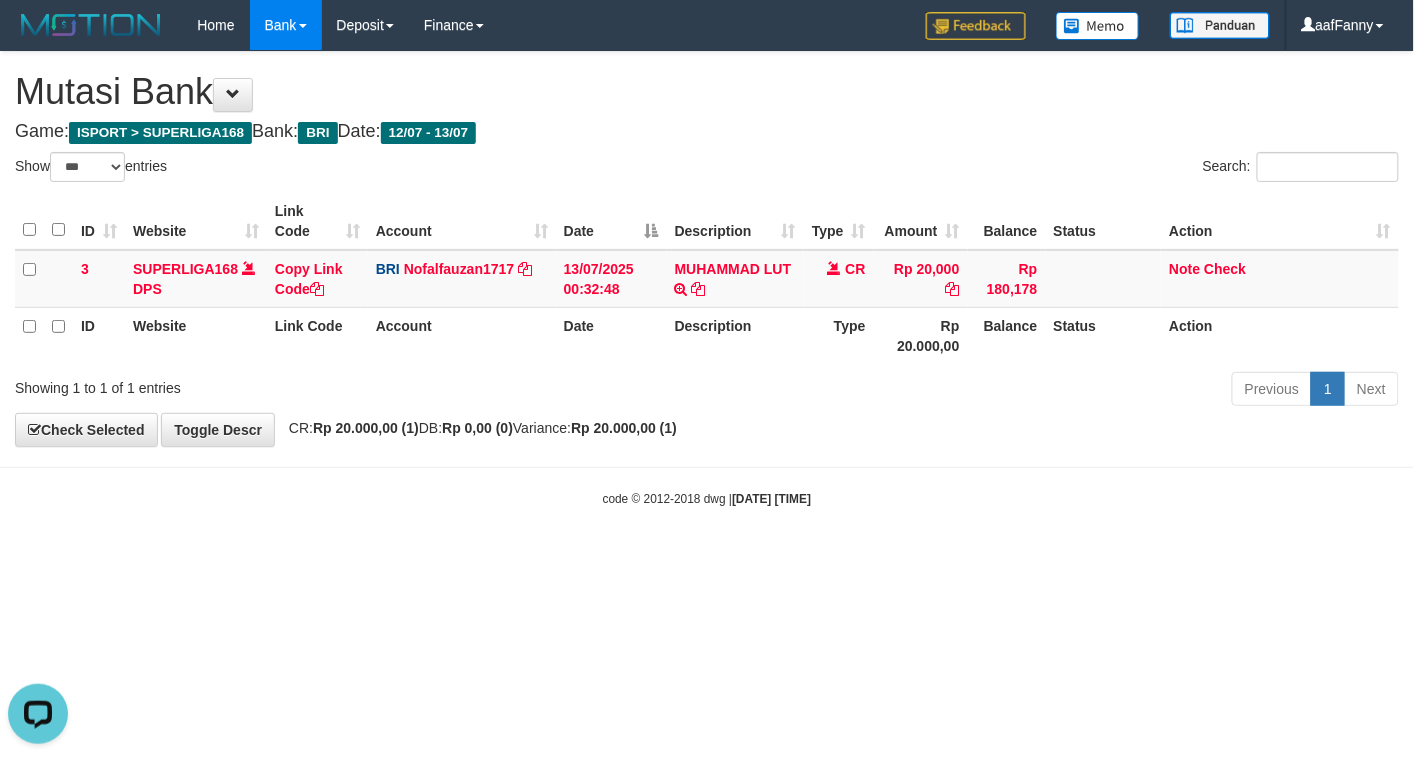 scroll, scrollTop: 0, scrollLeft: 0, axis: both 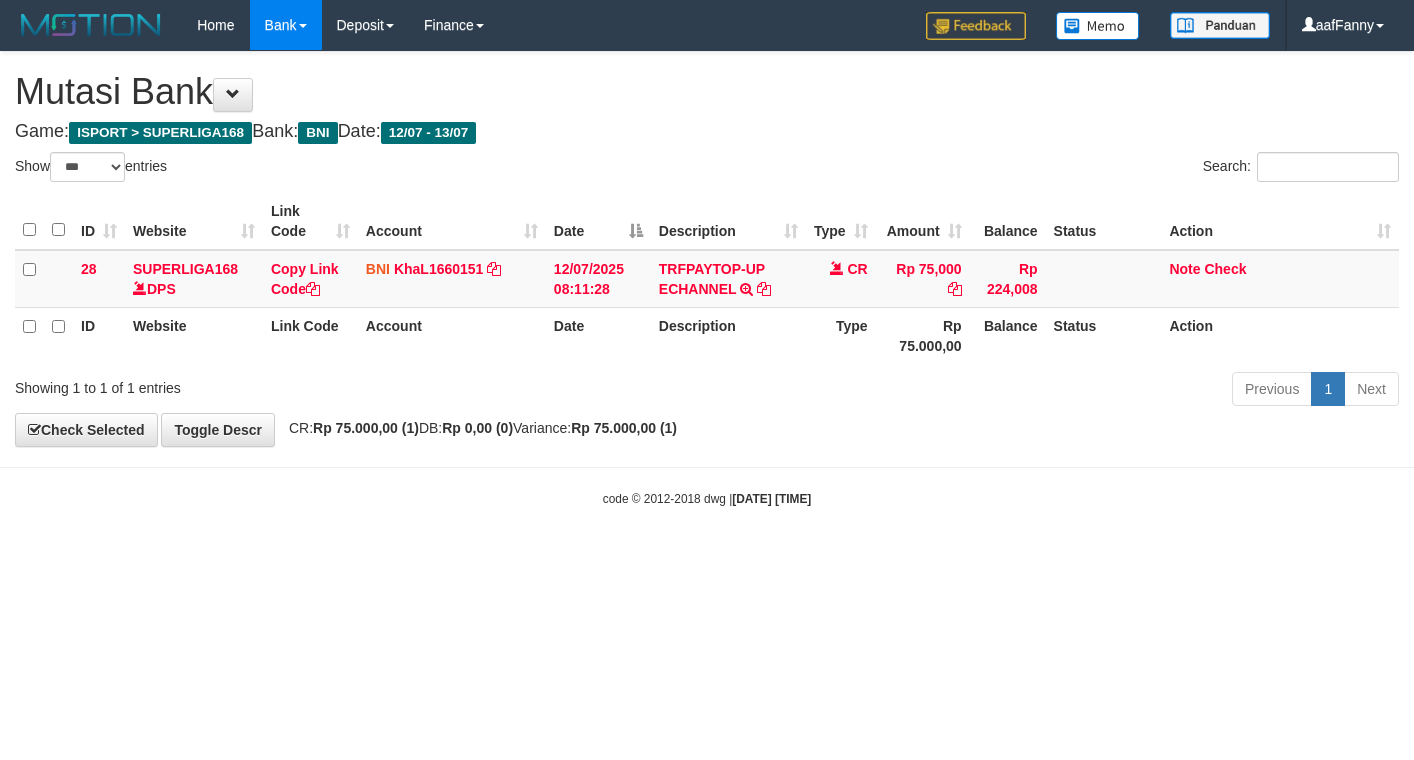 select on "***" 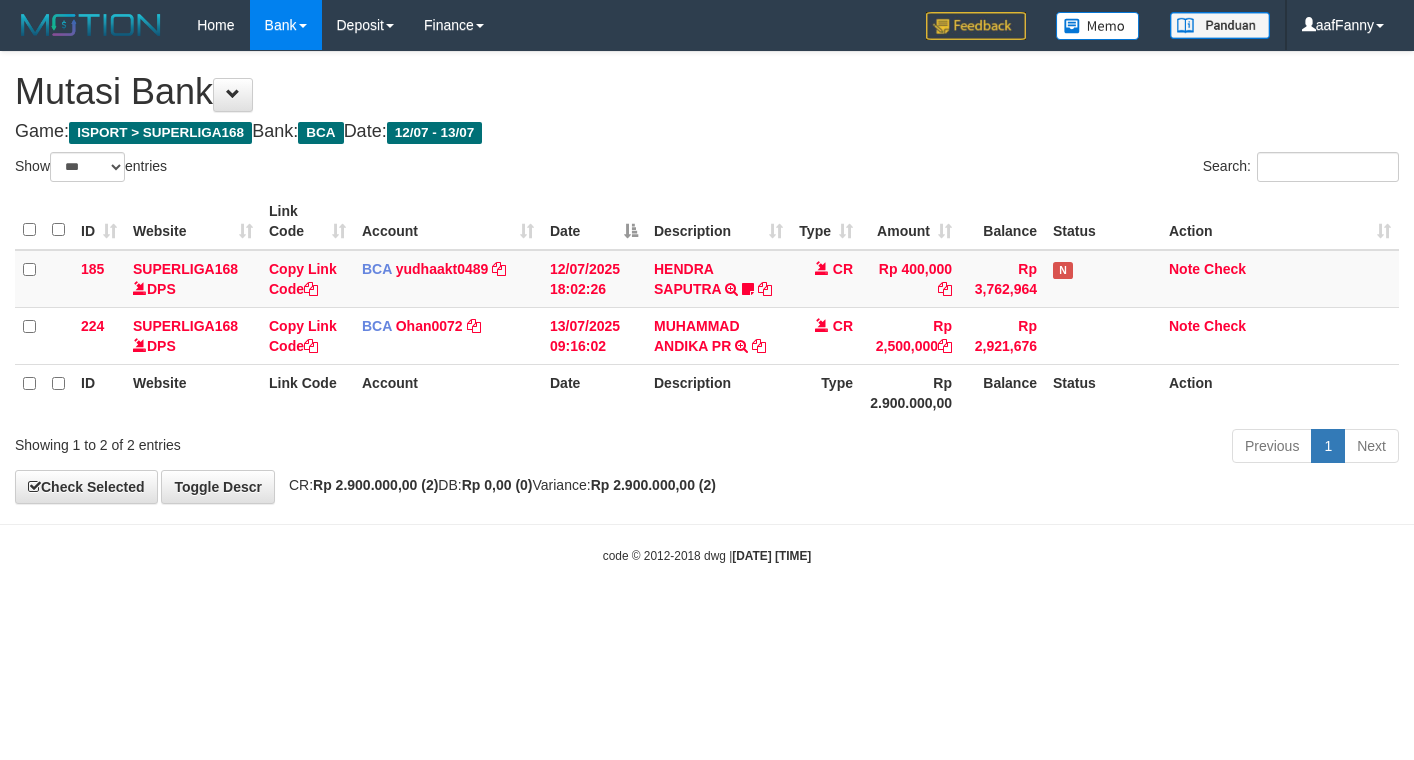 select on "***" 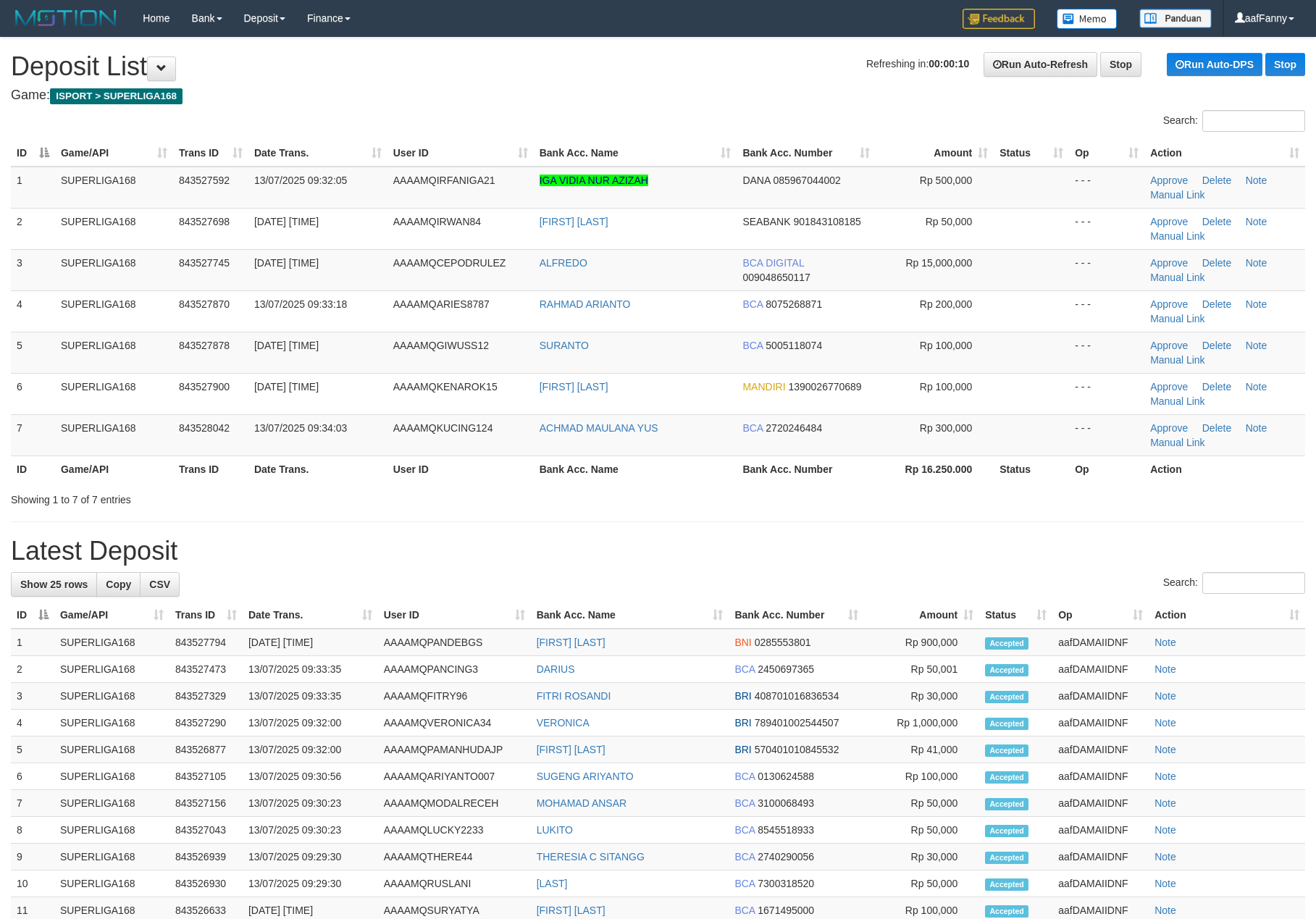 scroll, scrollTop: 0, scrollLeft: 0, axis: both 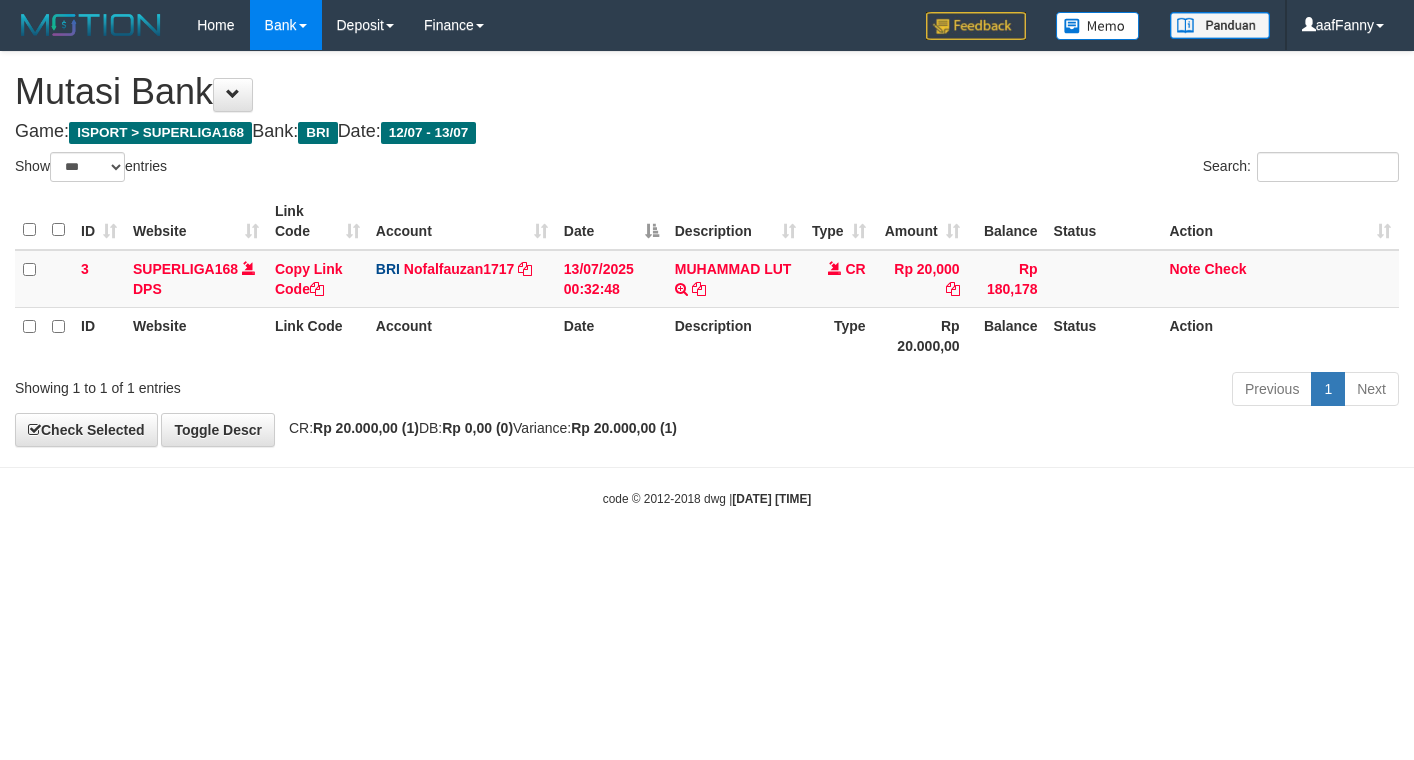 select on "***" 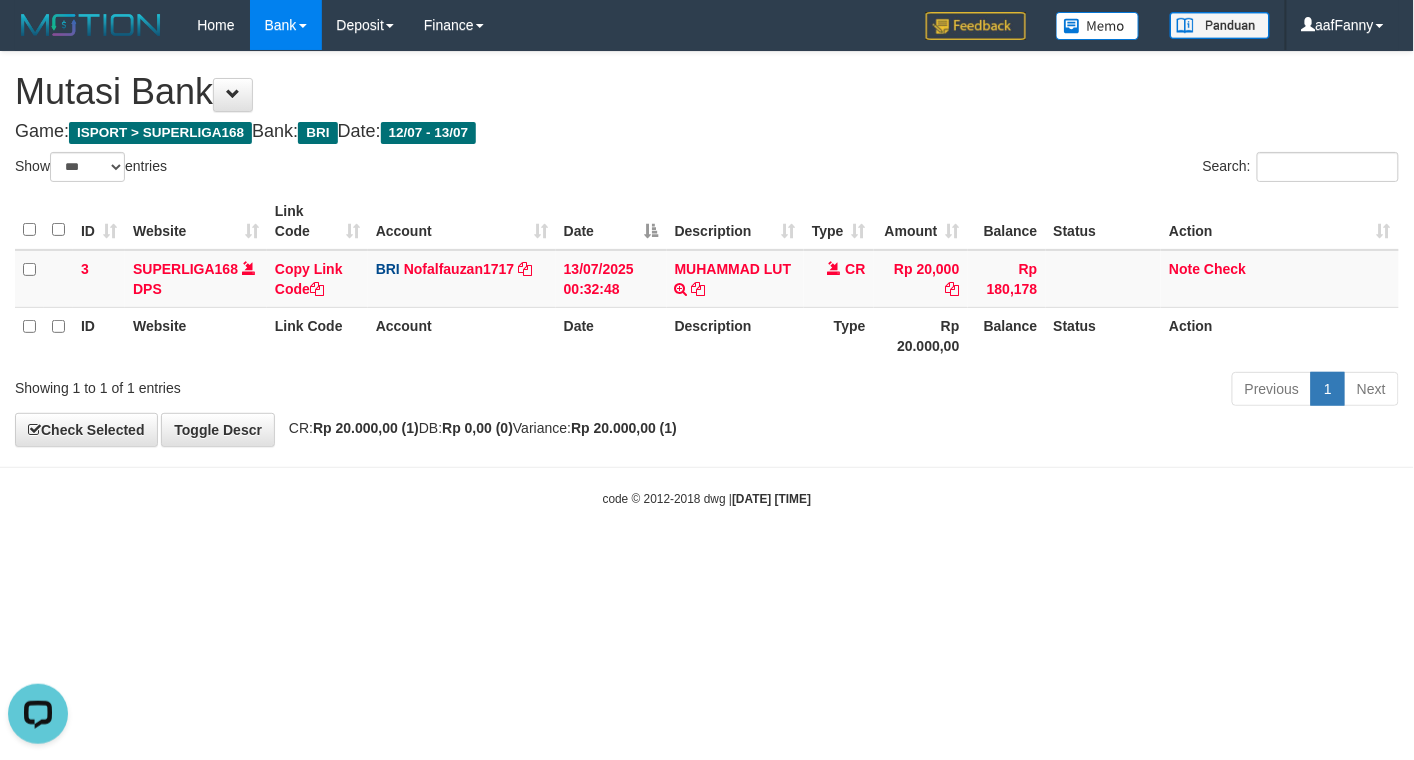scroll, scrollTop: 0, scrollLeft: 0, axis: both 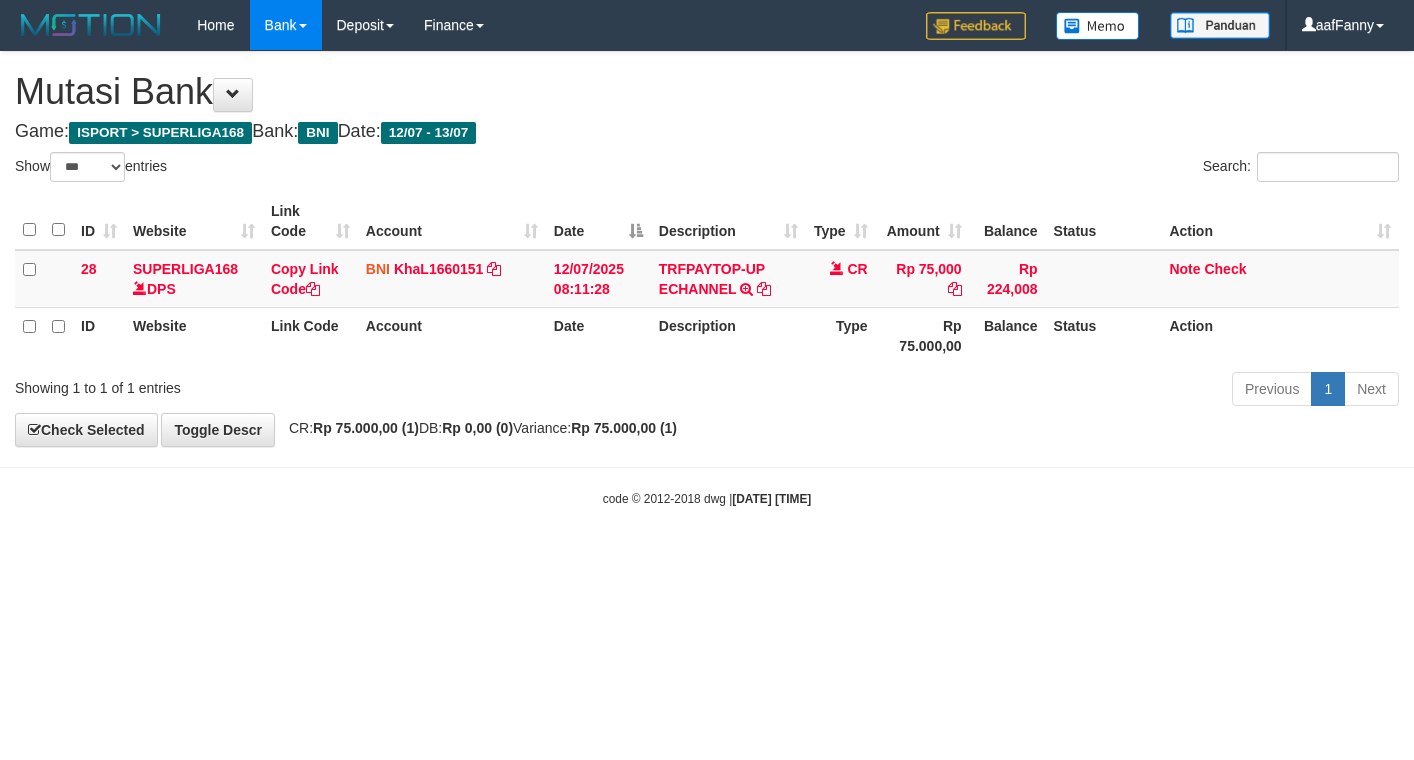 select on "***" 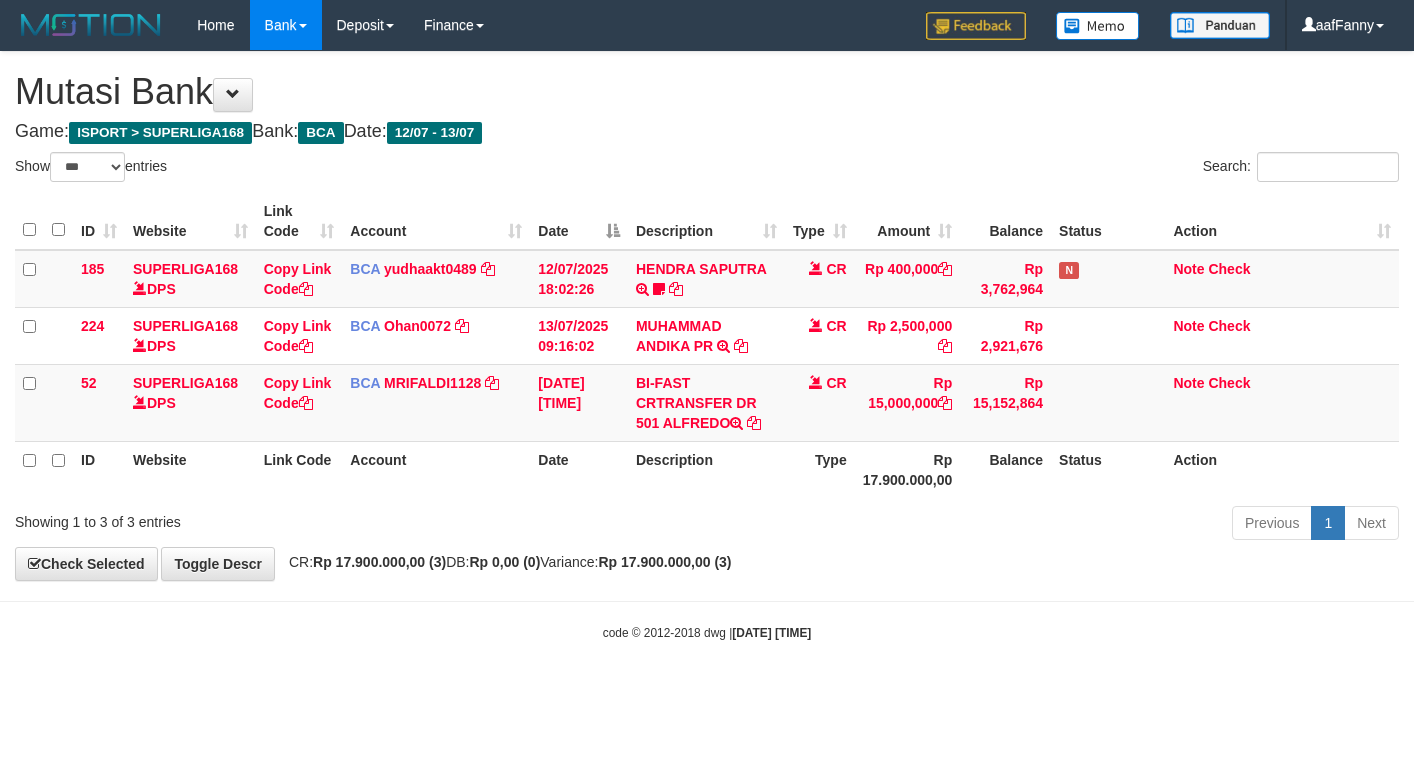 select on "***" 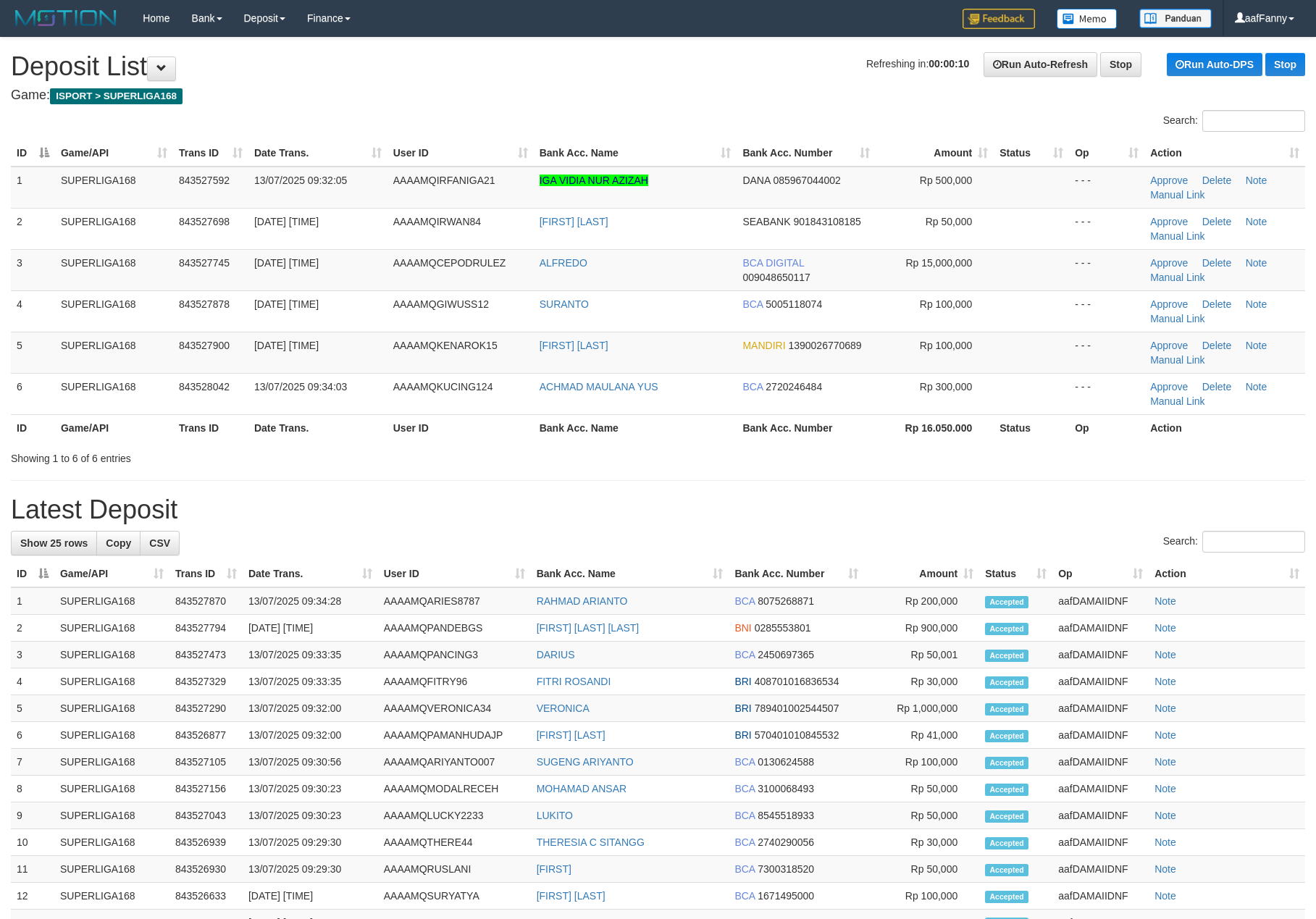 scroll, scrollTop: 0, scrollLeft: 0, axis: both 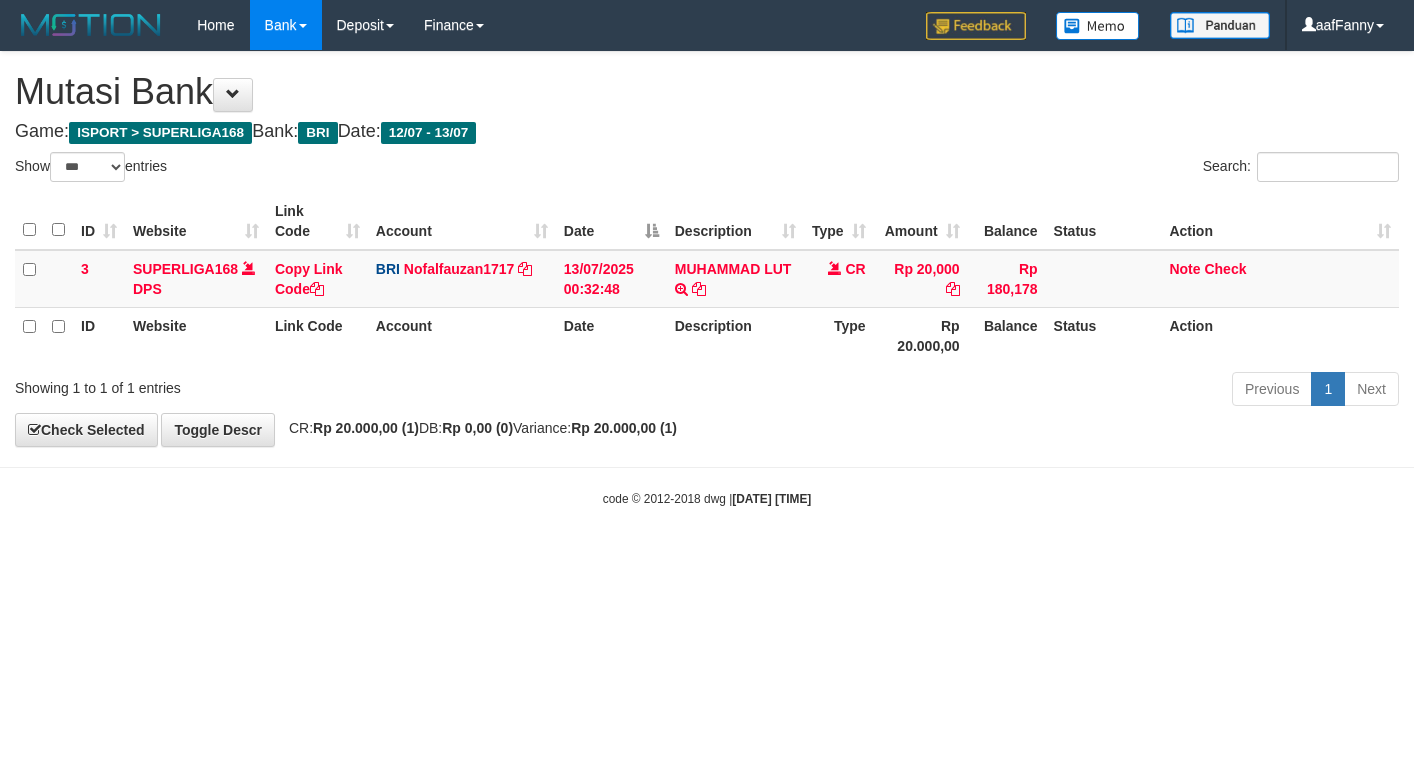 select on "***" 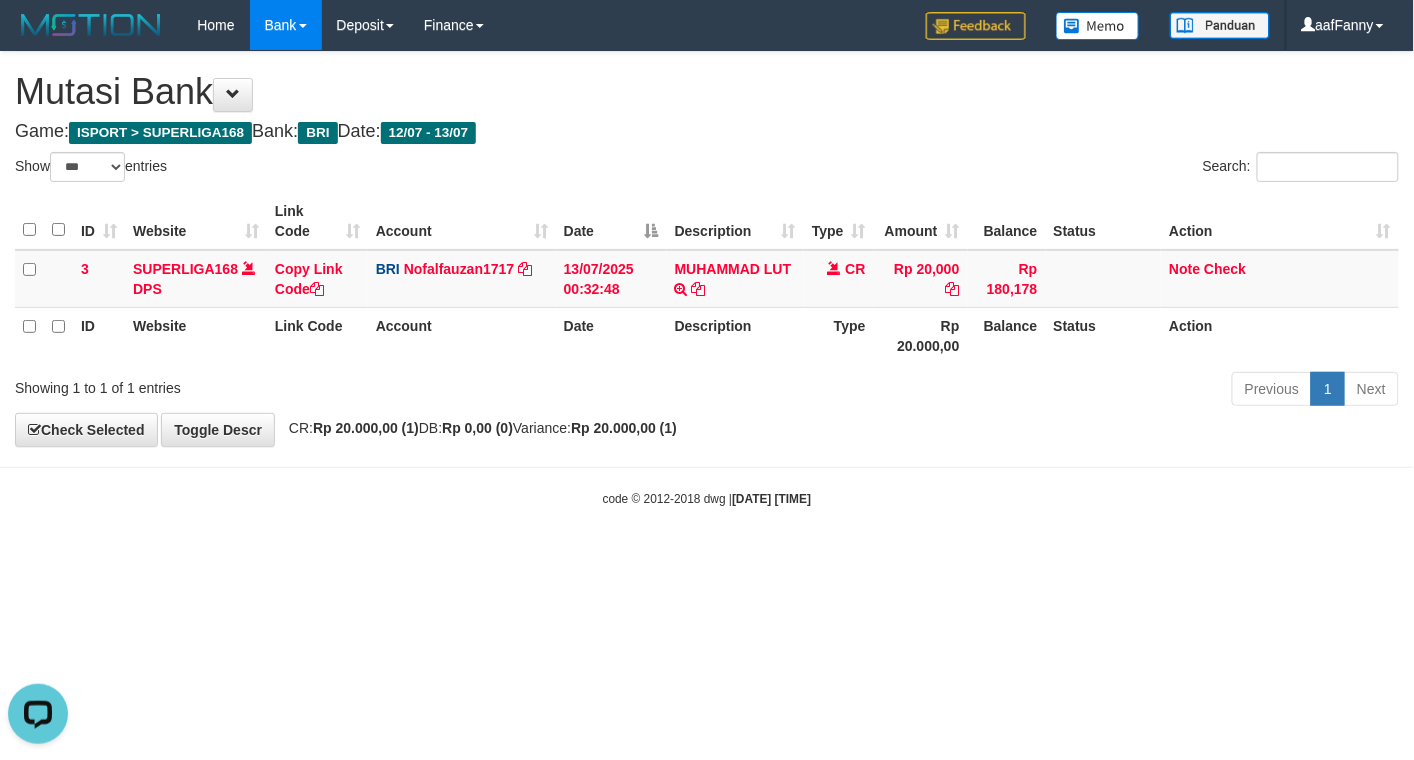 scroll, scrollTop: 0, scrollLeft: 0, axis: both 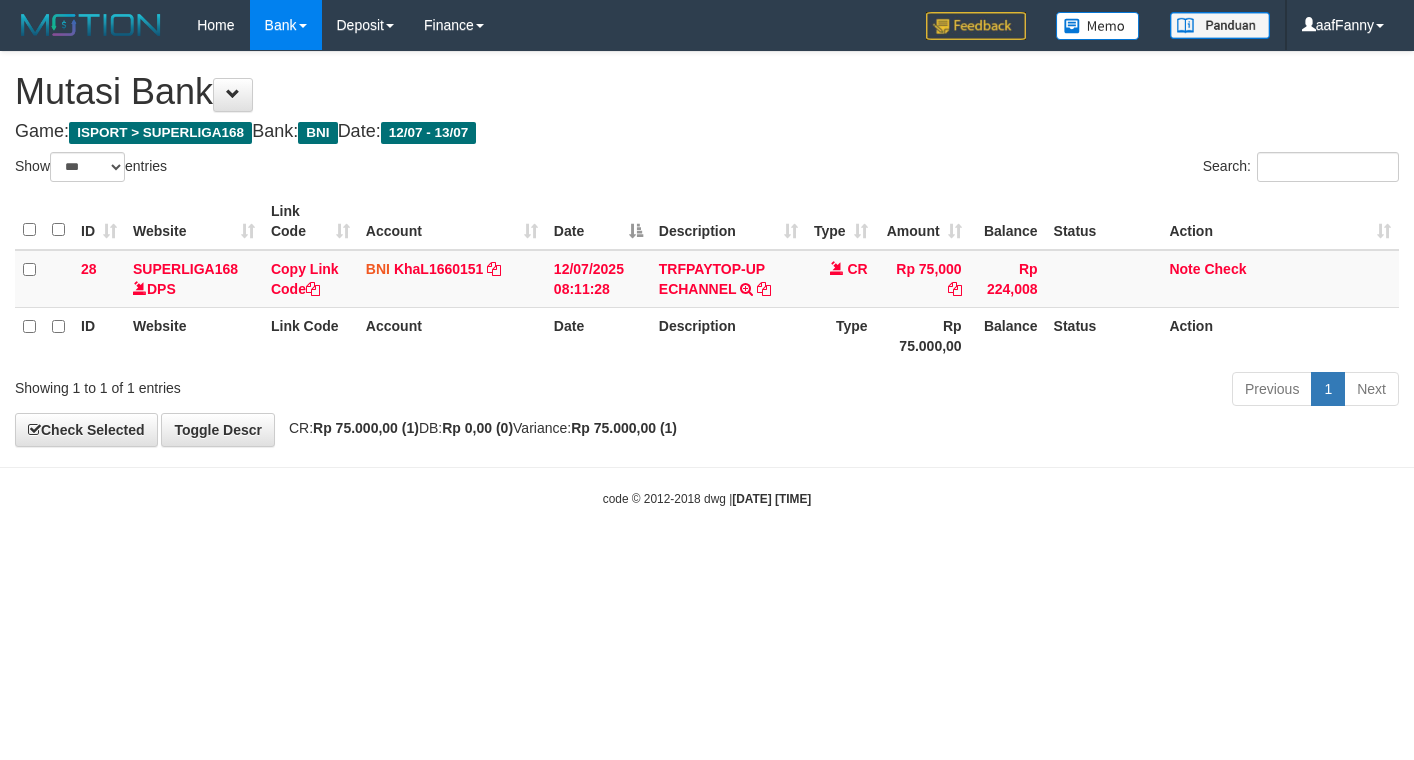 select on "***" 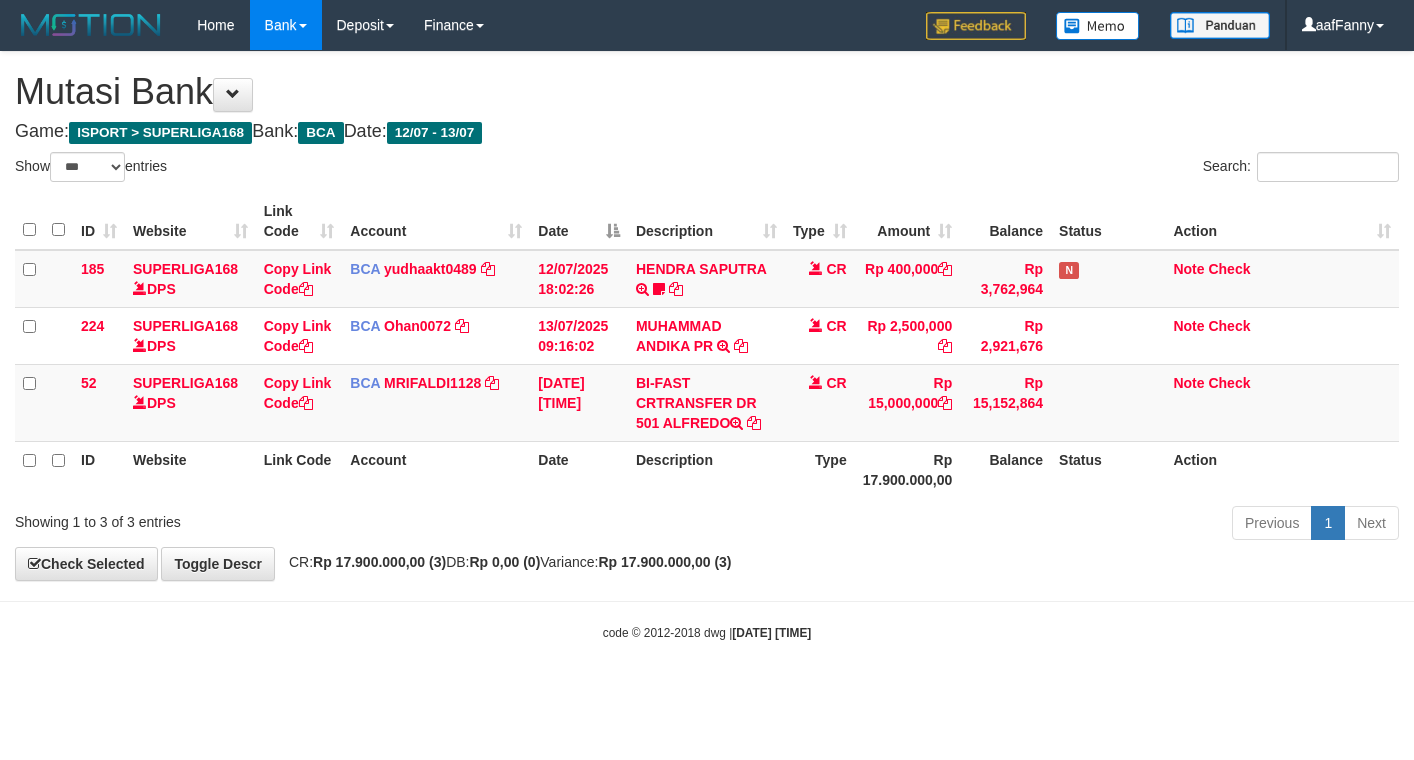 select on "***" 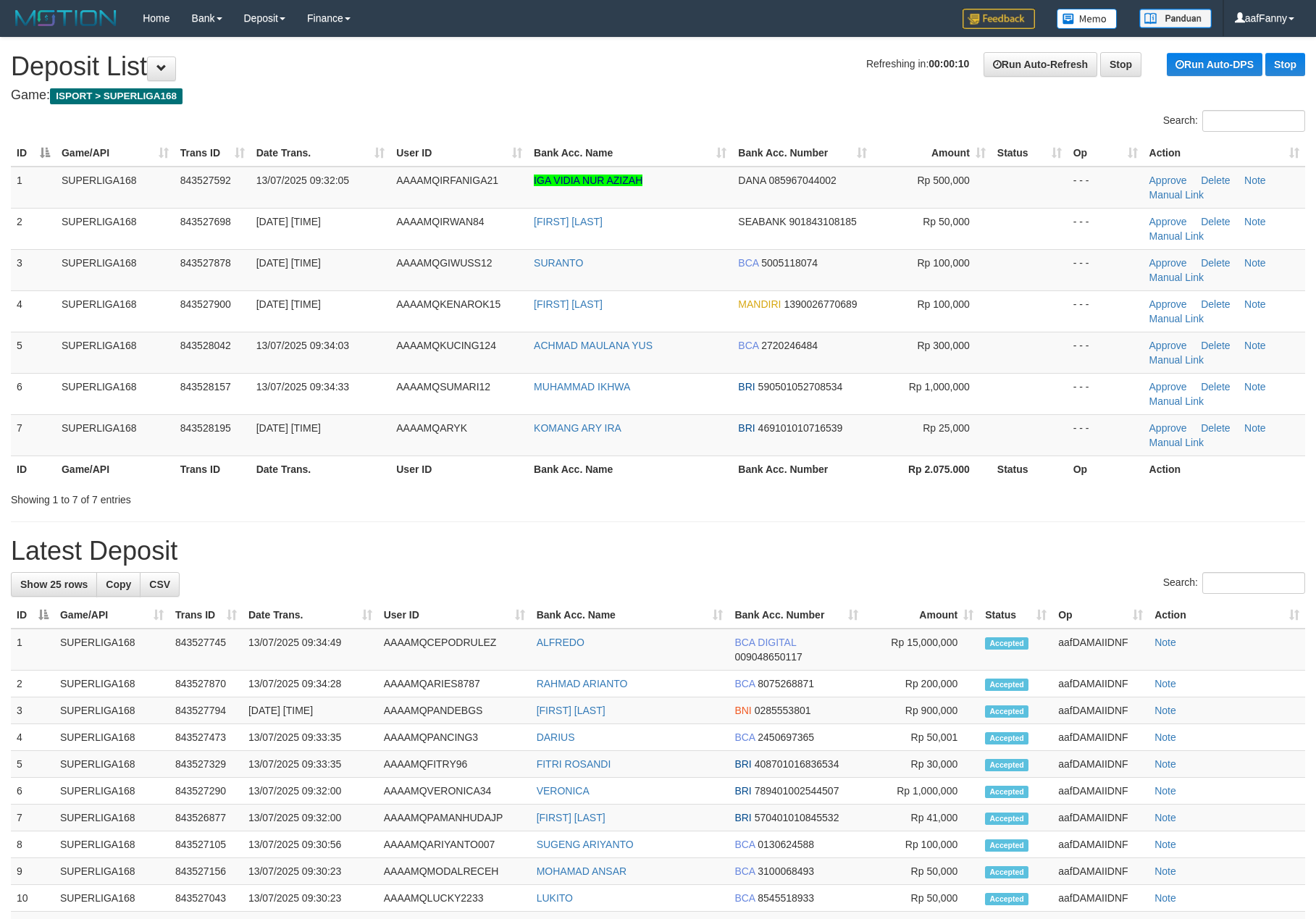 scroll, scrollTop: 0, scrollLeft: 0, axis: both 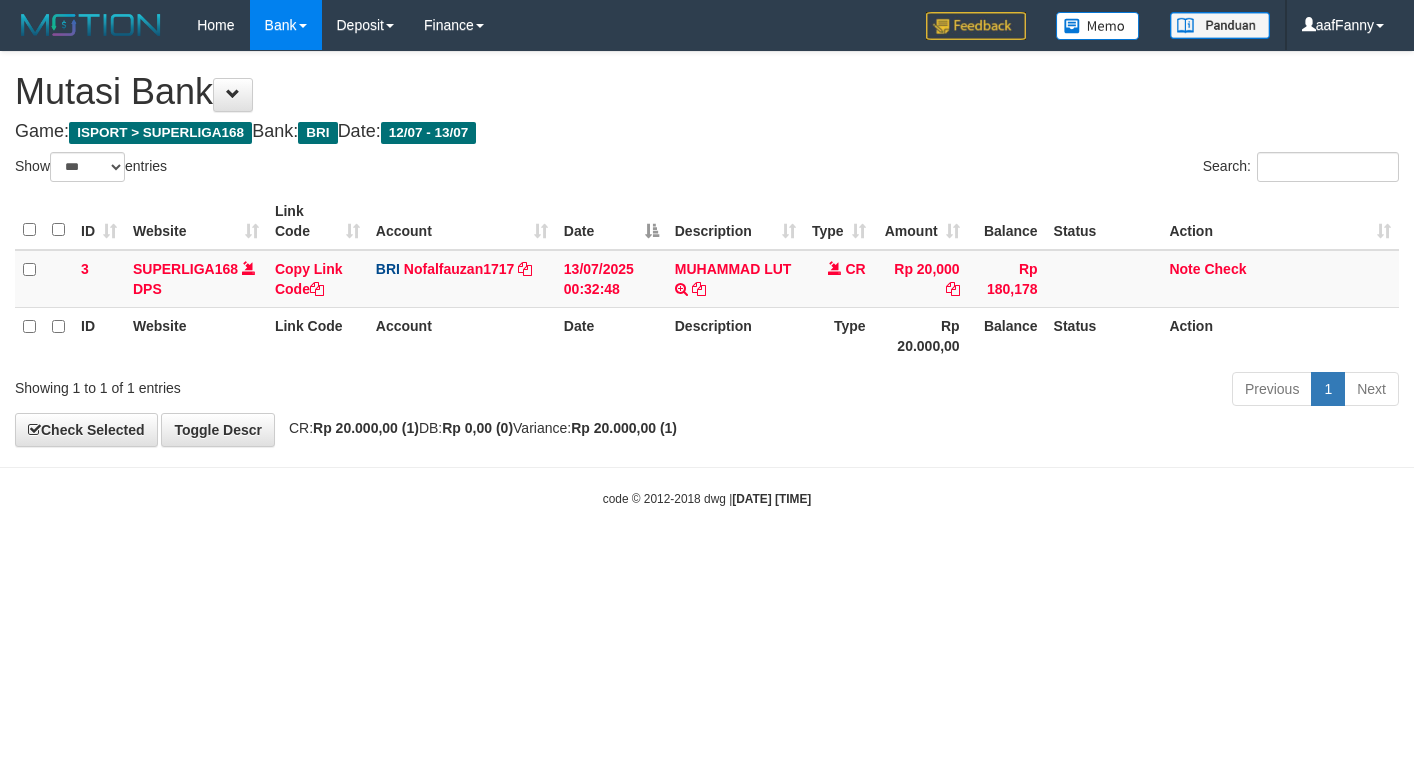 select on "***" 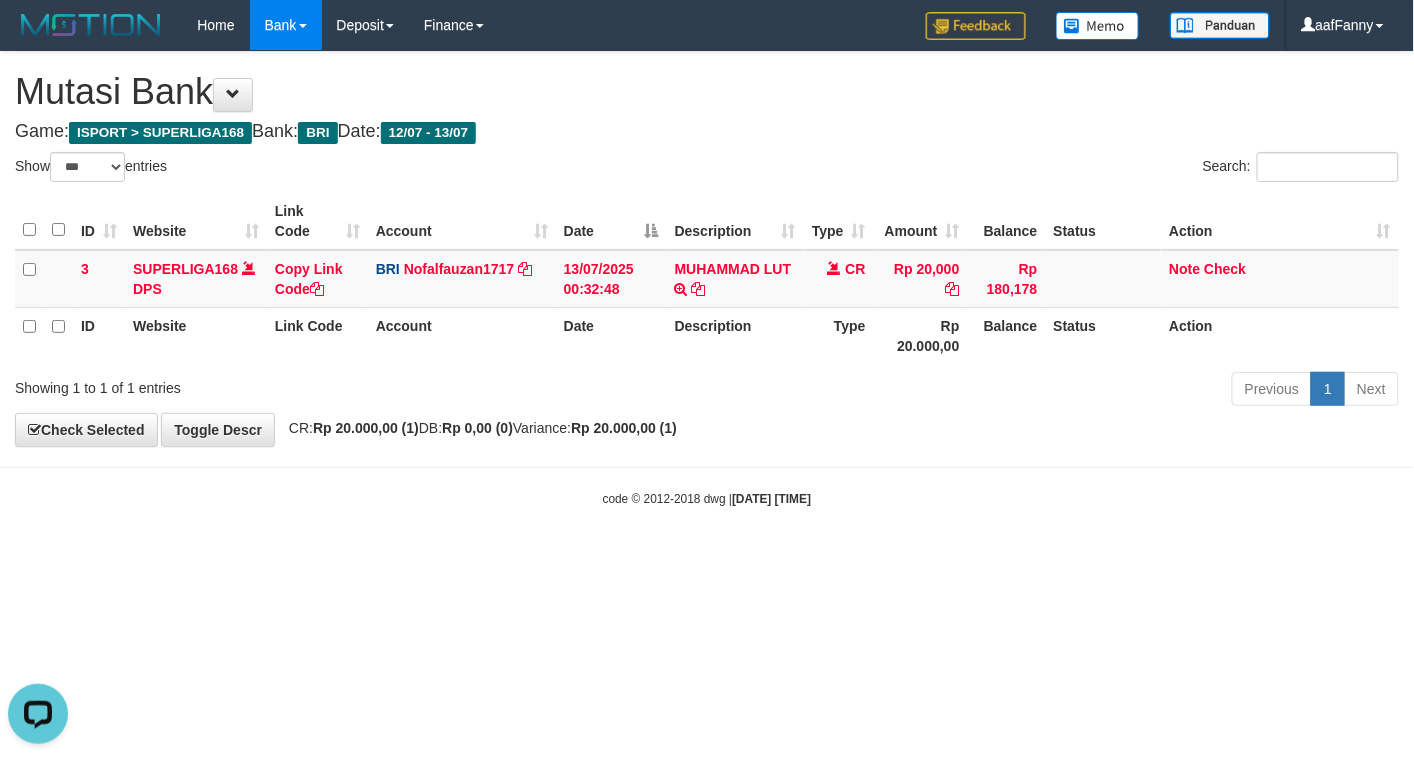 scroll, scrollTop: 0, scrollLeft: 0, axis: both 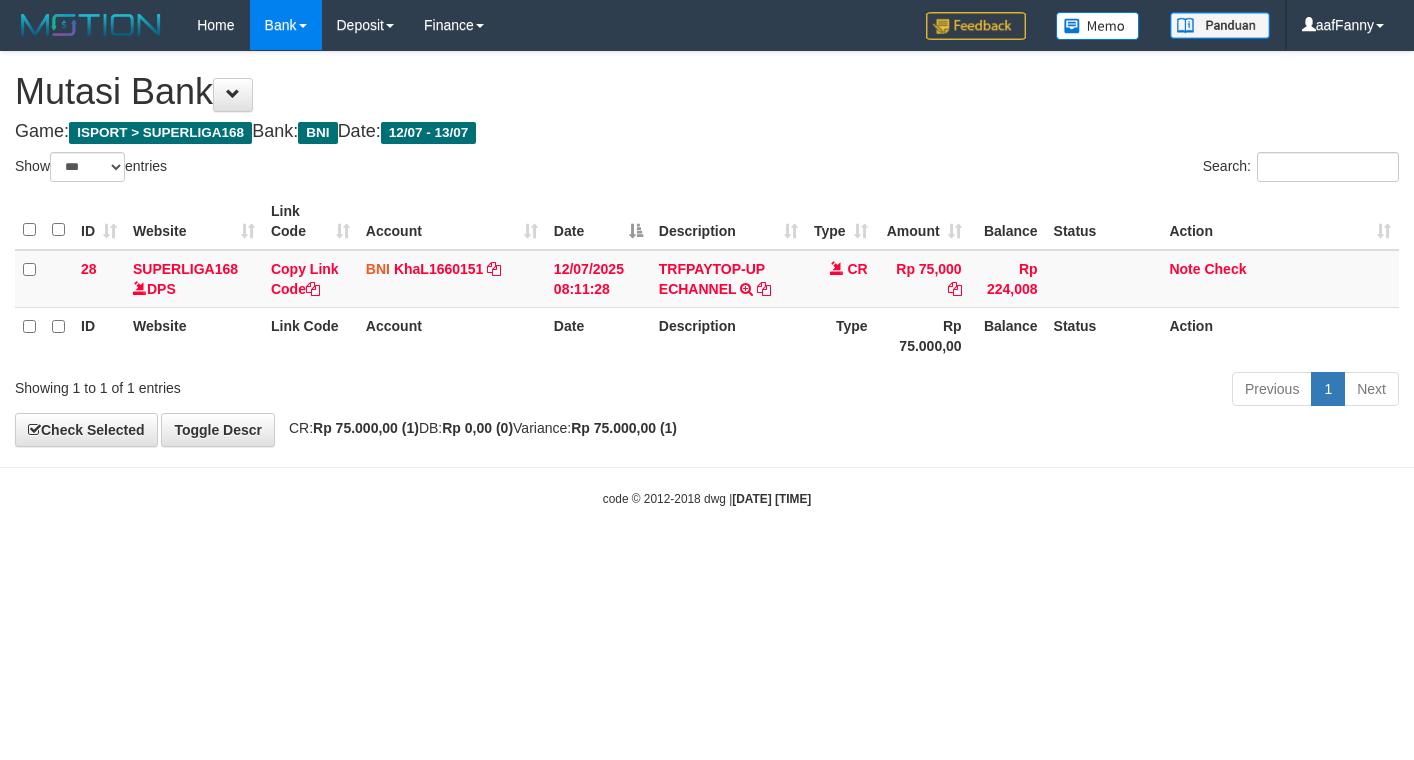 select on "***" 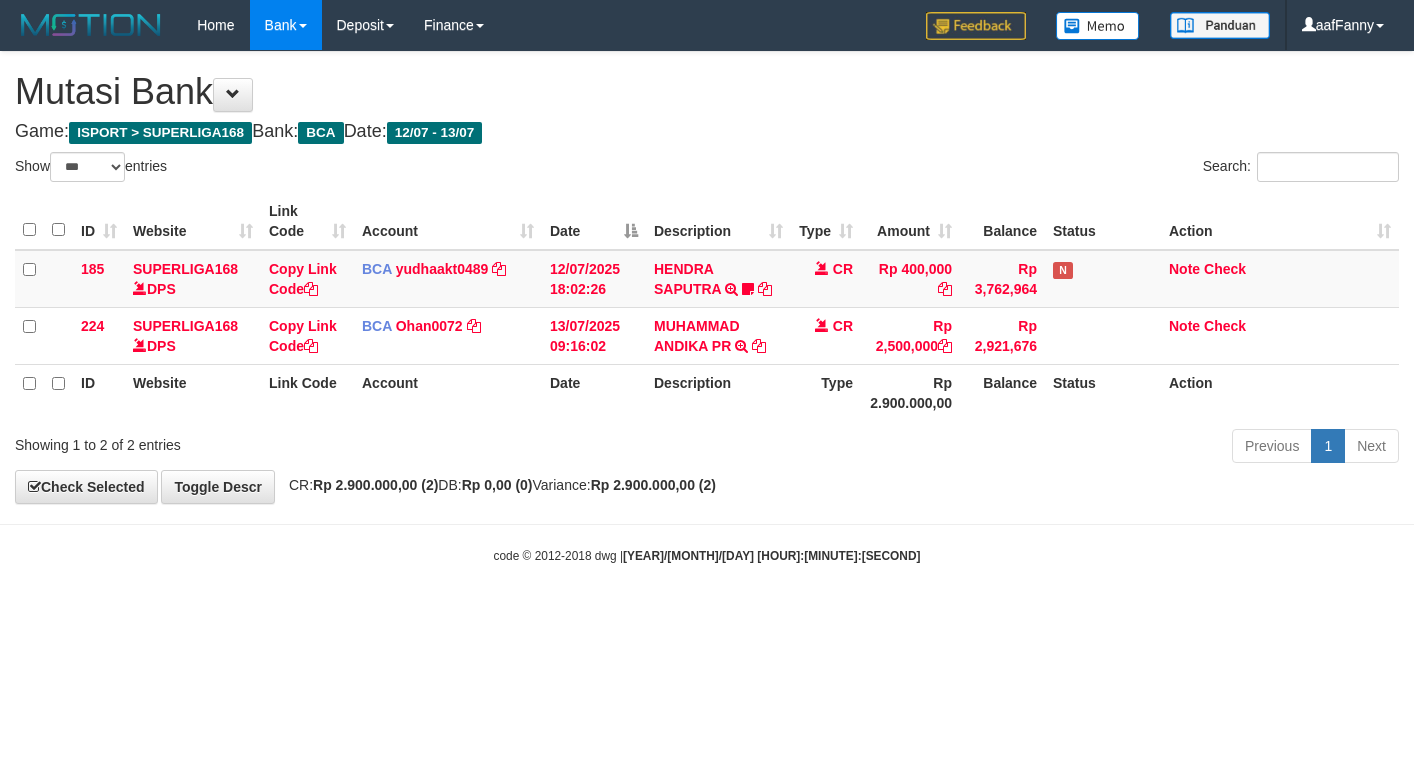 select on "***" 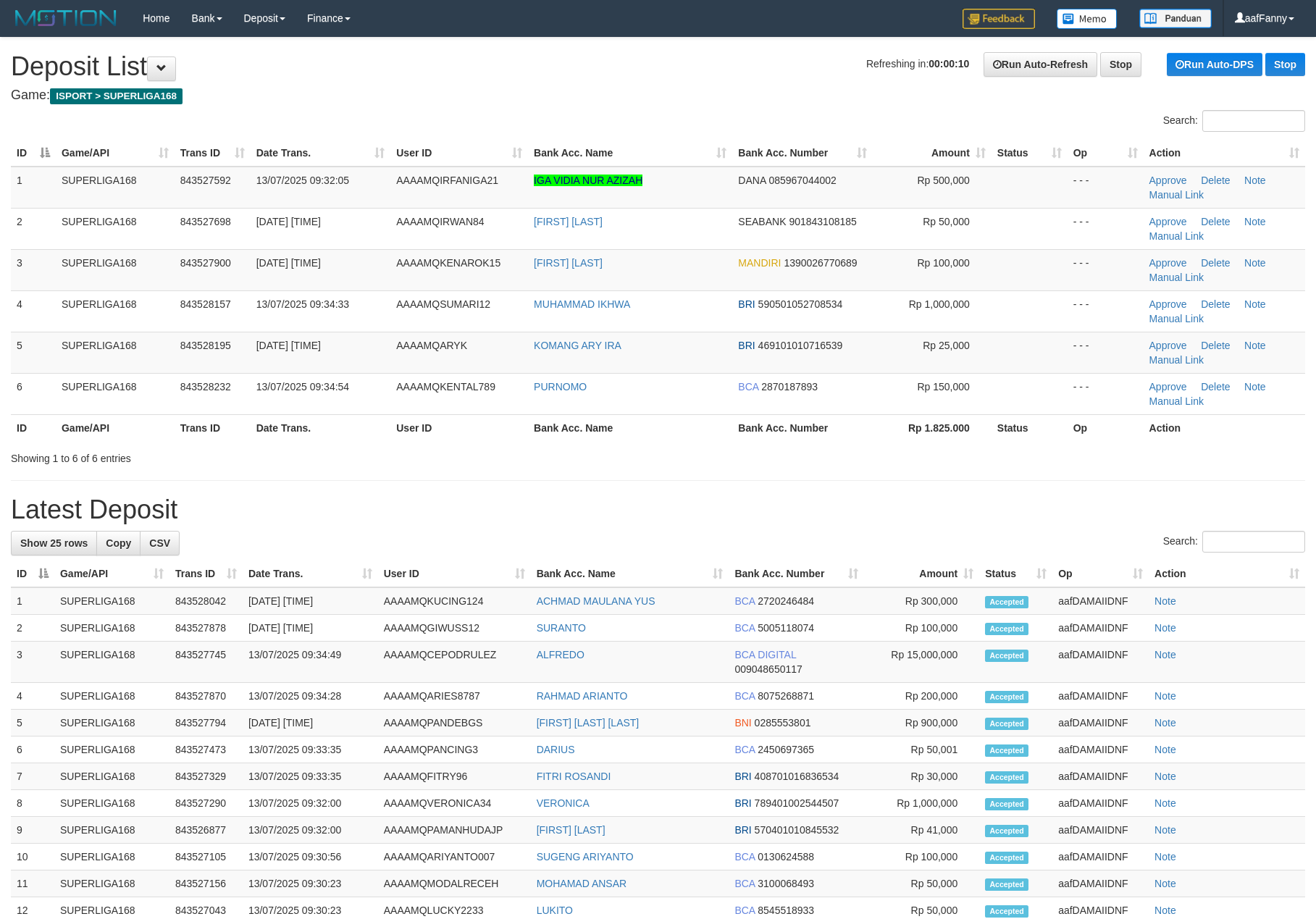 scroll, scrollTop: 0, scrollLeft: 0, axis: both 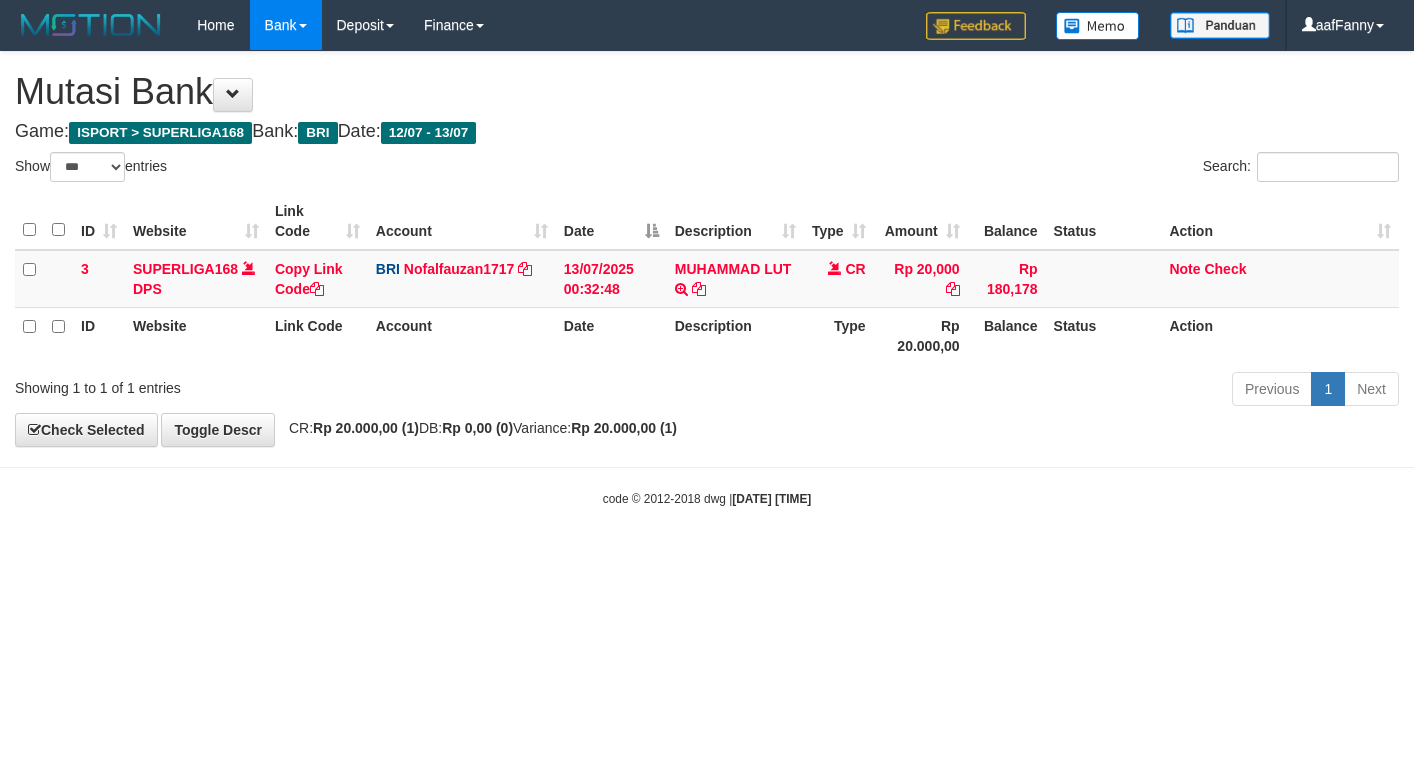 select on "***" 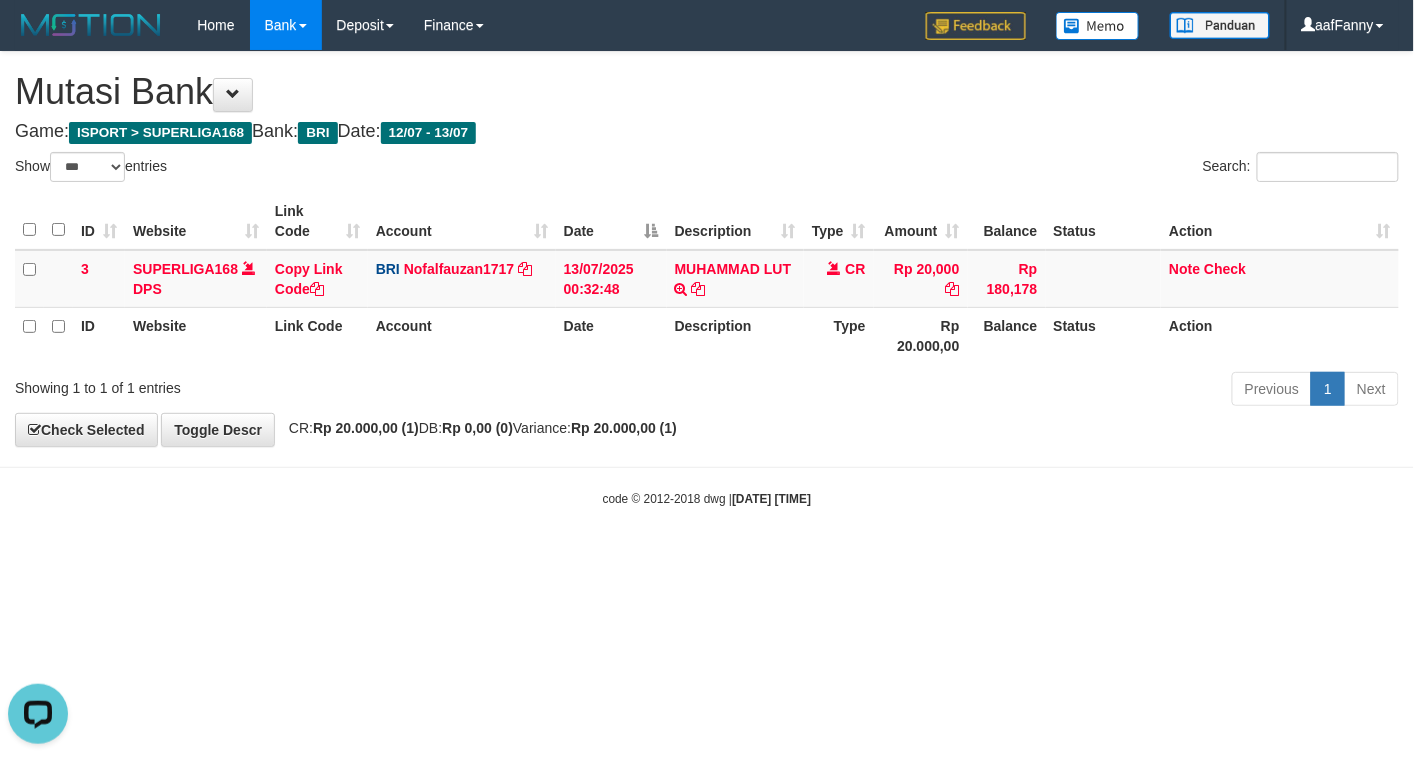 scroll, scrollTop: 0, scrollLeft: 0, axis: both 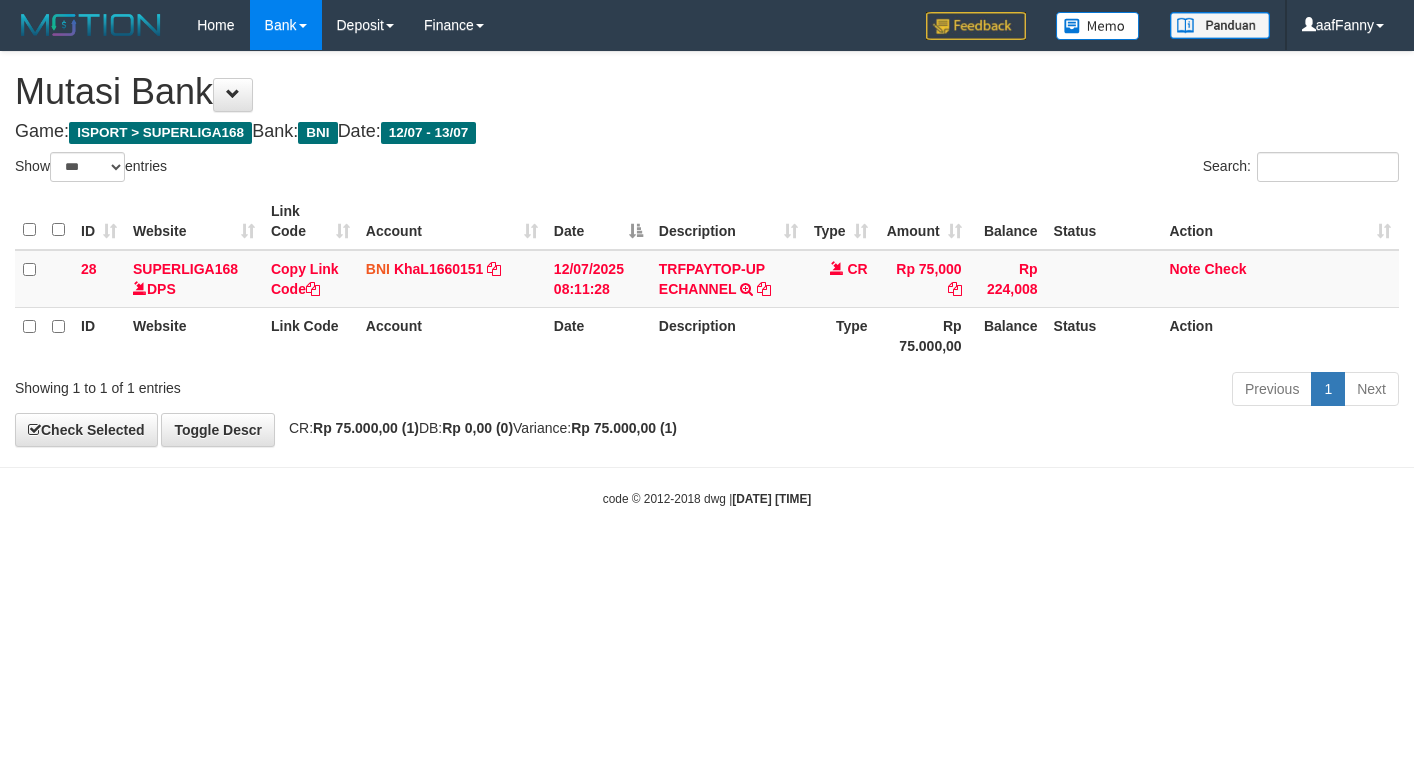select on "***" 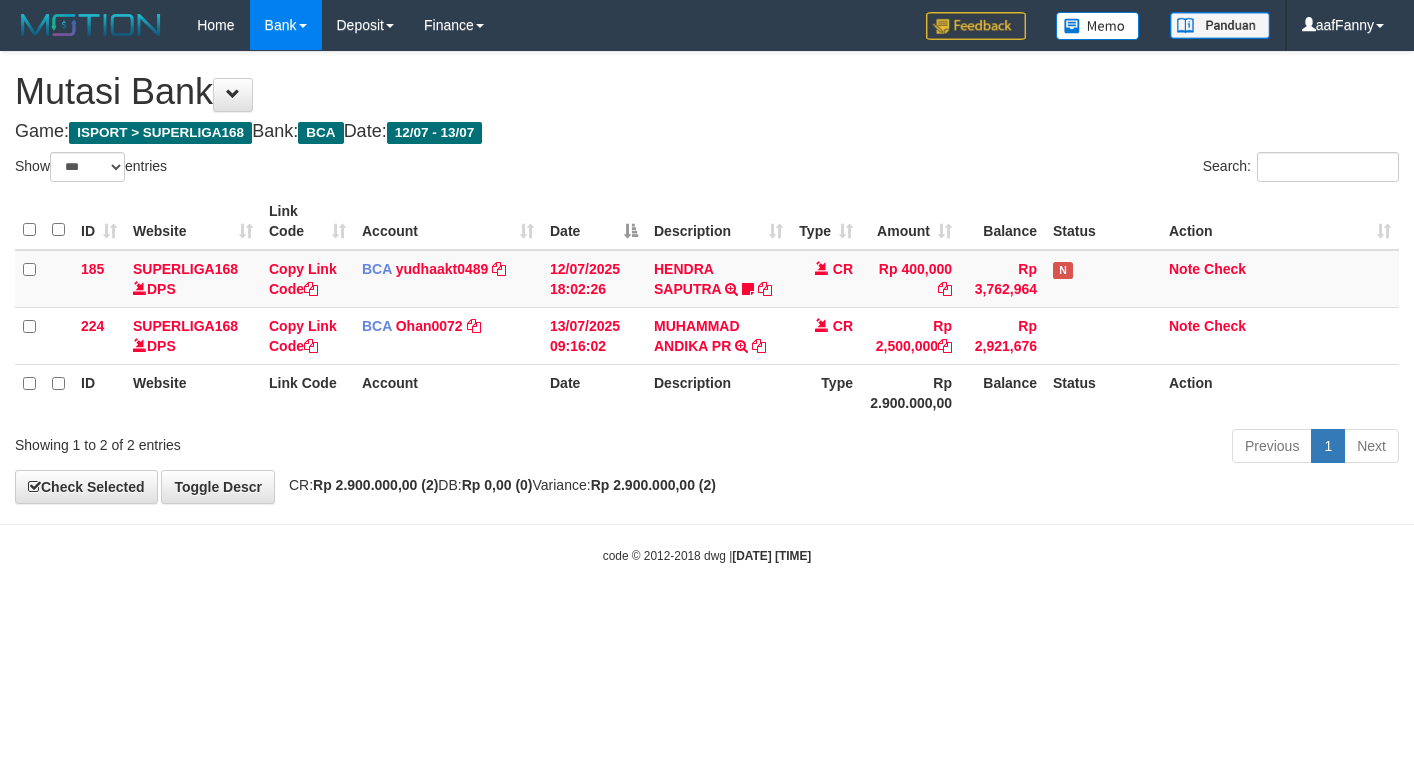 select on "***" 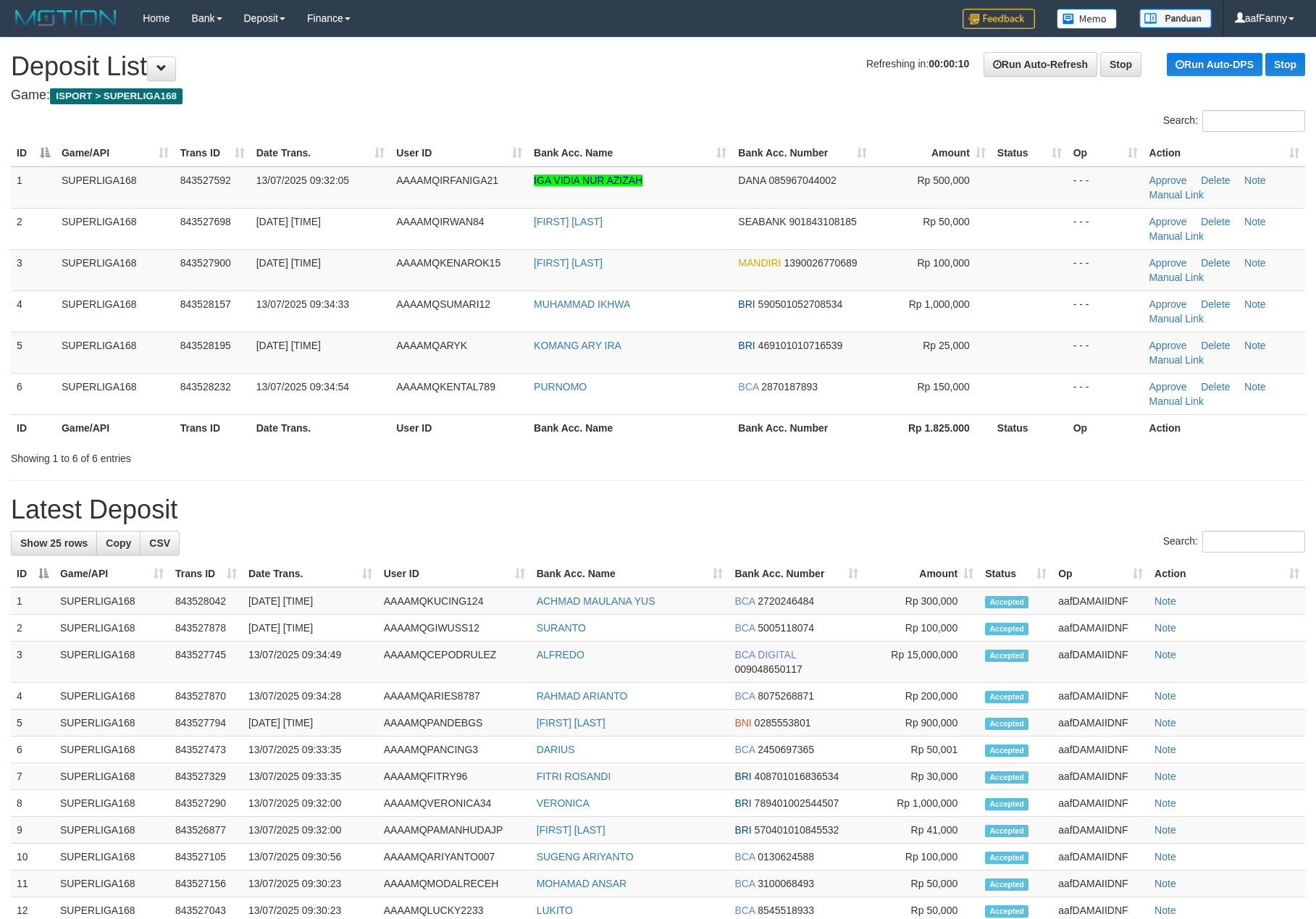 scroll, scrollTop: 0, scrollLeft: 0, axis: both 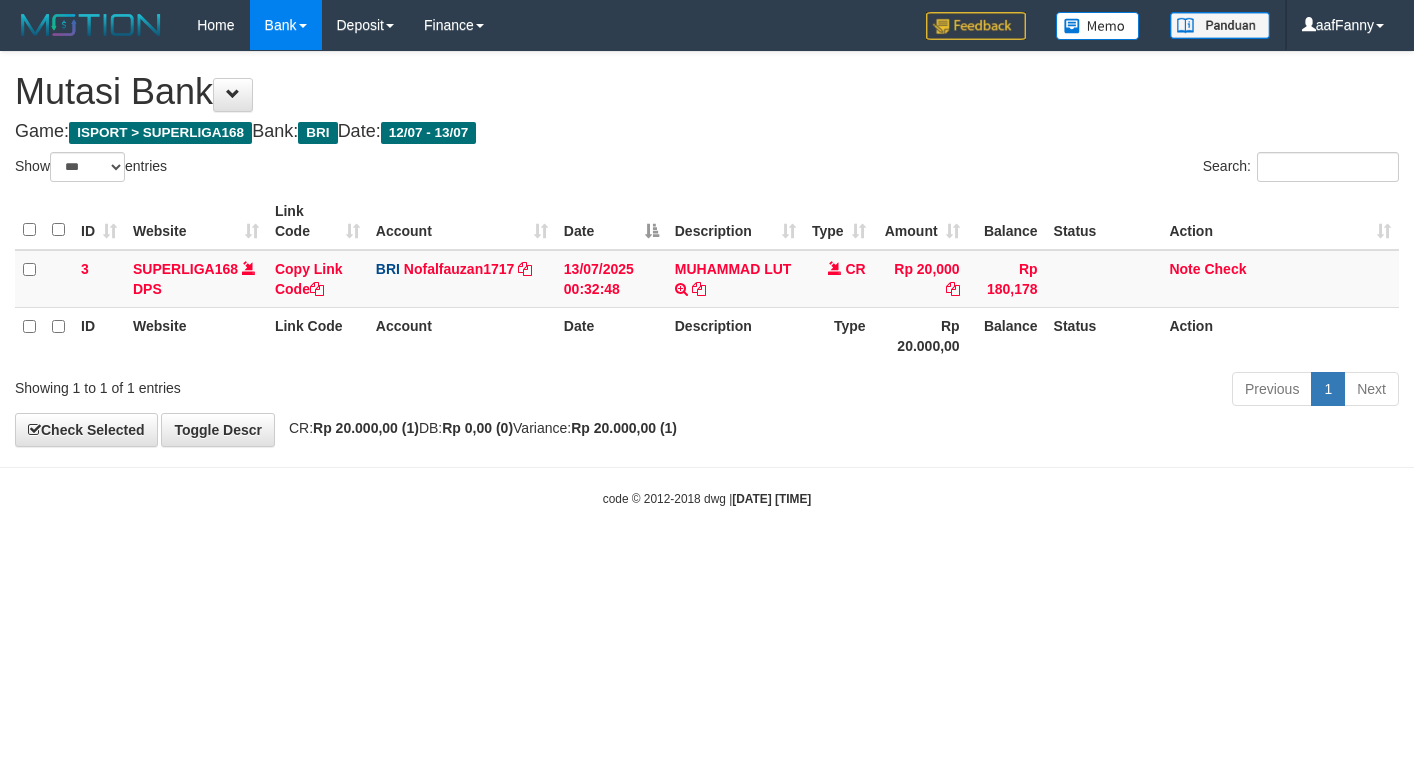 select on "***" 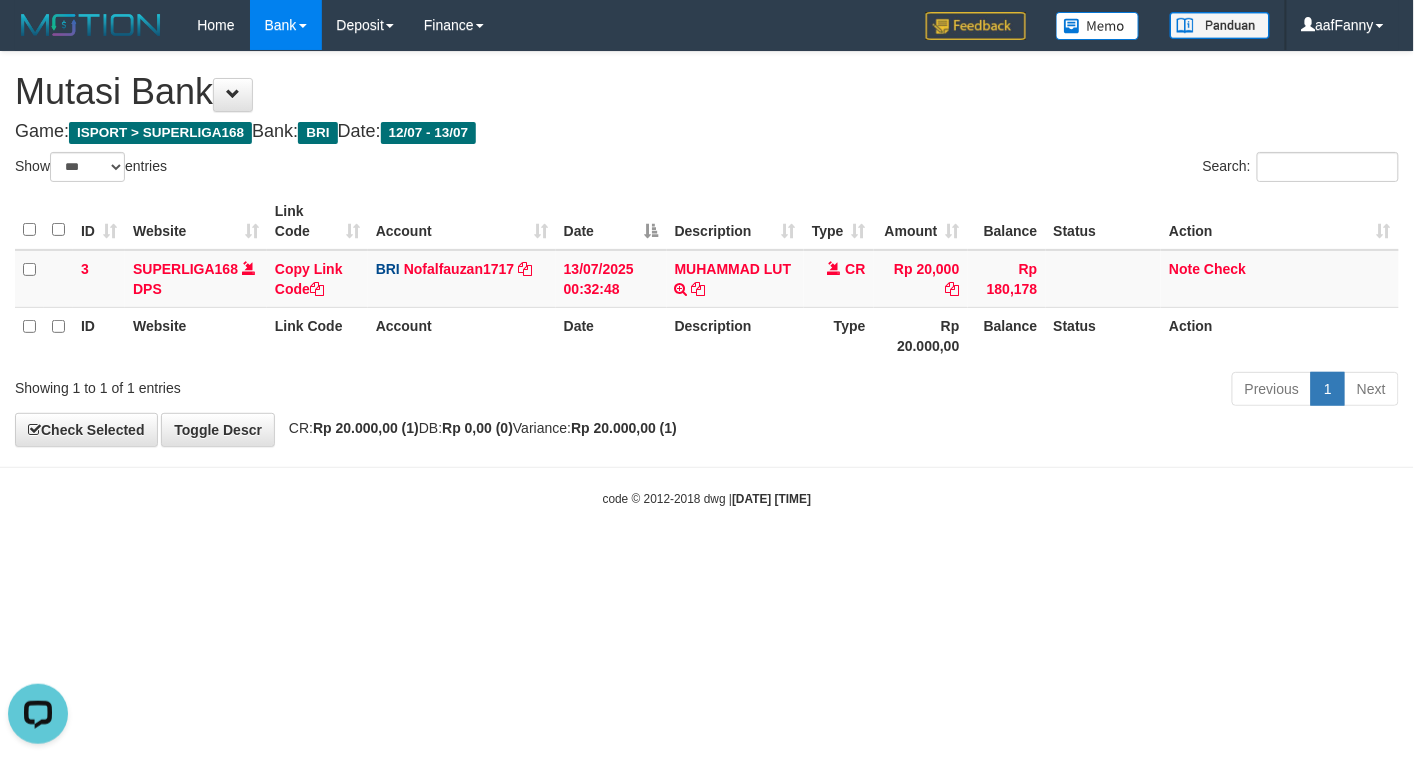 scroll, scrollTop: 0, scrollLeft: 0, axis: both 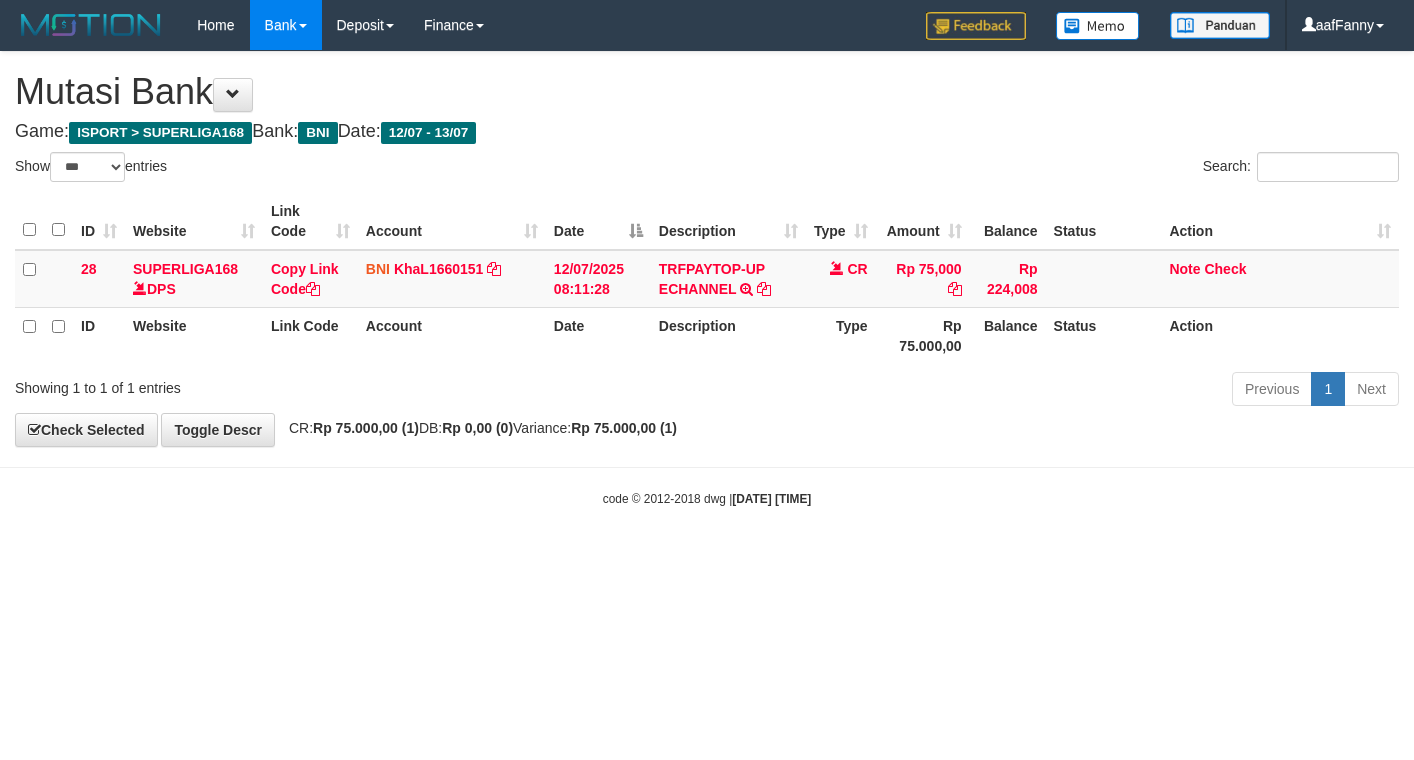select on "***" 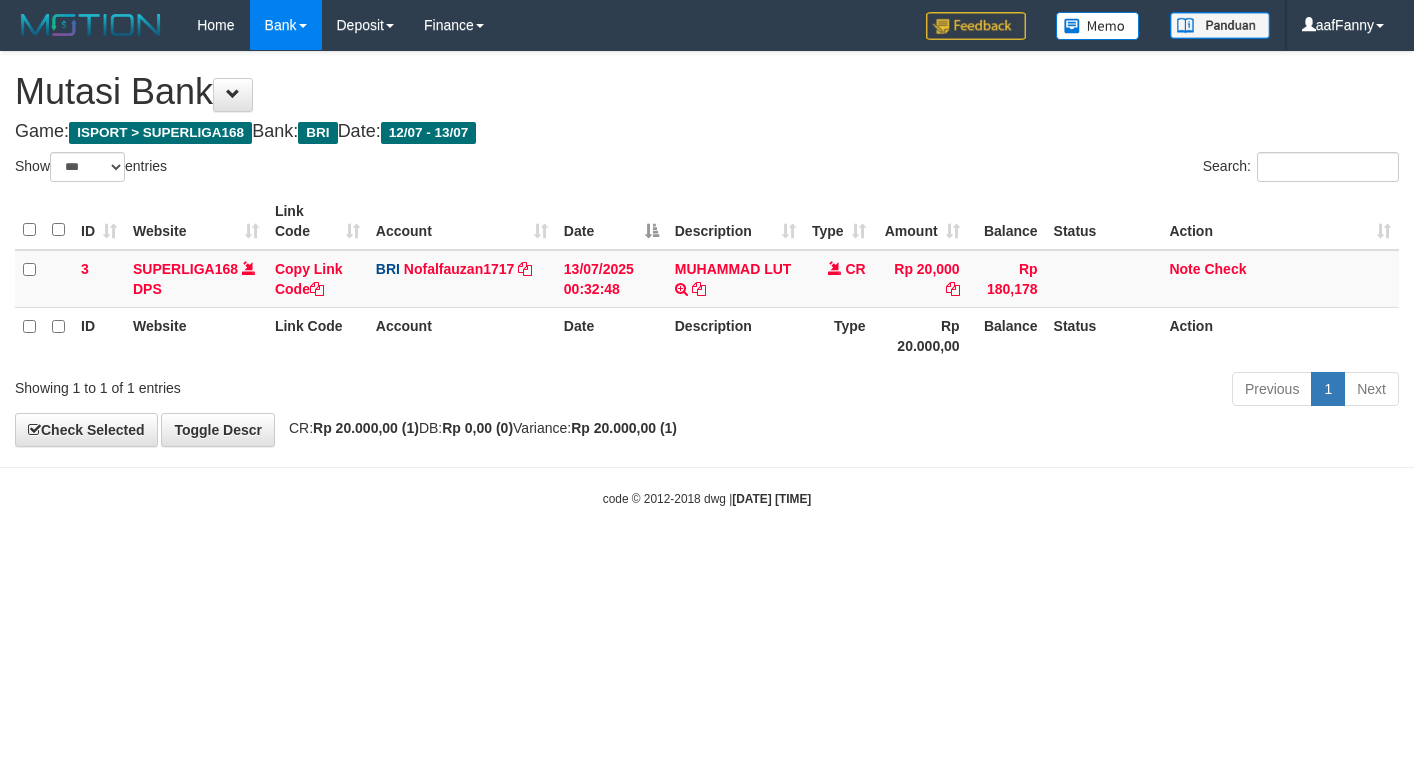 select on "***" 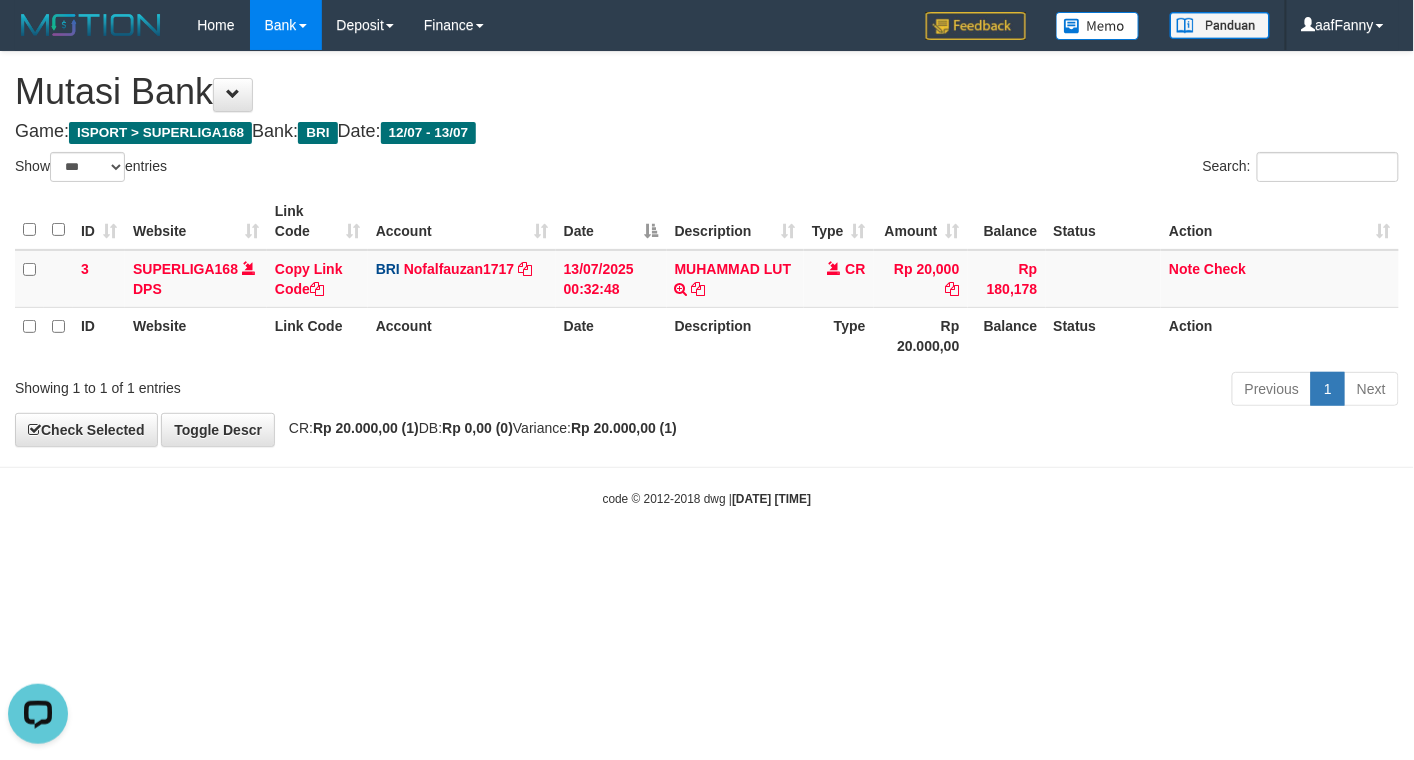 scroll, scrollTop: 0, scrollLeft: 0, axis: both 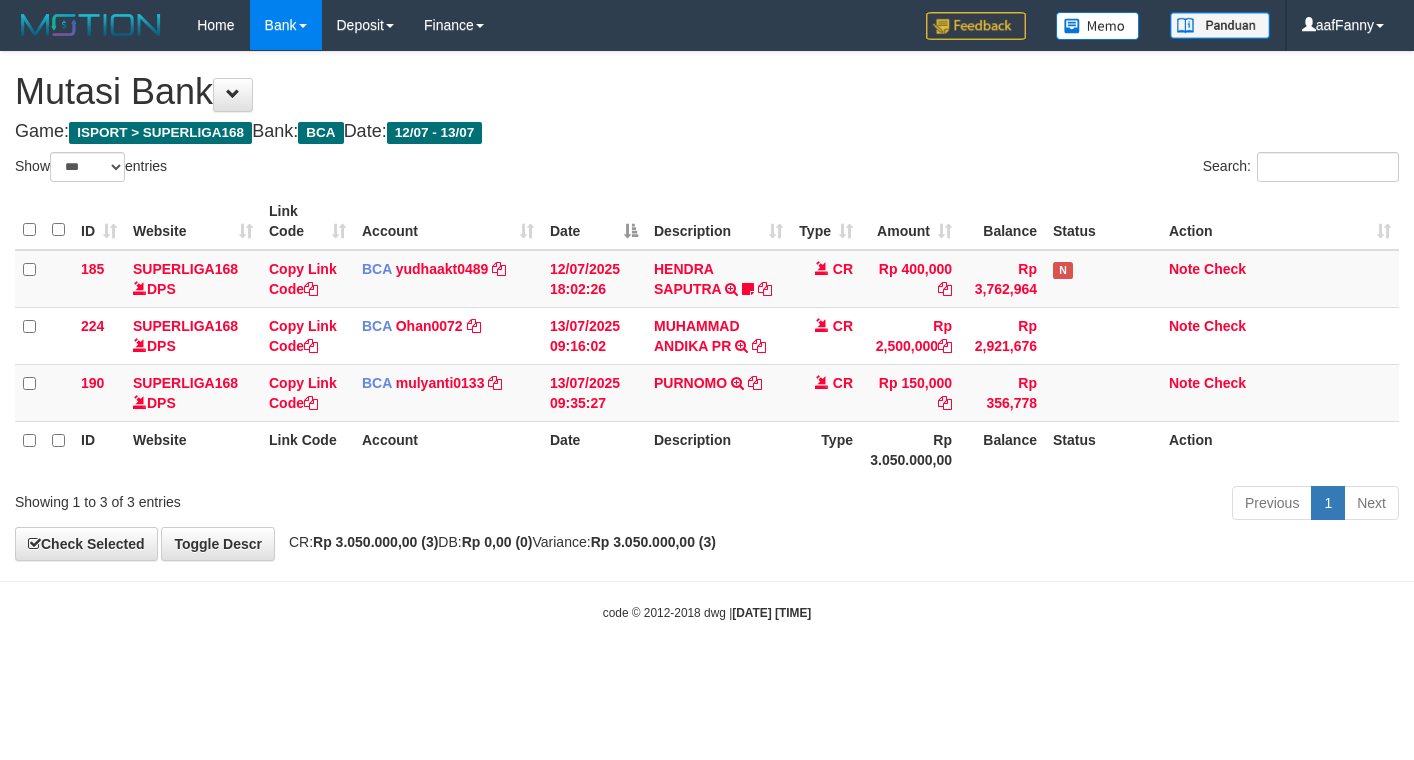 select on "***" 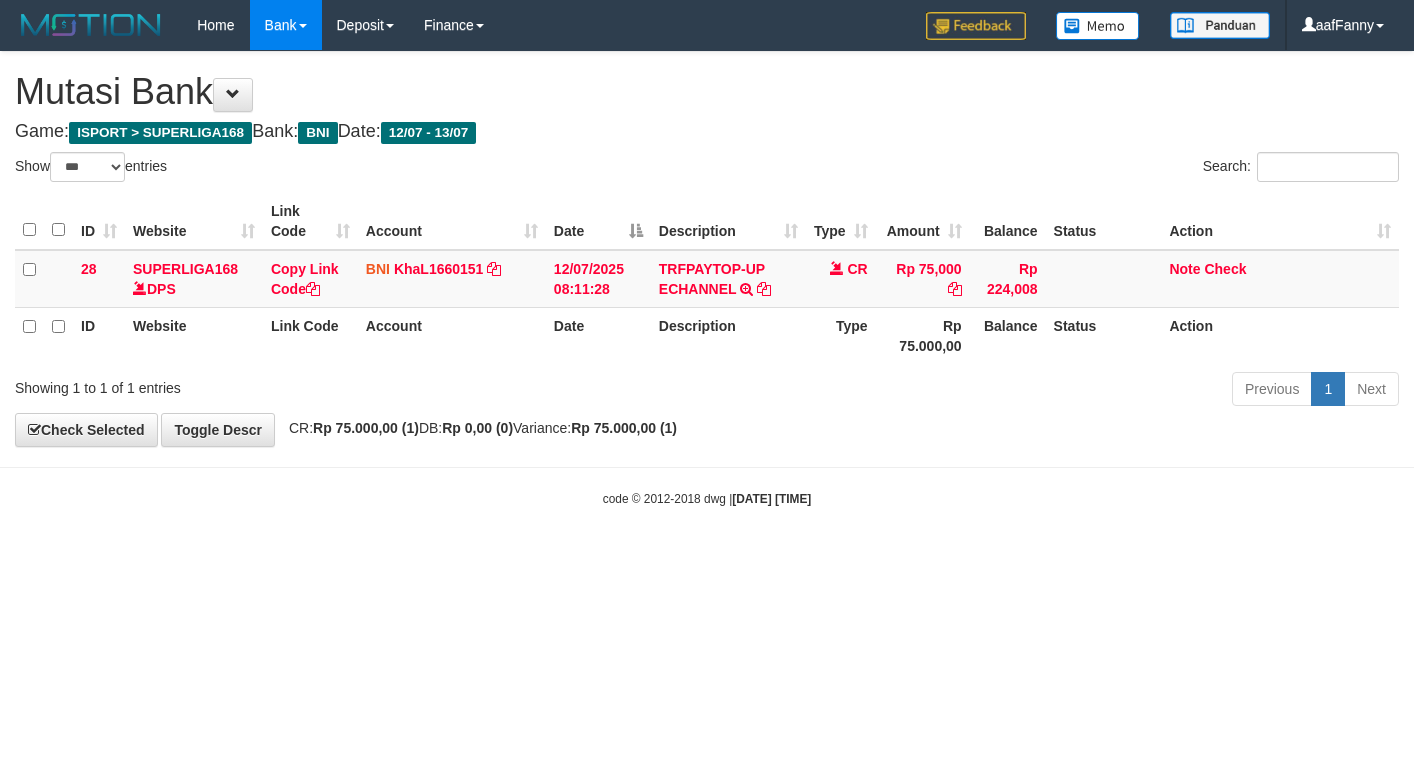 select on "***" 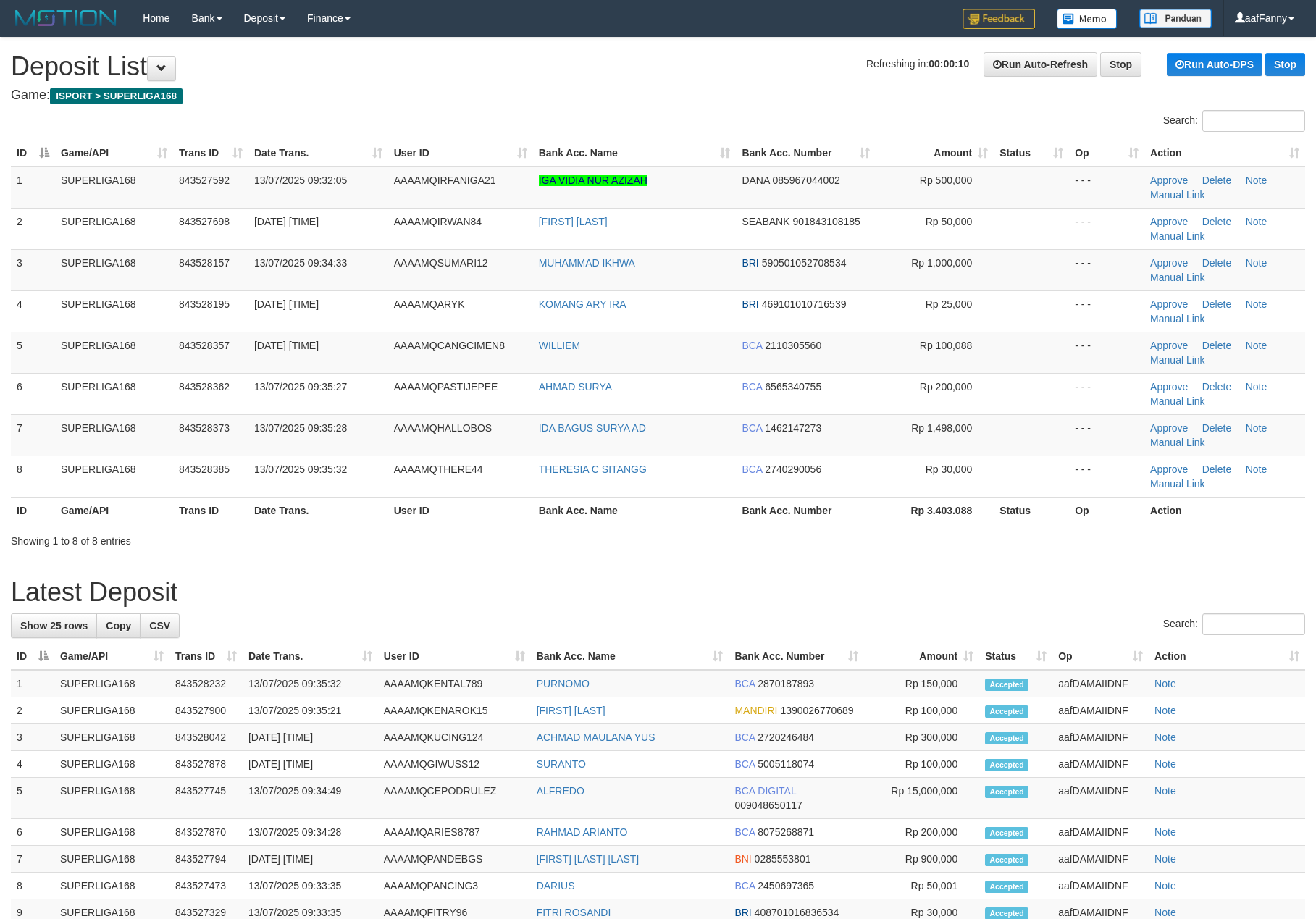 scroll, scrollTop: 0, scrollLeft: 0, axis: both 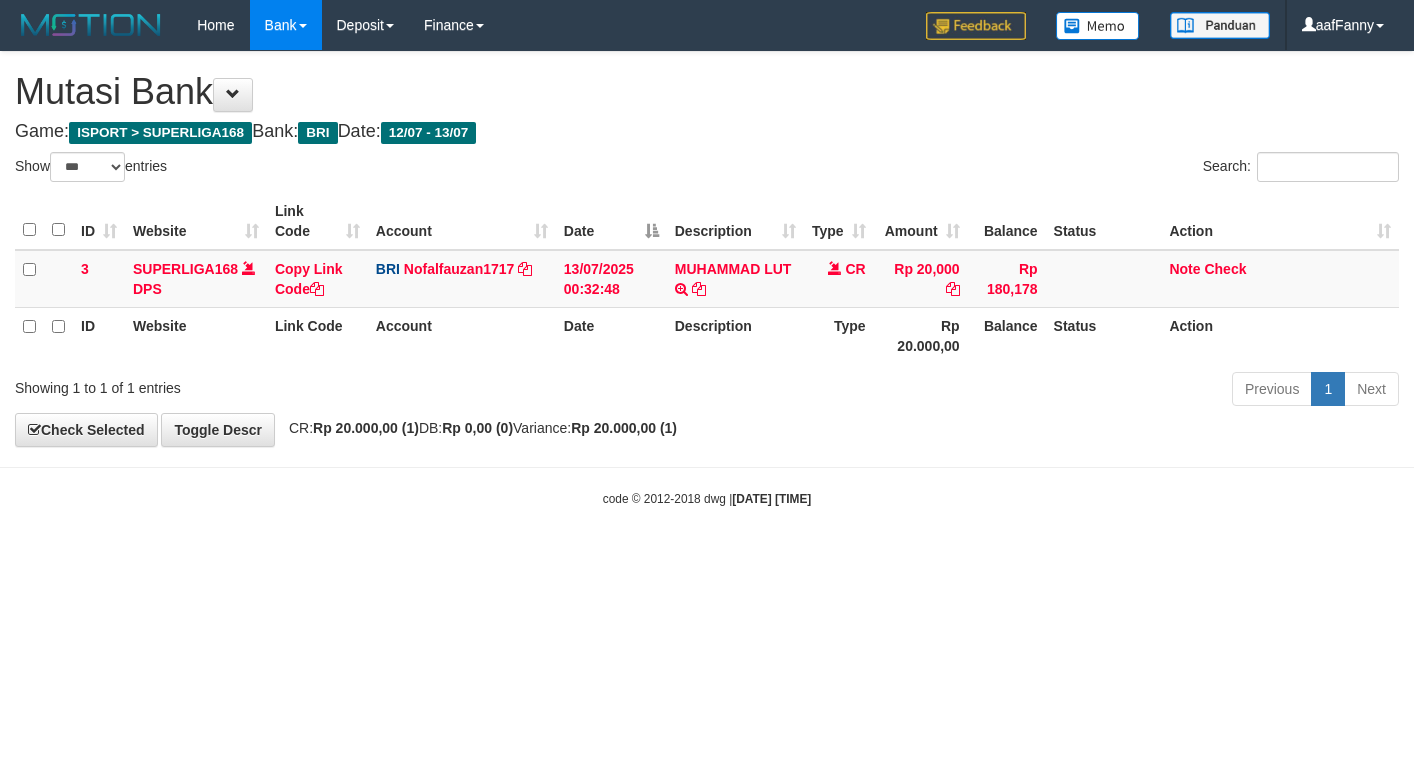 select on "***" 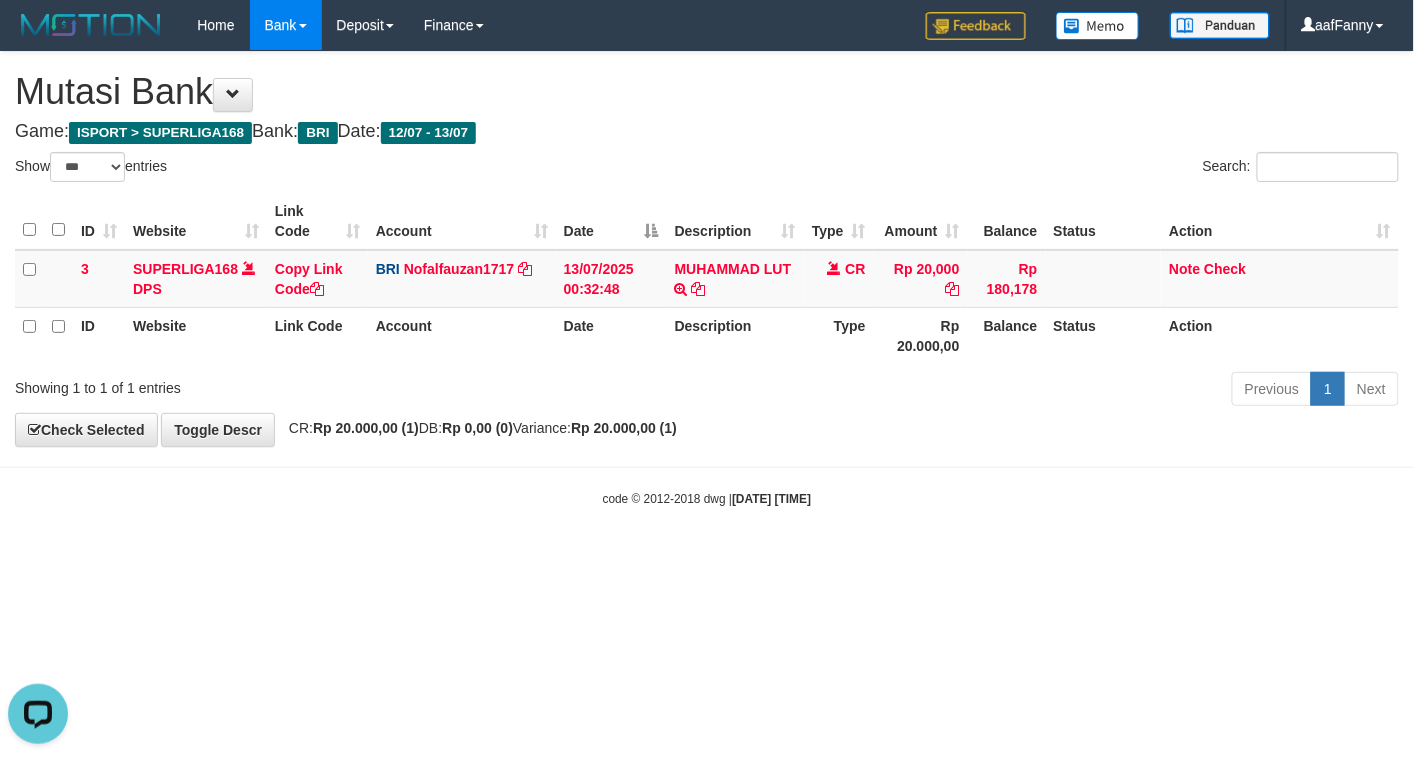 scroll, scrollTop: 0, scrollLeft: 0, axis: both 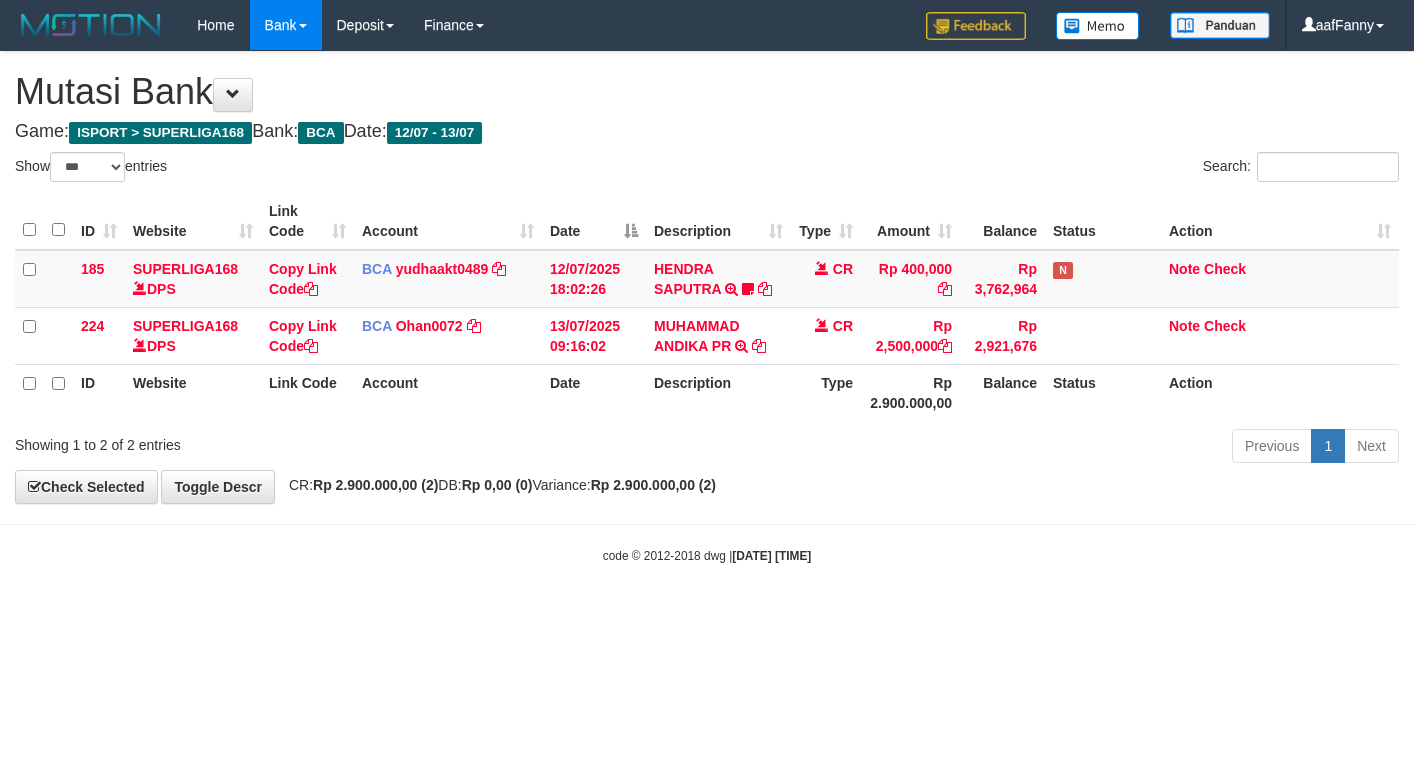 select on "***" 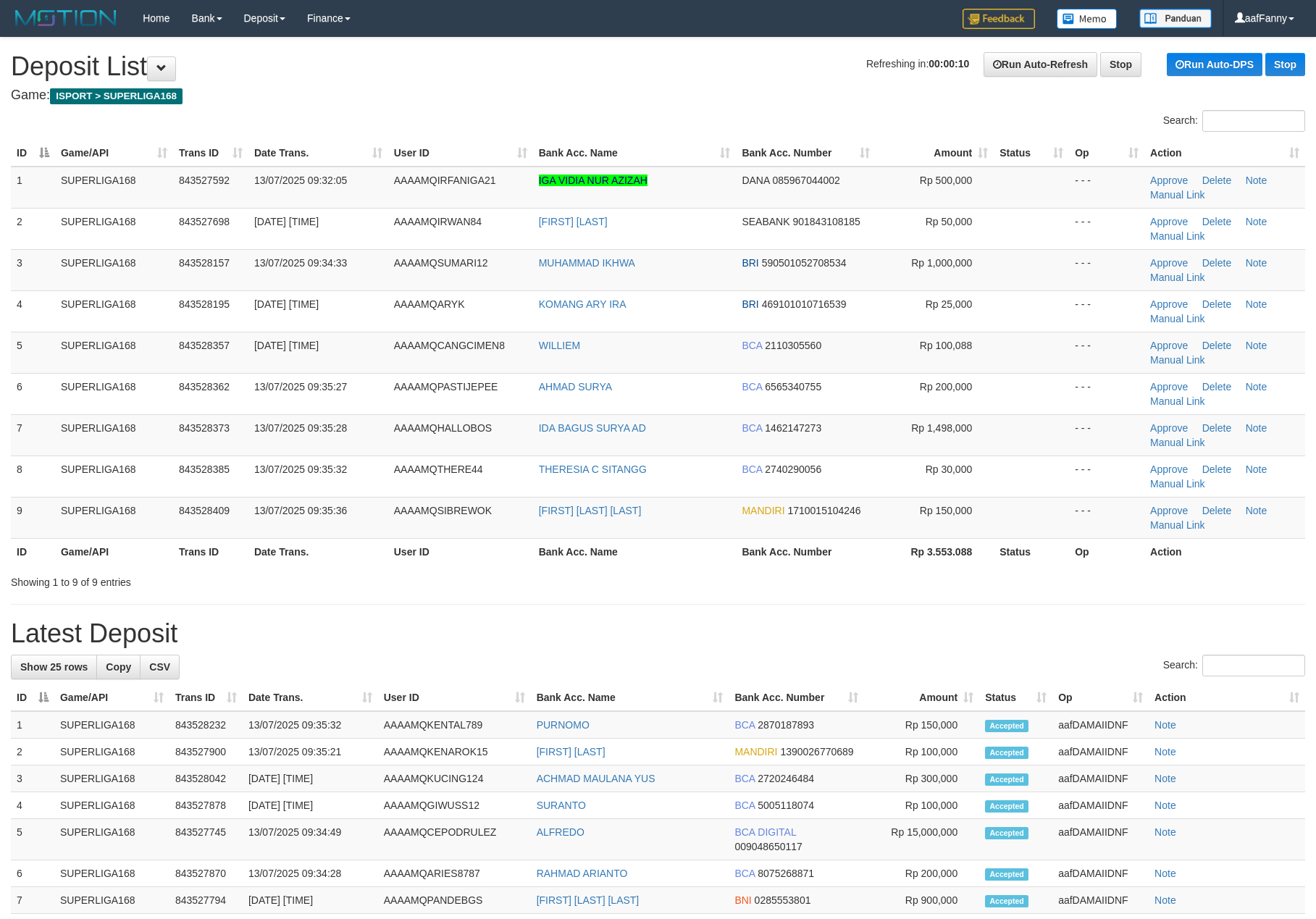 scroll, scrollTop: 0, scrollLeft: 0, axis: both 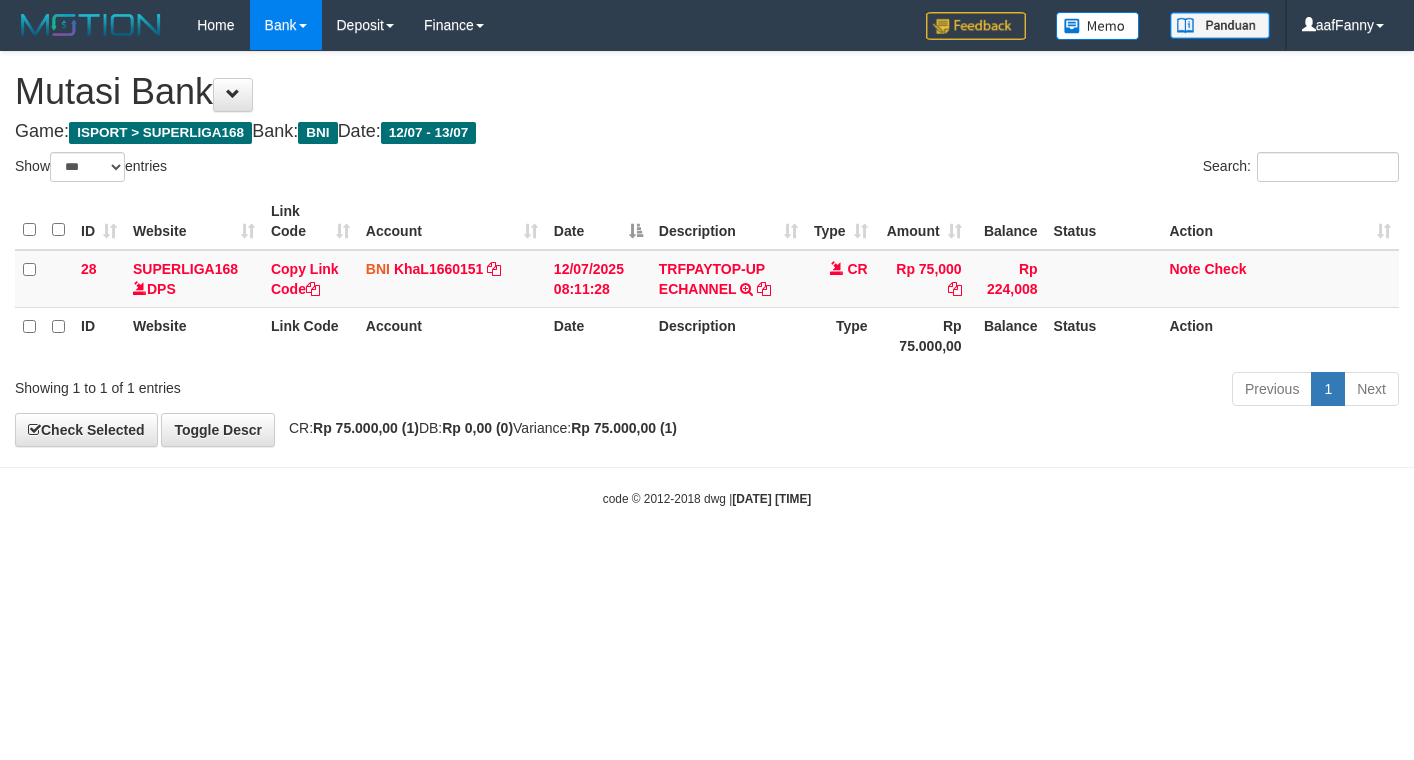 select on "***" 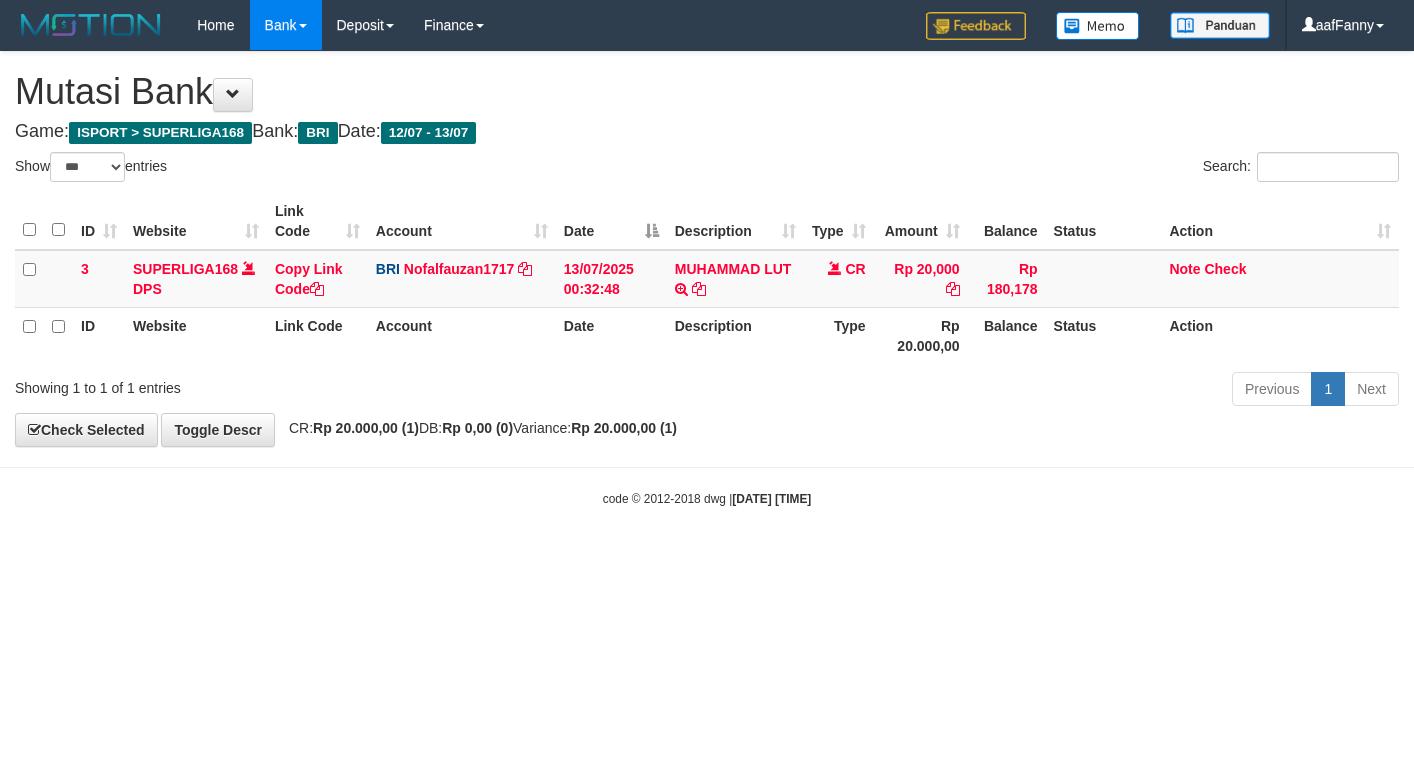 select on "***" 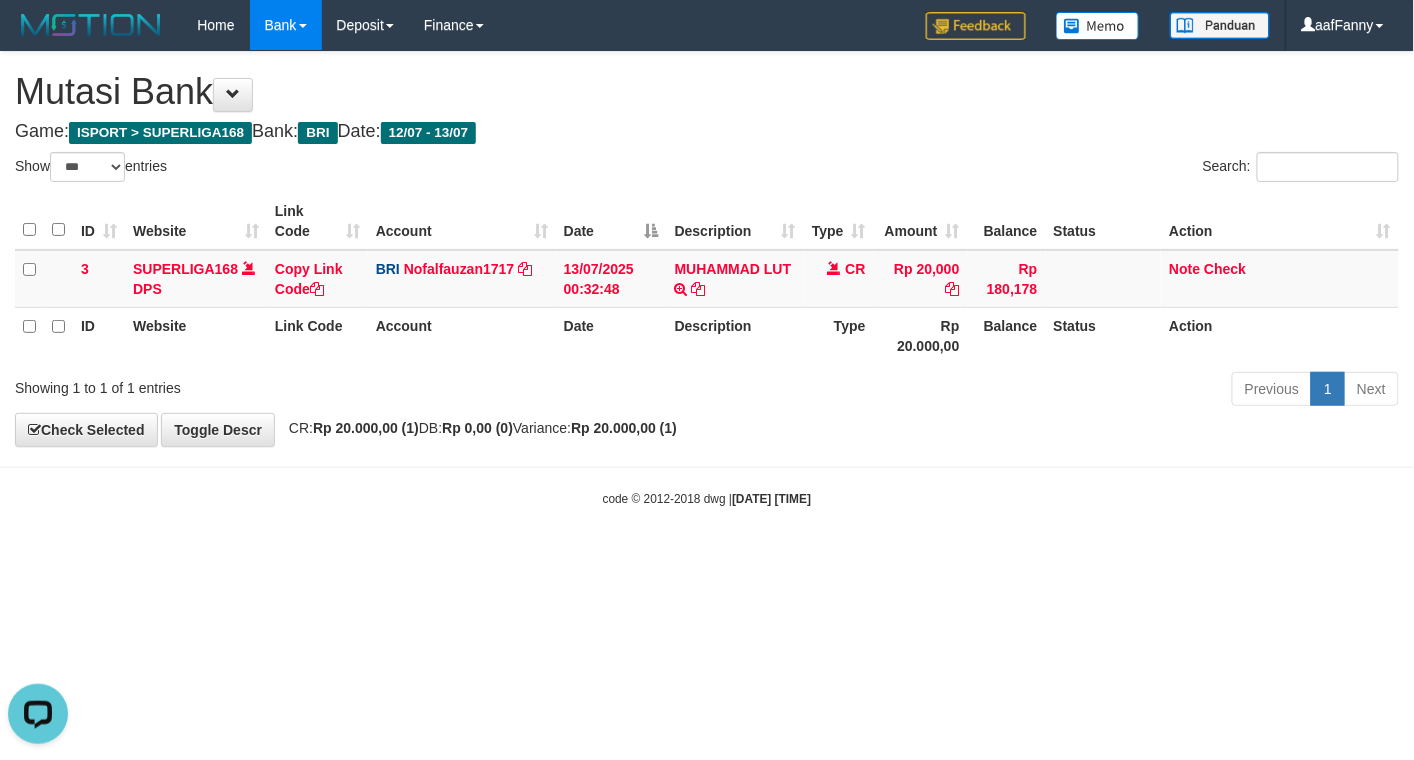 scroll, scrollTop: 0, scrollLeft: 0, axis: both 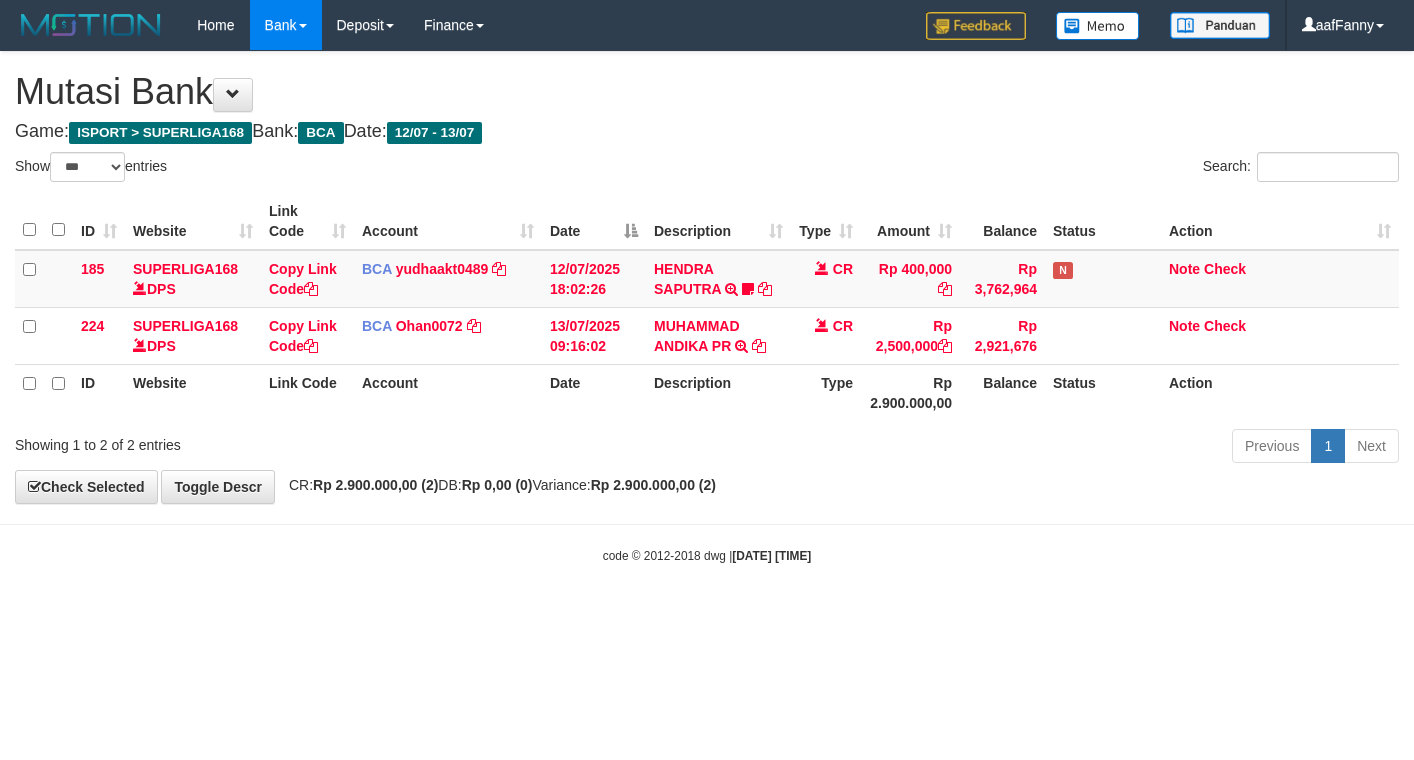 select on "***" 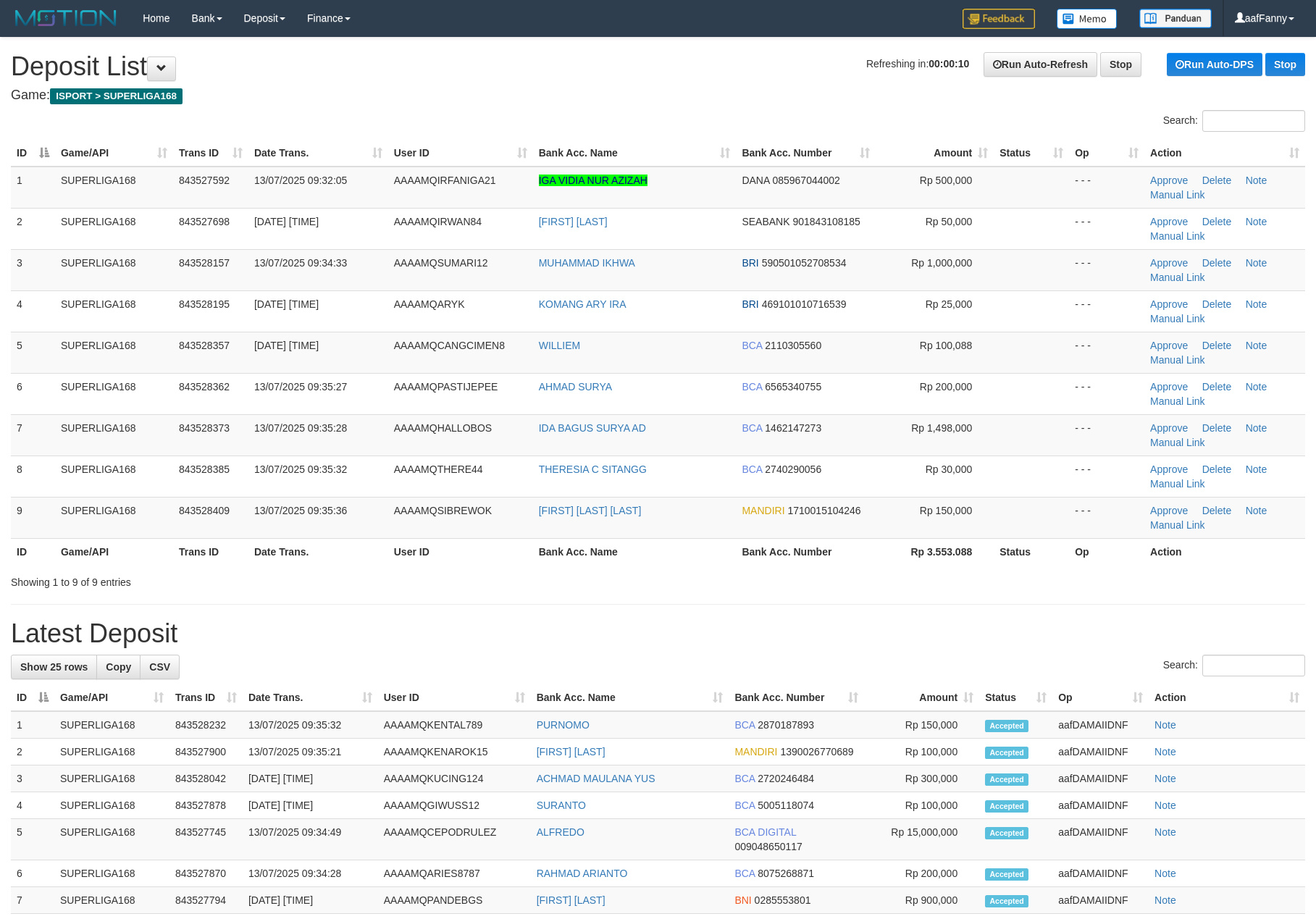 scroll, scrollTop: 0, scrollLeft: 0, axis: both 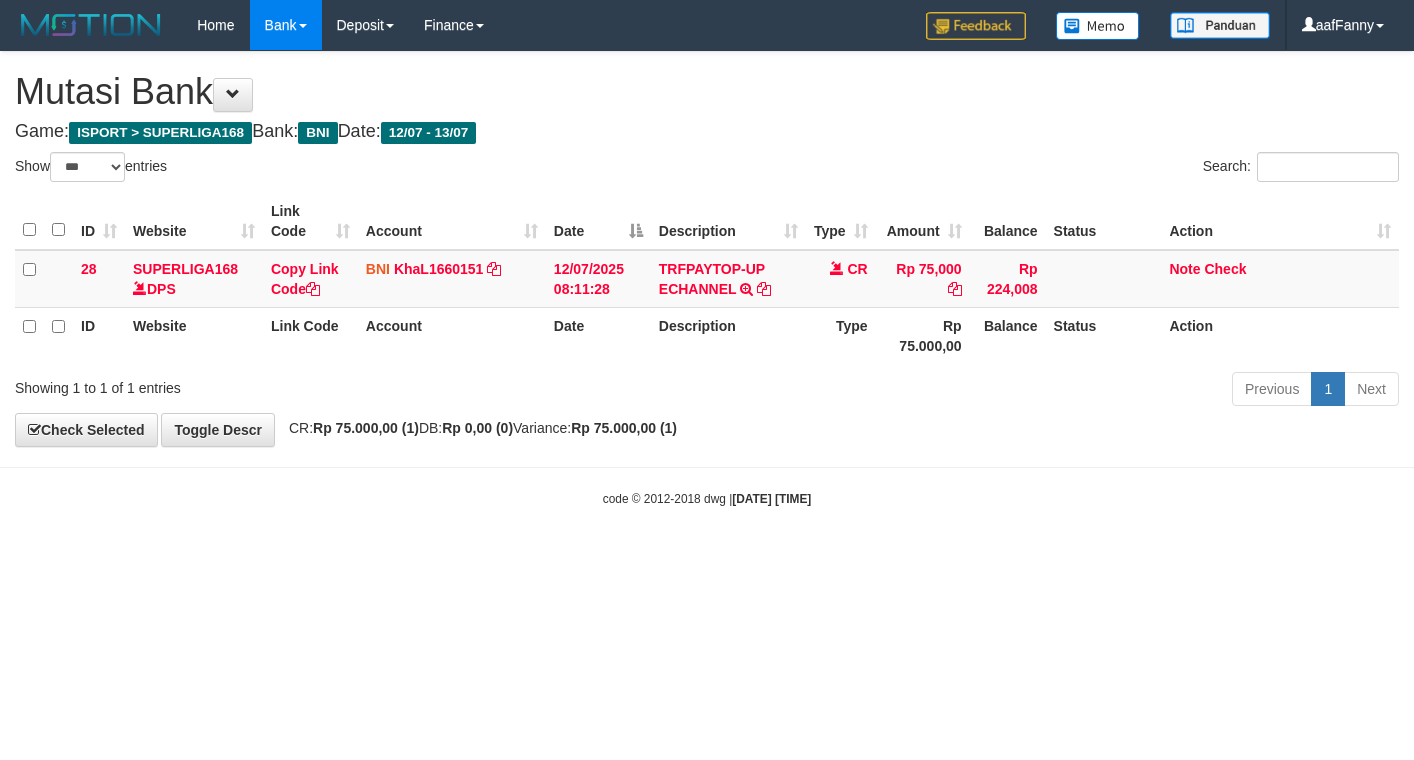 select on "***" 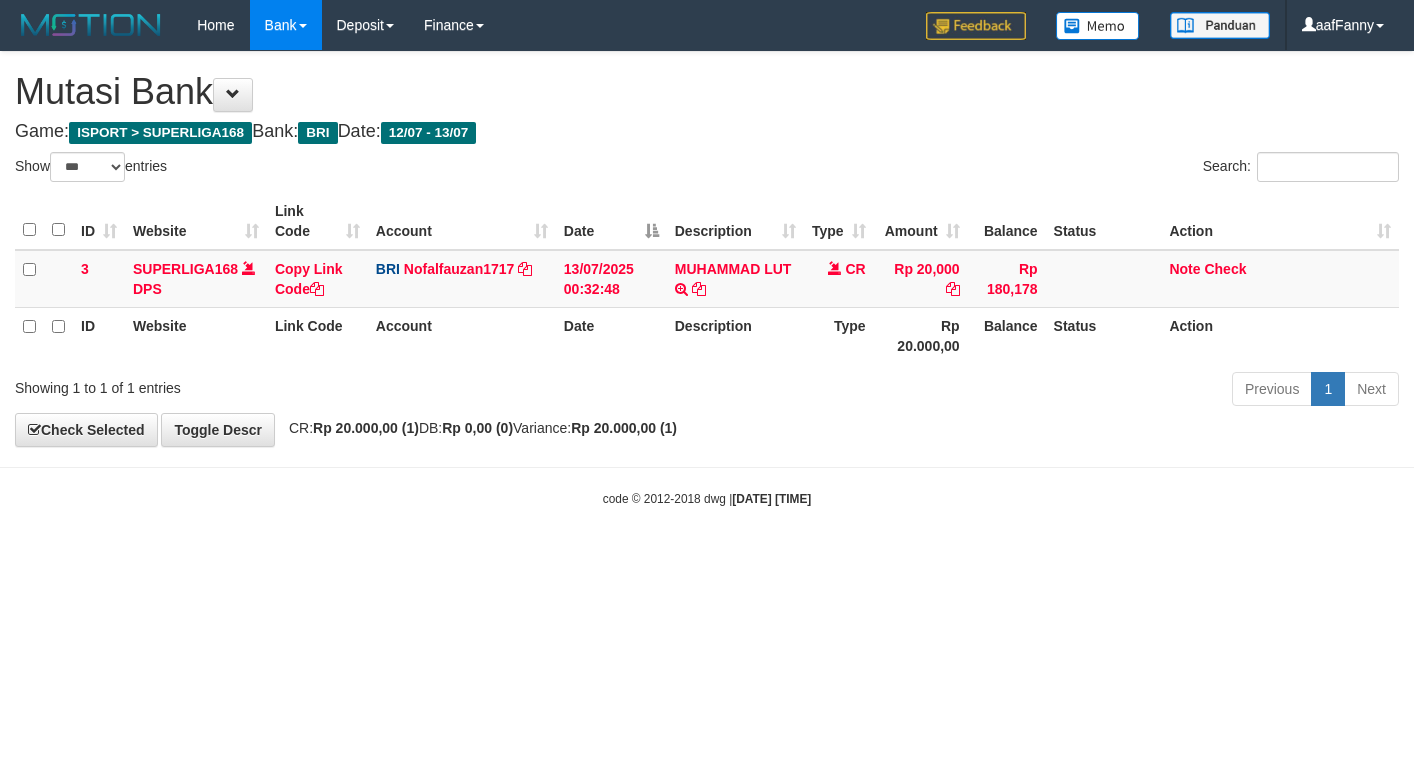 select on "***" 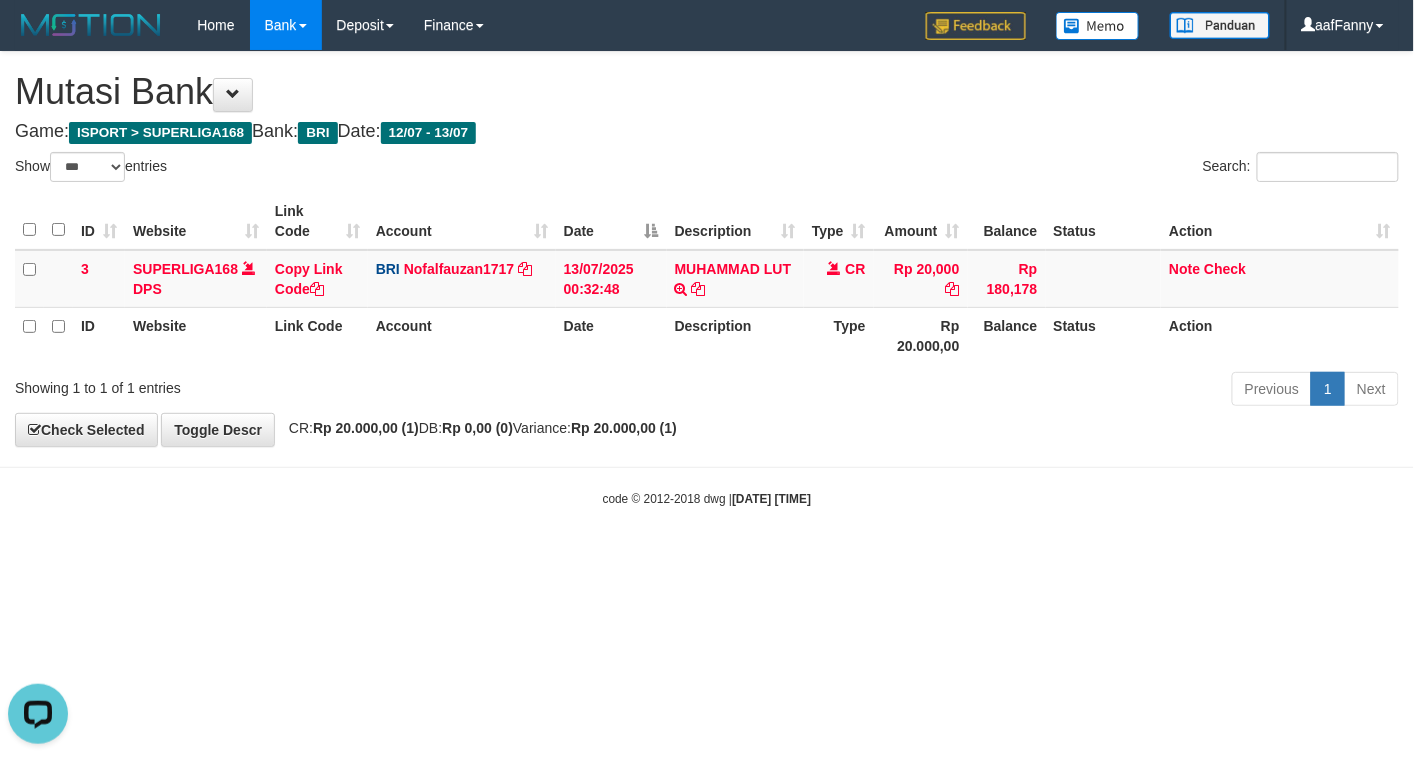 scroll, scrollTop: 0, scrollLeft: 0, axis: both 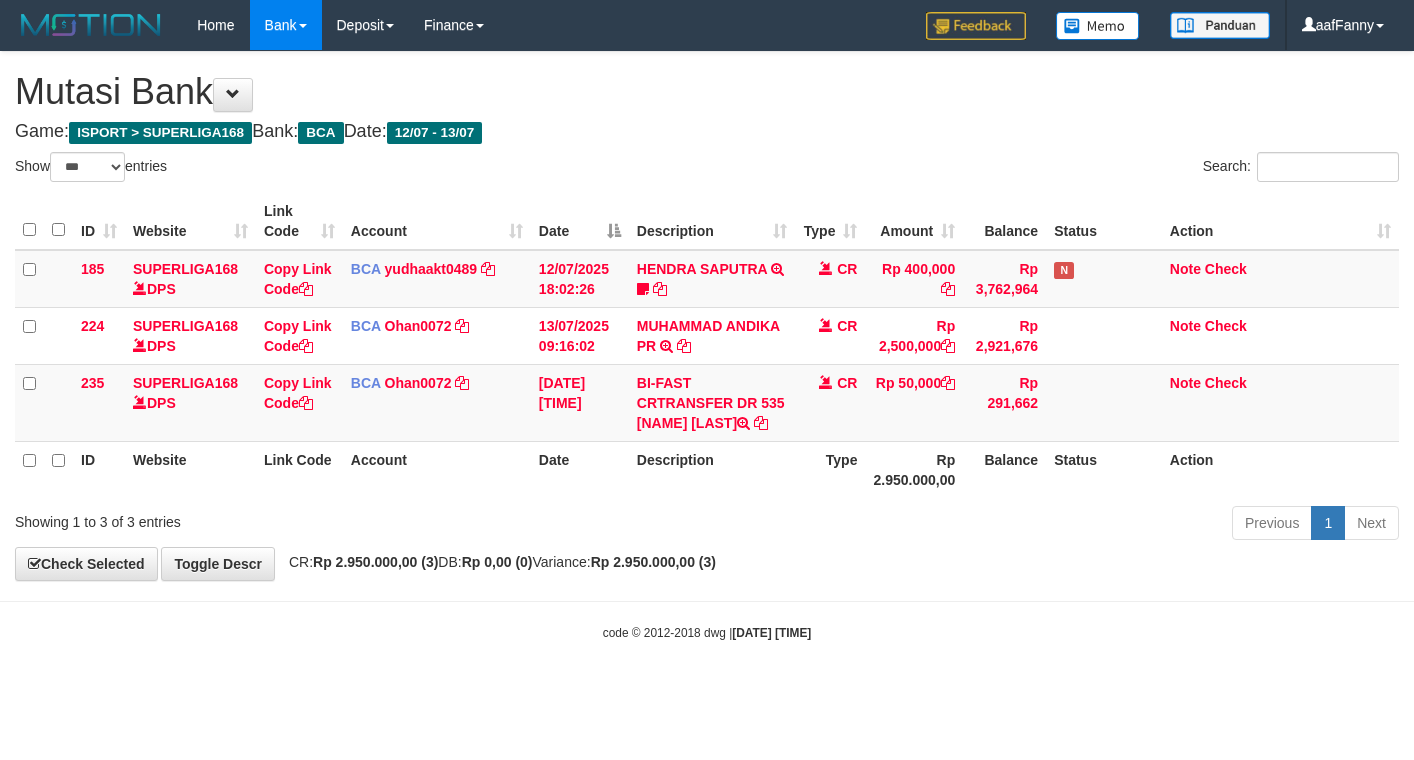 select on "***" 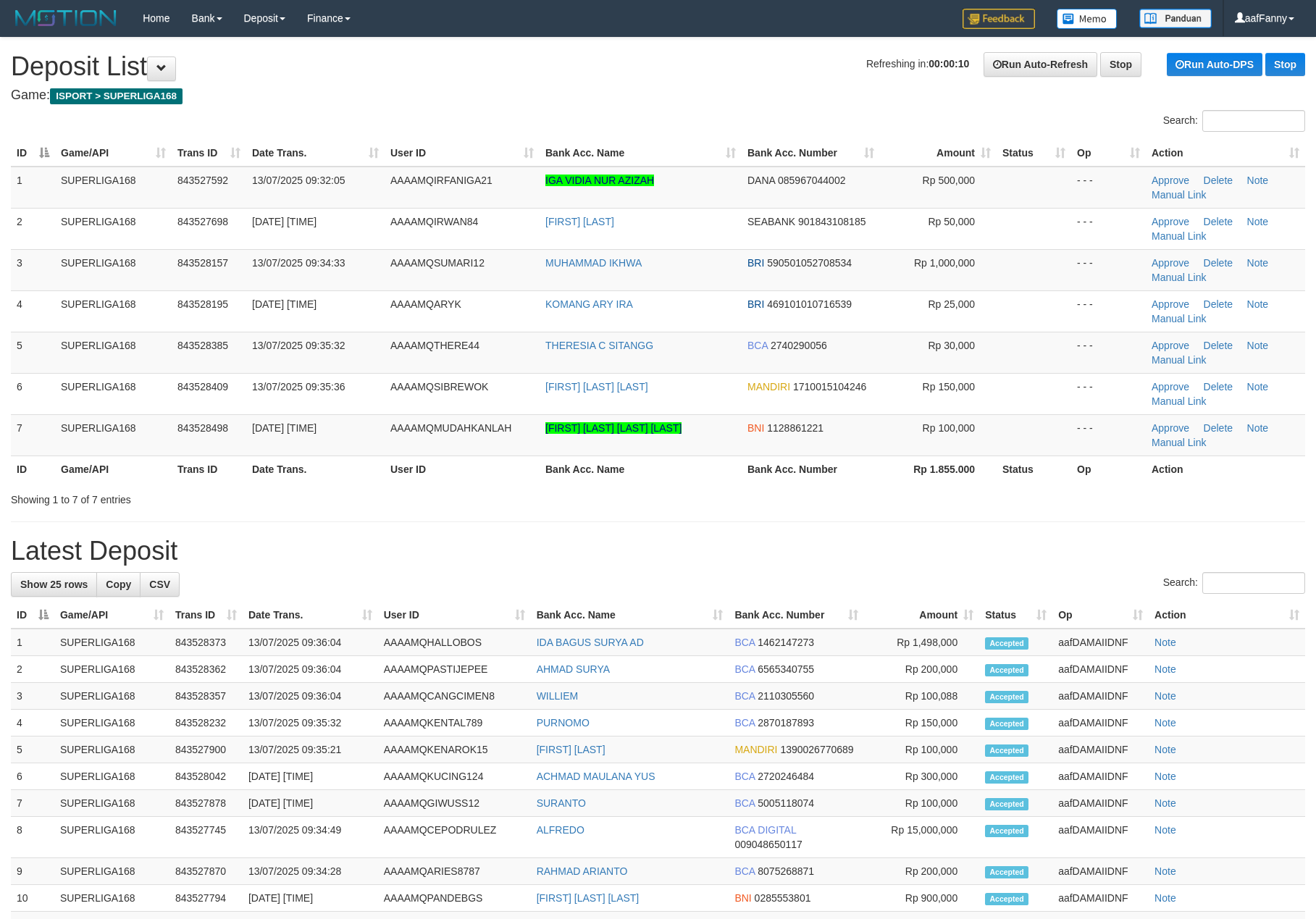 scroll, scrollTop: 0, scrollLeft: 0, axis: both 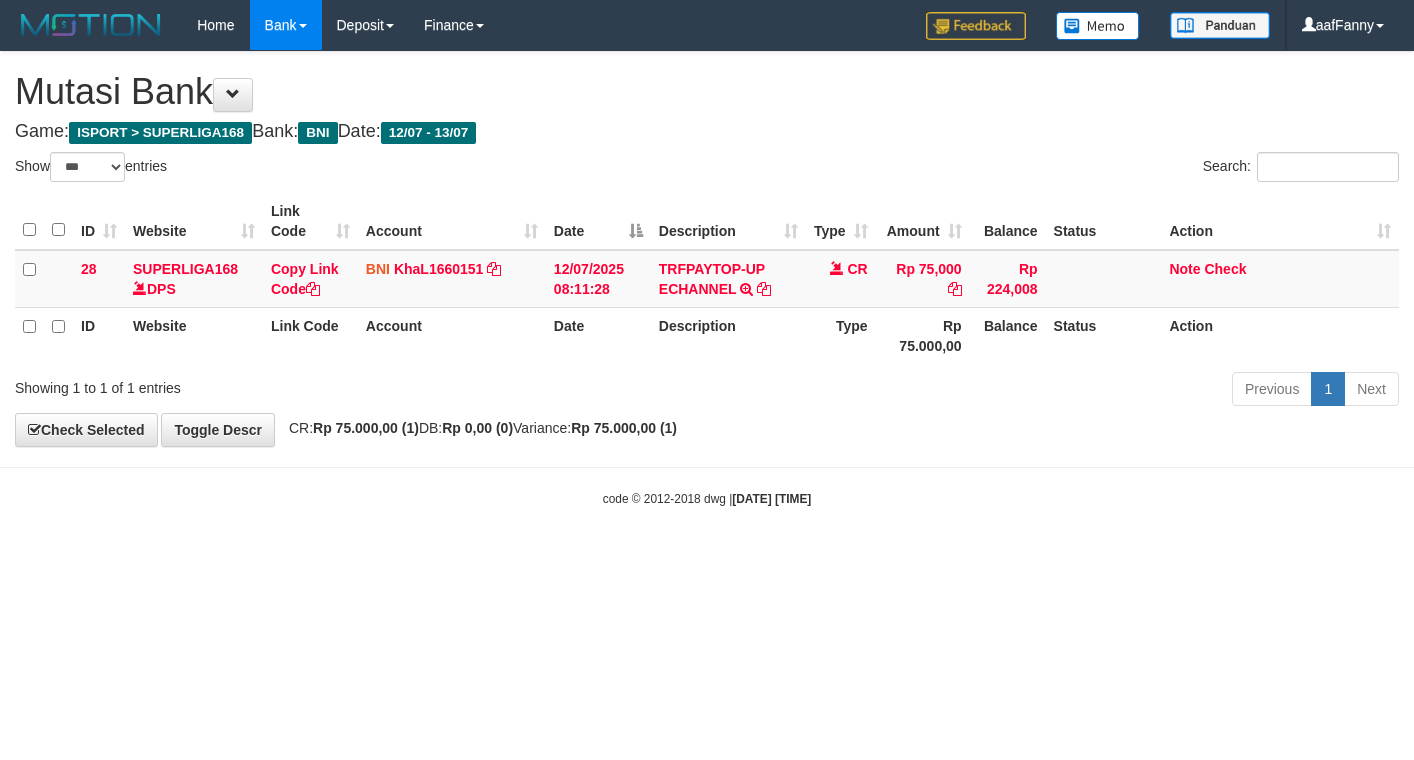 select on "***" 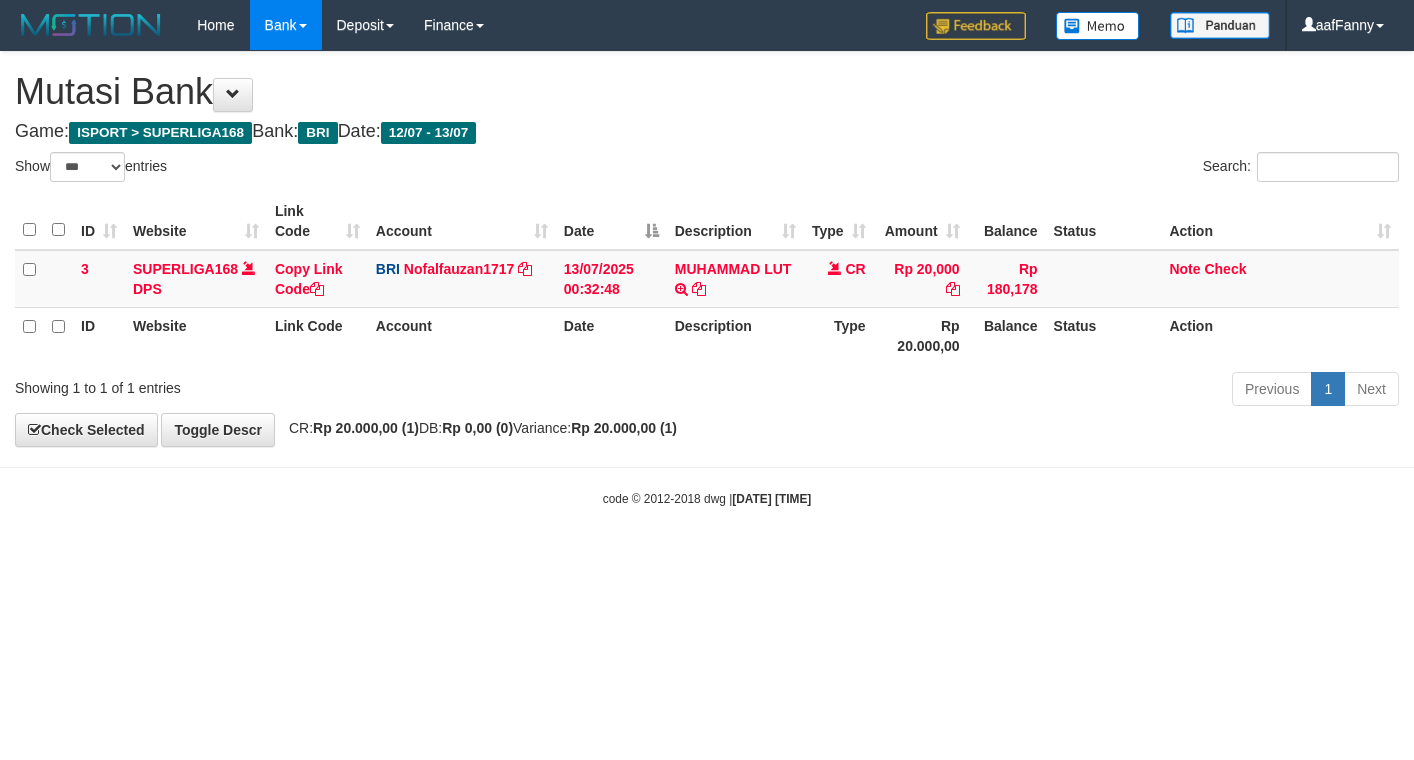 select on "***" 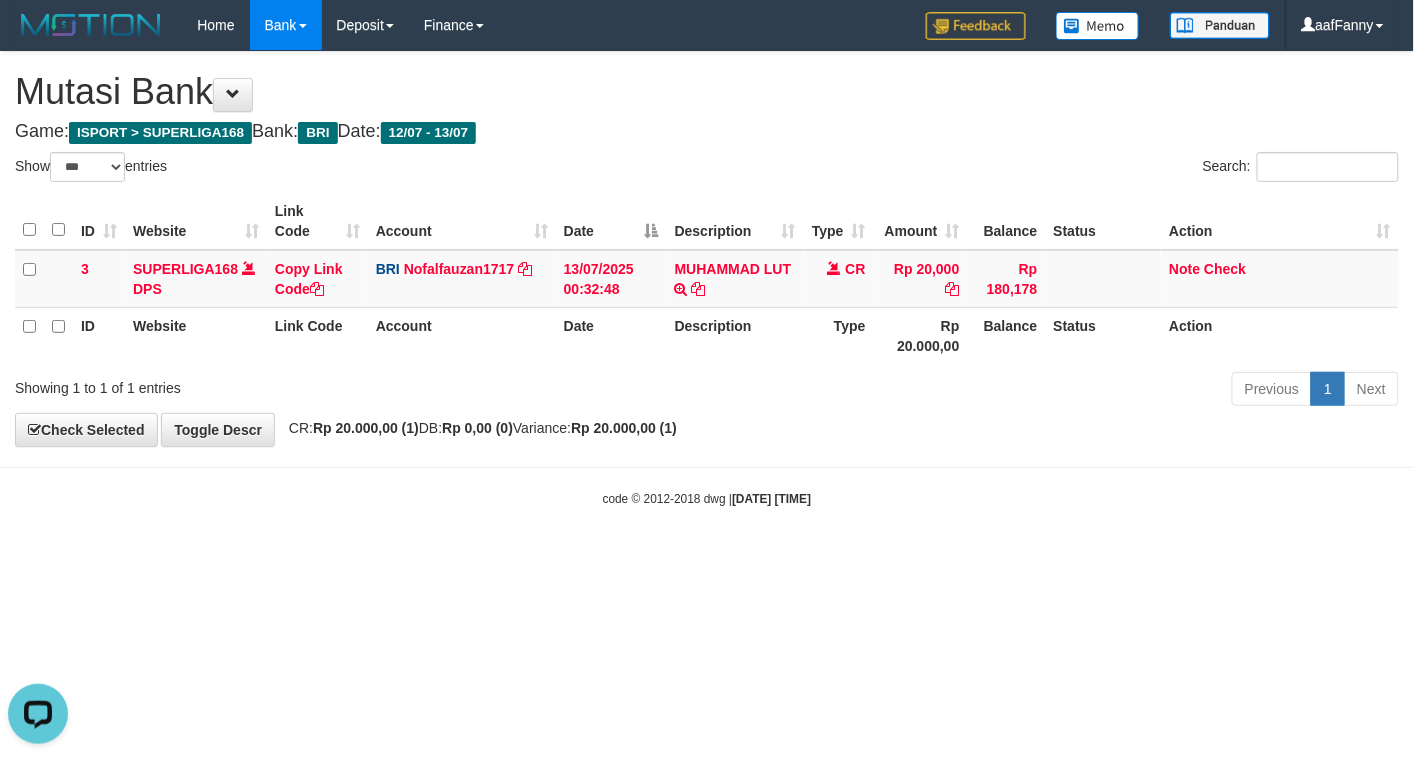 scroll, scrollTop: 0, scrollLeft: 0, axis: both 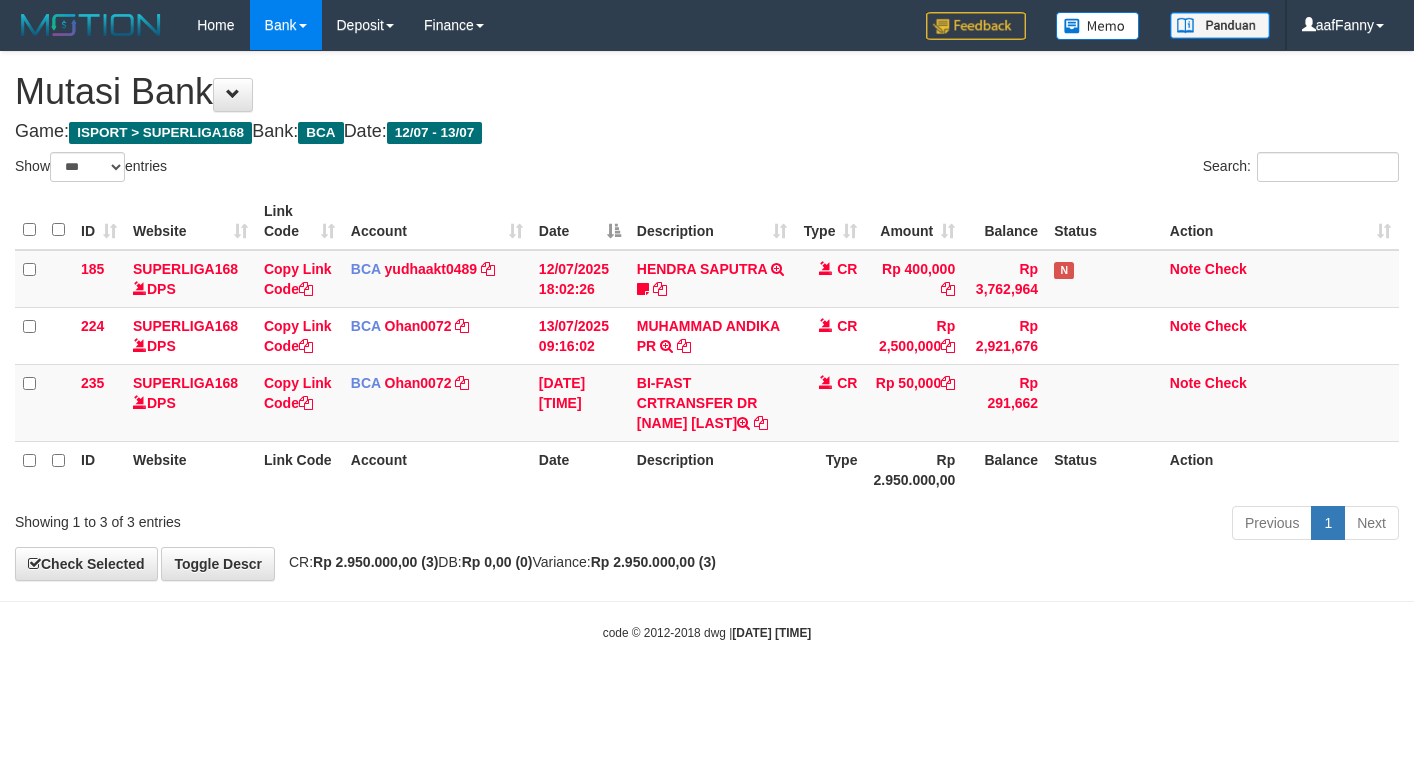 select on "***" 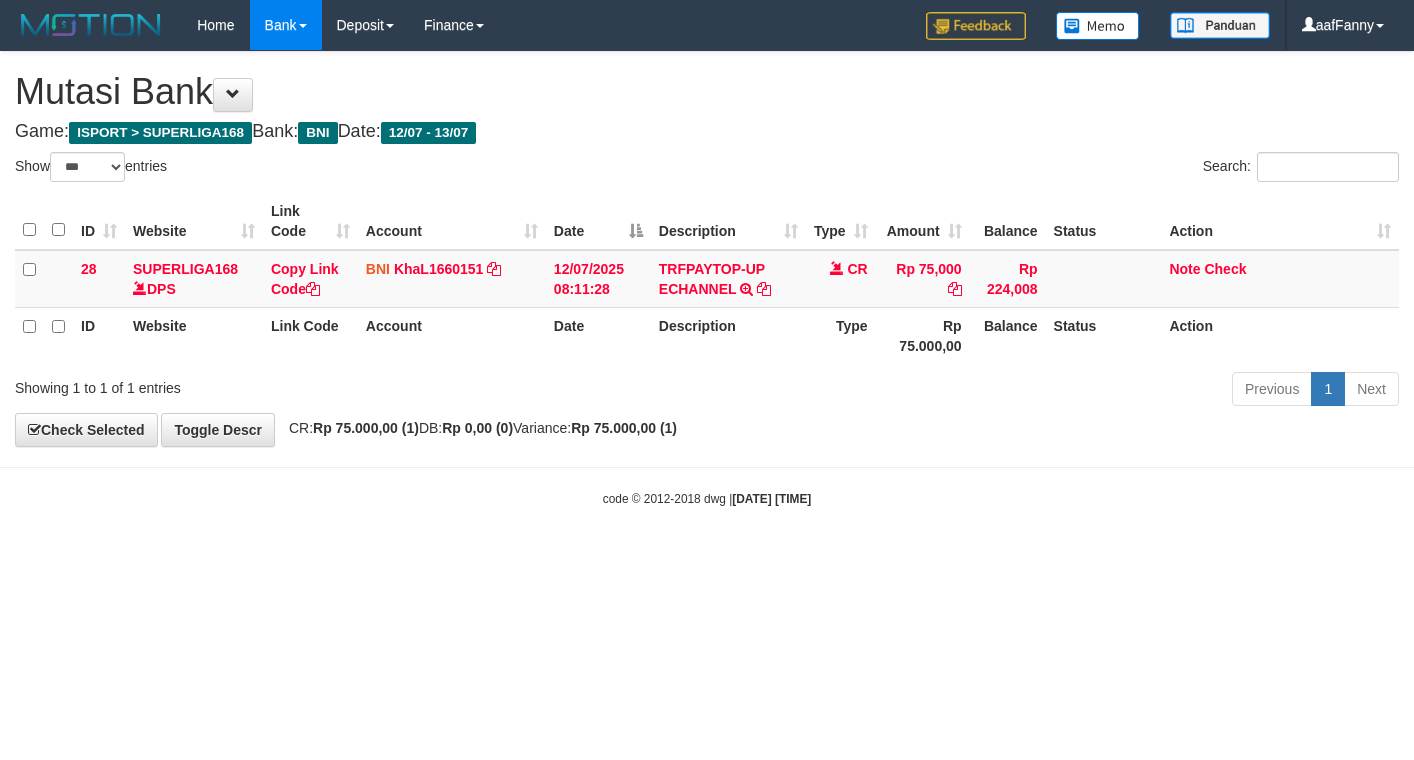 select on "***" 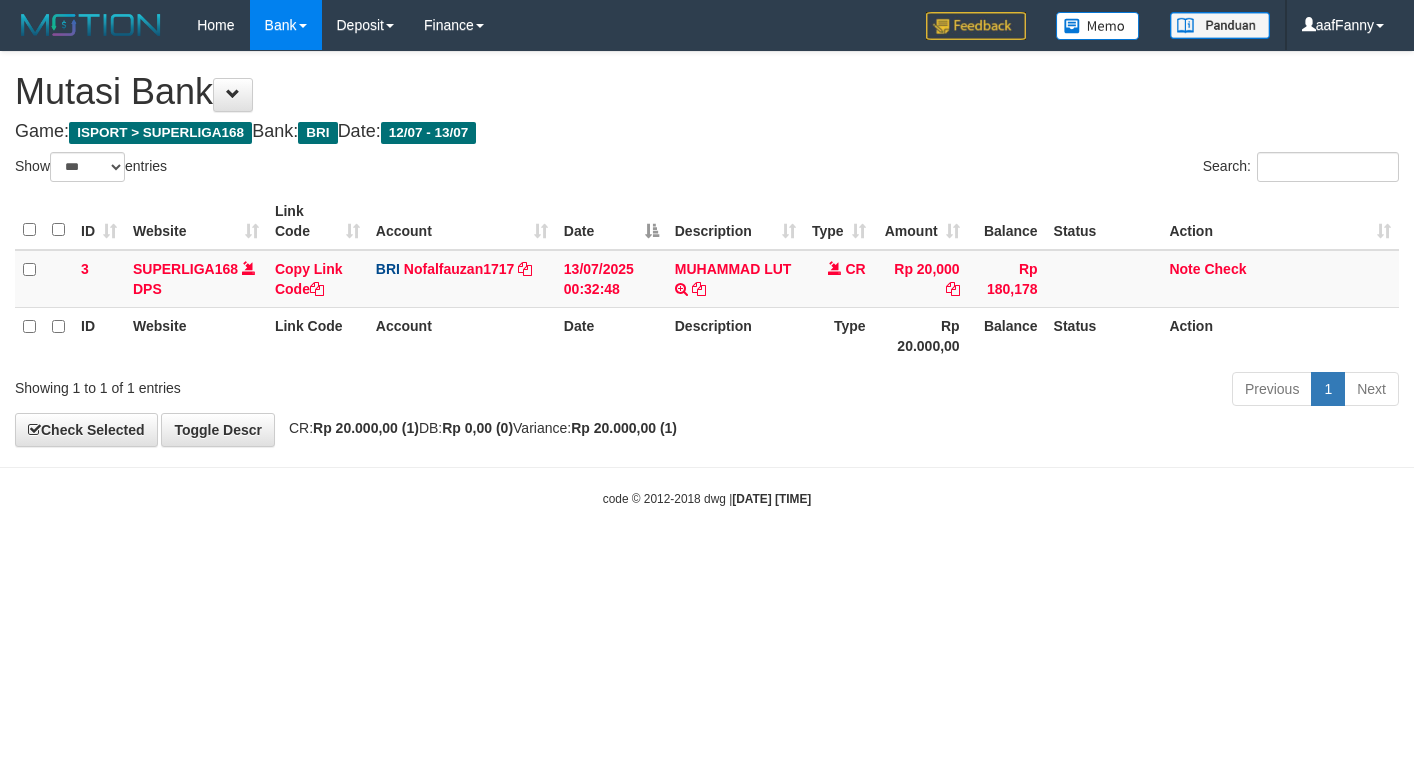 select on "***" 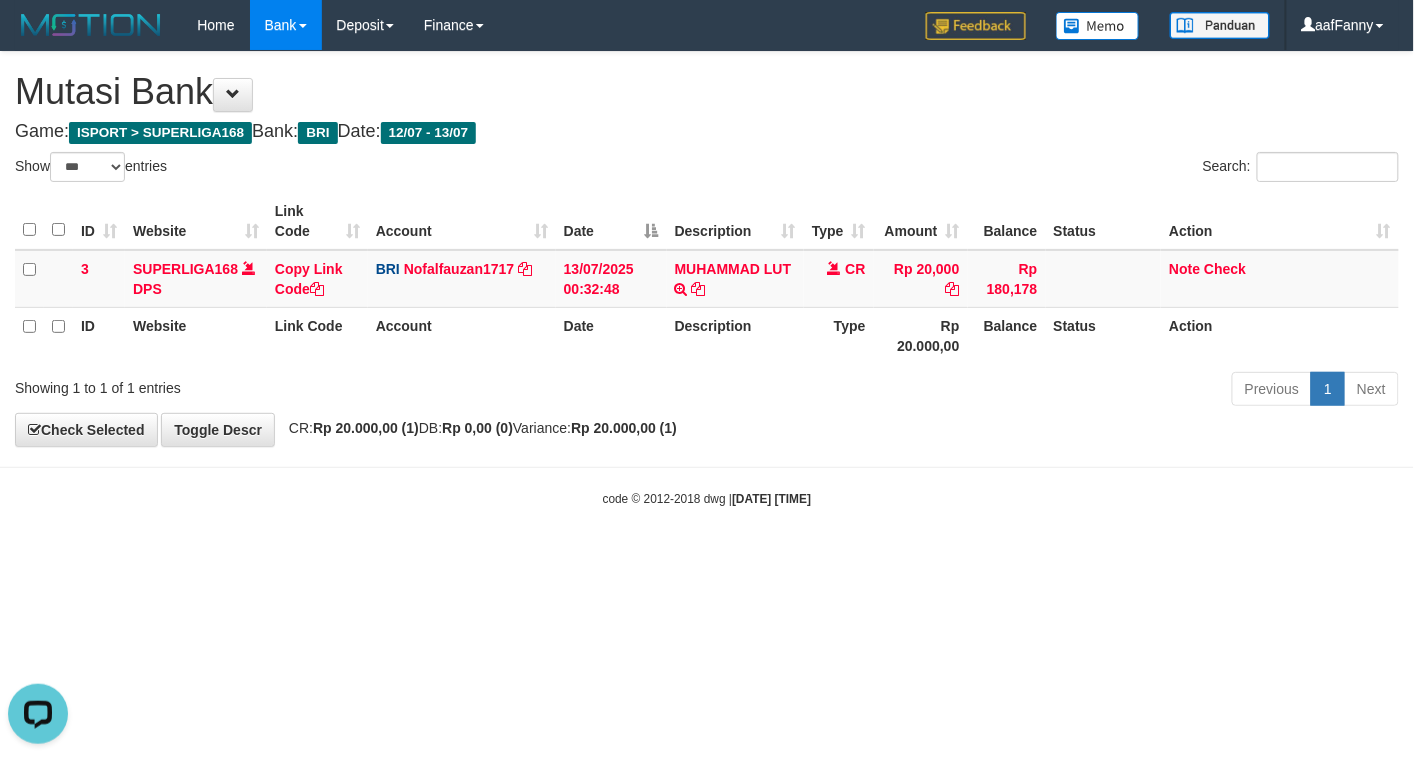 scroll, scrollTop: 0, scrollLeft: 0, axis: both 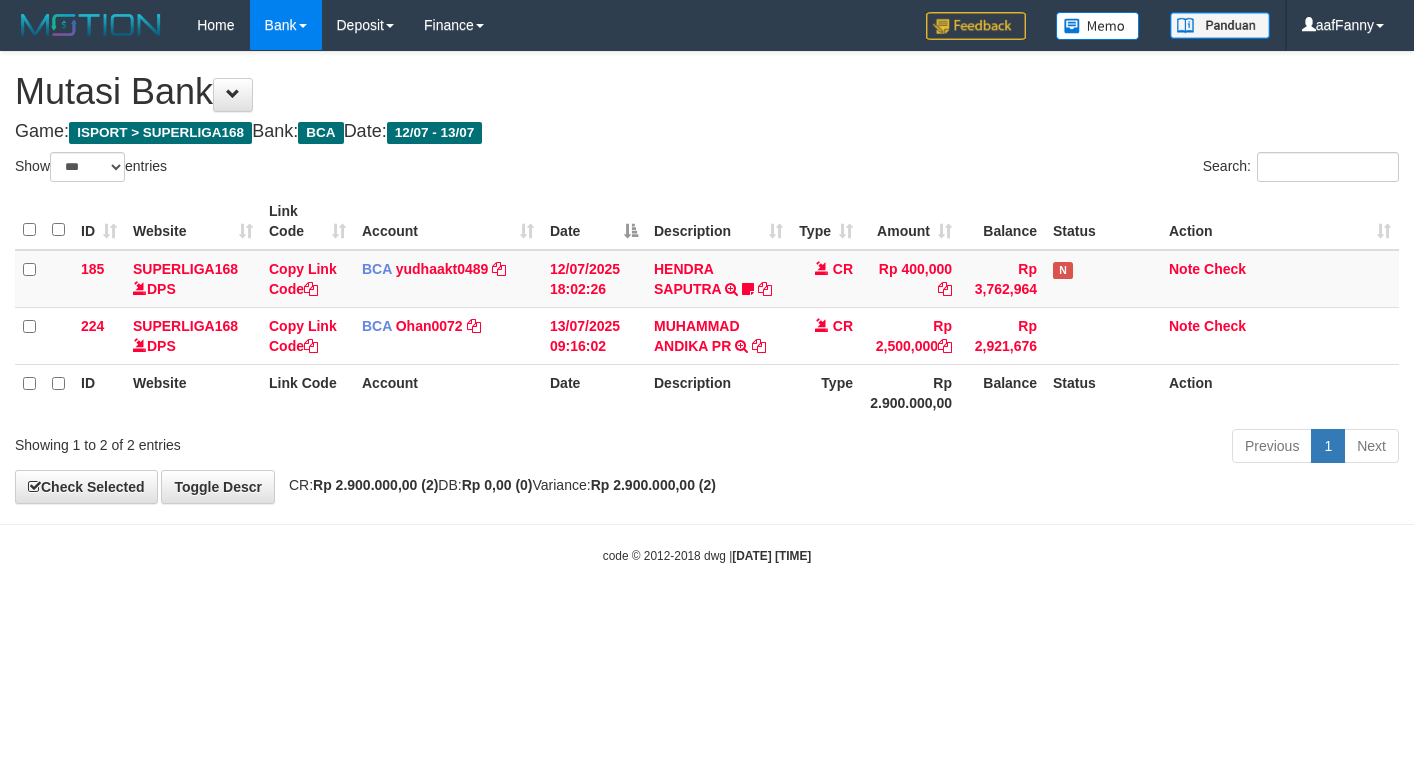 select on "***" 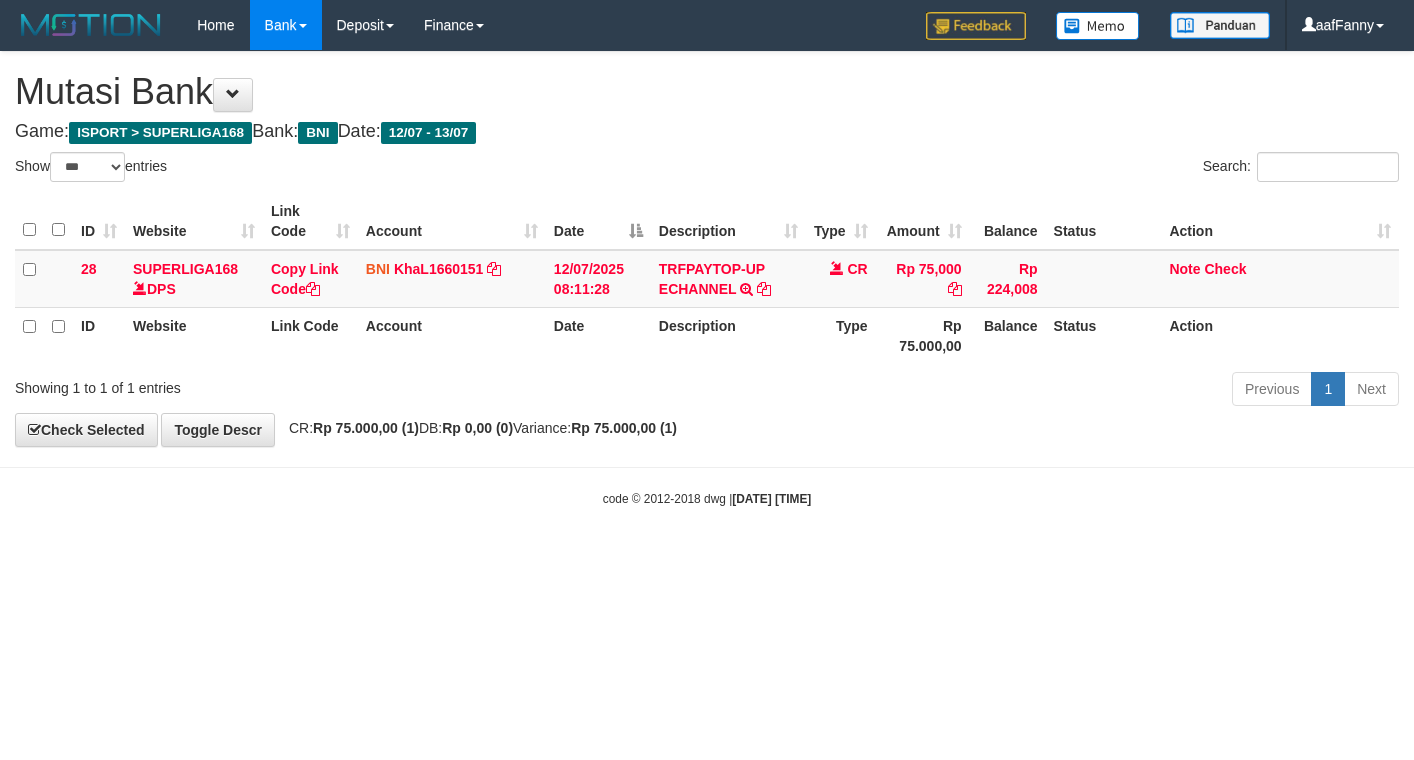 select on "***" 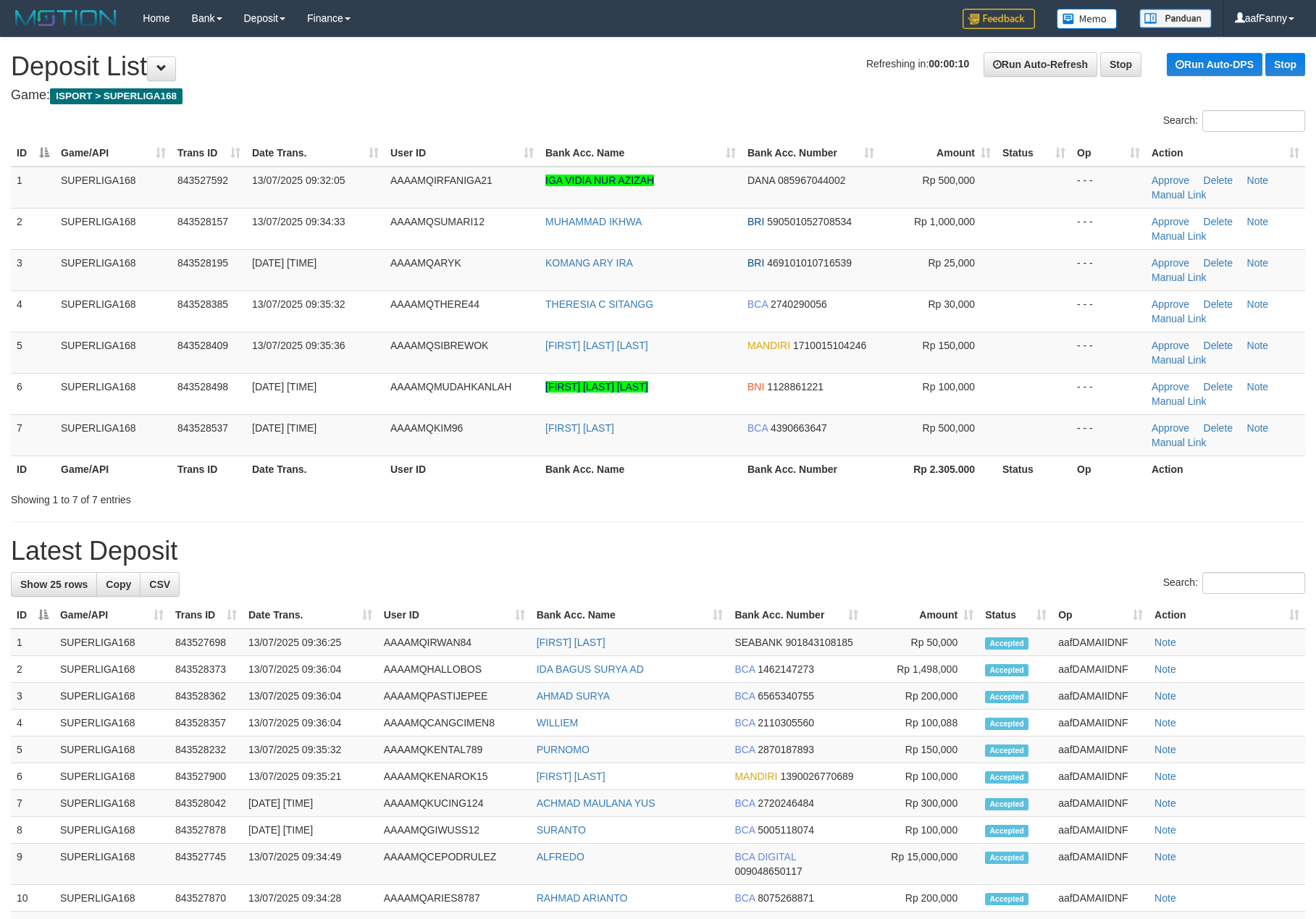 scroll, scrollTop: 0, scrollLeft: 0, axis: both 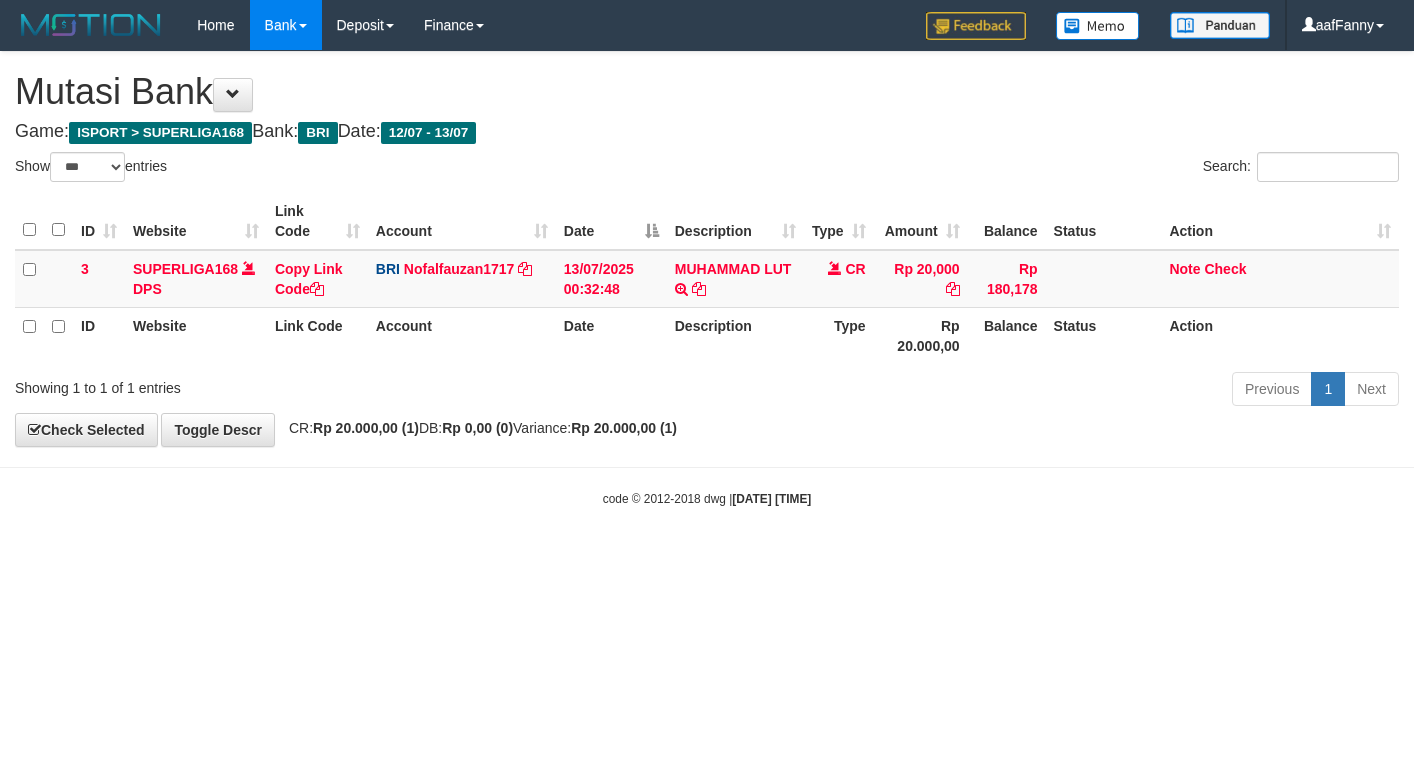 select on "***" 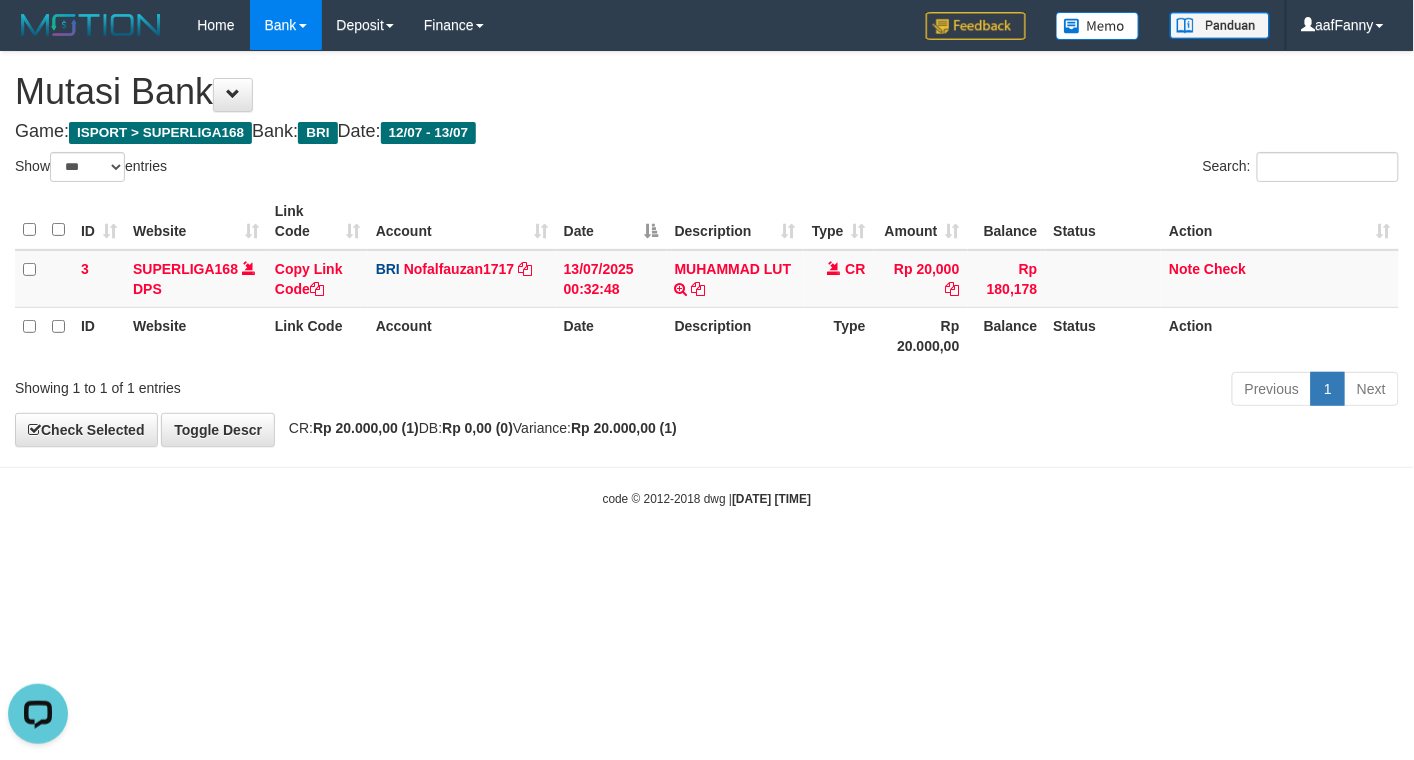 scroll, scrollTop: 0, scrollLeft: 0, axis: both 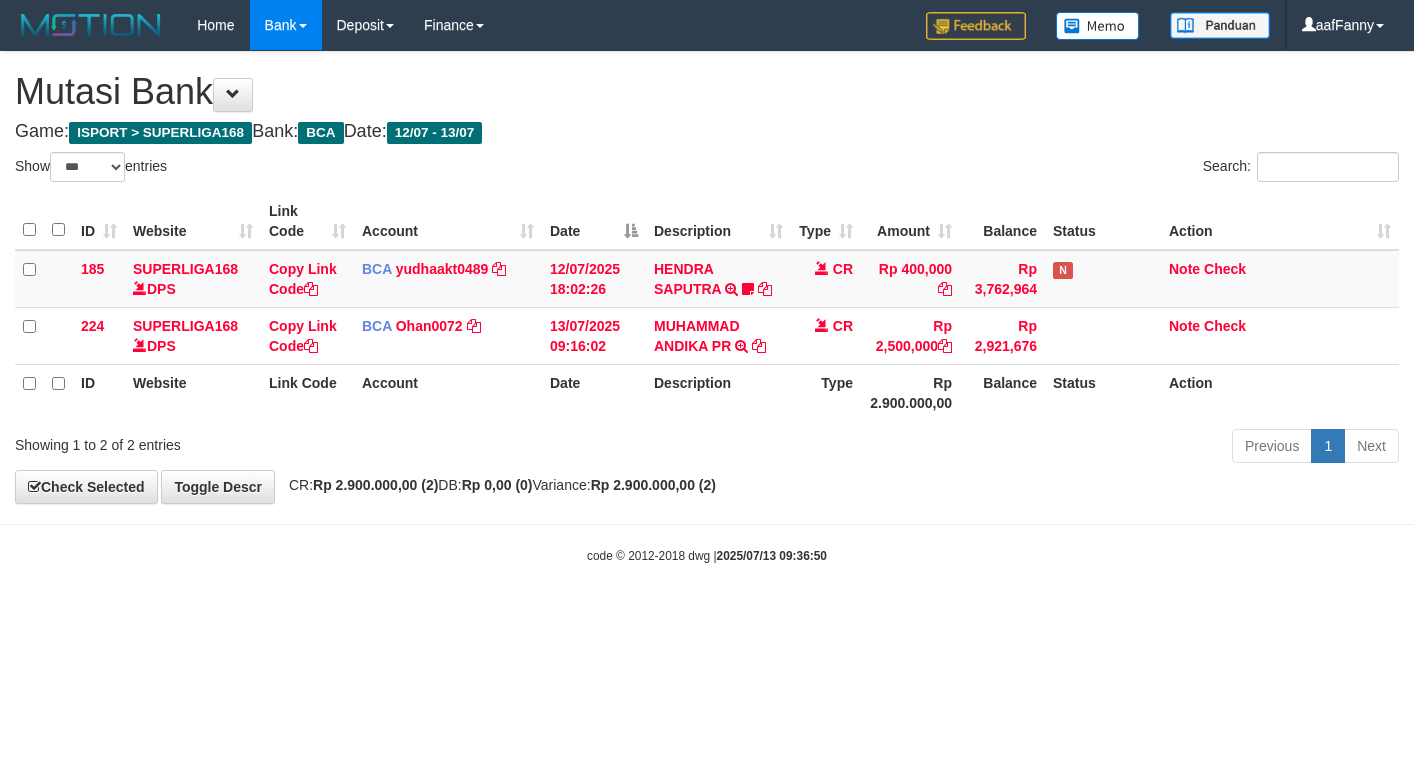 select on "***" 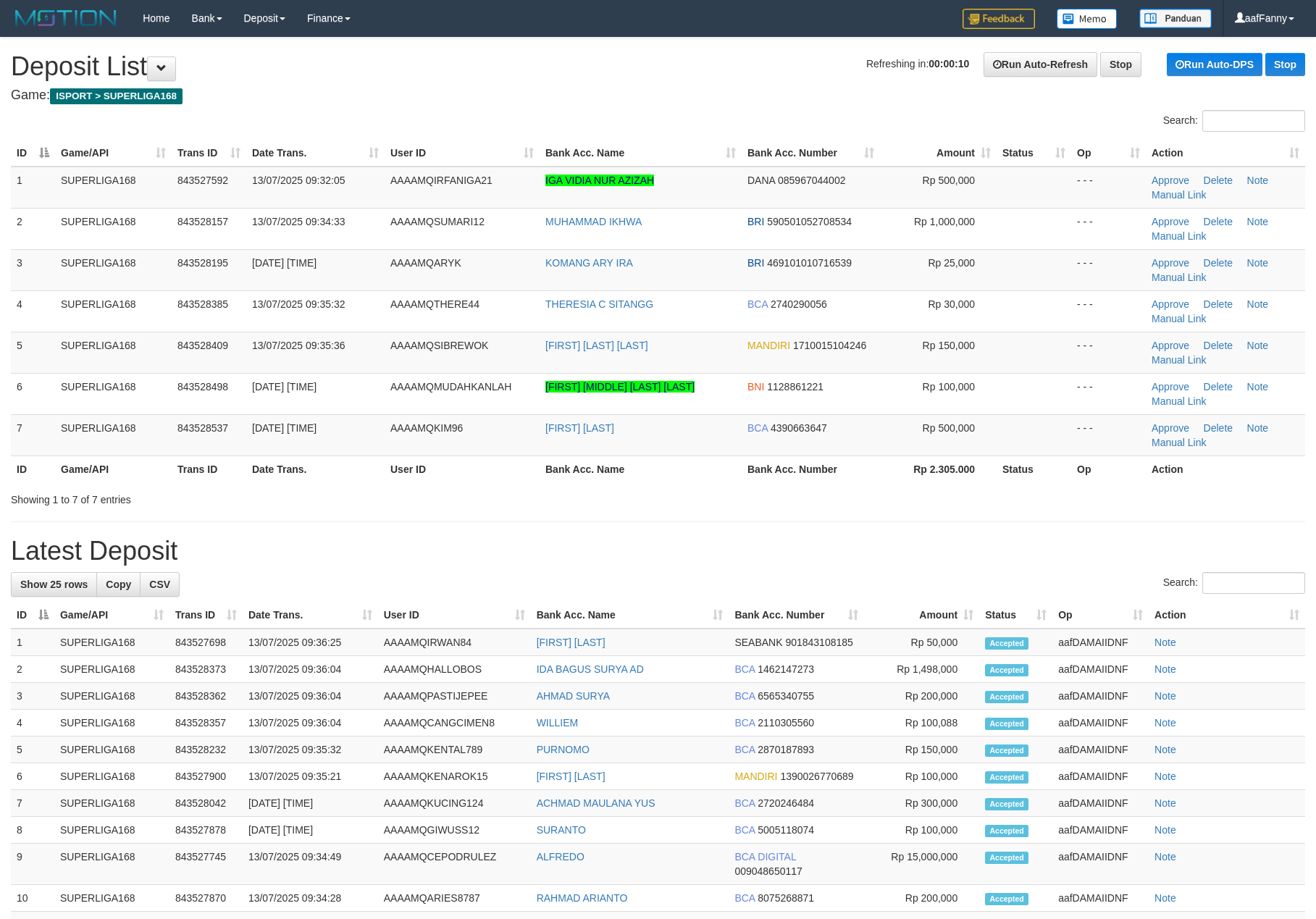 scroll, scrollTop: 0, scrollLeft: 0, axis: both 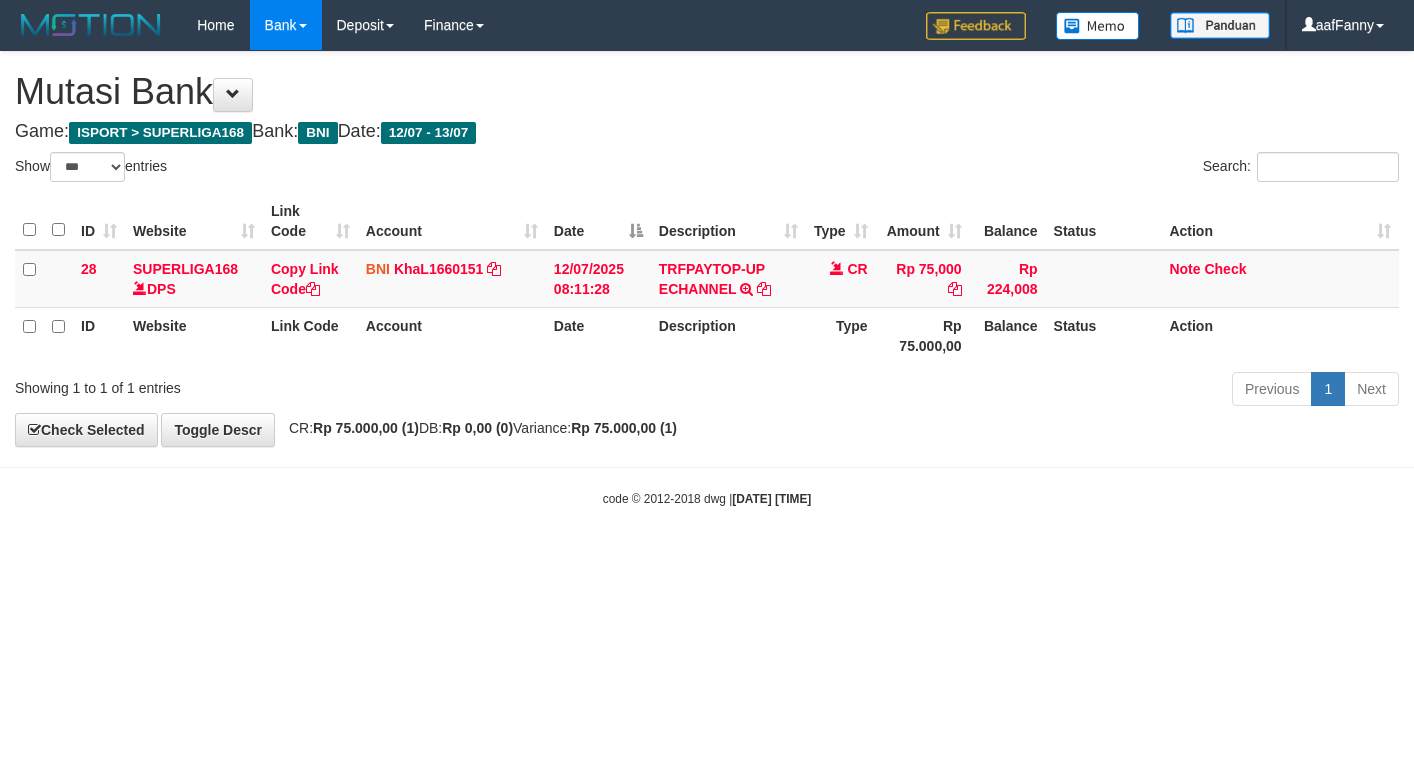 select on "***" 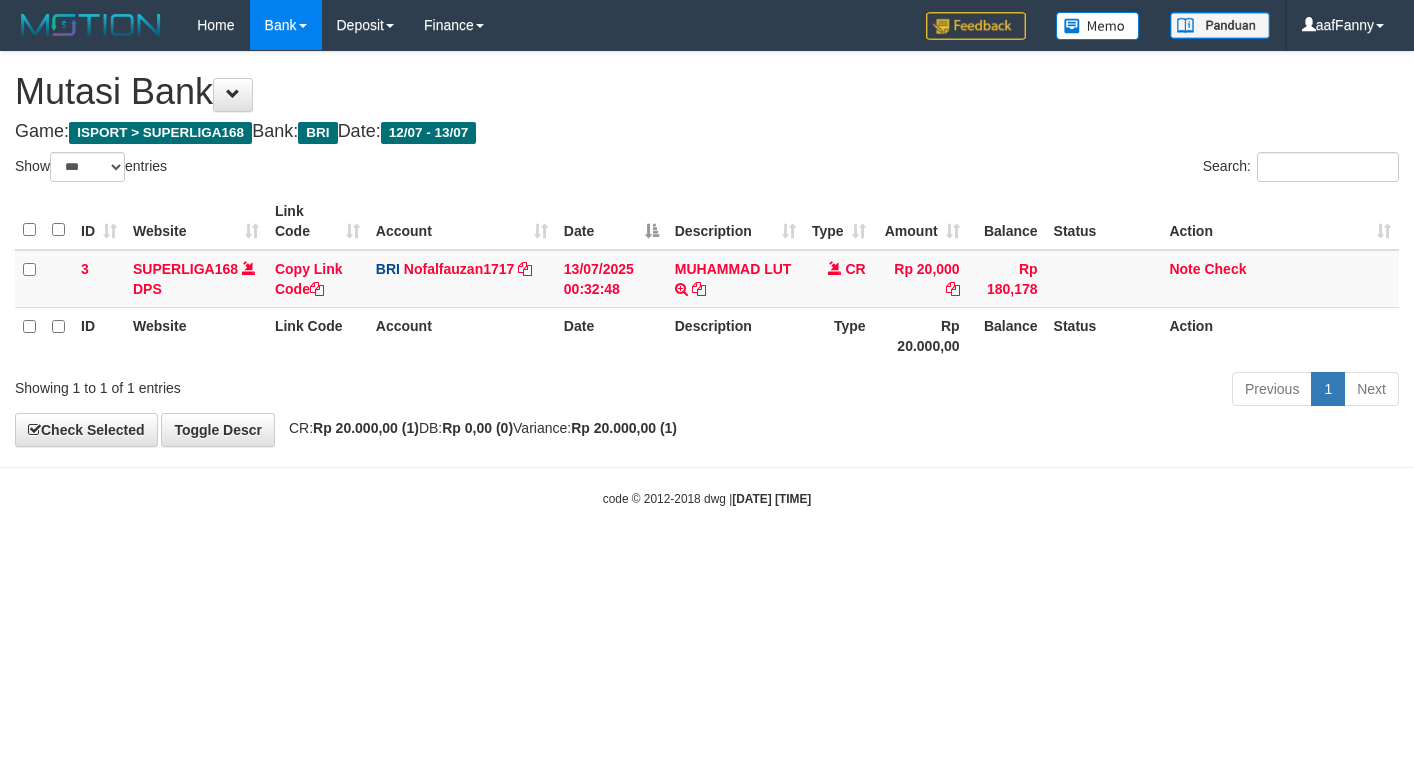select on "***" 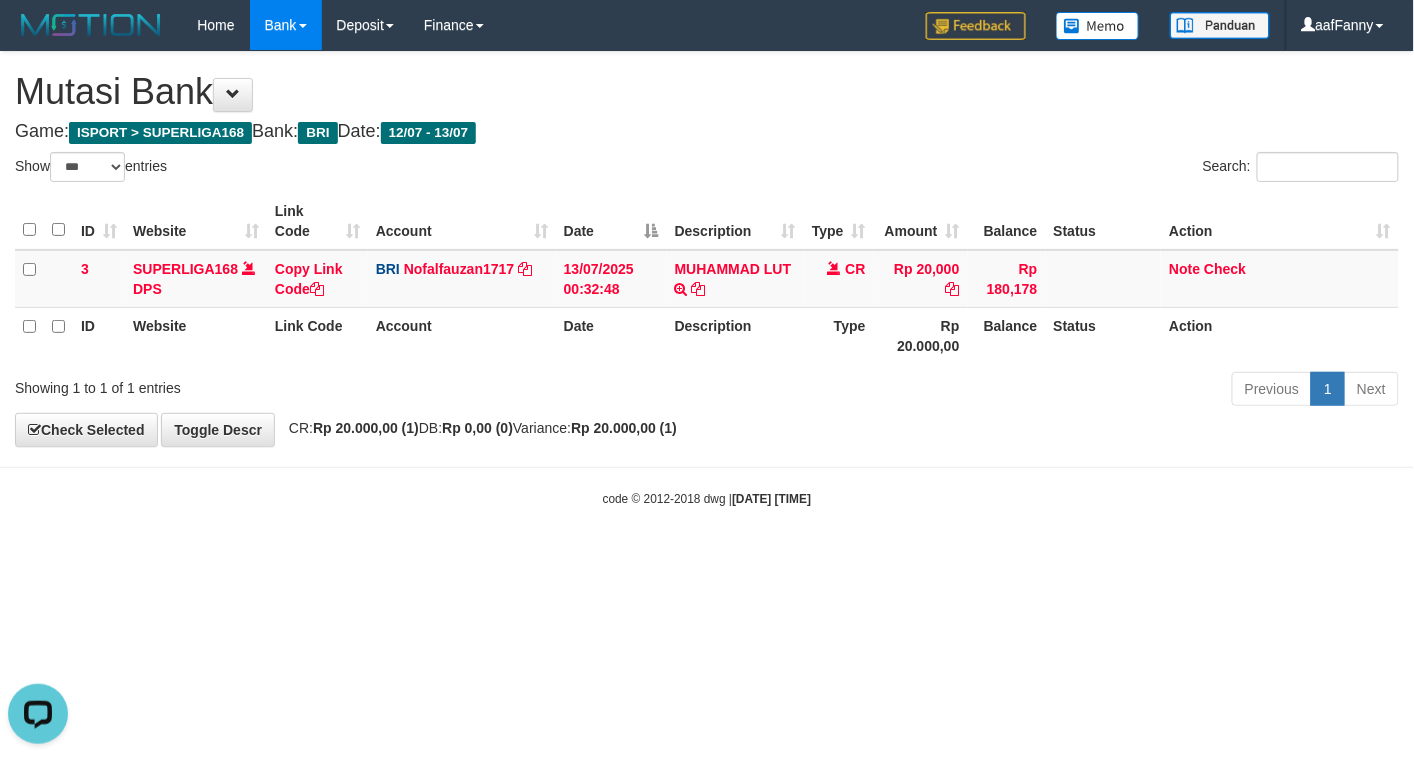 scroll, scrollTop: 0, scrollLeft: 0, axis: both 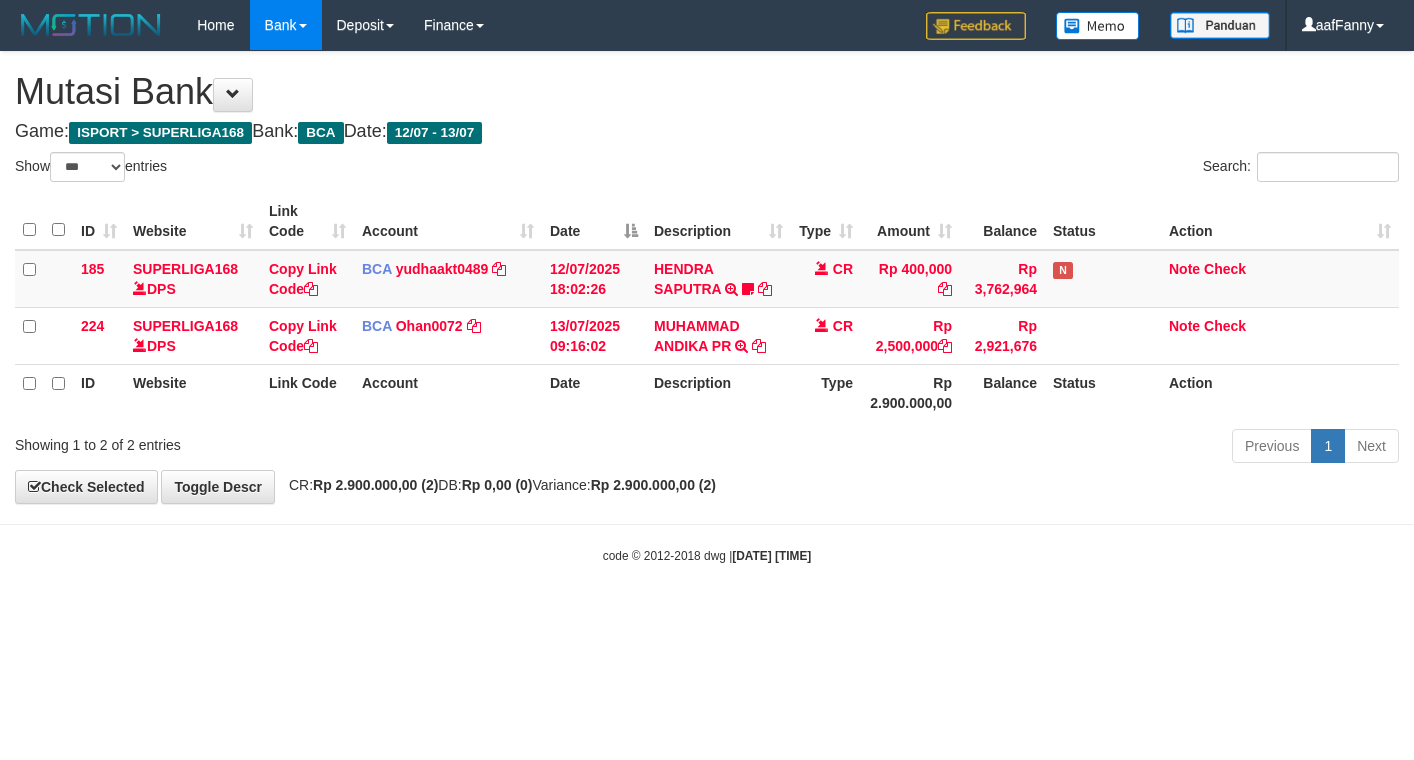select on "***" 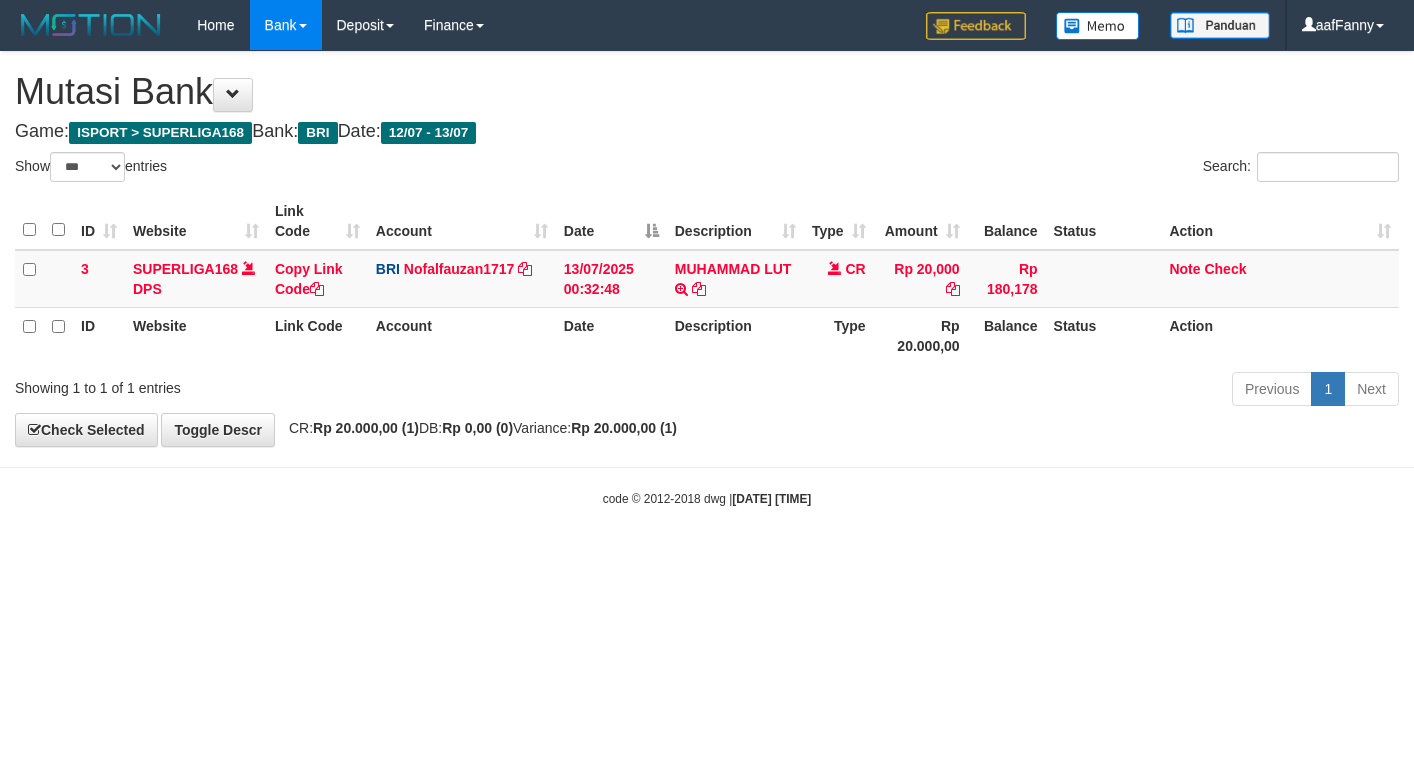 select on "***" 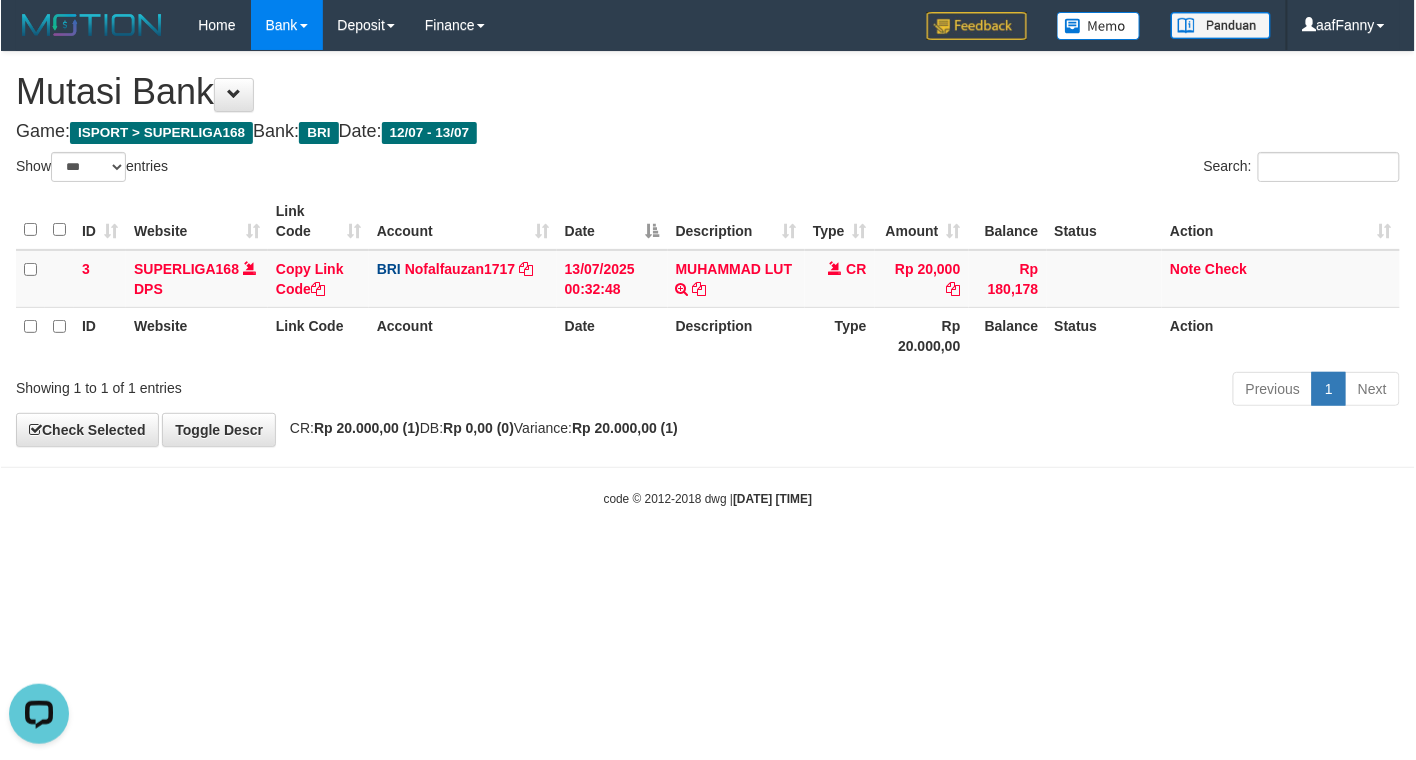 scroll, scrollTop: 0, scrollLeft: 0, axis: both 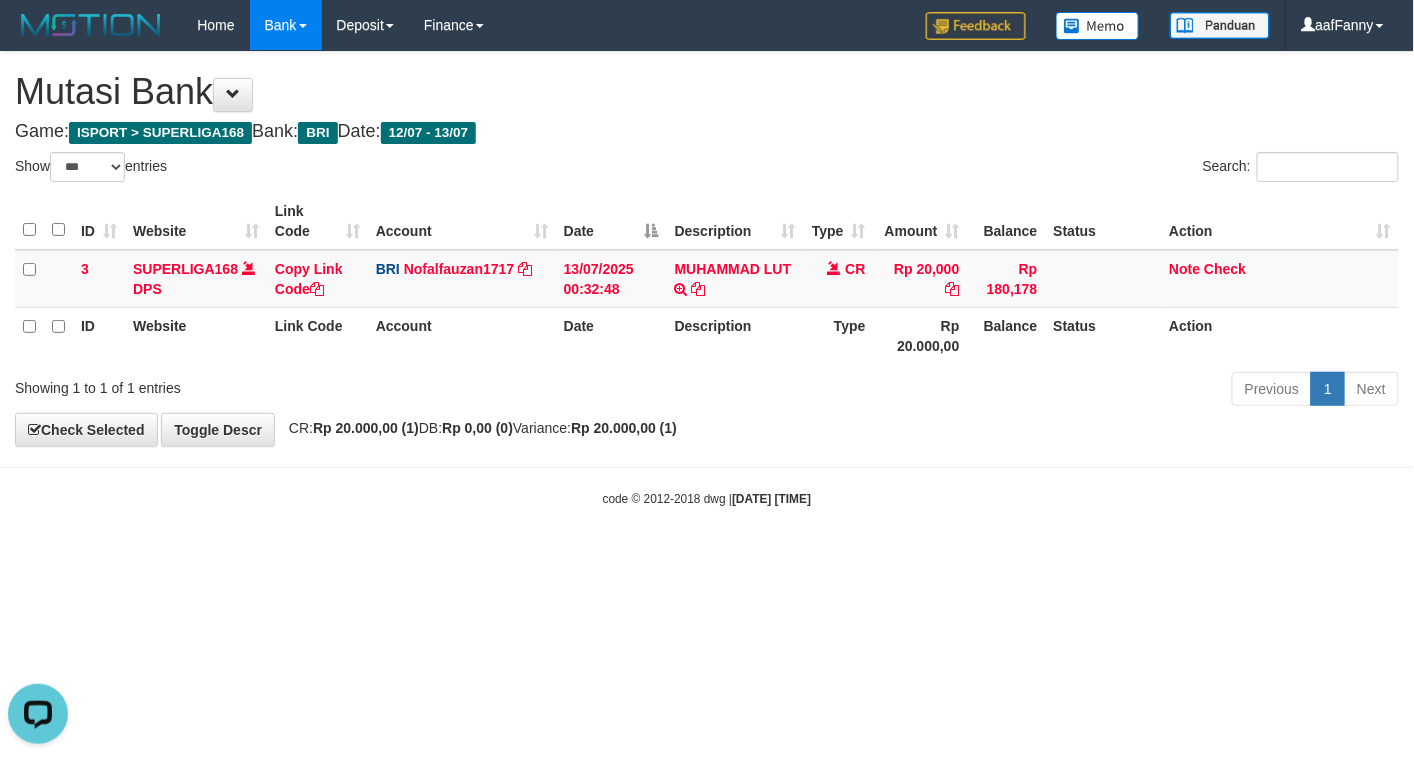 click on "Toggle navigation
Home
Bank
Account List
Load
By Website
Group
[ISPORT]													SUPERLIGA168
By Load Group (DPS)
-" at bounding box center (707, 279) 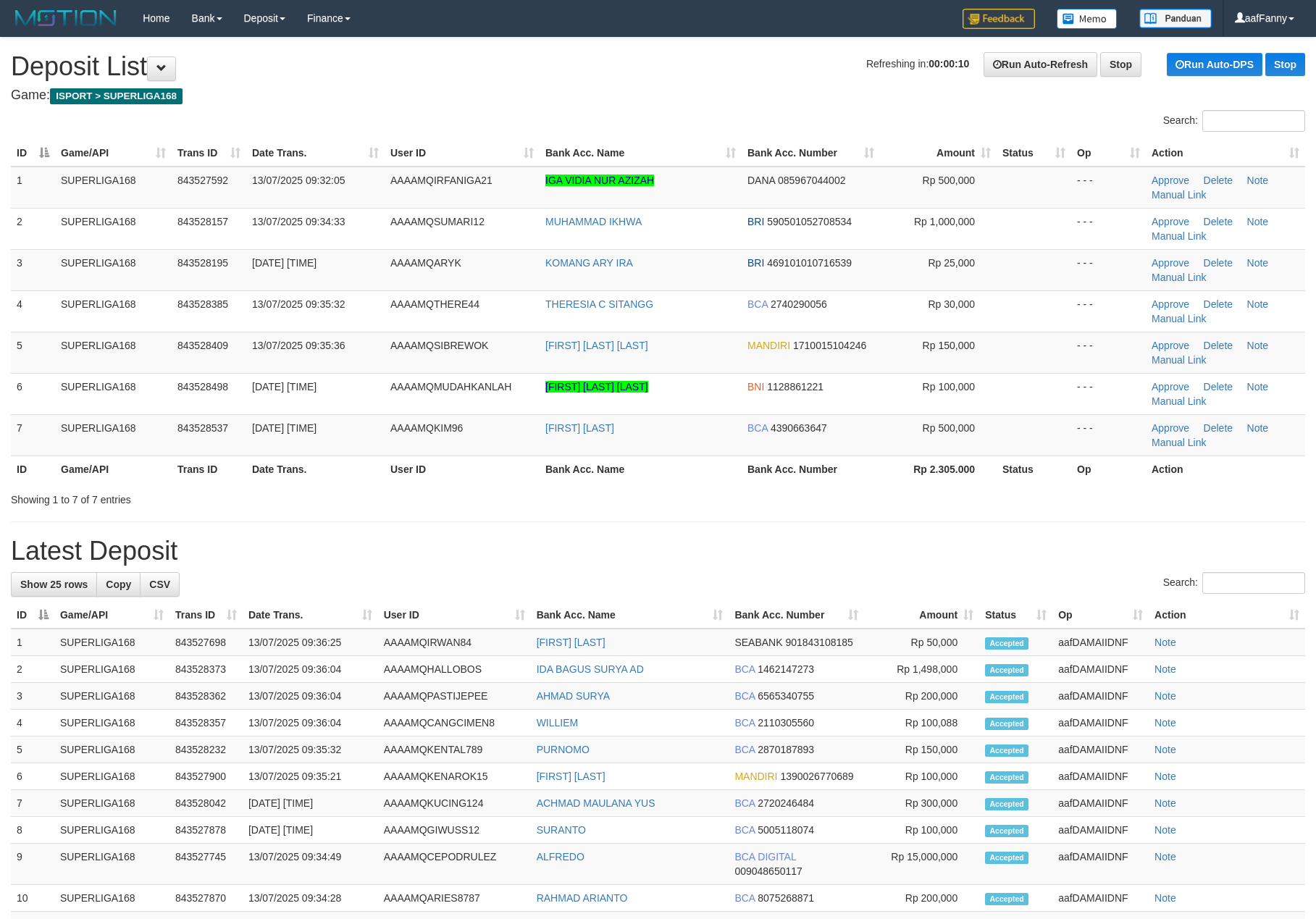 scroll, scrollTop: 0, scrollLeft: 0, axis: both 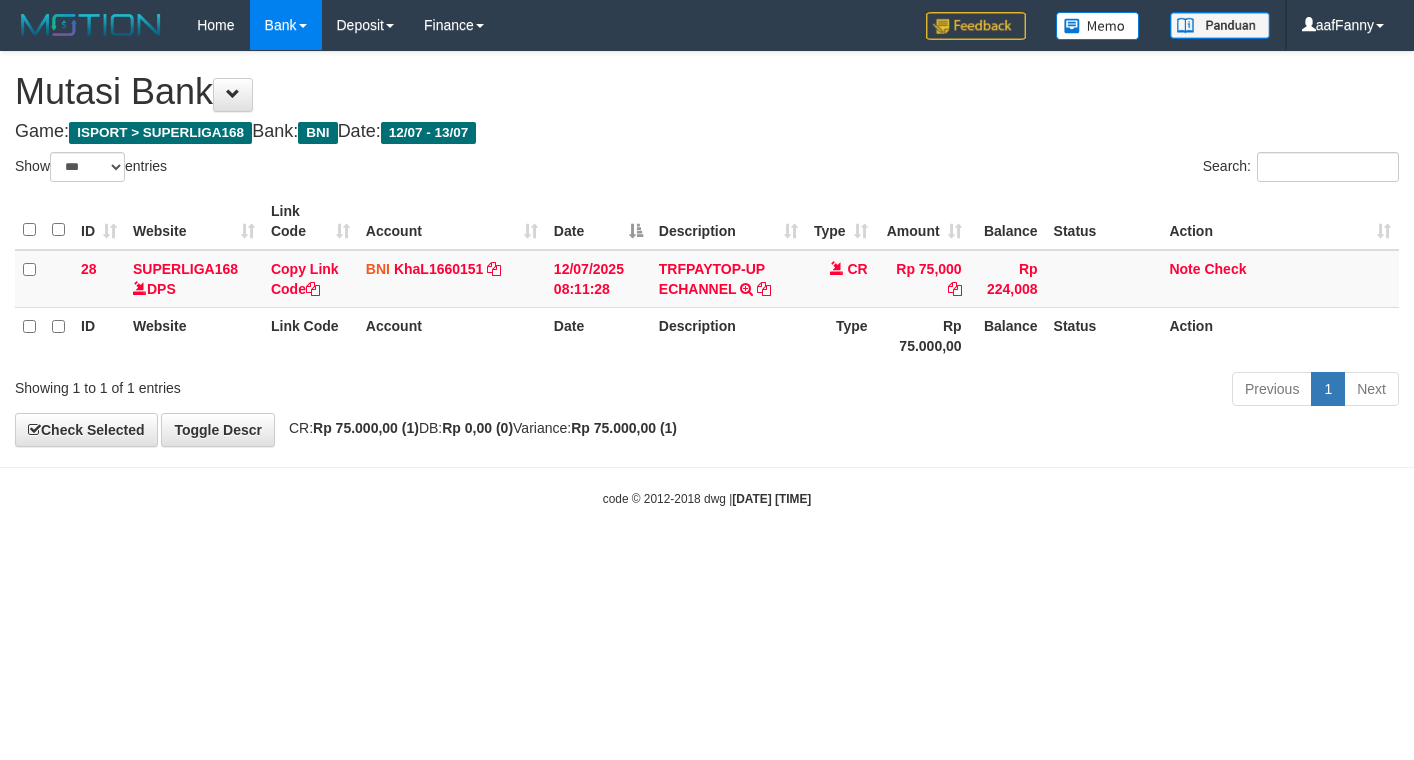 select on "***" 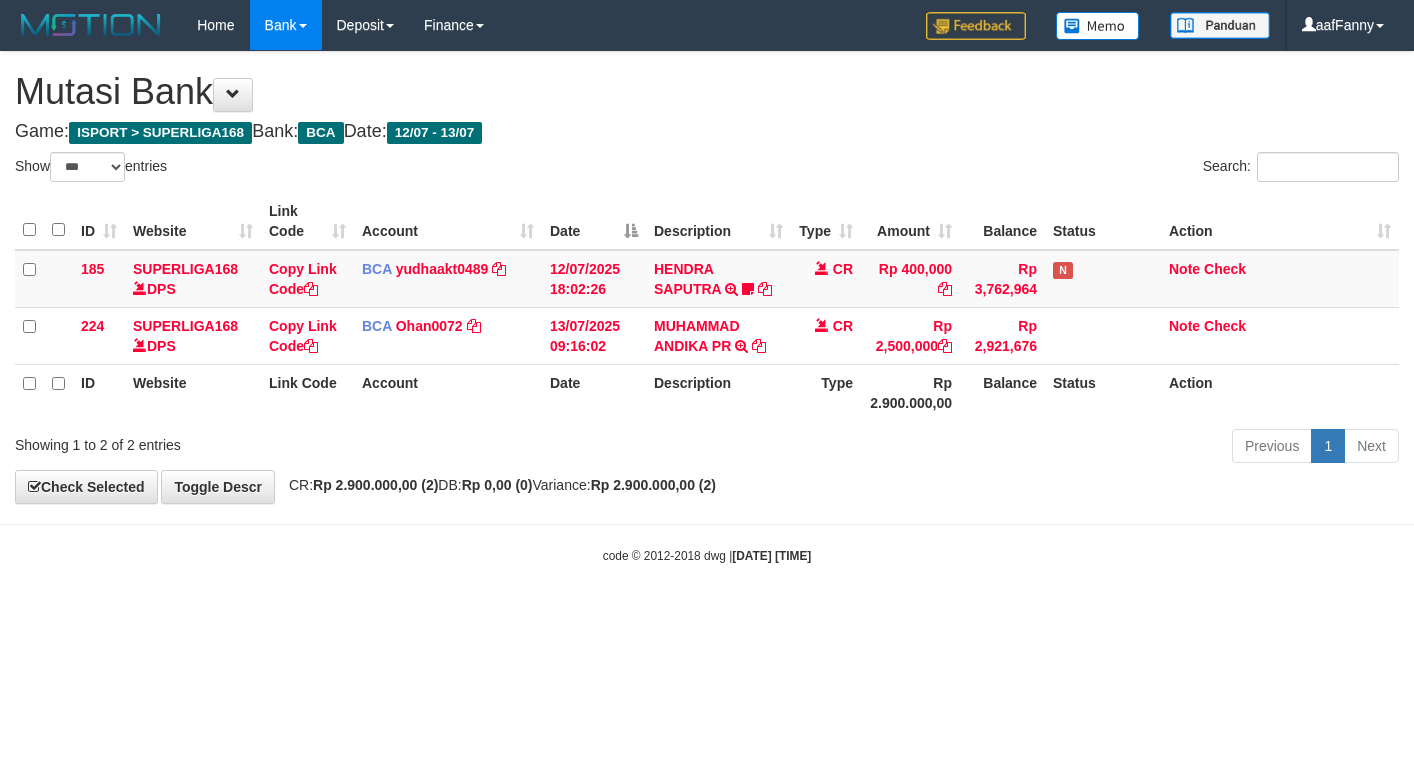 select on "***" 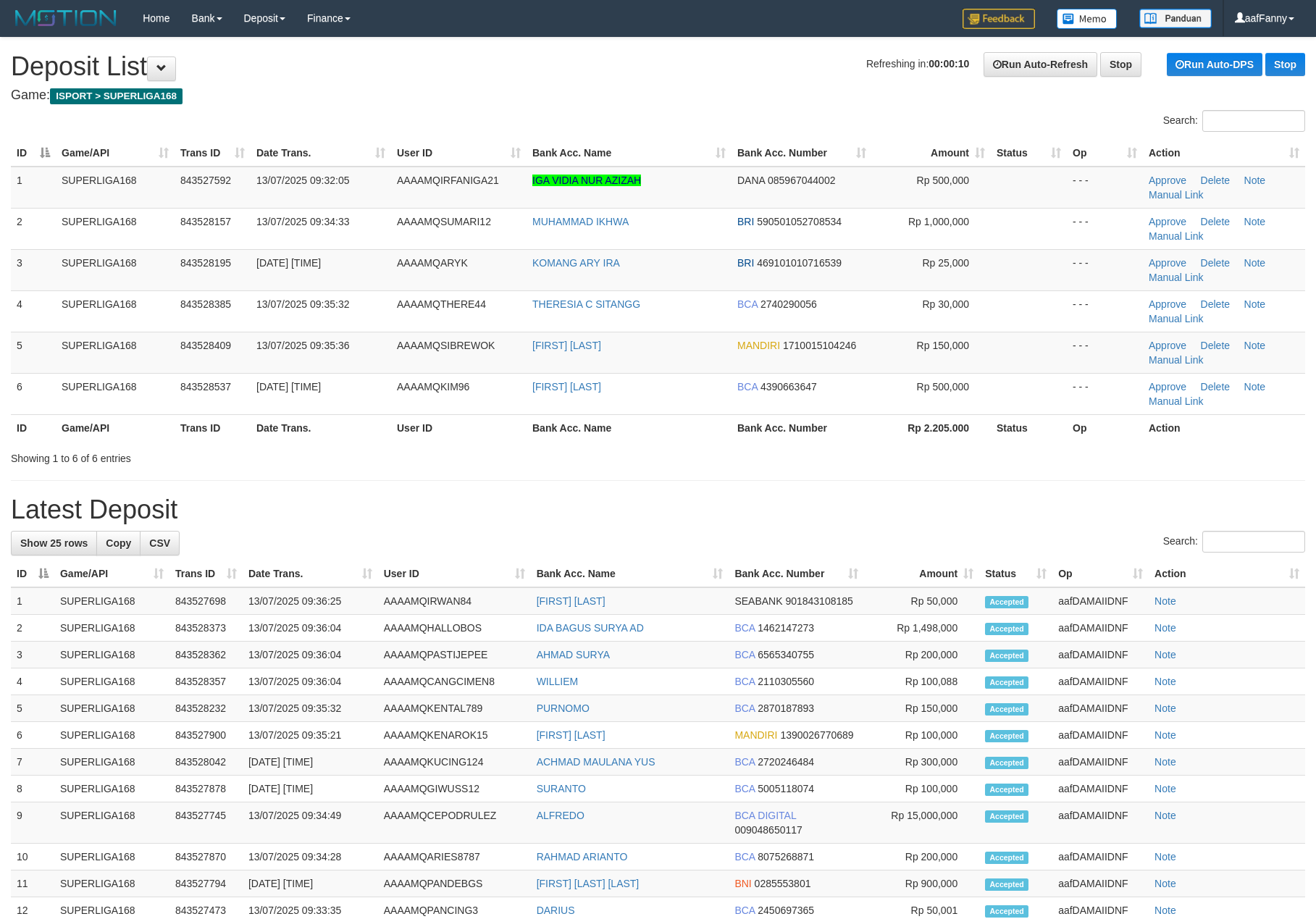 scroll, scrollTop: 0, scrollLeft: 0, axis: both 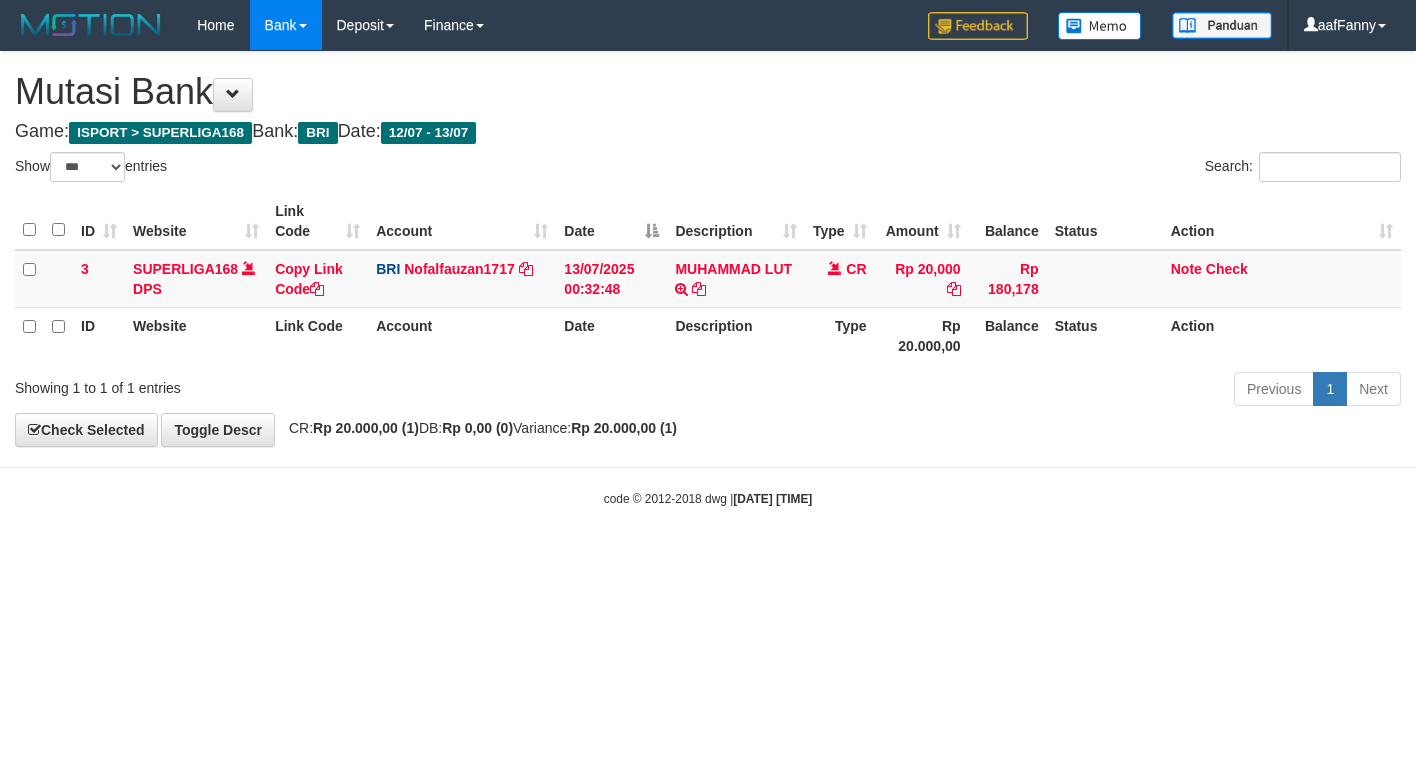select on "***" 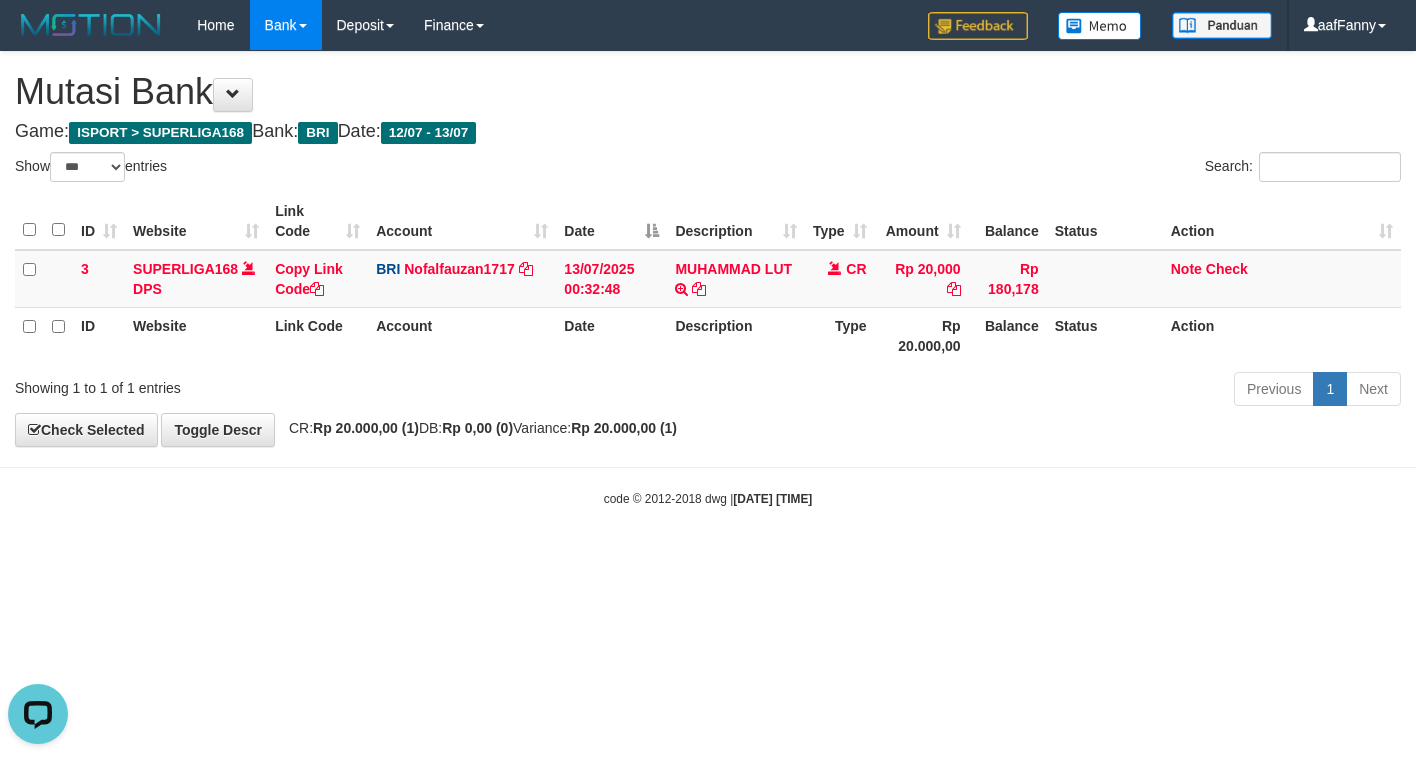 scroll, scrollTop: 0, scrollLeft: 0, axis: both 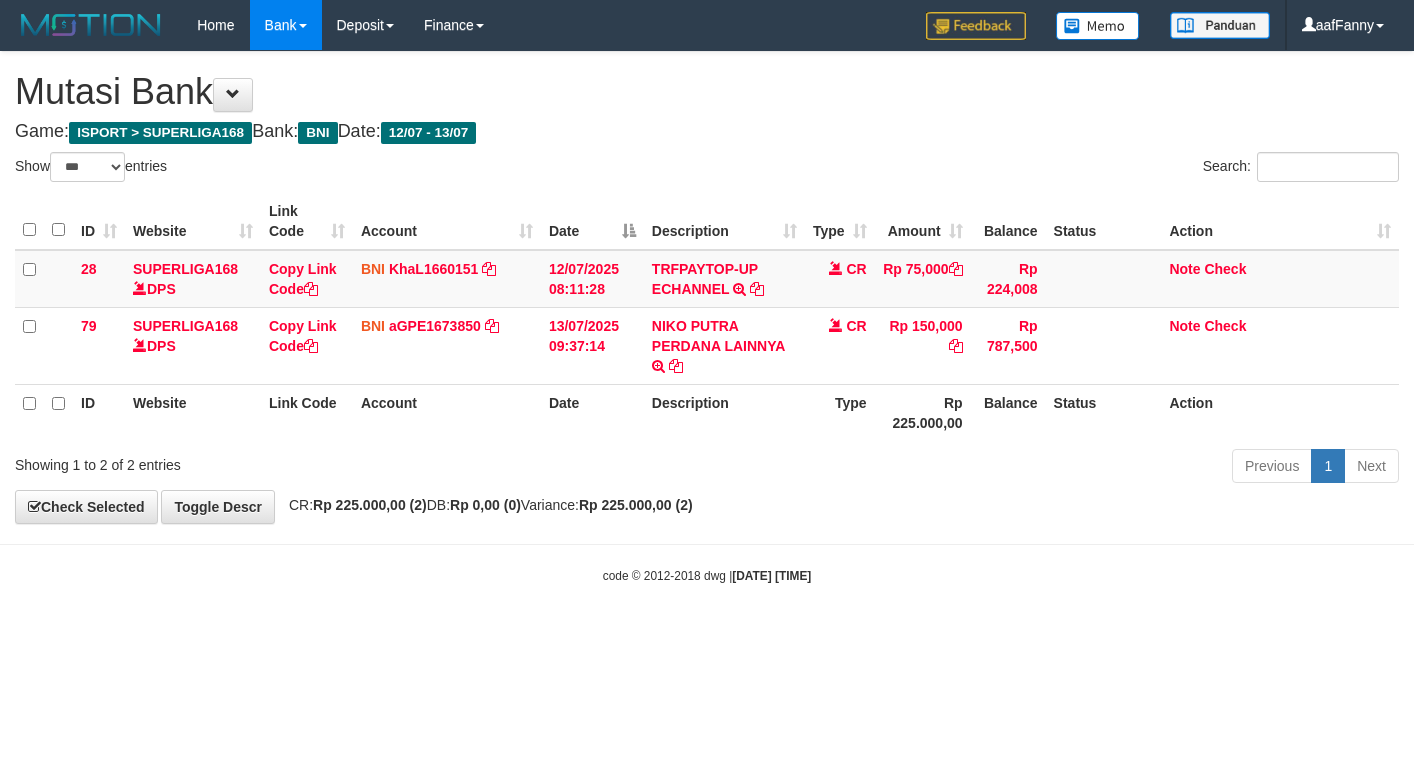 select on "***" 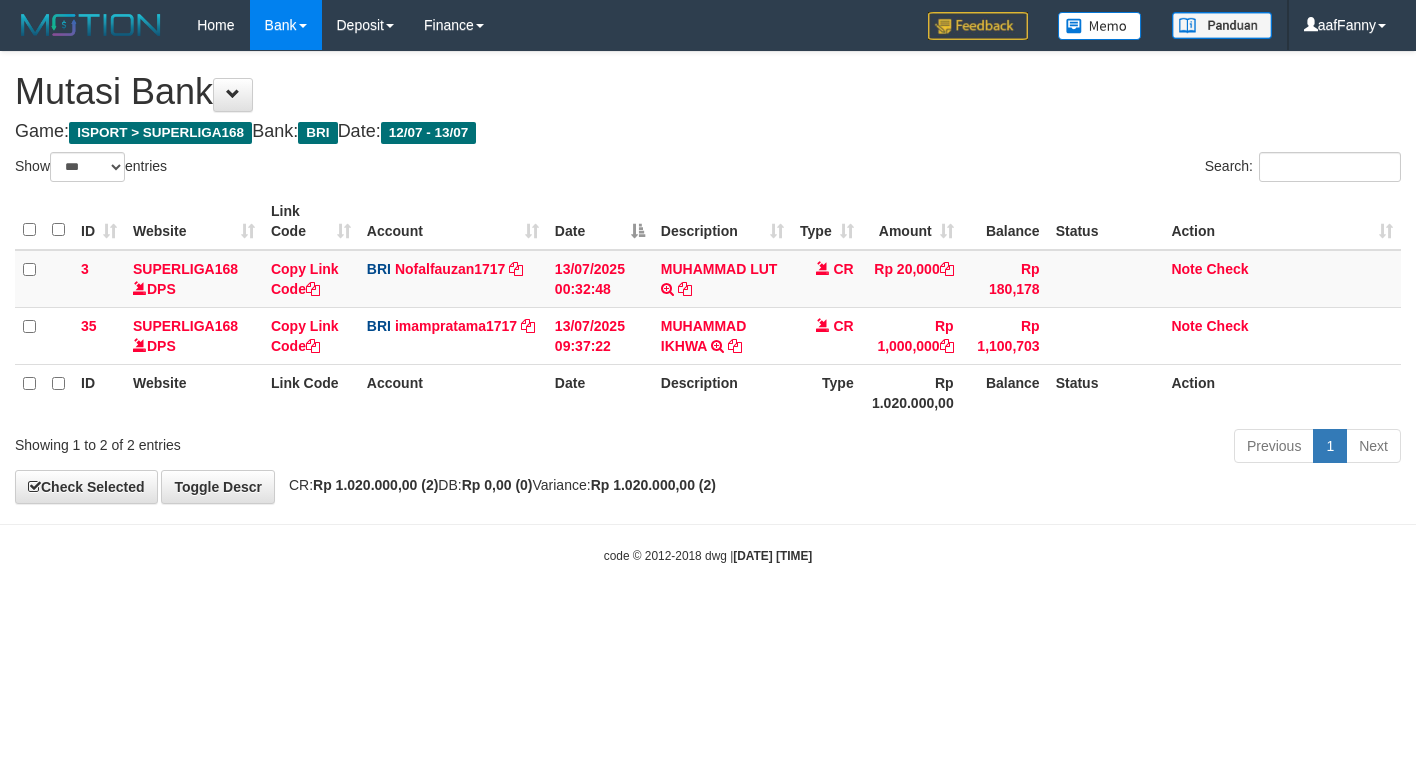 select on "***" 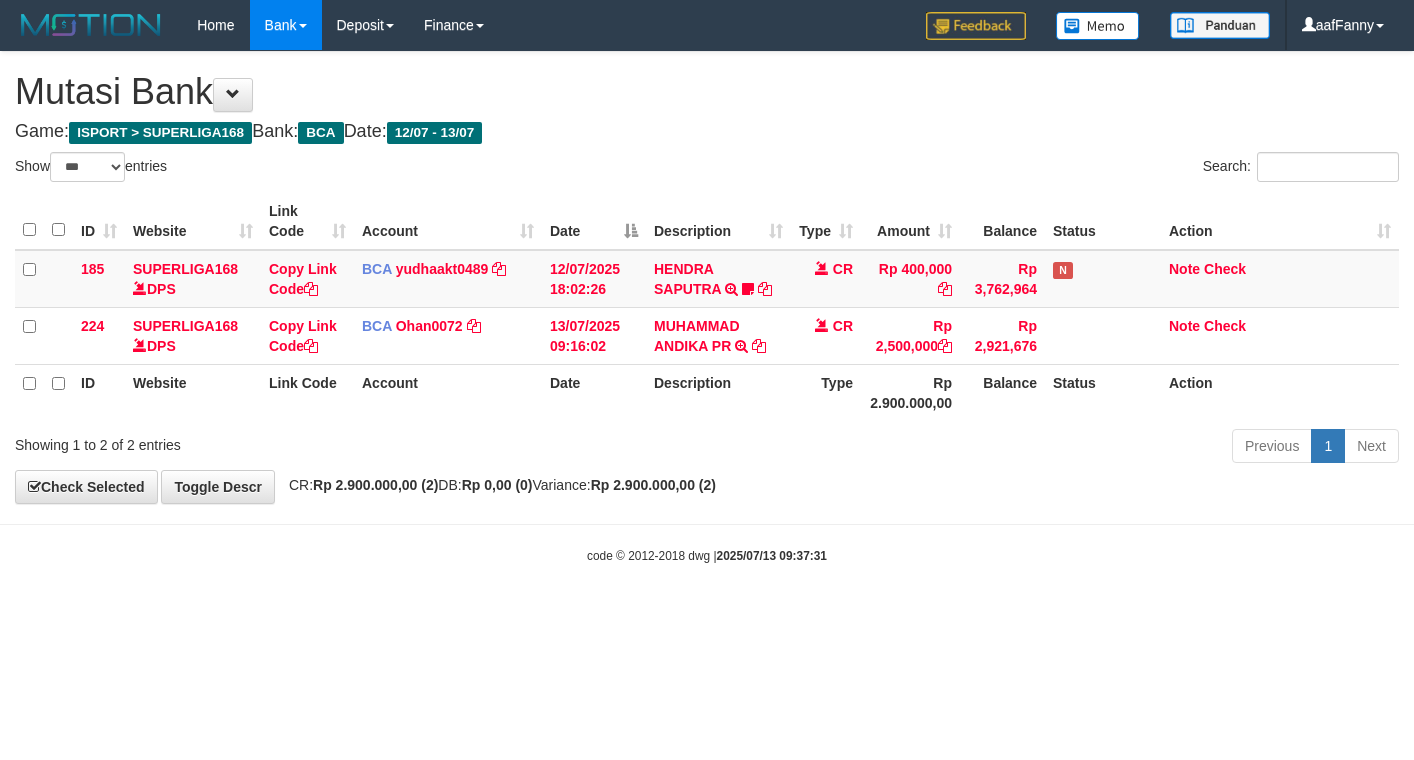 select on "***" 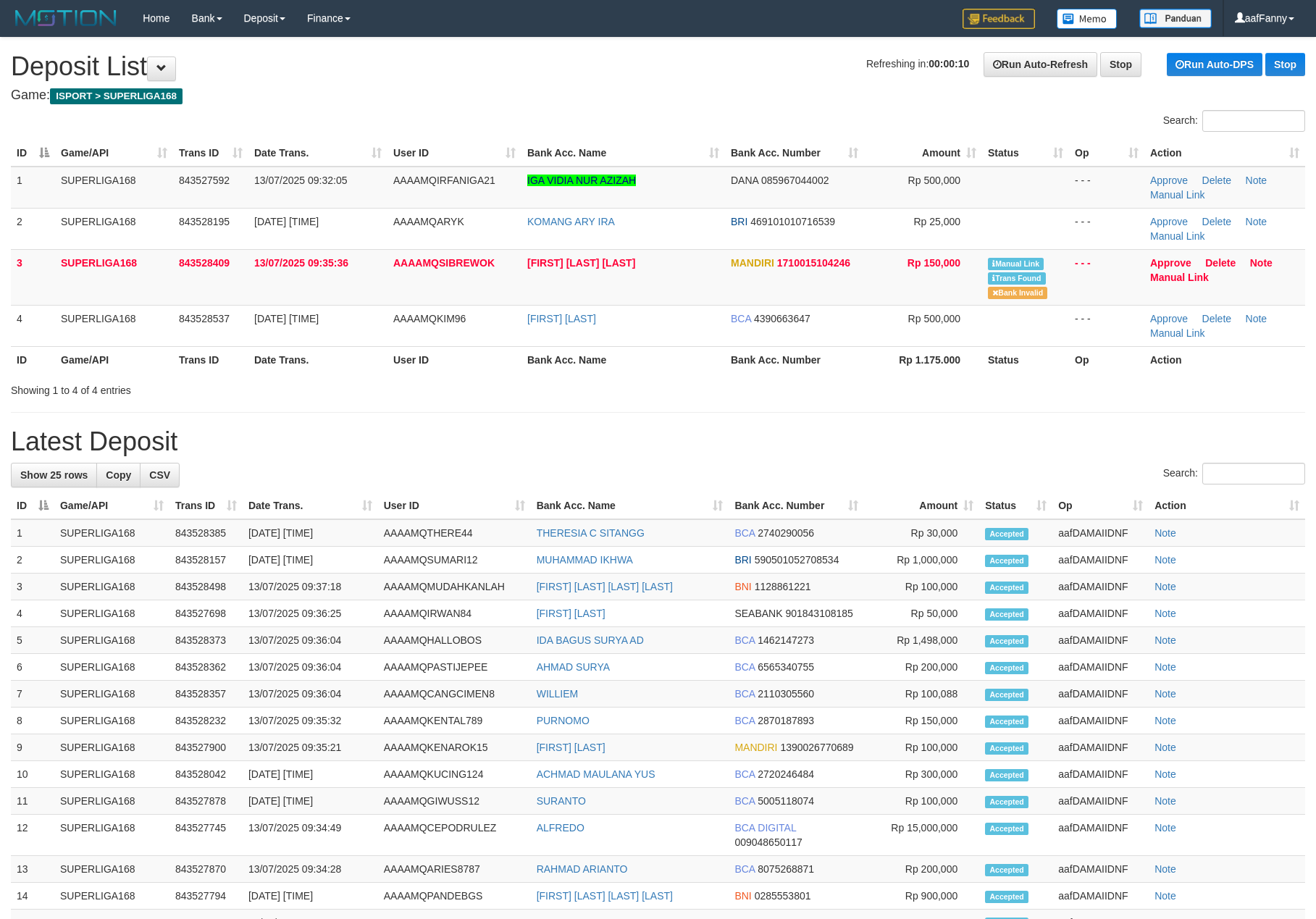scroll, scrollTop: 0, scrollLeft: 0, axis: both 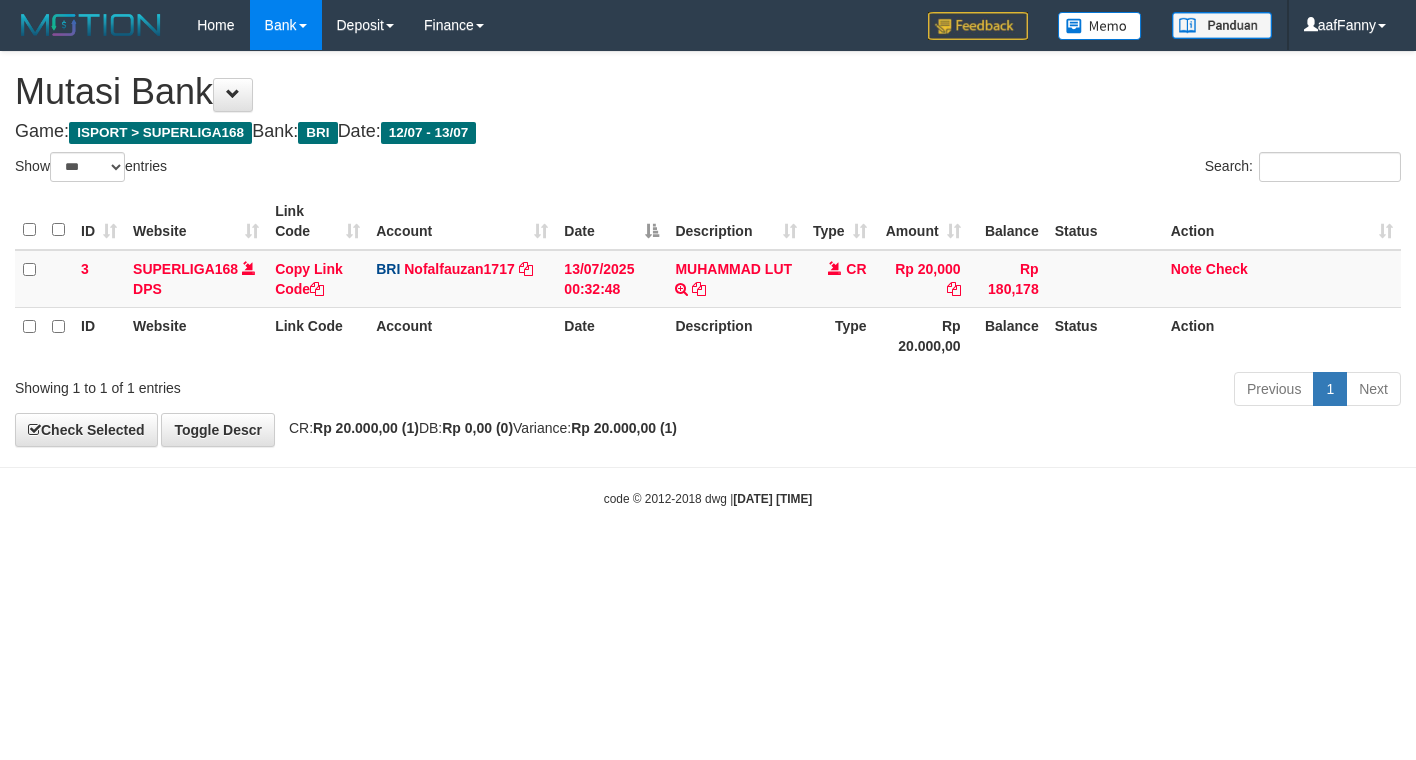 select on "***" 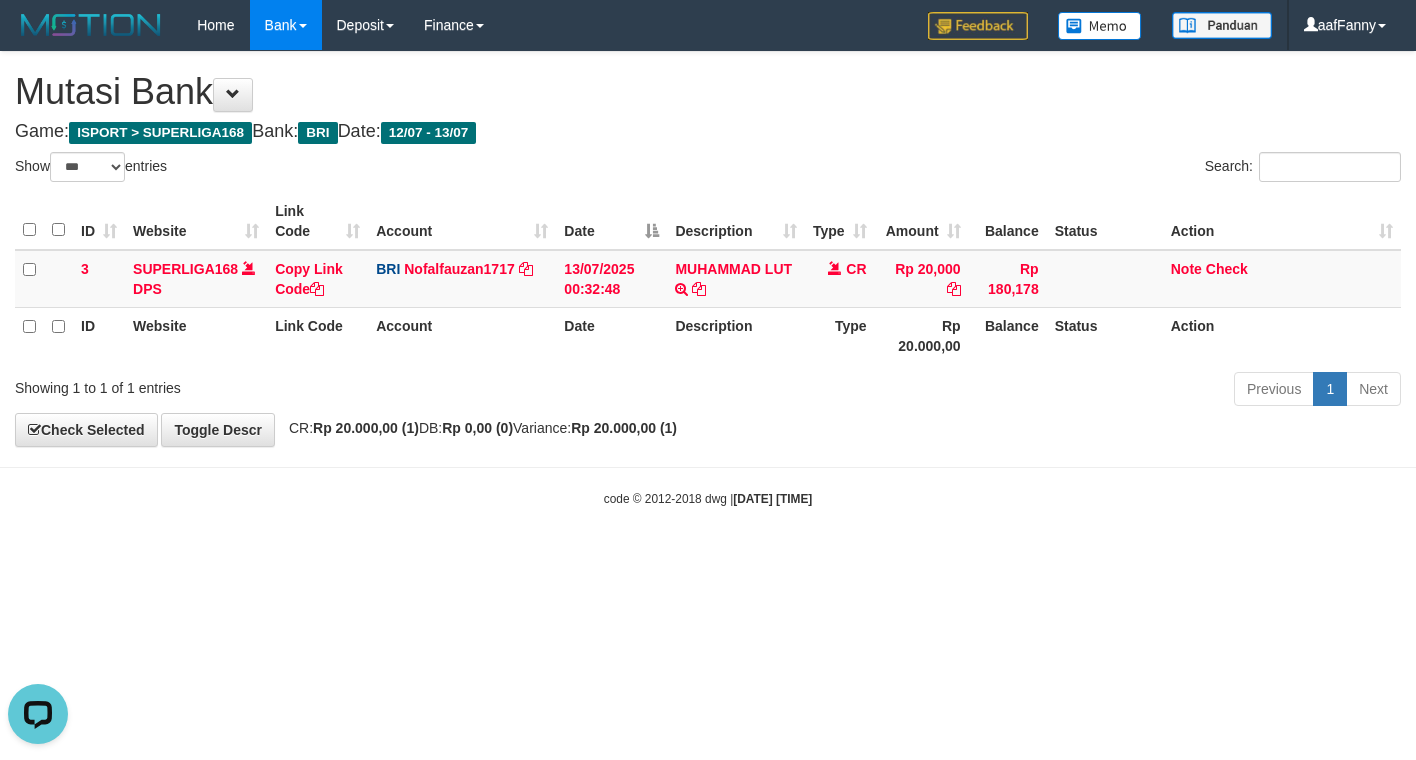 scroll, scrollTop: 0, scrollLeft: 0, axis: both 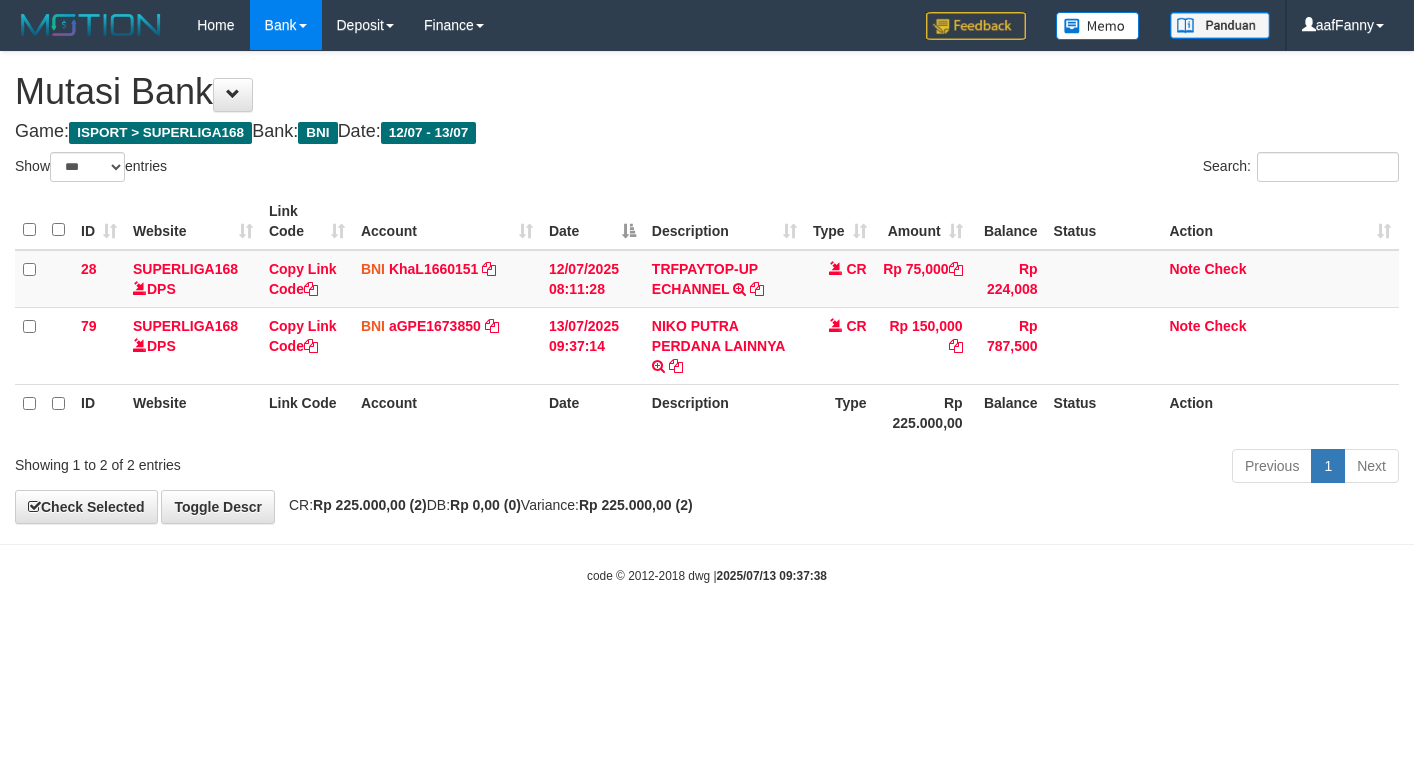 select on "***" 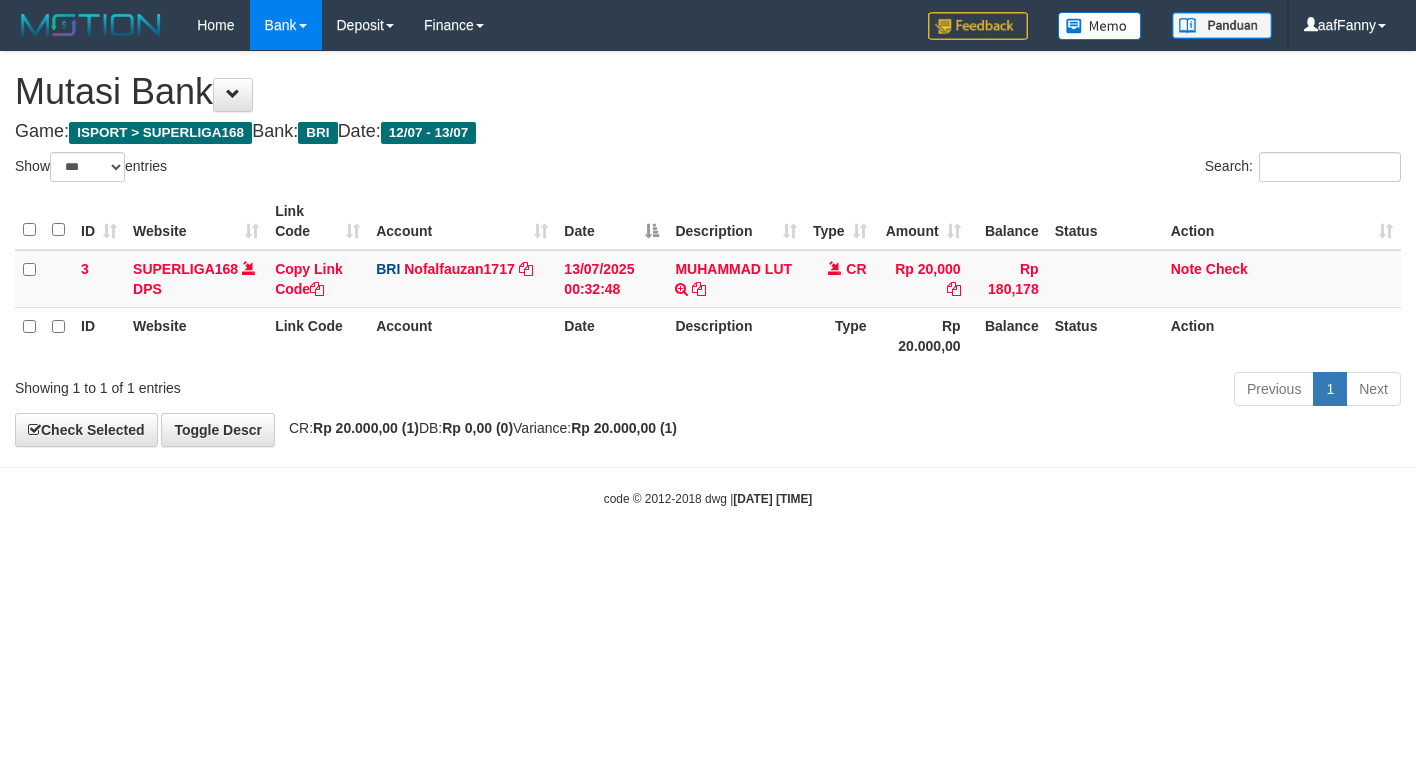 select on "***" 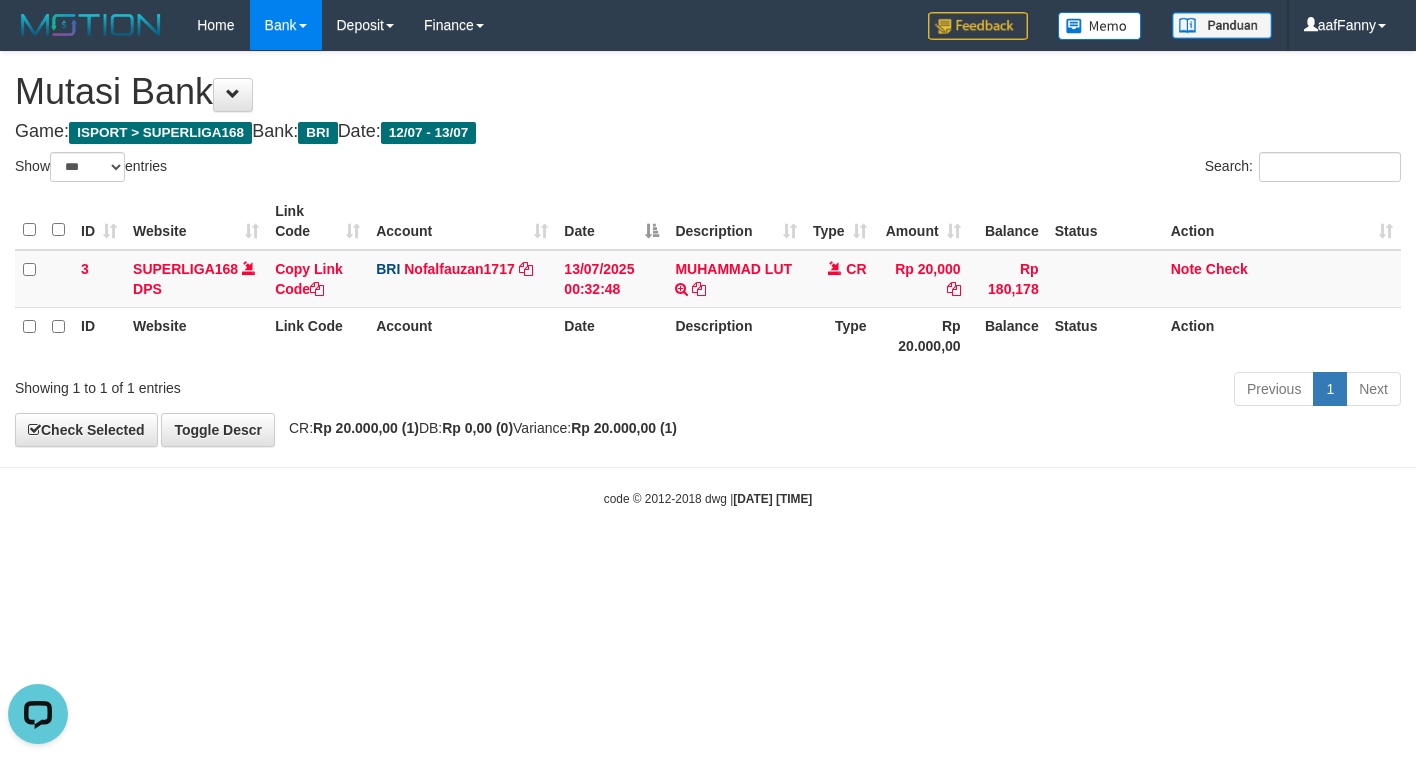 scroll, scrollTop: 0, scrollLeft: 0, axis: both 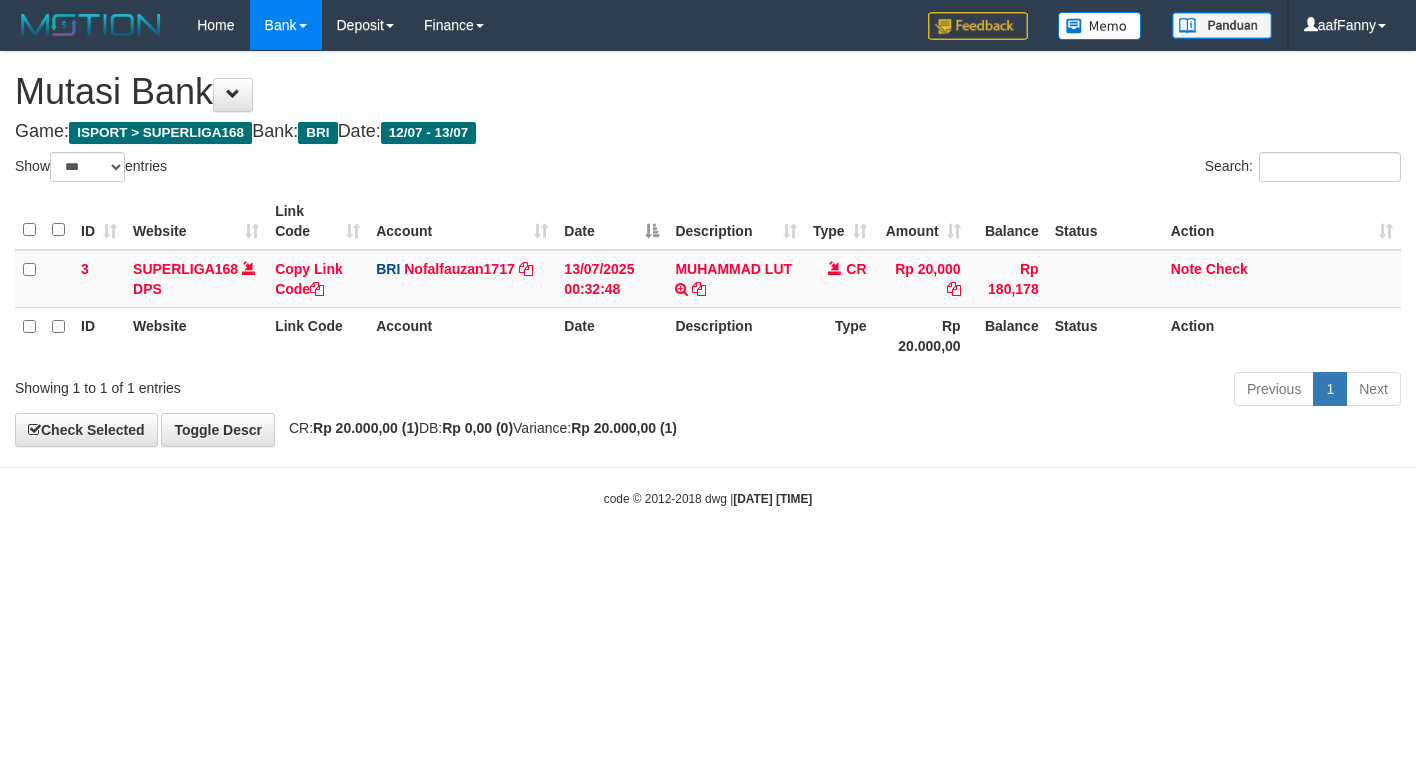 select on "***" 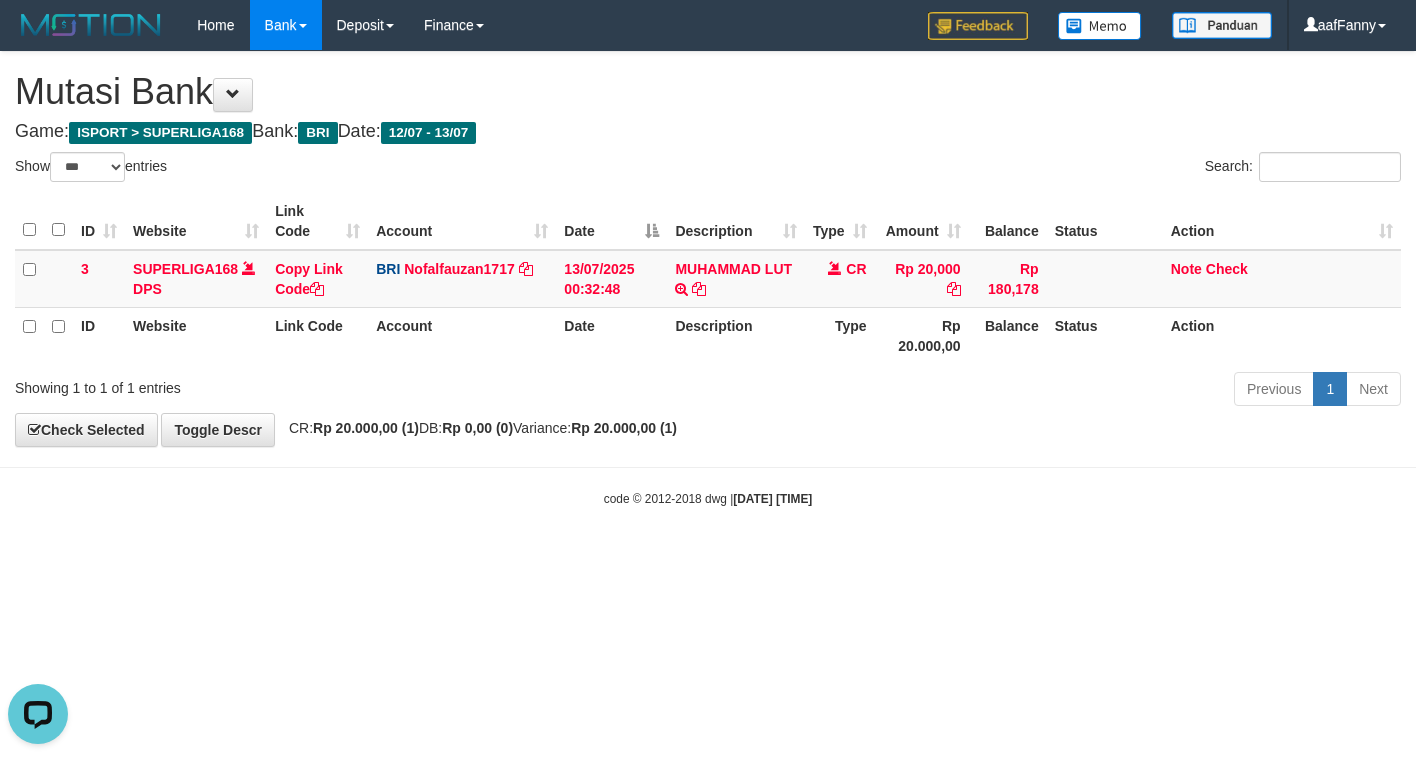 scroll, scrollTop: 0, scrollLeft: 0, axis: both 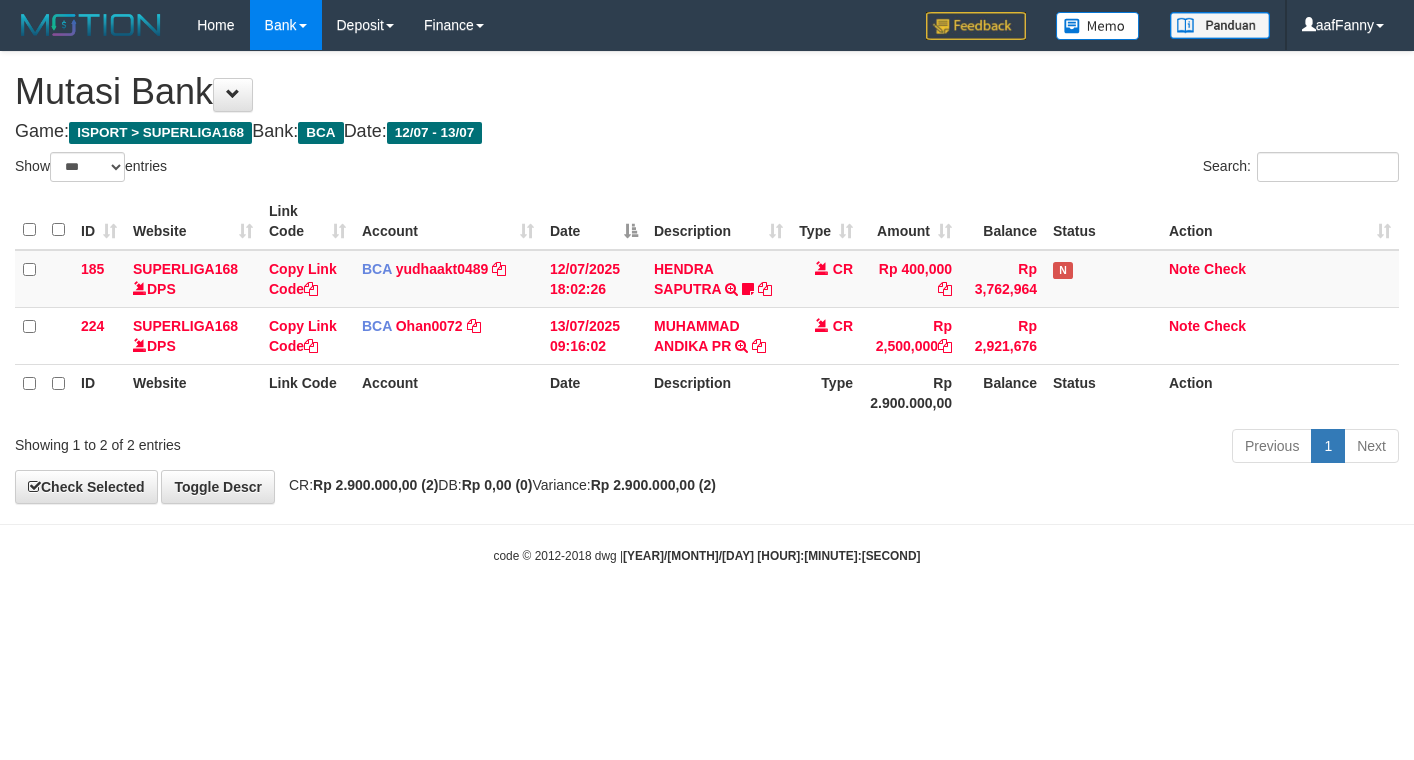select on "***" 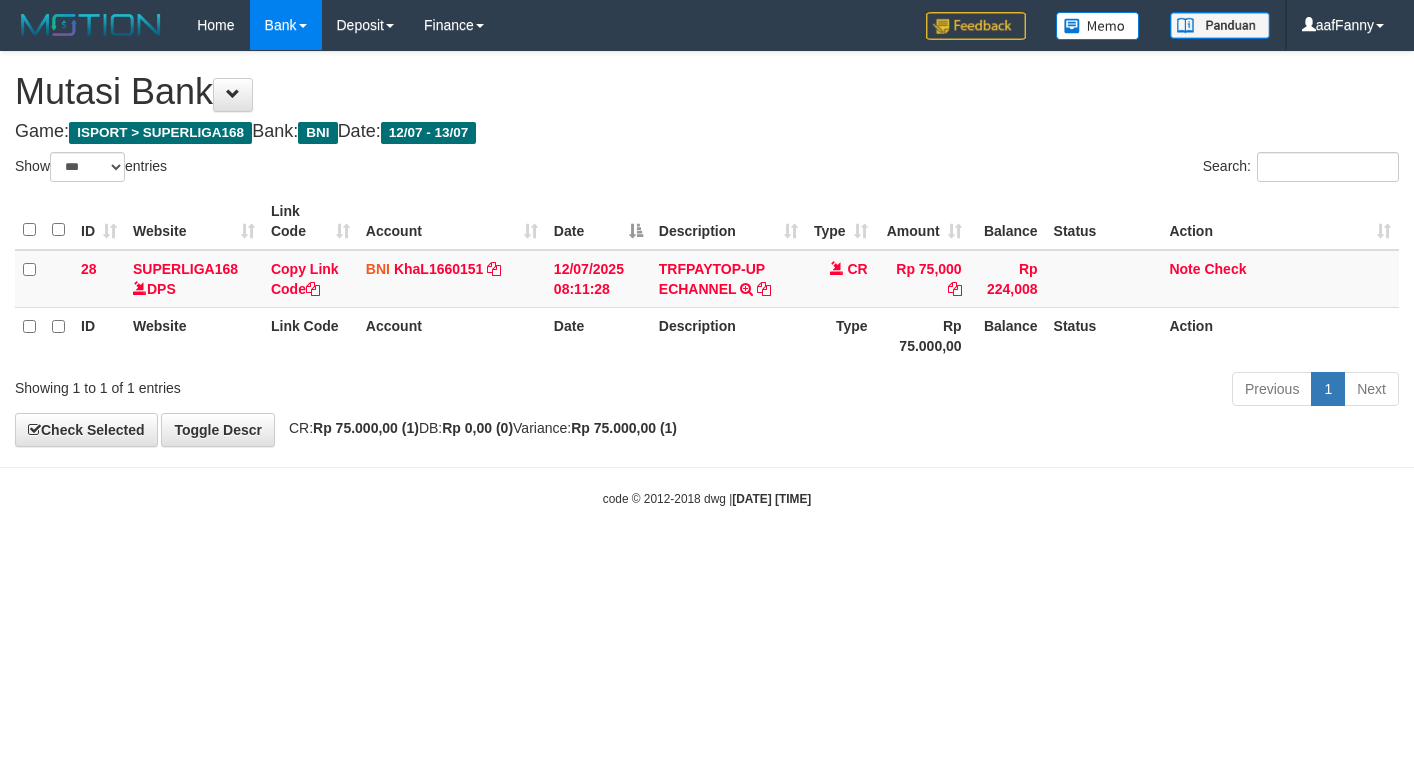 select on "***" 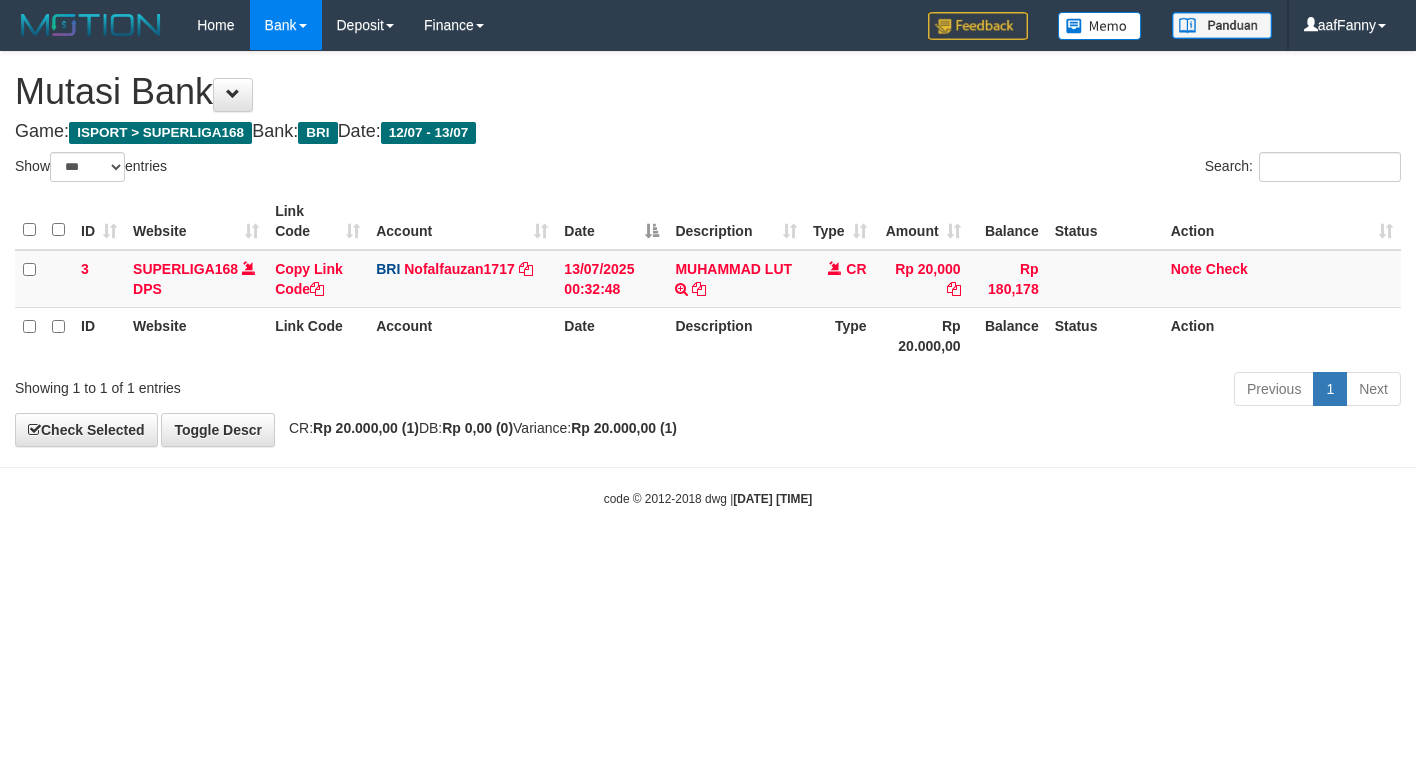 select on "***" 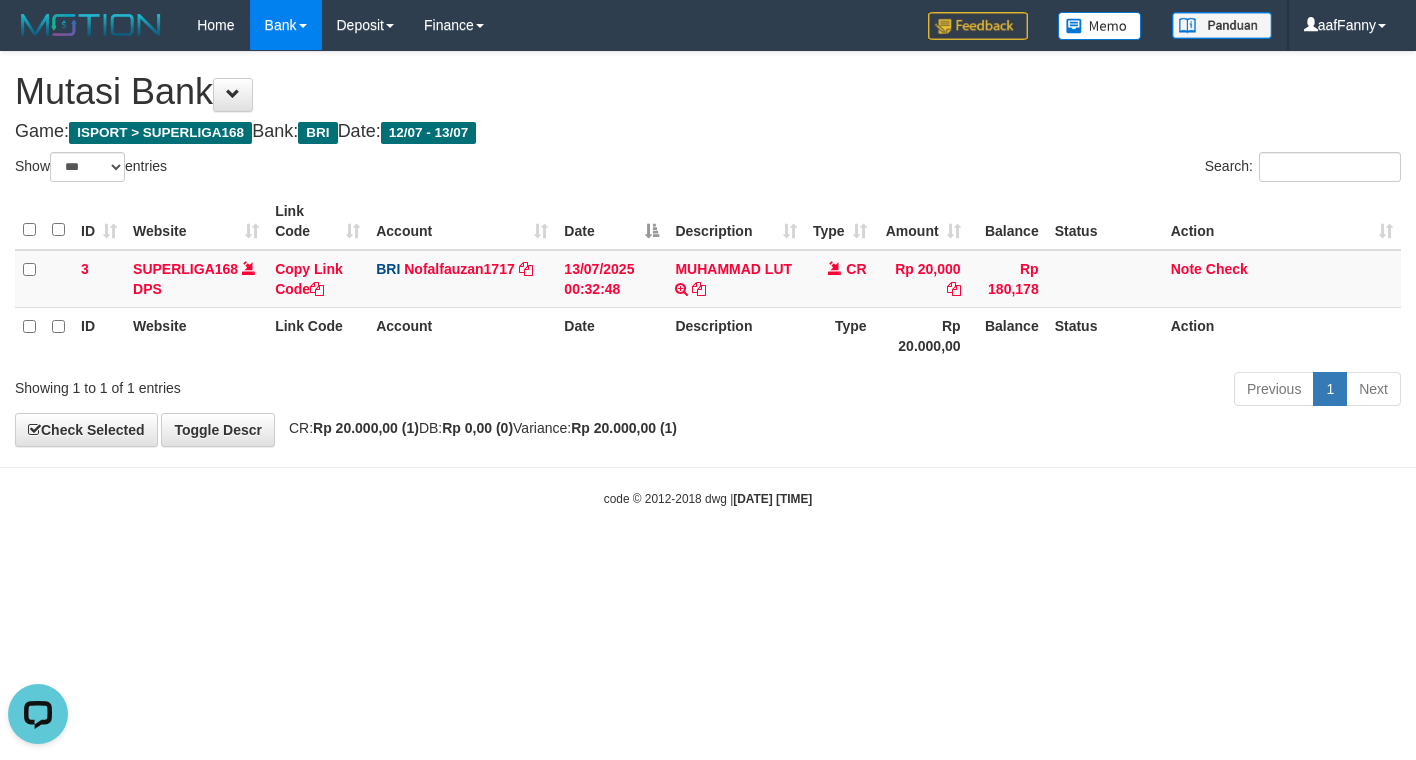 scroll, scrollTop: 0, scrollLeft: 0, axis: both 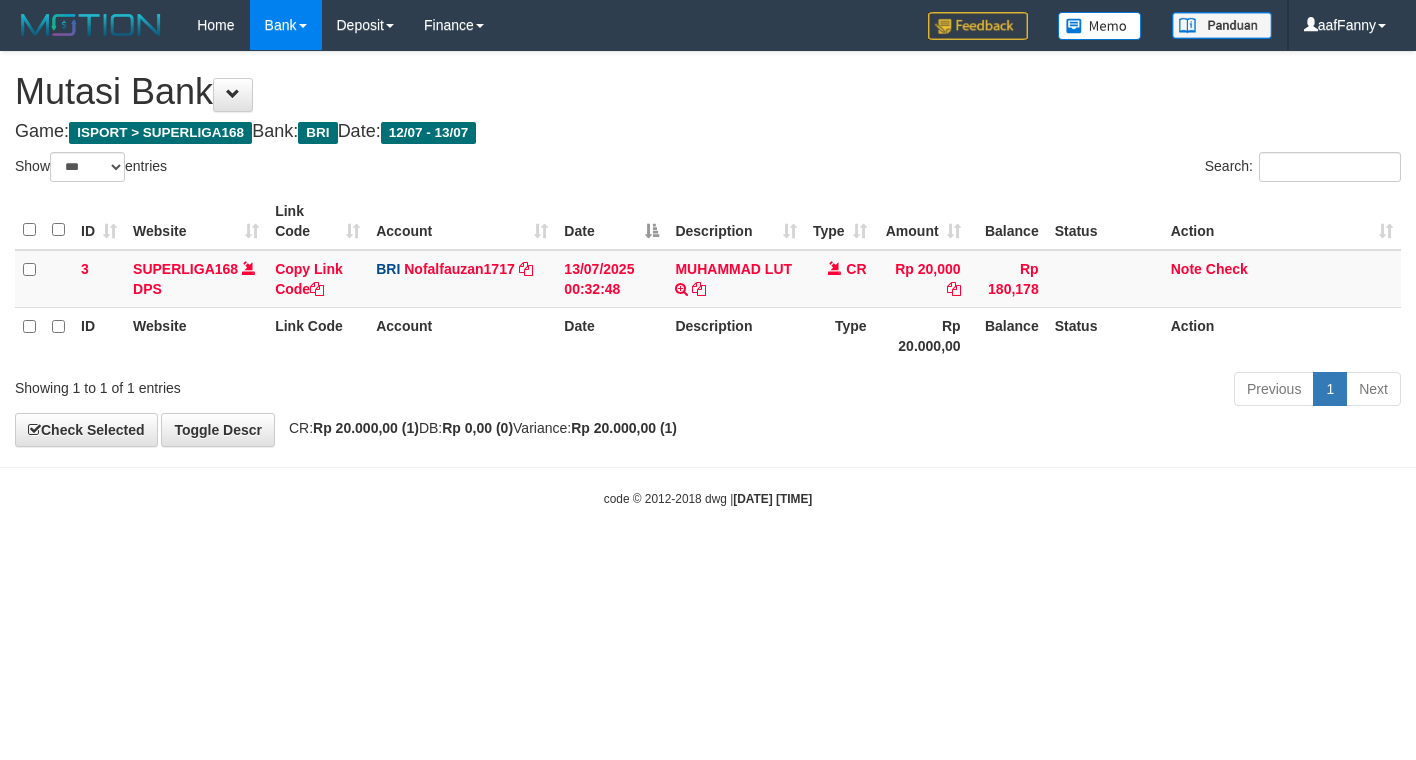 select on "***" 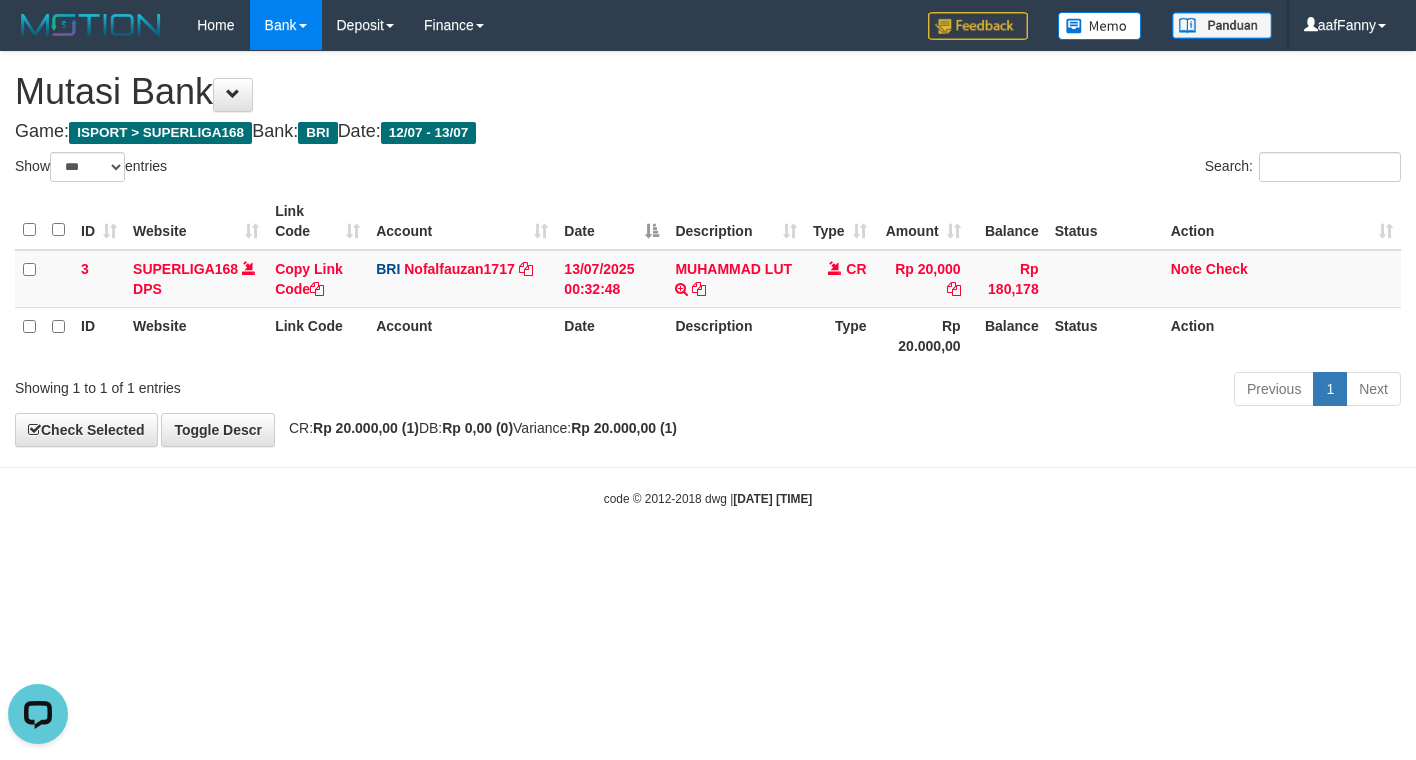scroll, scrollTop: 0, scrollLeft: 0, axis: both 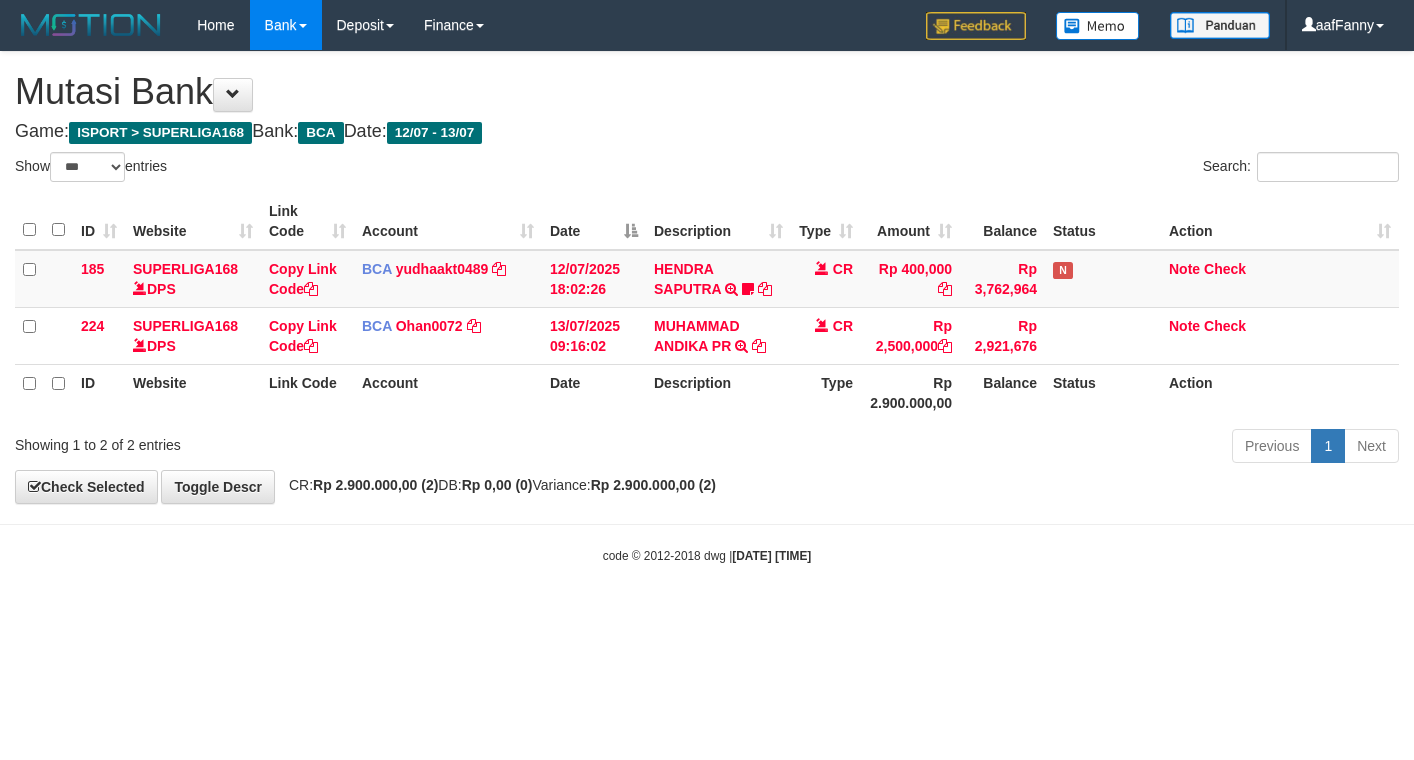 select on "***" 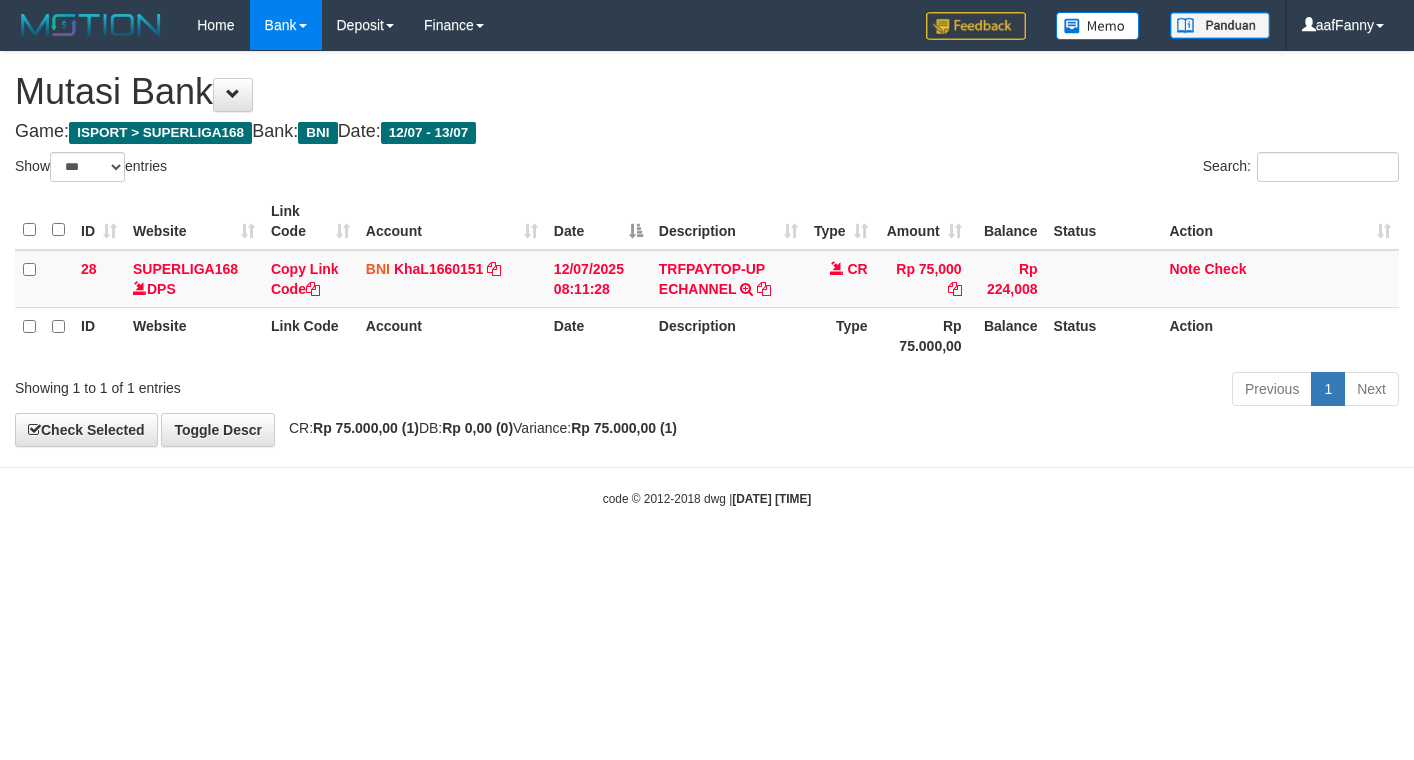 select on "***" 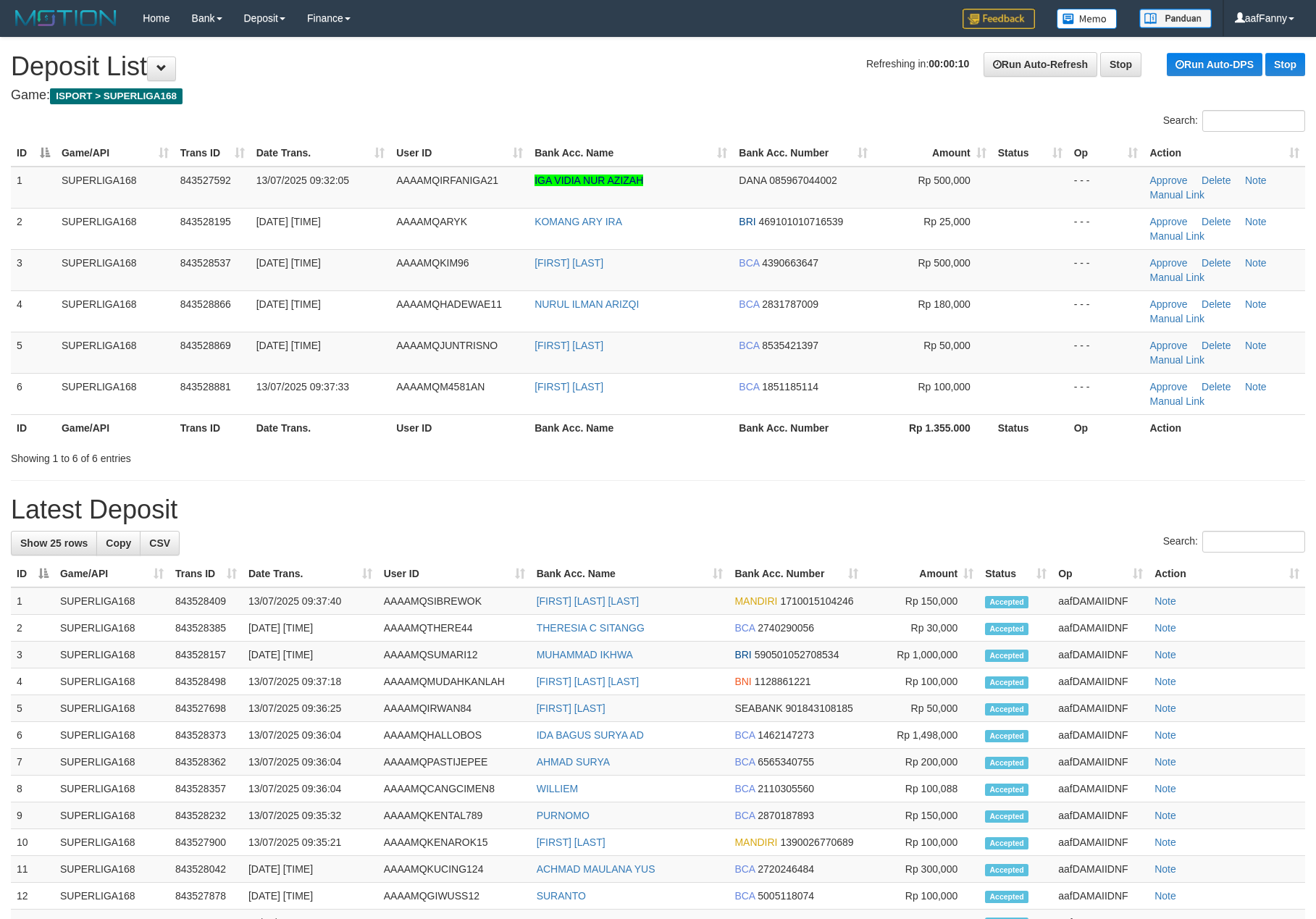 scroll, scrollTop: 0, scrollLeft: 0, axis: both 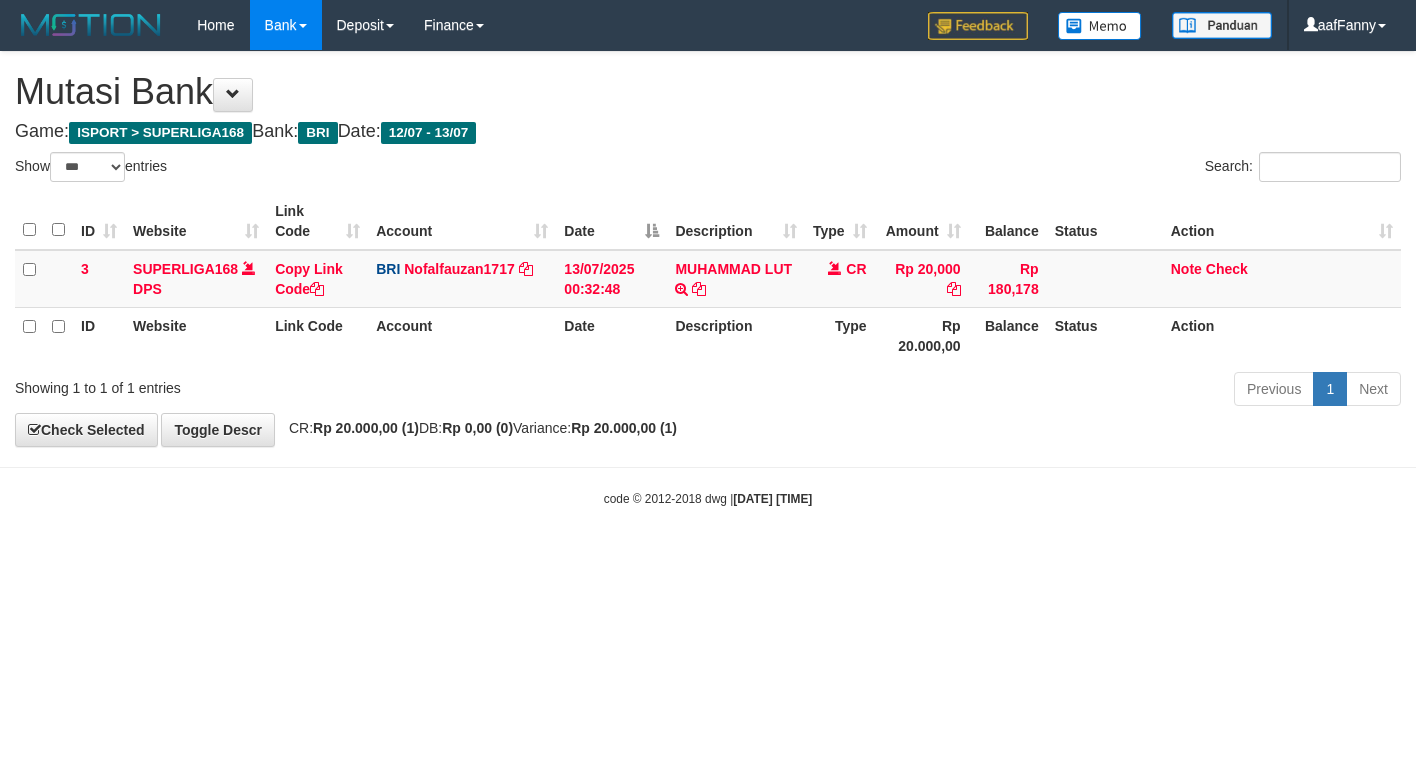 select on "***" 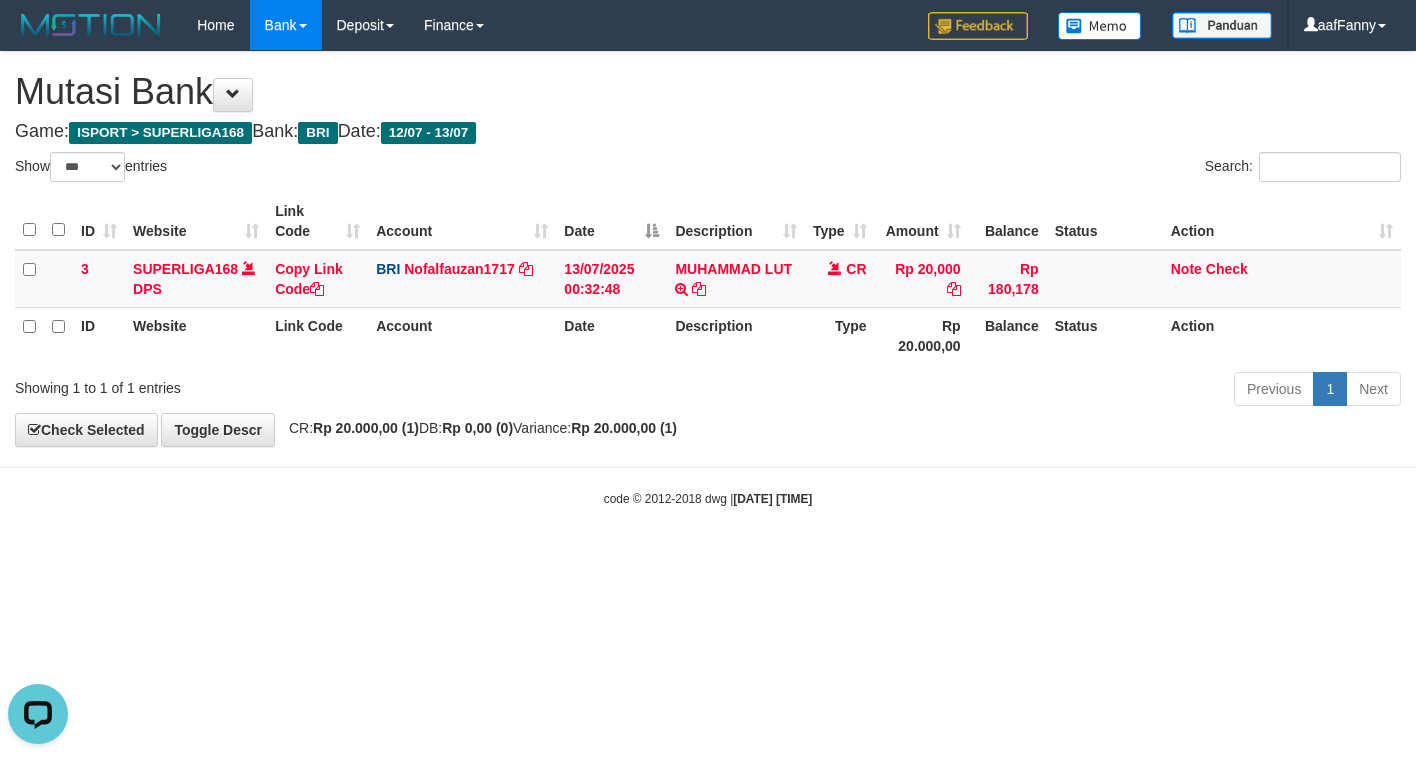 scroll, scrollTop: 0, scrollLeft: 0, axis: both 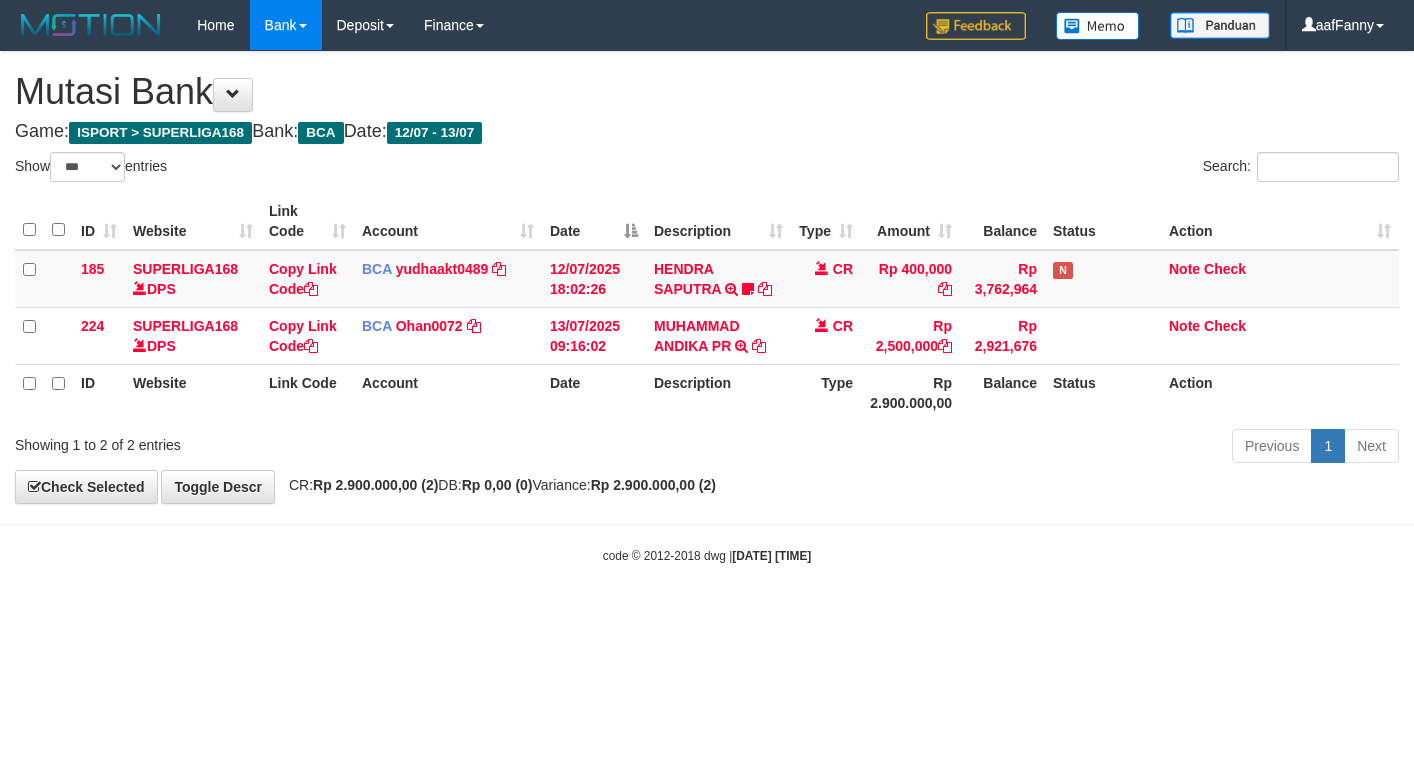 select on "***" 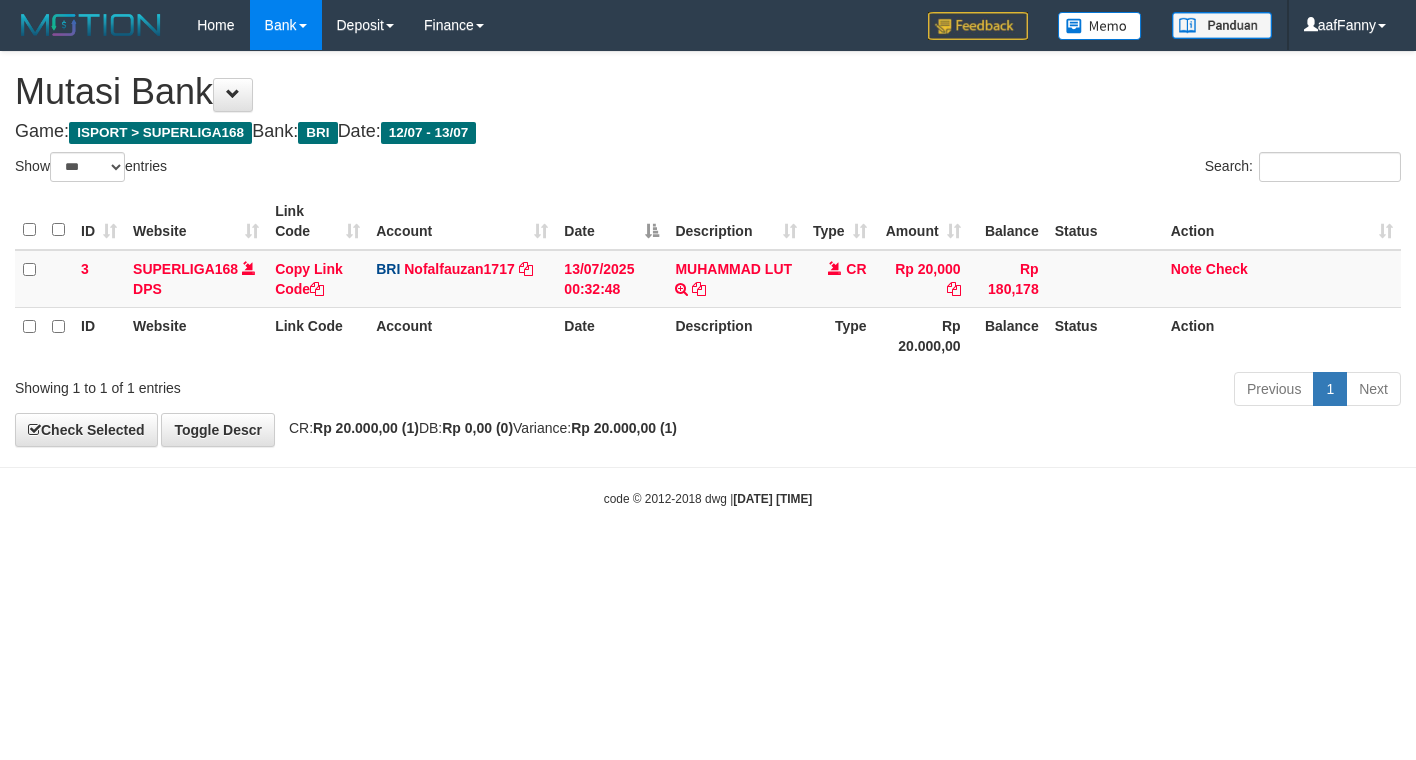 select on "***" 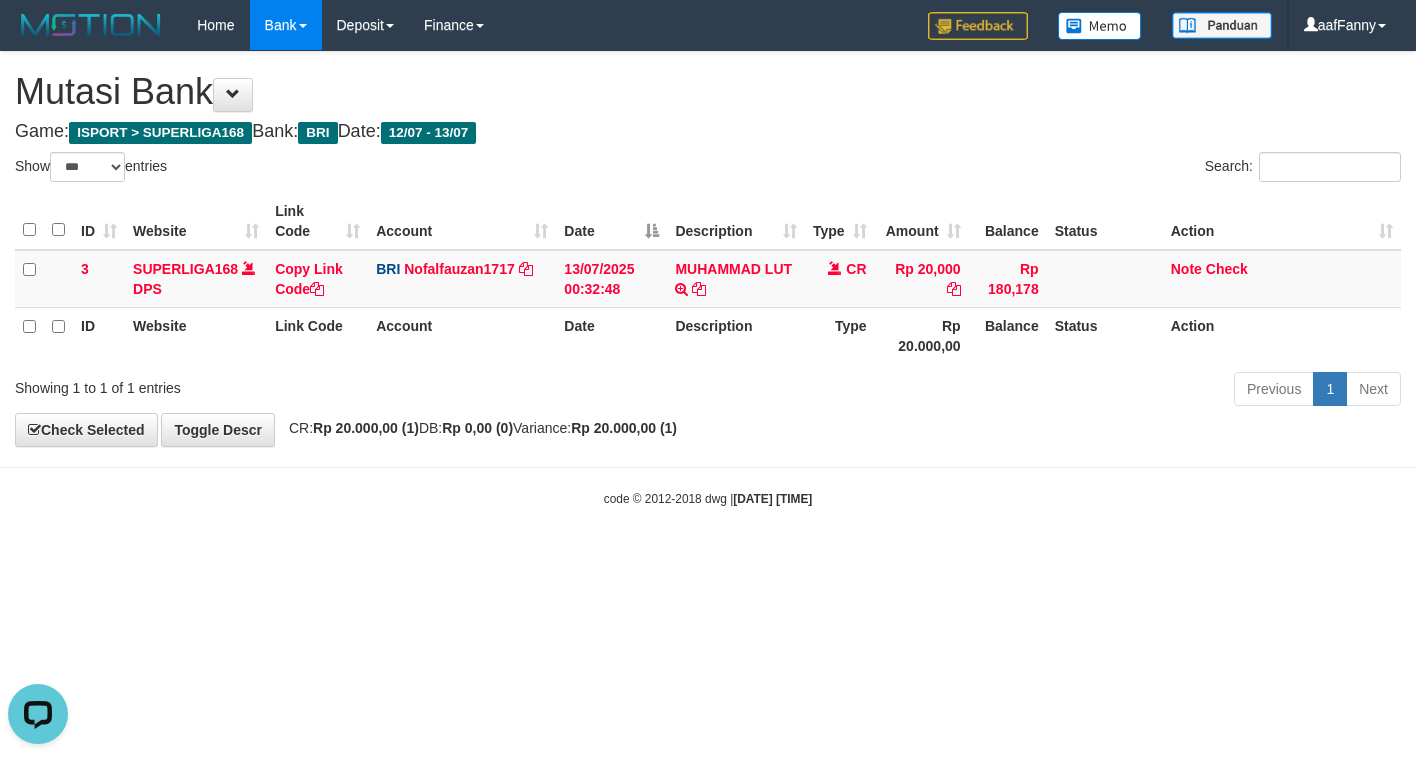 scroll, scrollTop: 0, scrollLeft: 0, axis: both 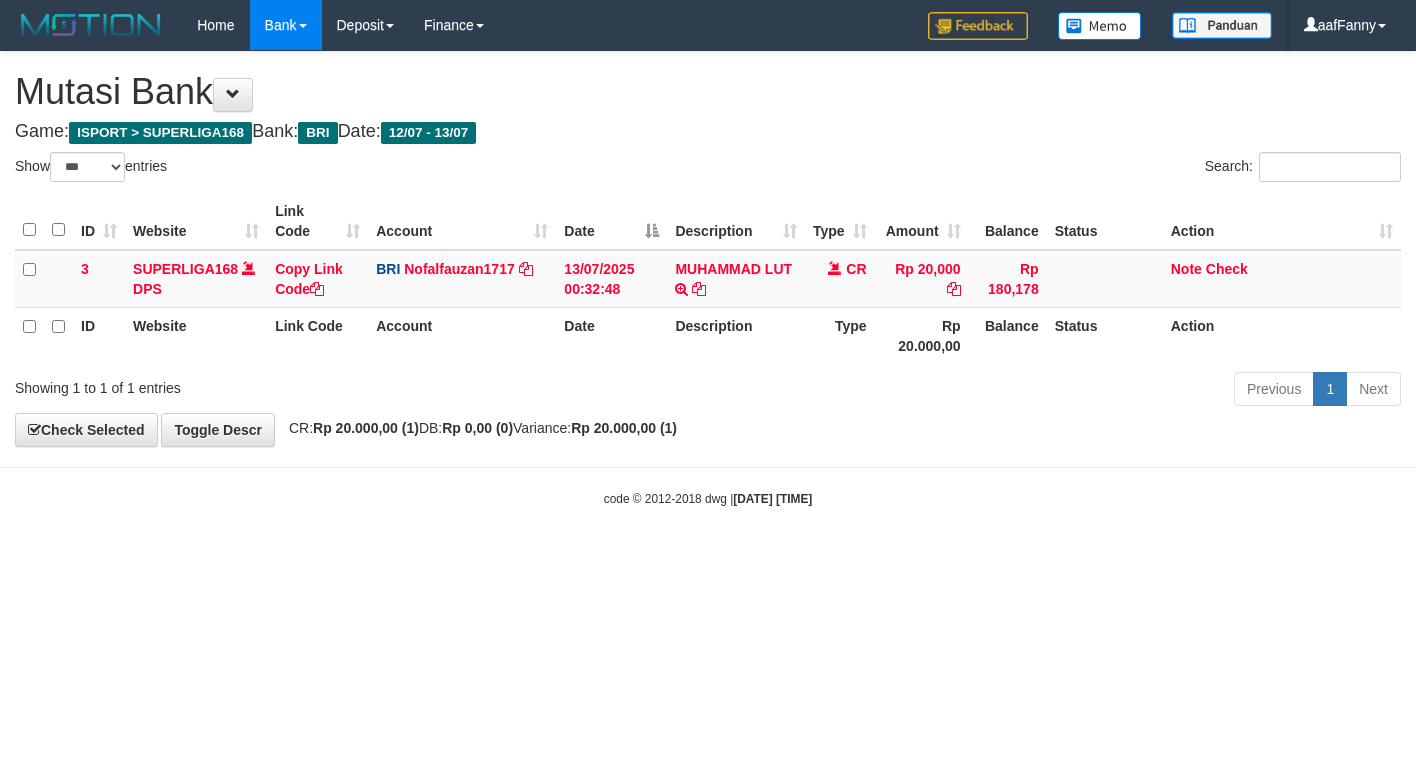 select on "***" 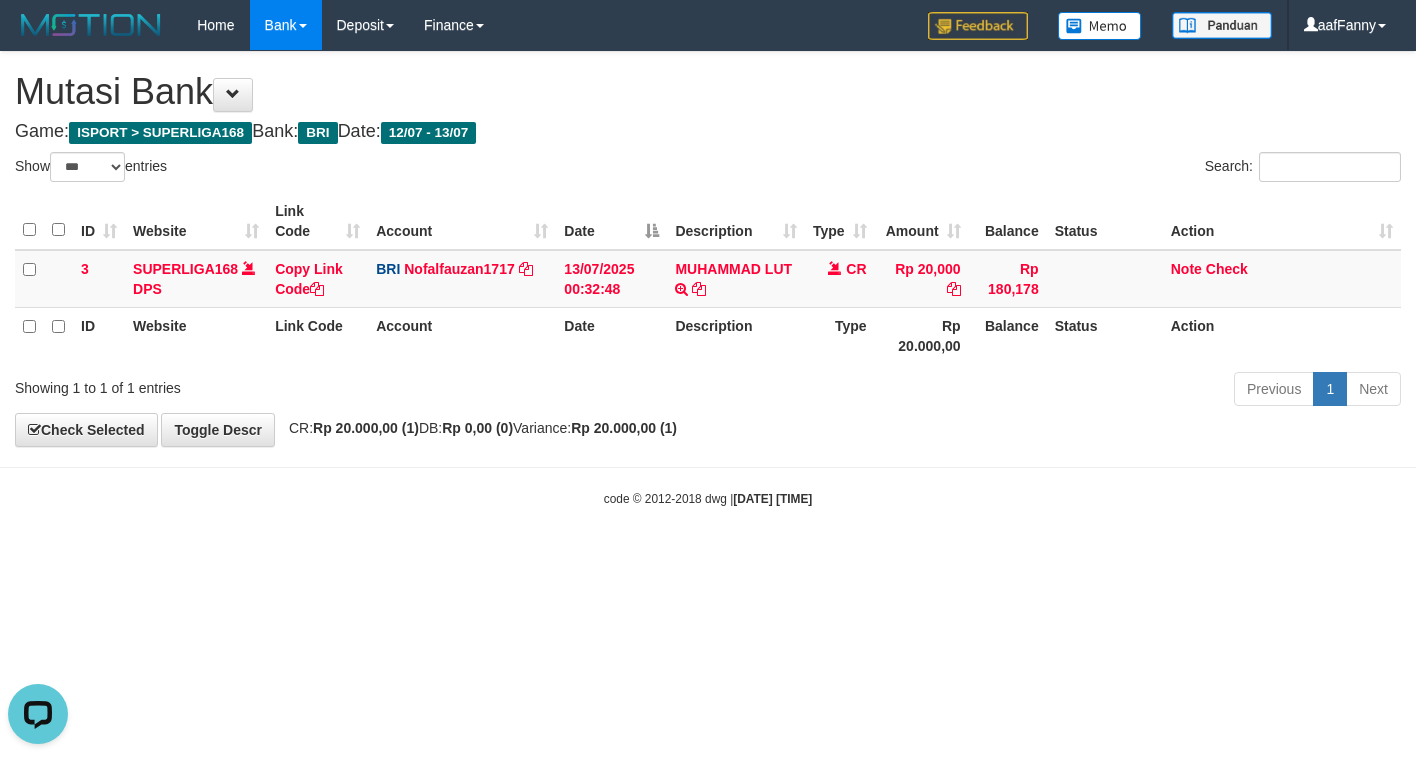 scroll, scrollTop: 0, scrollLeft: 0, axis: both 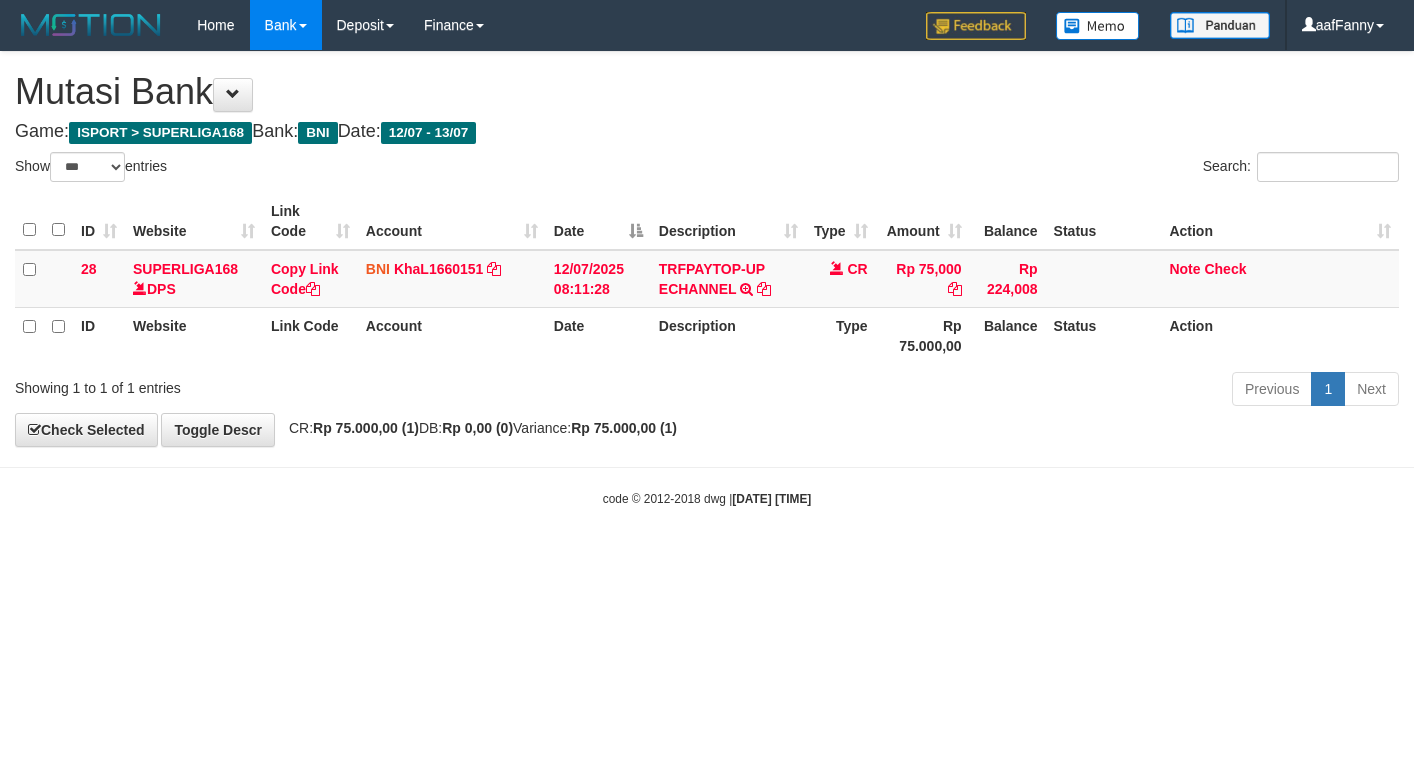 select on "***" 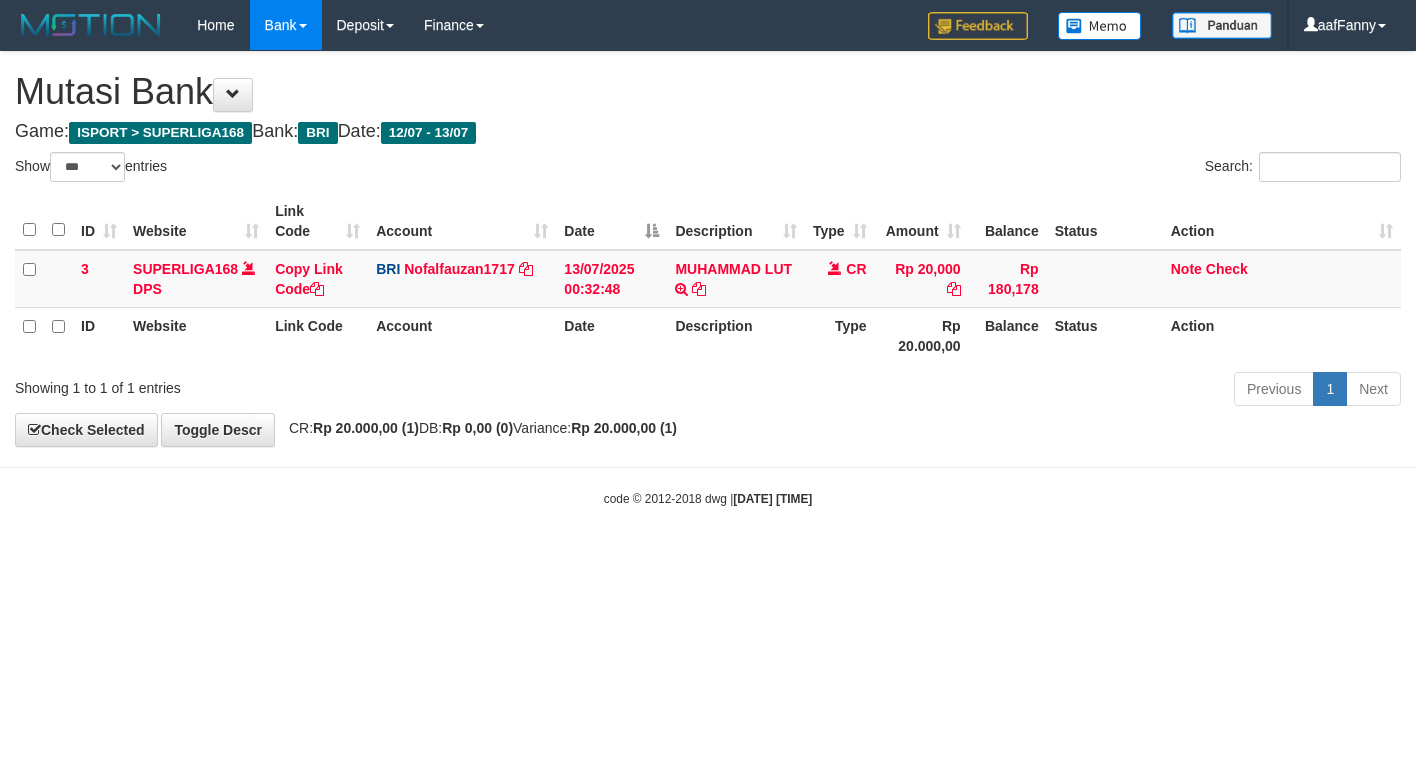 select on "***" 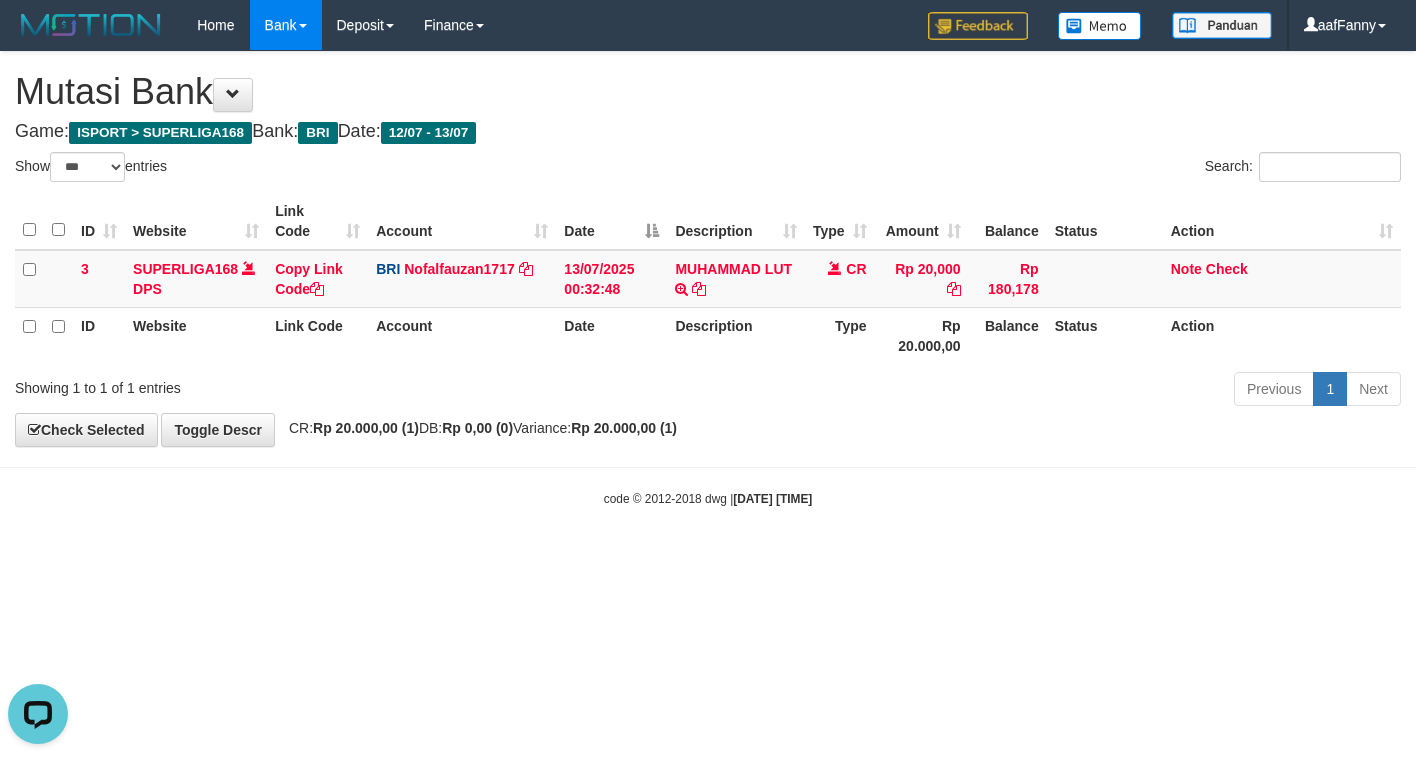 scroll, scrollTop: 0, scrollLeft: 0, axis: both 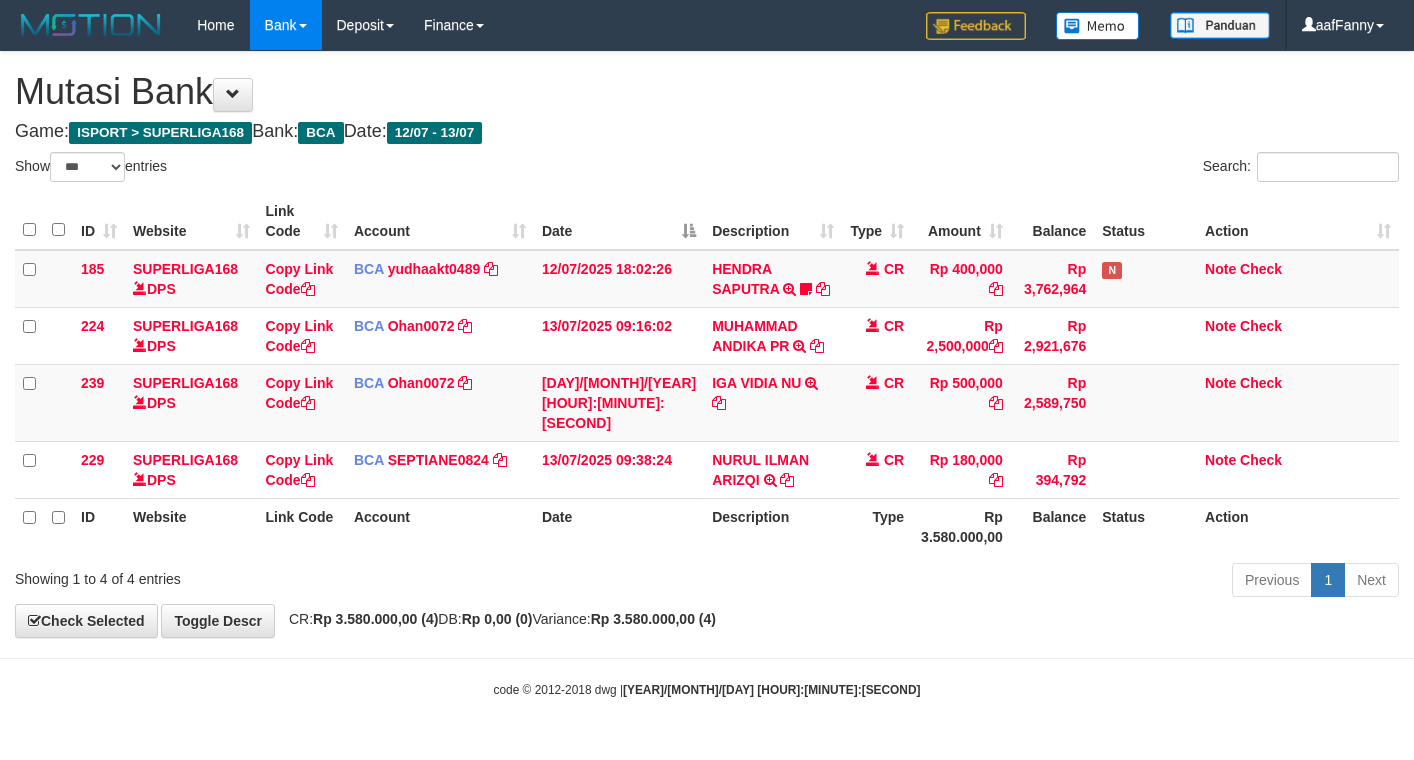 select on "***" 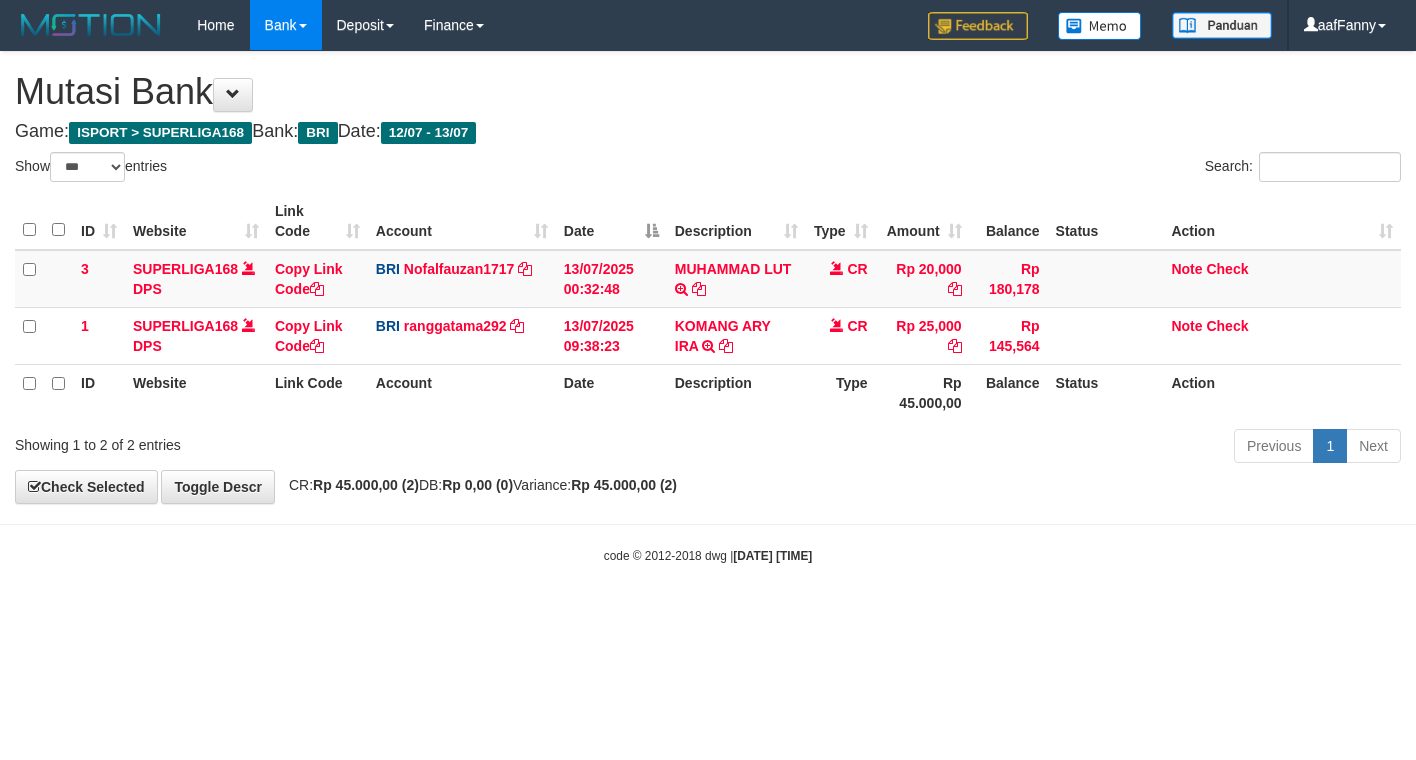 select on "***" 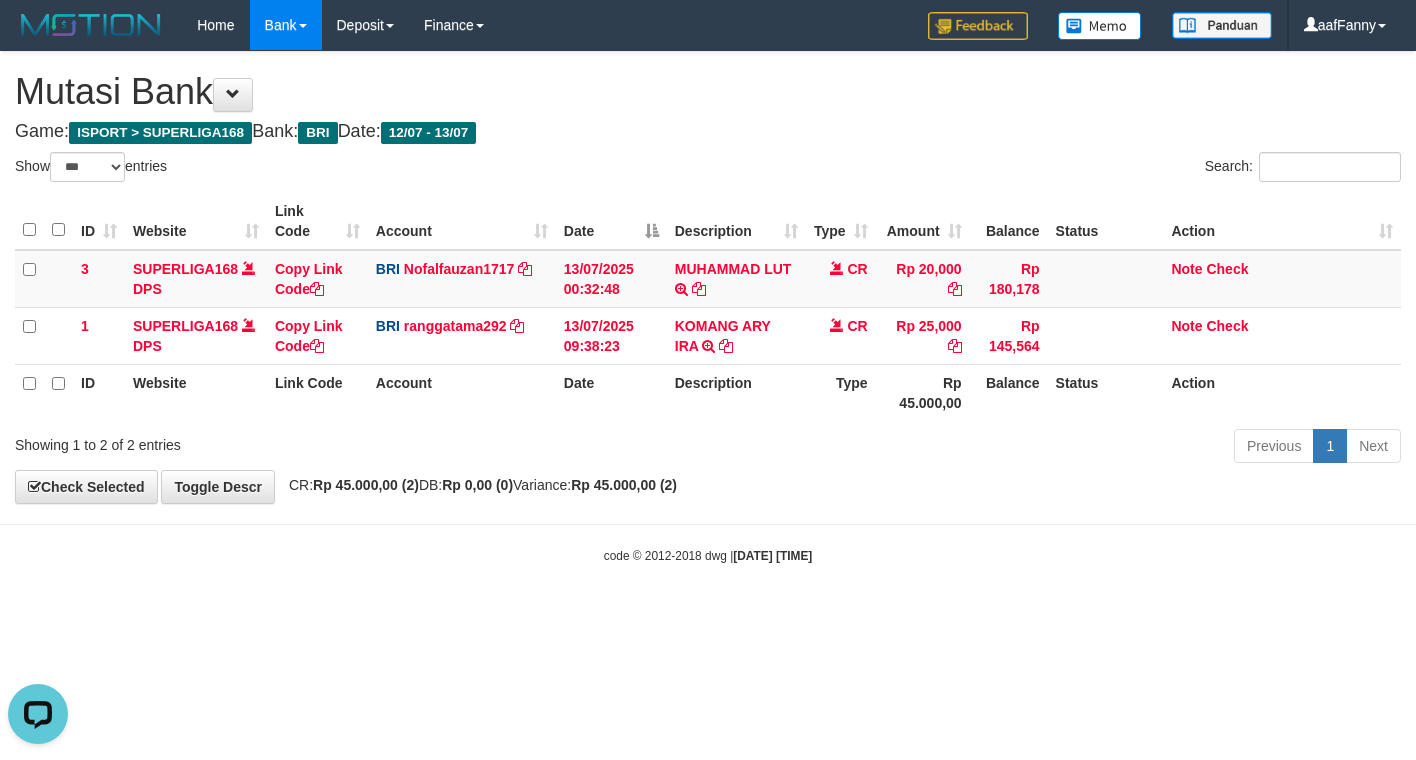 scroll, scrollTop: 0, scrollLeft: 0, axis: both 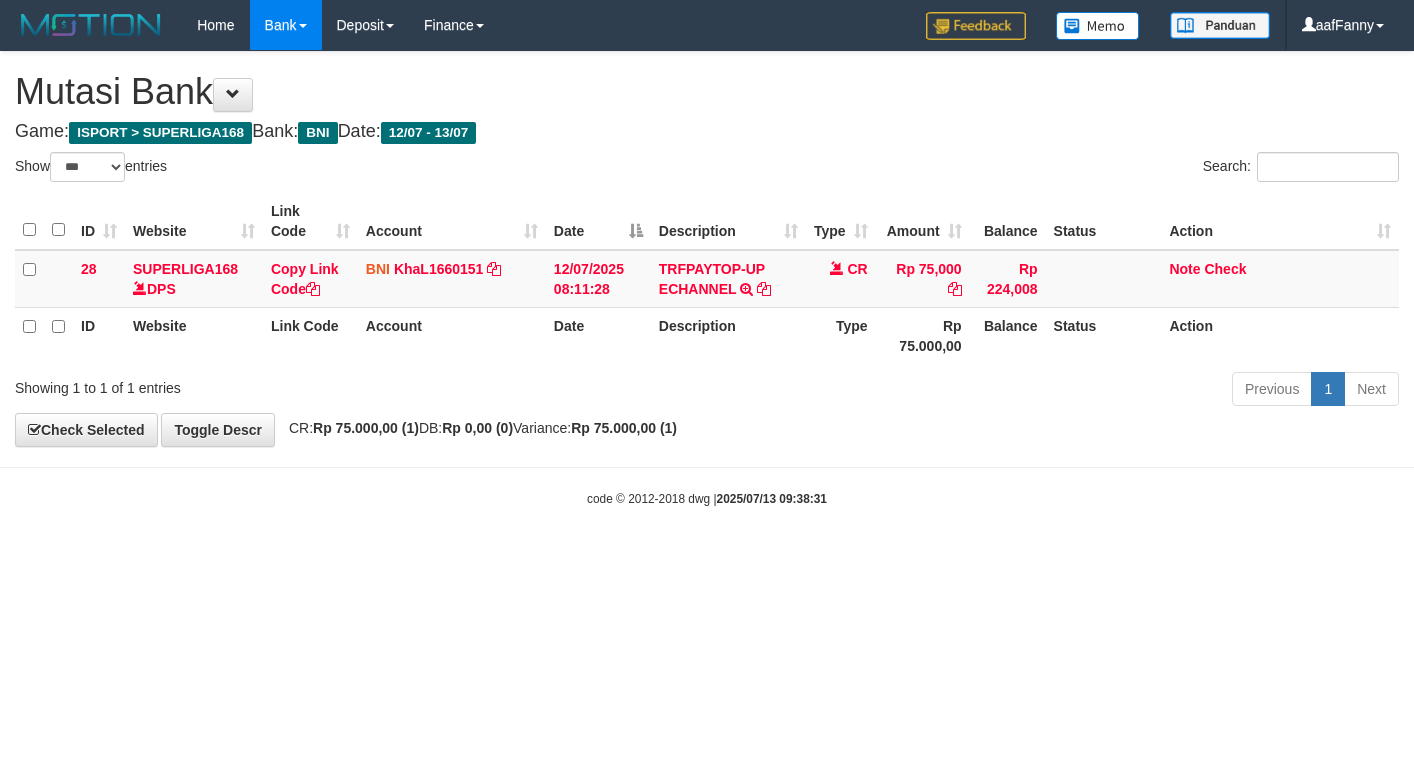 select on "***" 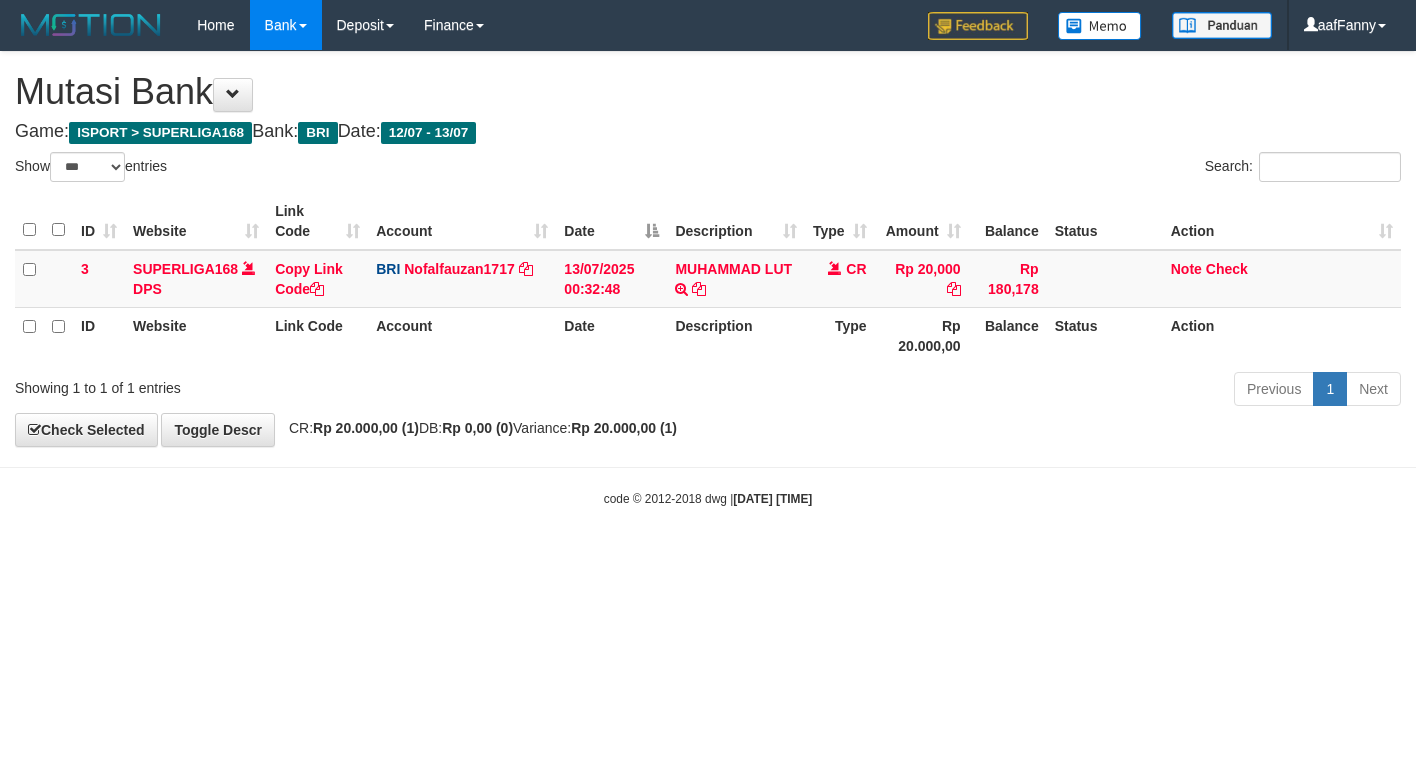 select on "***" 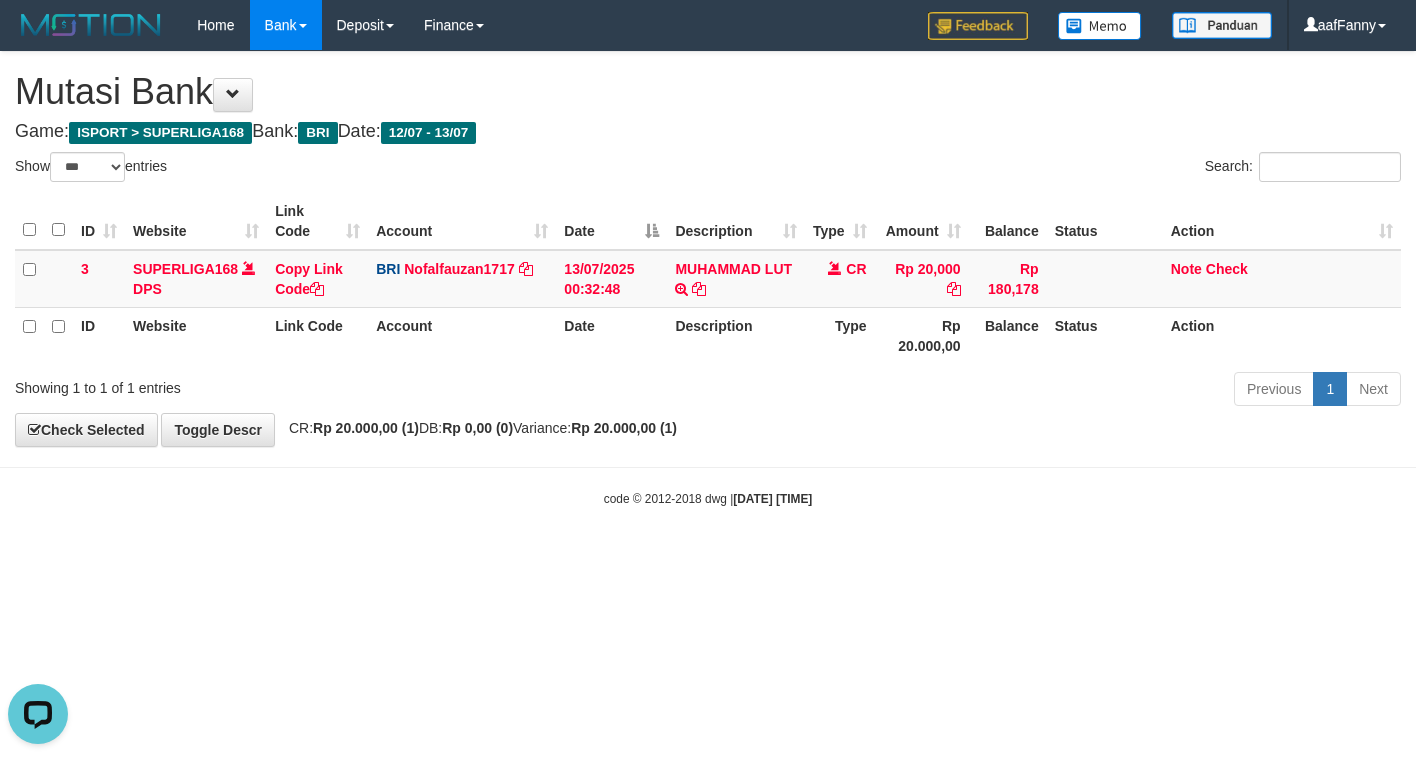 scroll, scrollTop: 0, scrollLeft: 0, axis: both 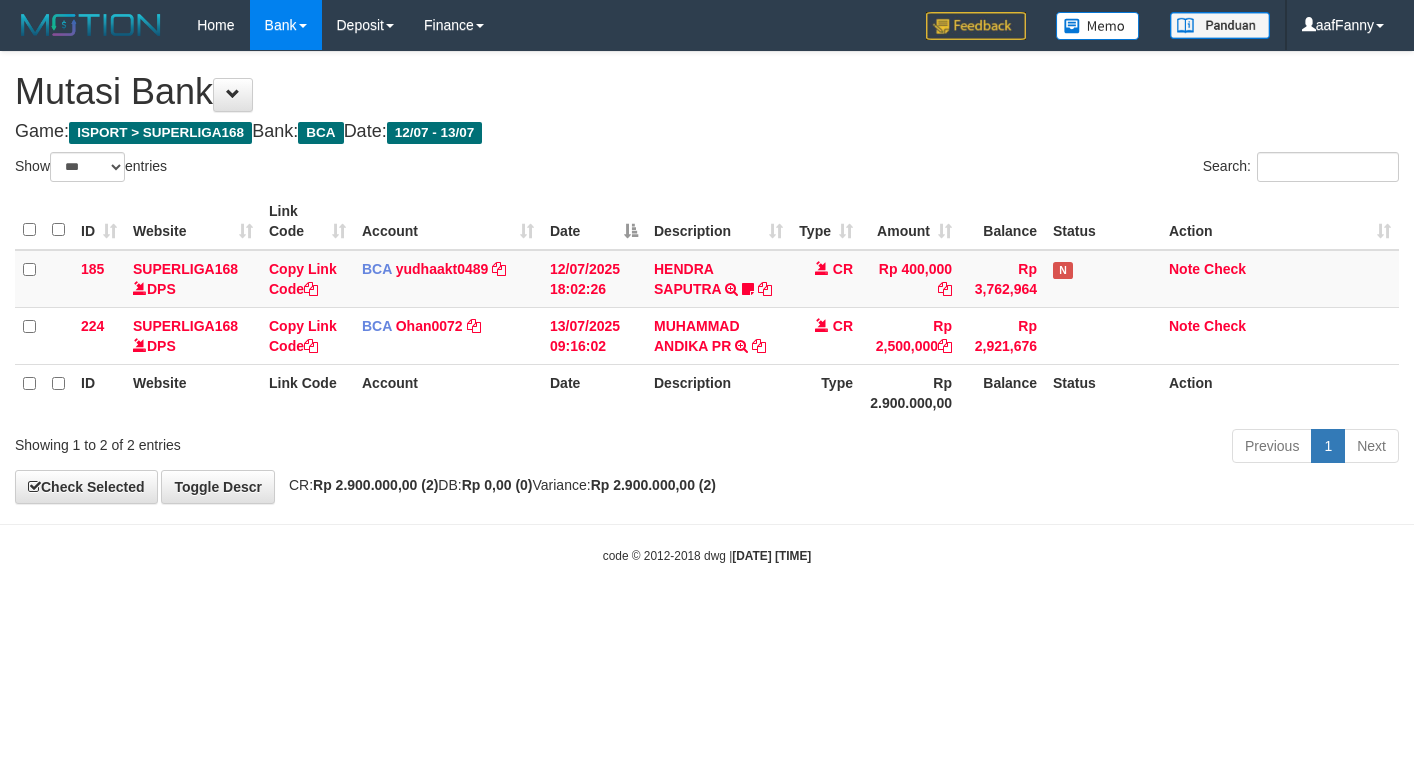 select on "***" 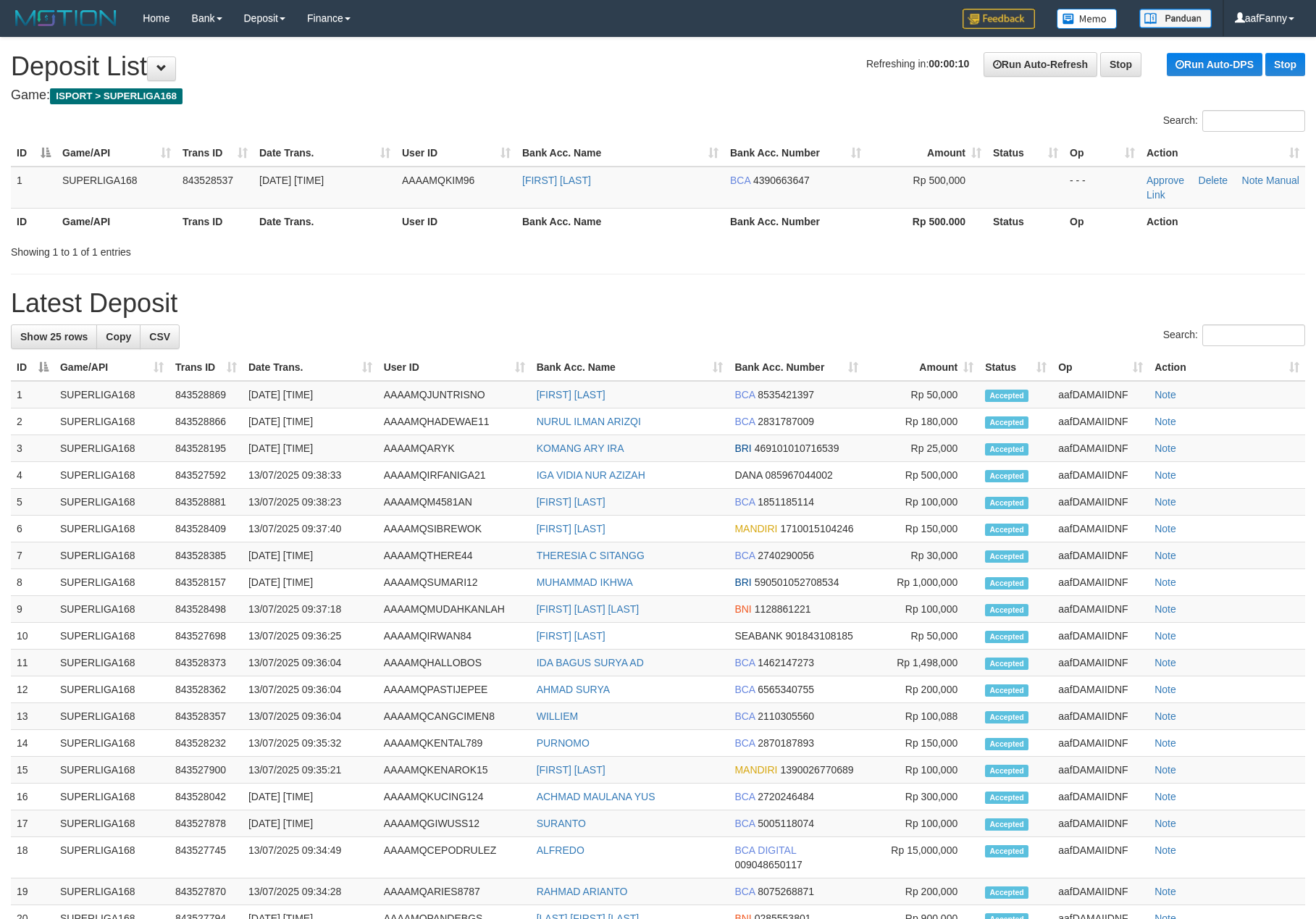 scroll, scrollTop: 0, scrollLeft: 0, axis: both 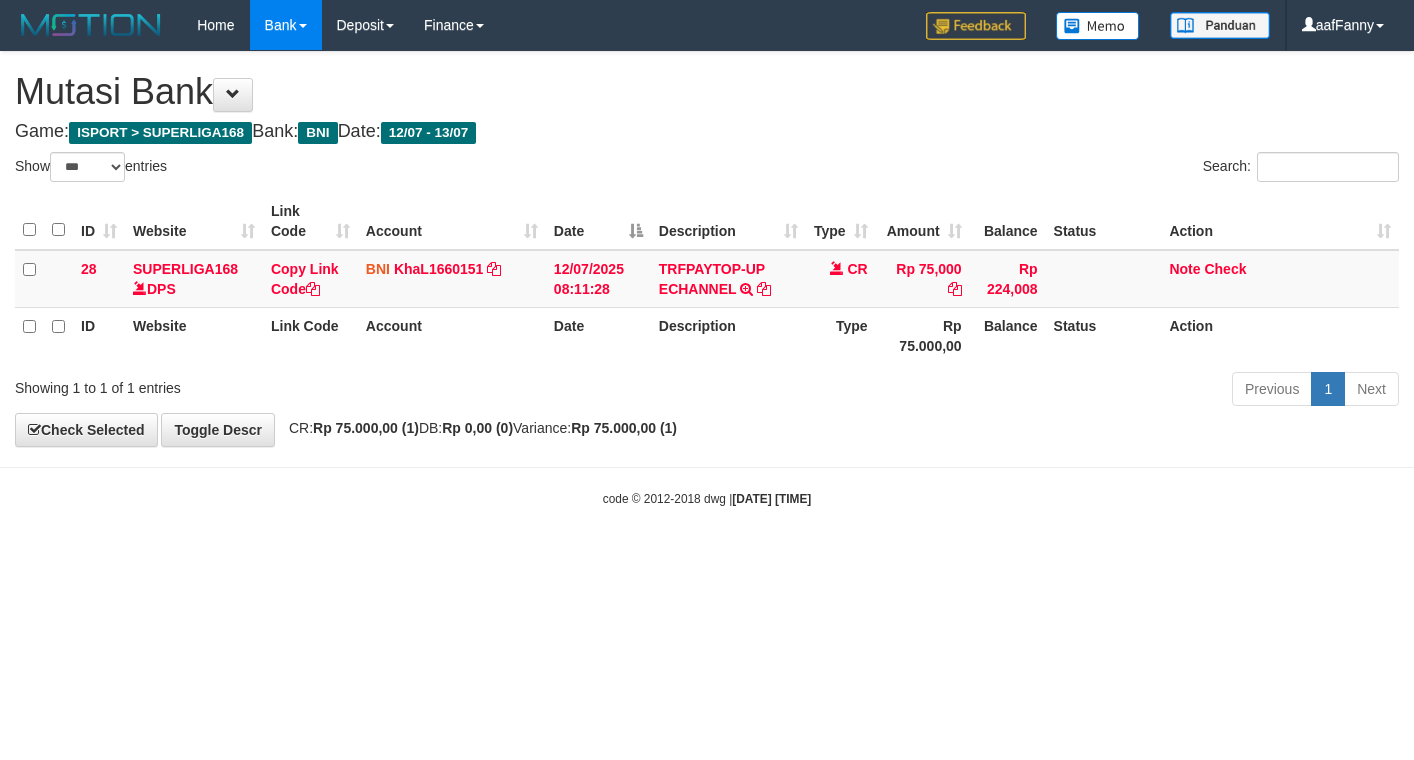 select on "***" 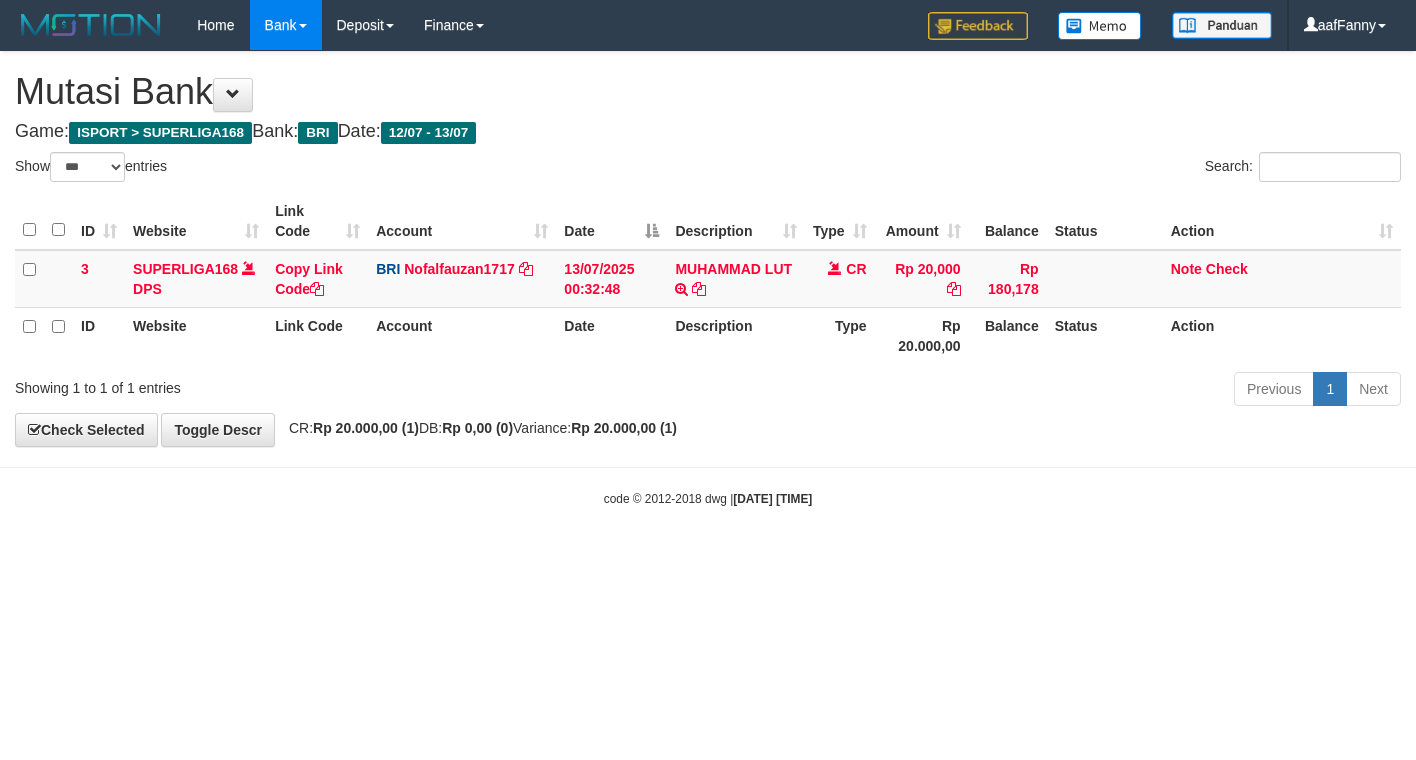 select on "***" 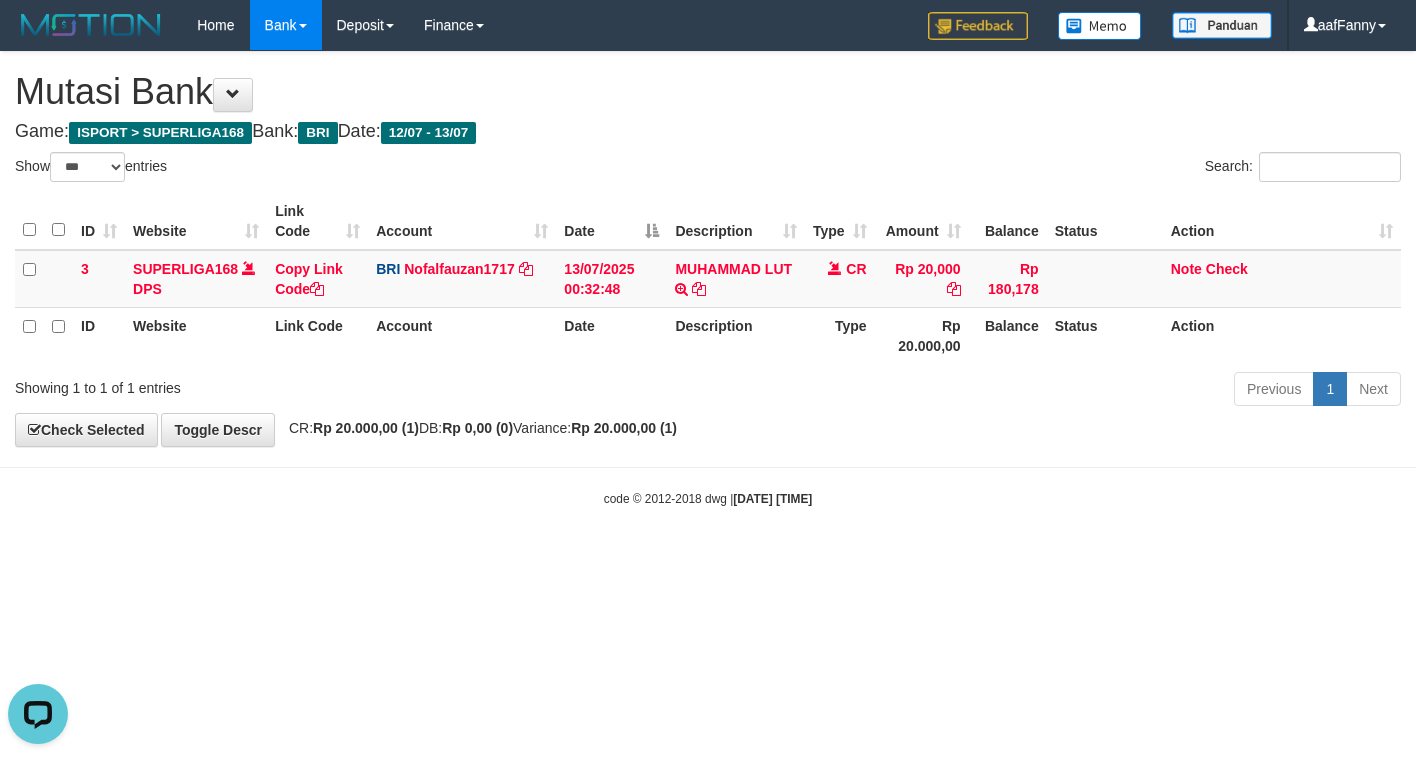 scroll, scrollTop: 0, scrollLeft: 0, axis: both 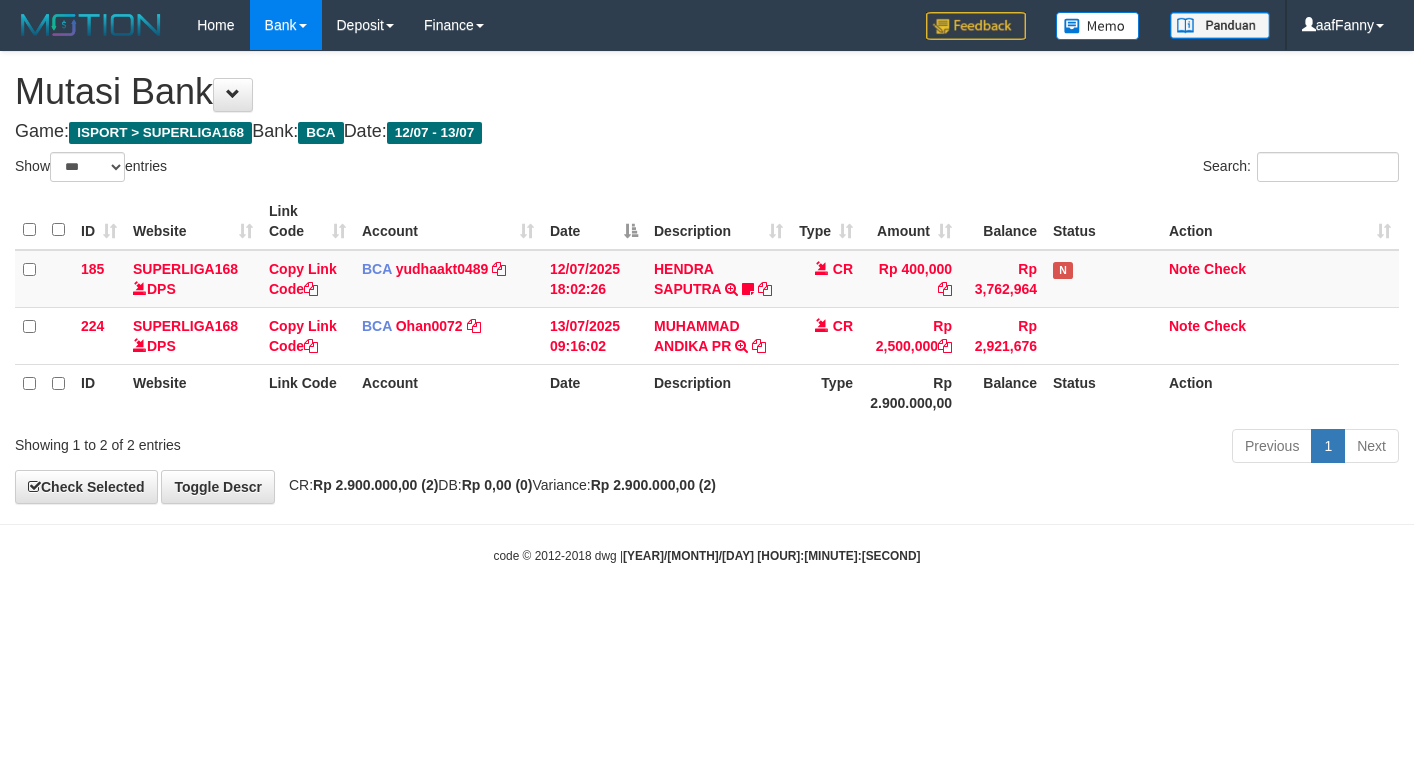 select on "***" 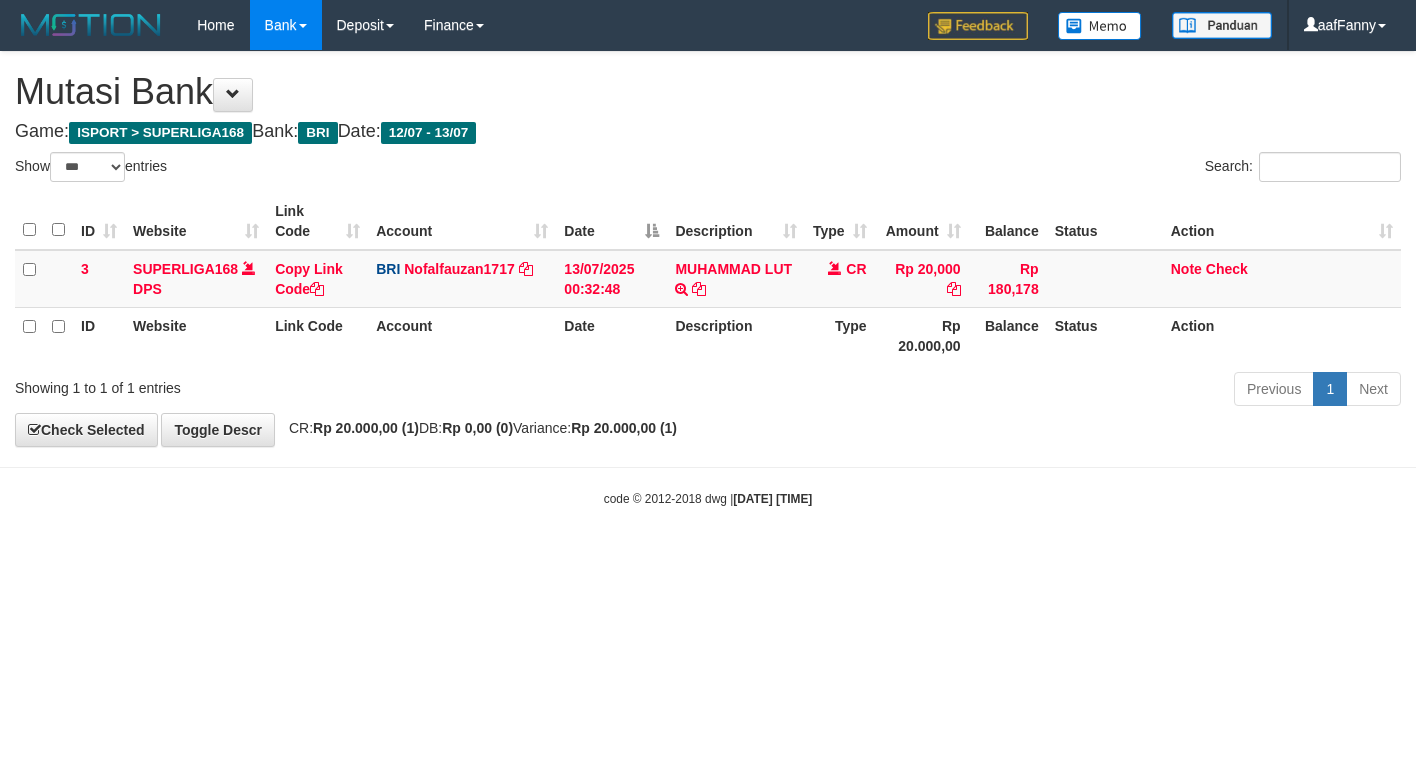 select on "***" 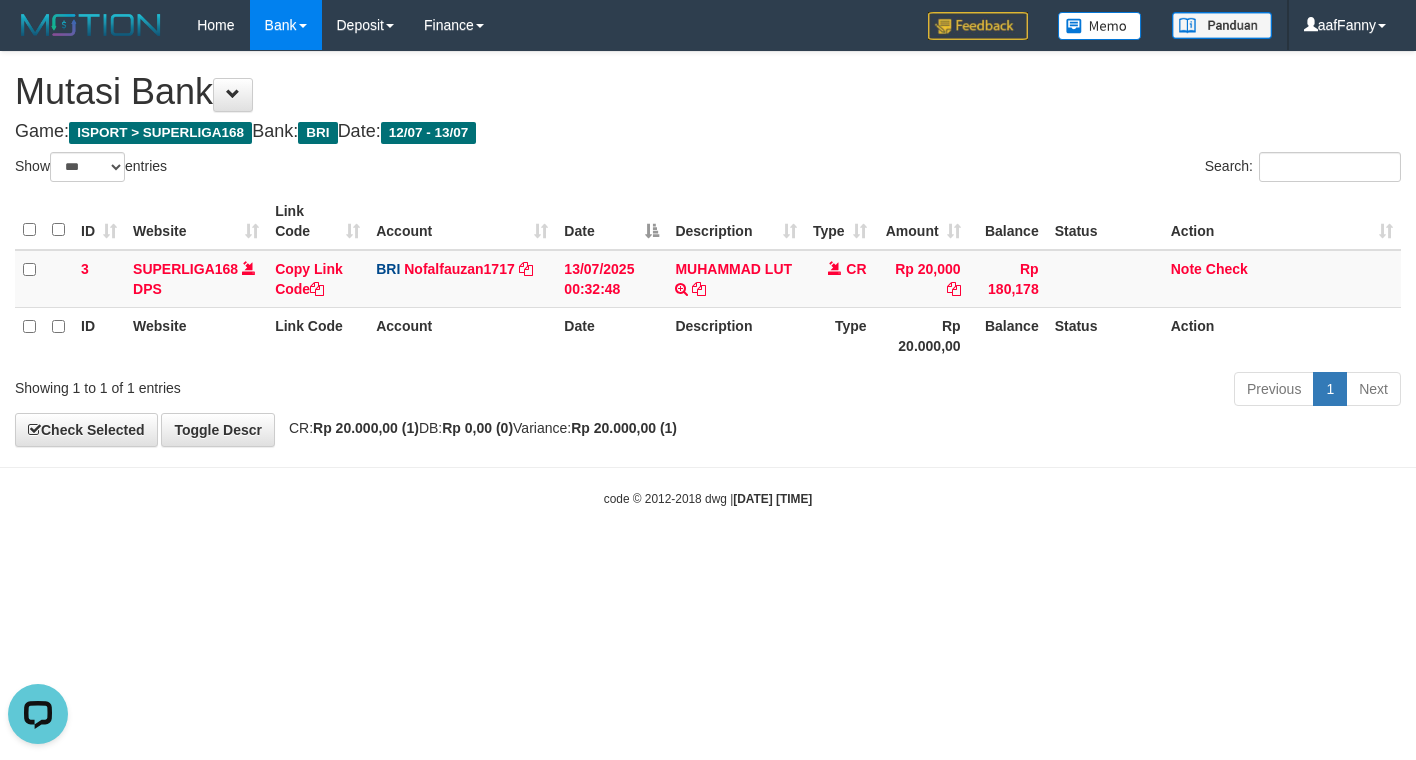 scroll, scrollTop: 0, scrollLeft: 0, axis: both 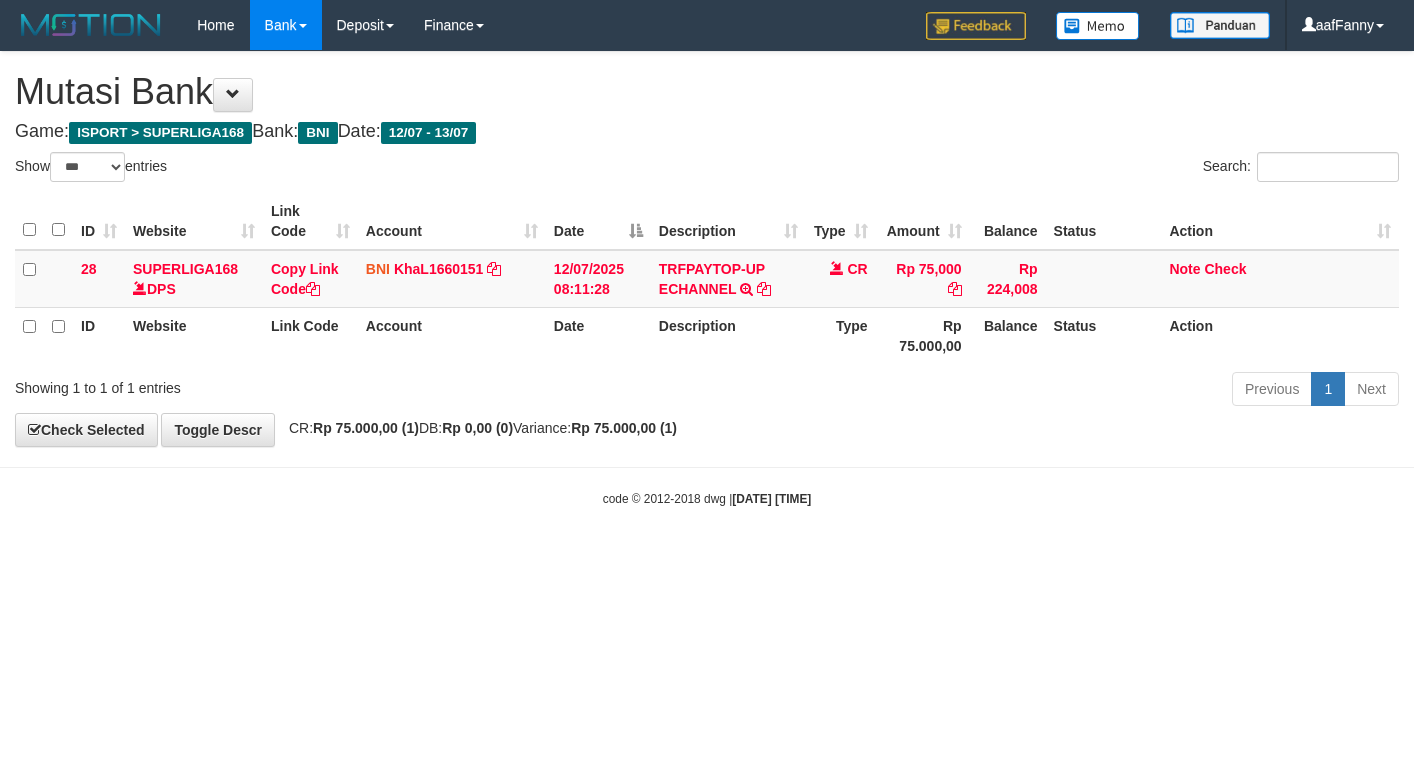 select on "***" 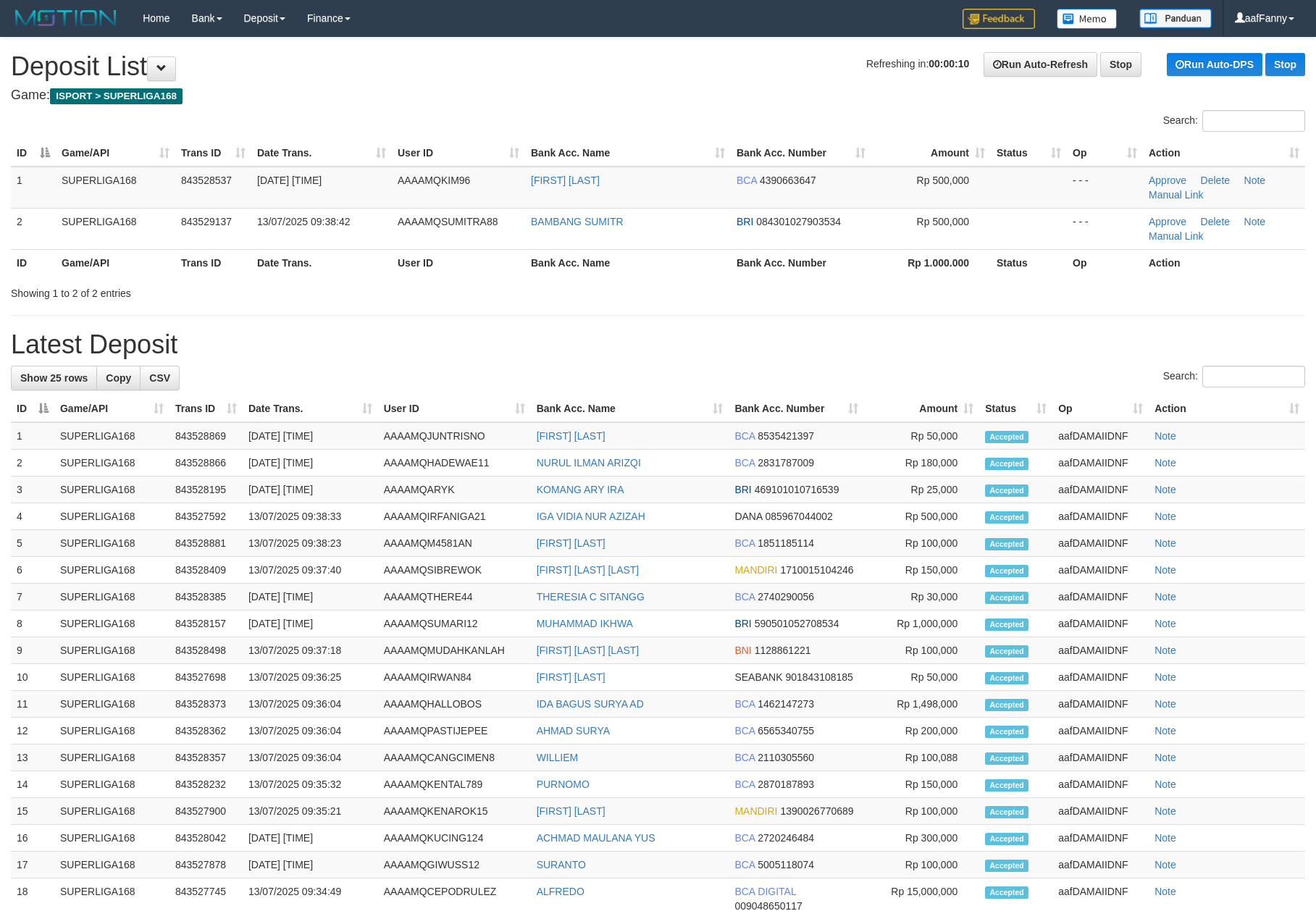 scroll, scrollTop: 0, scrollLeft: 0, axis: both 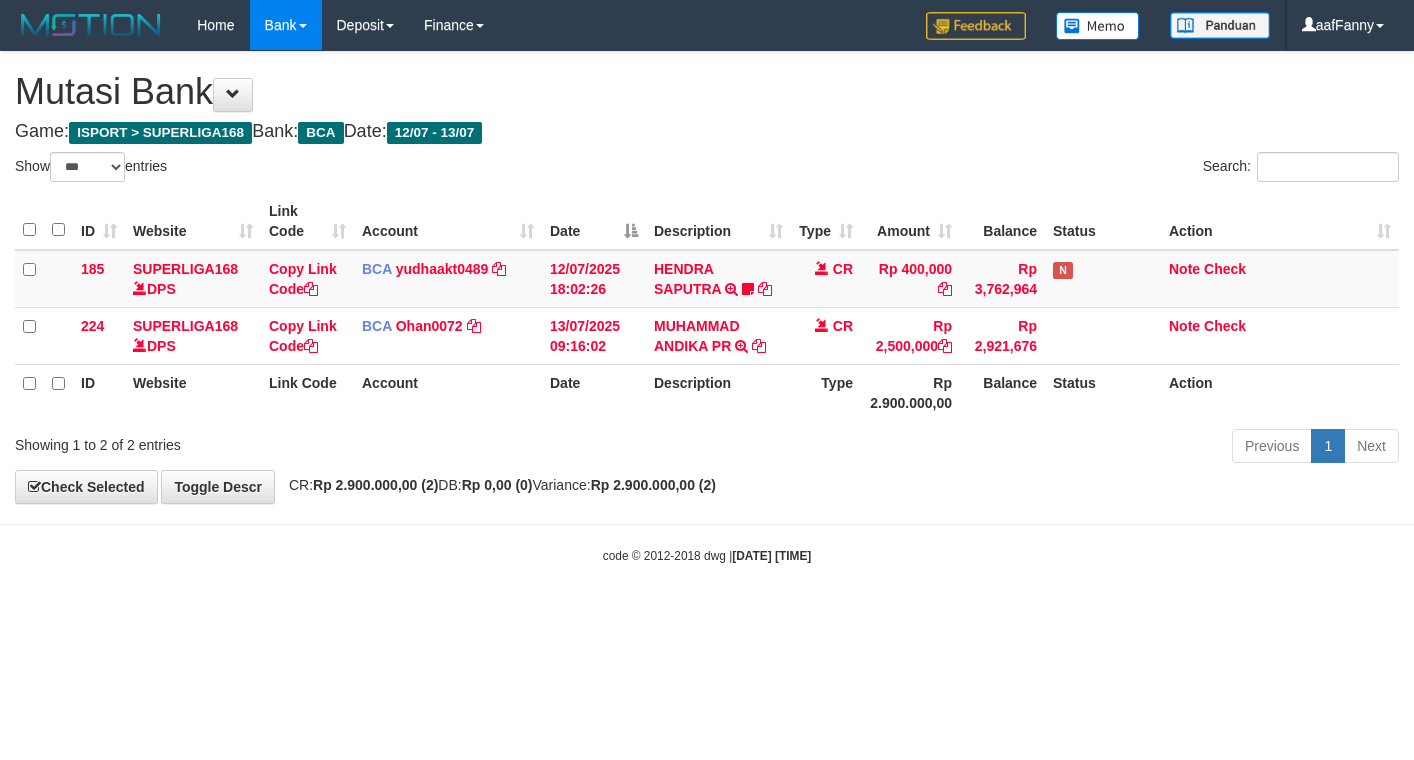 select on "***" 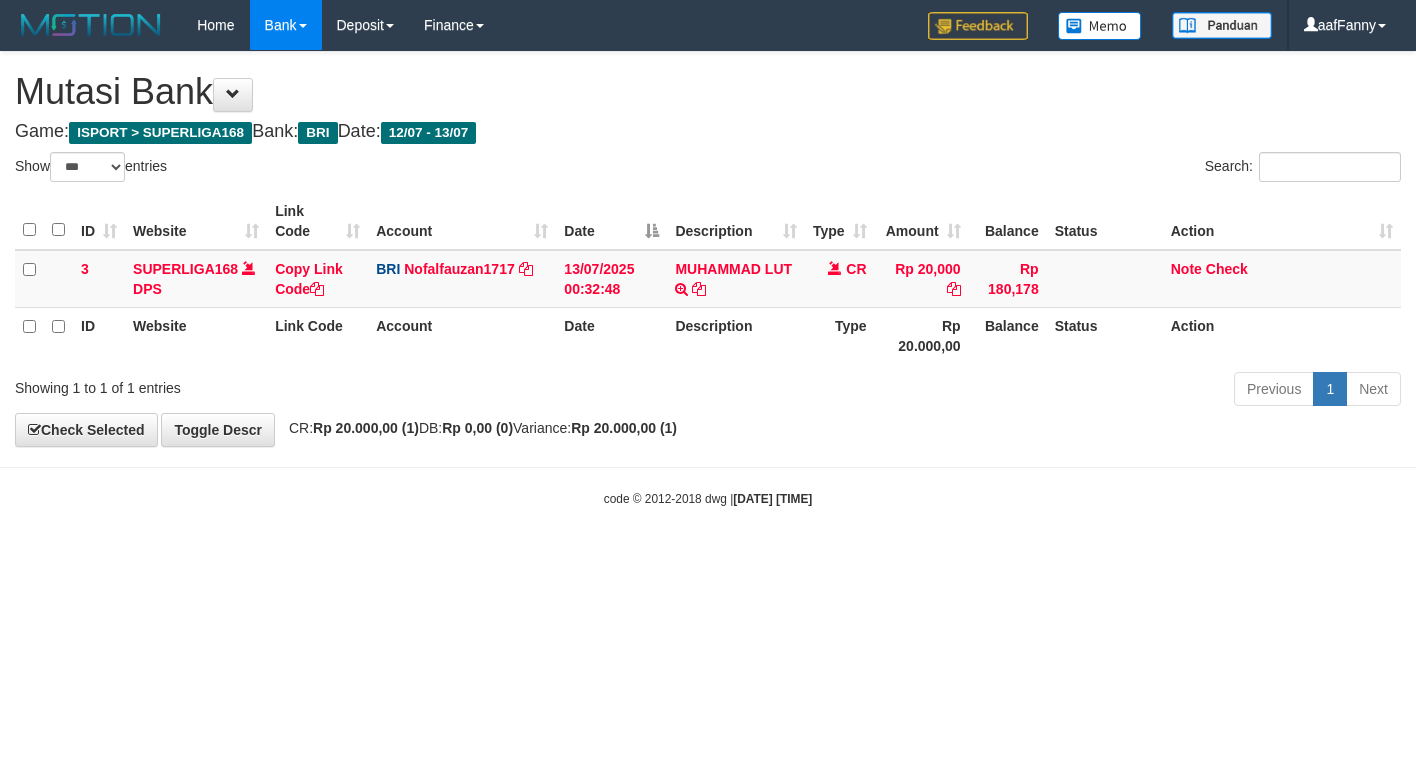 select on "***" 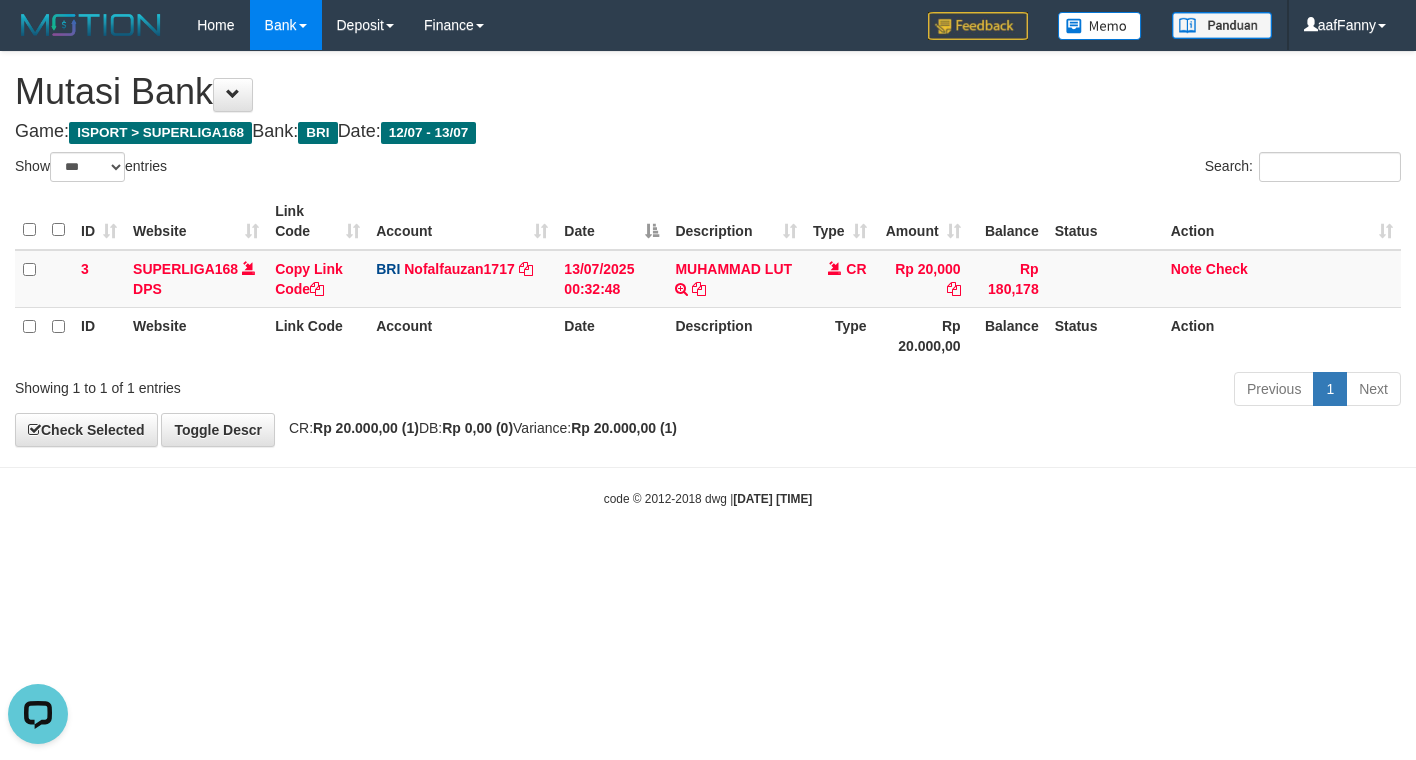 scroll, scrollTop: 0, scrollLeft: 0, axis: both 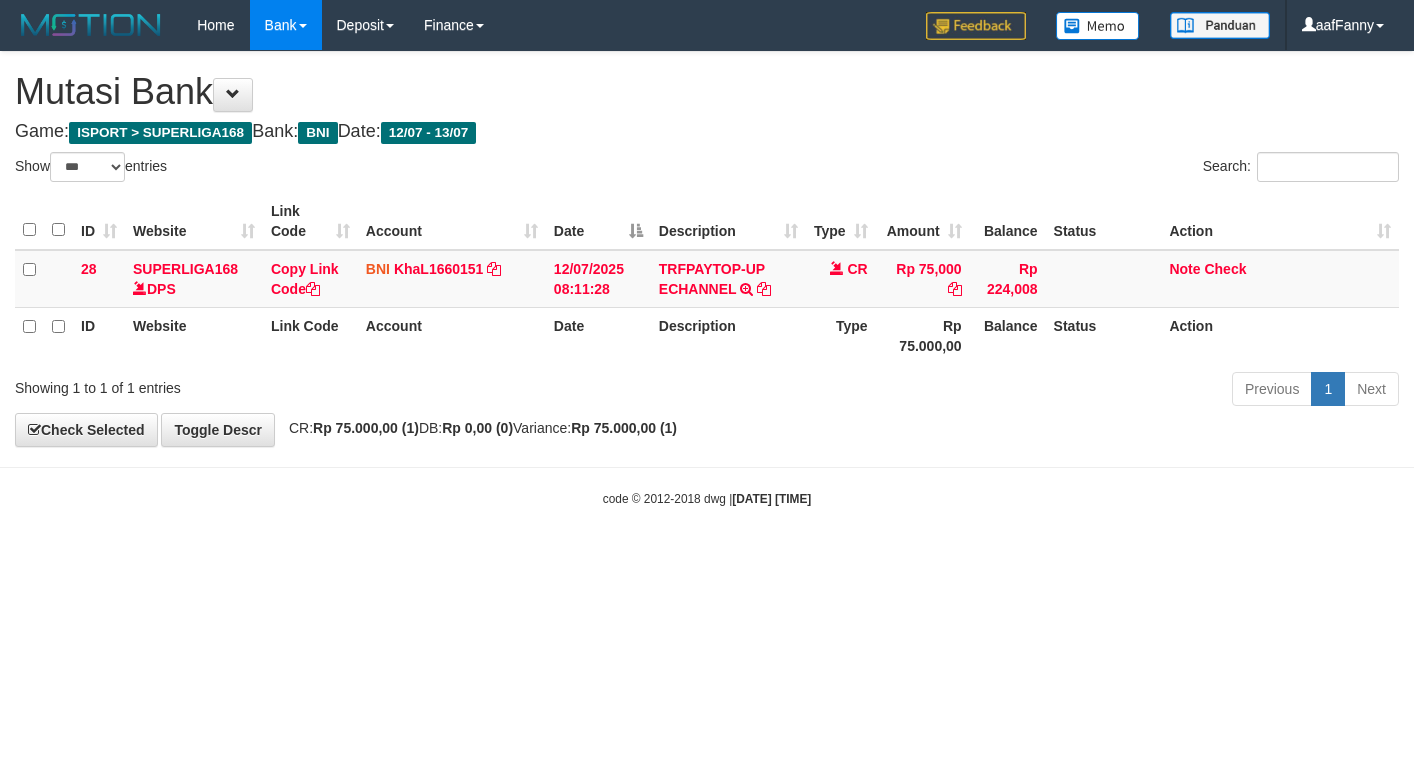 select on "***" 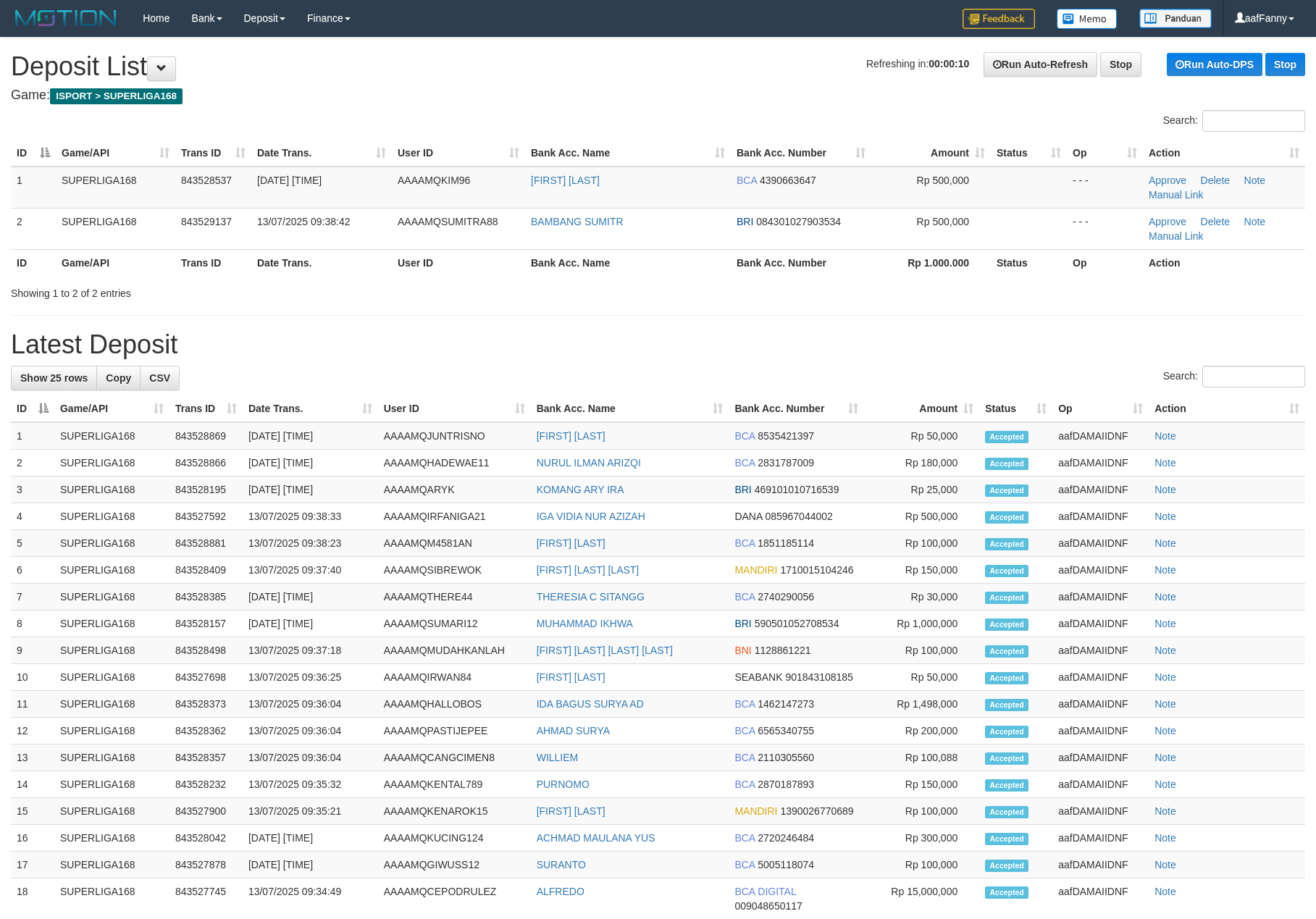 scroll, scrollTop: 0, scrollLeft: 0, axis: both 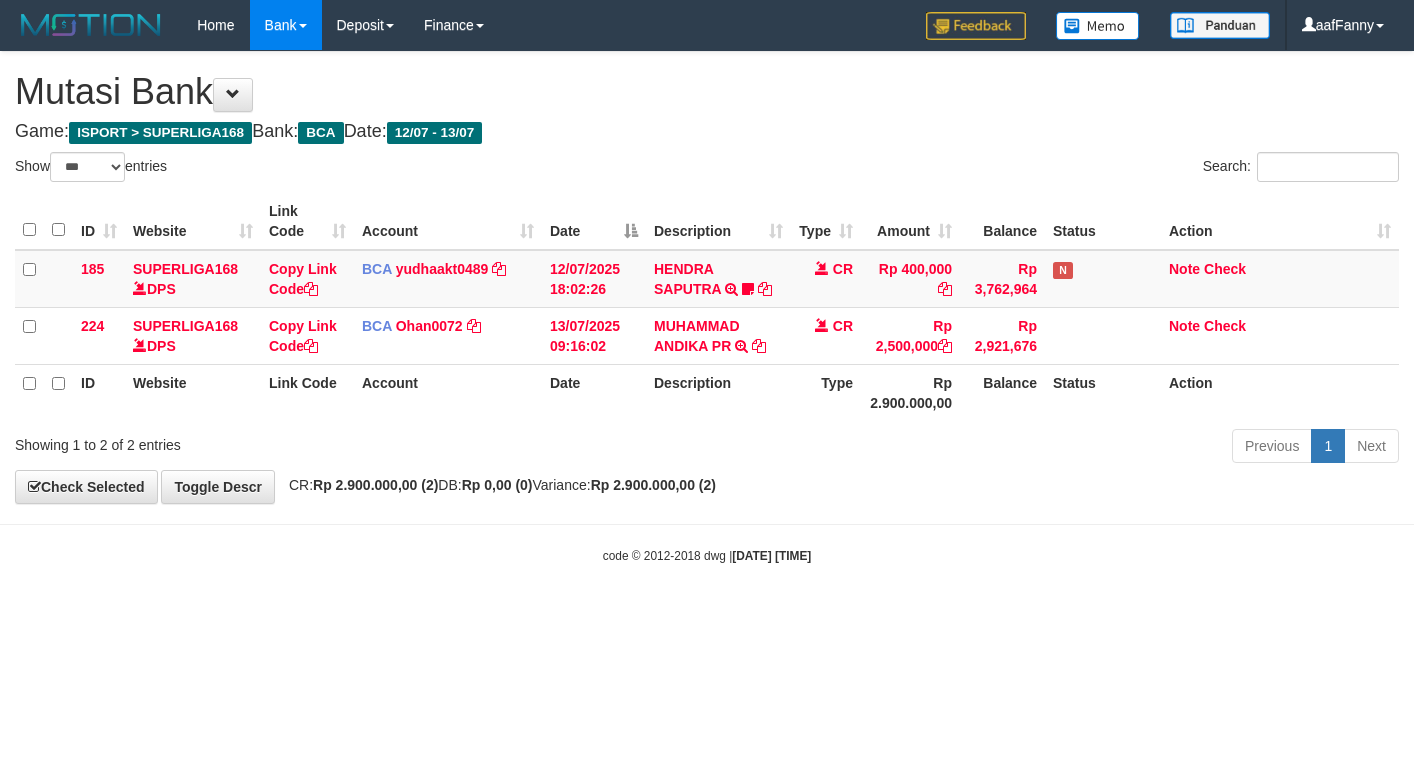 select on "***" 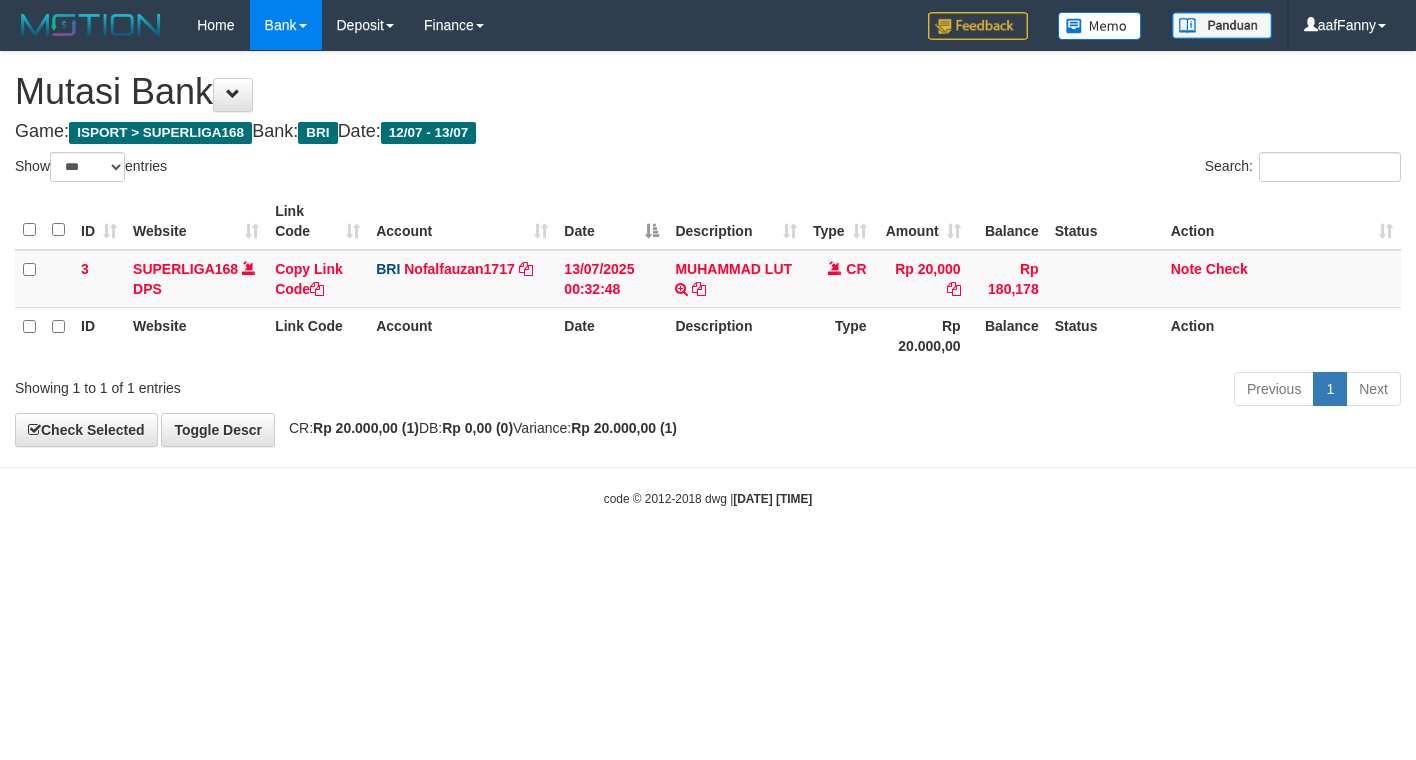 select on "***" 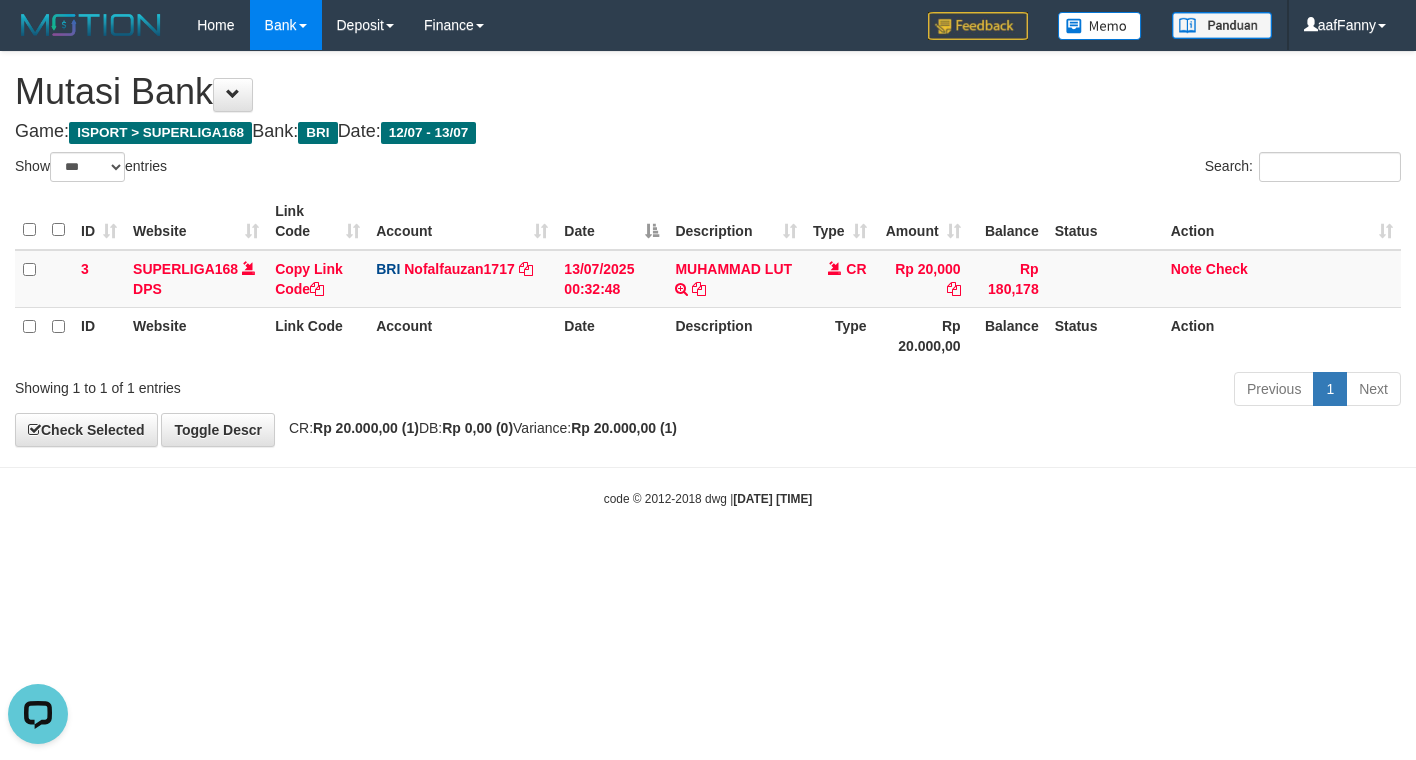 scroll, scrollTop: 0, scrollLeft: 0, axis: both 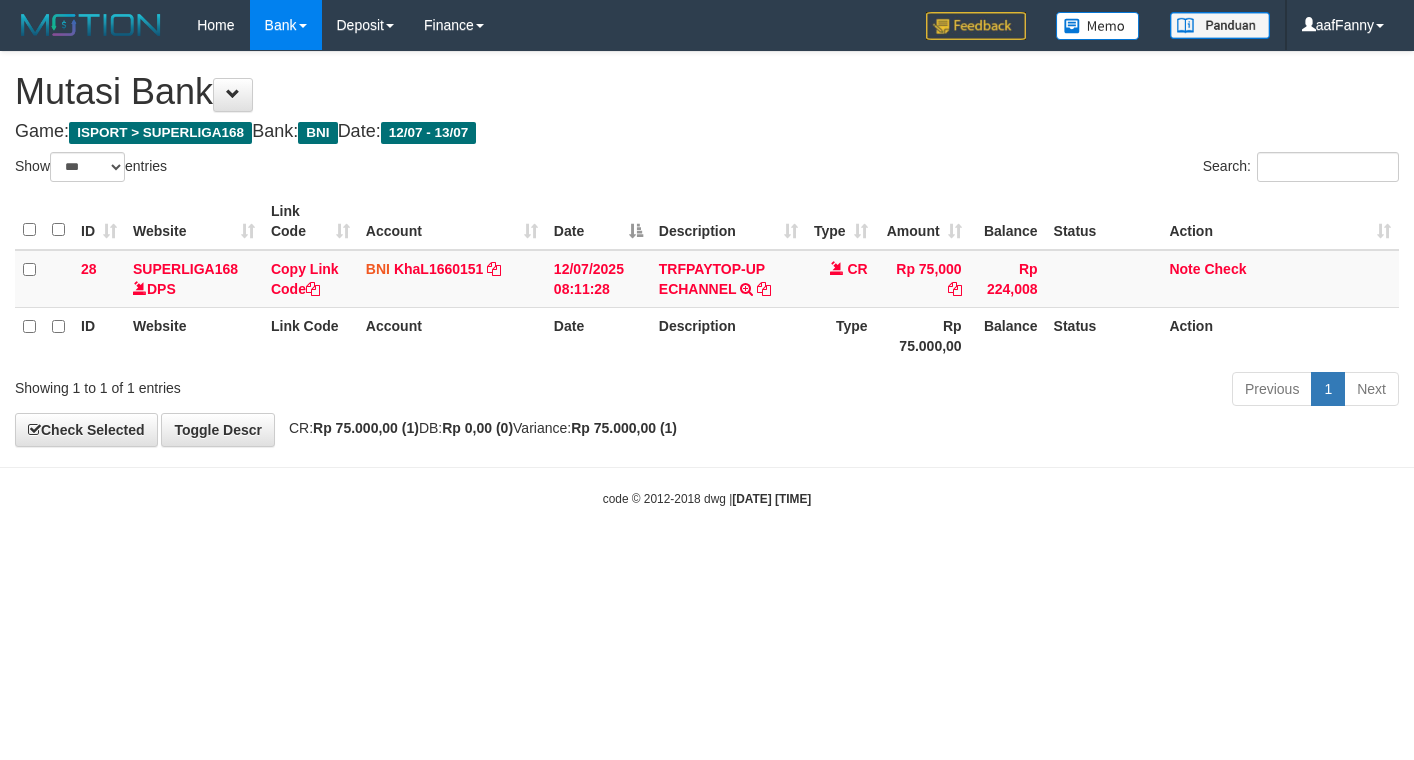 select on "***" 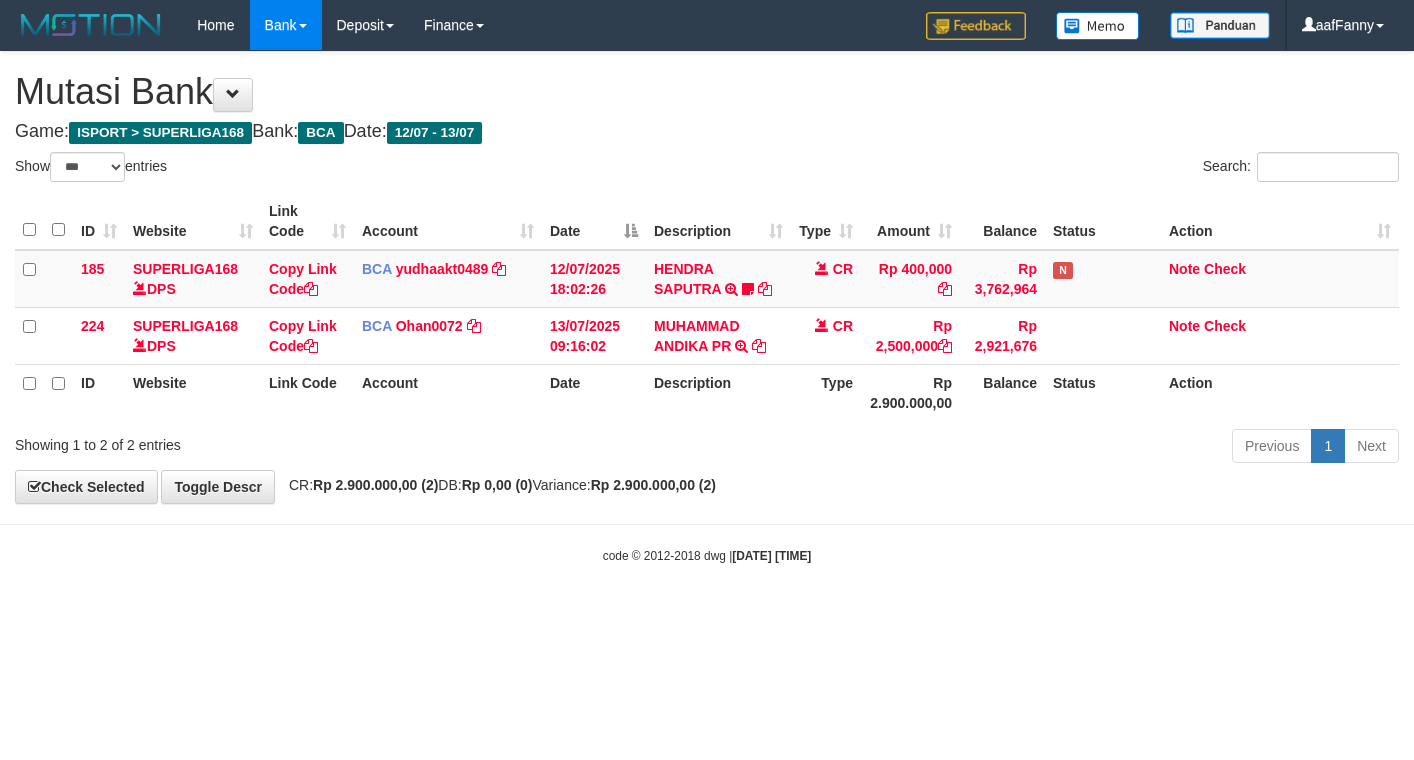 select on "***" 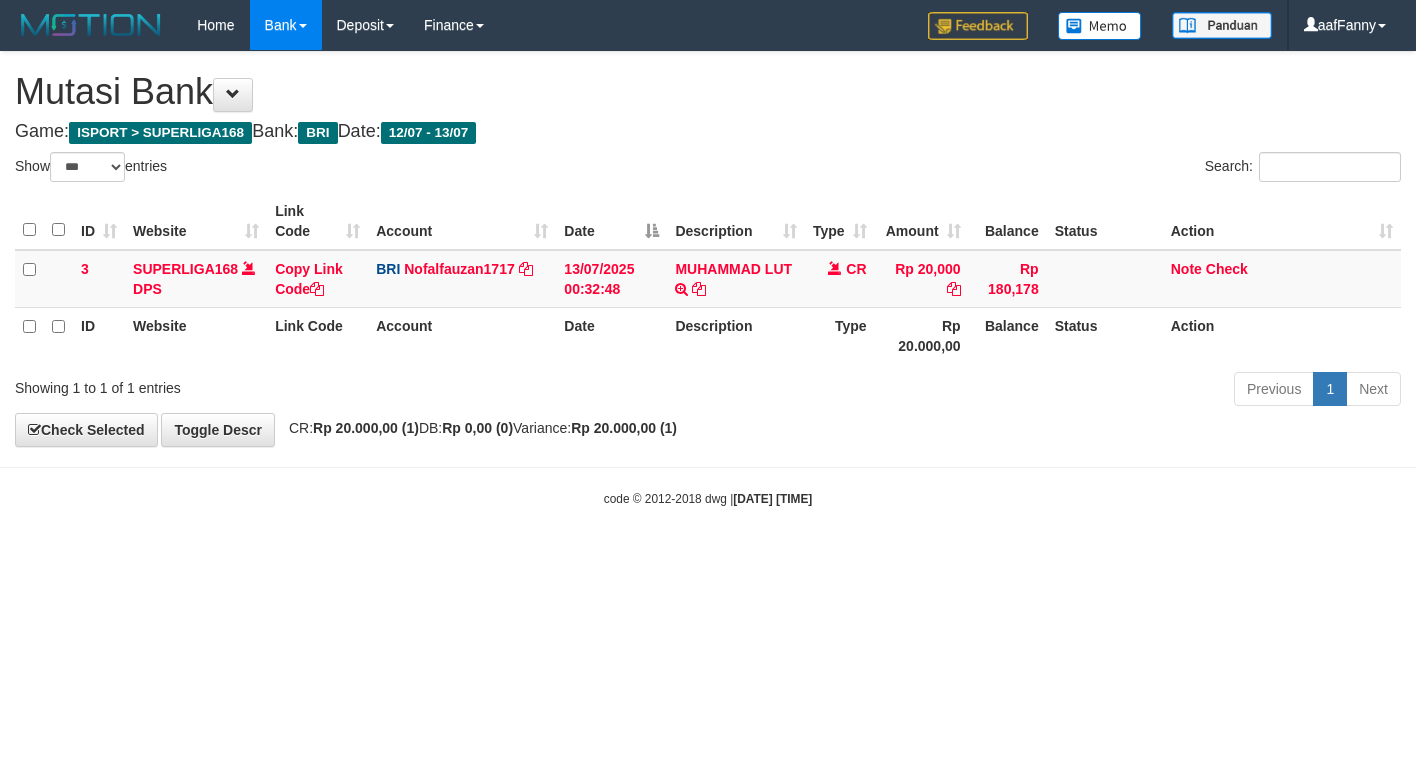 select on "***" 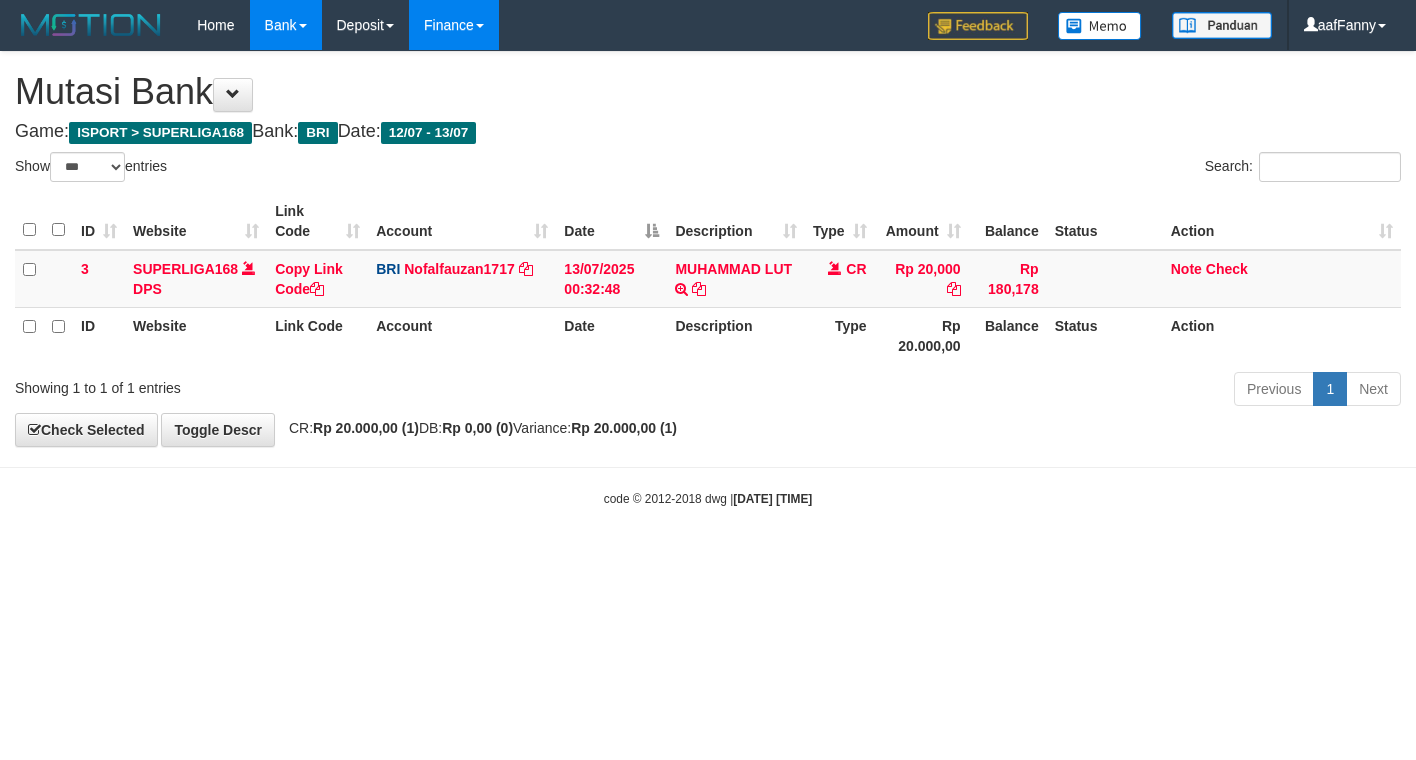 scroll, scrollTop: 0, scrollLeft: 0, axis: both 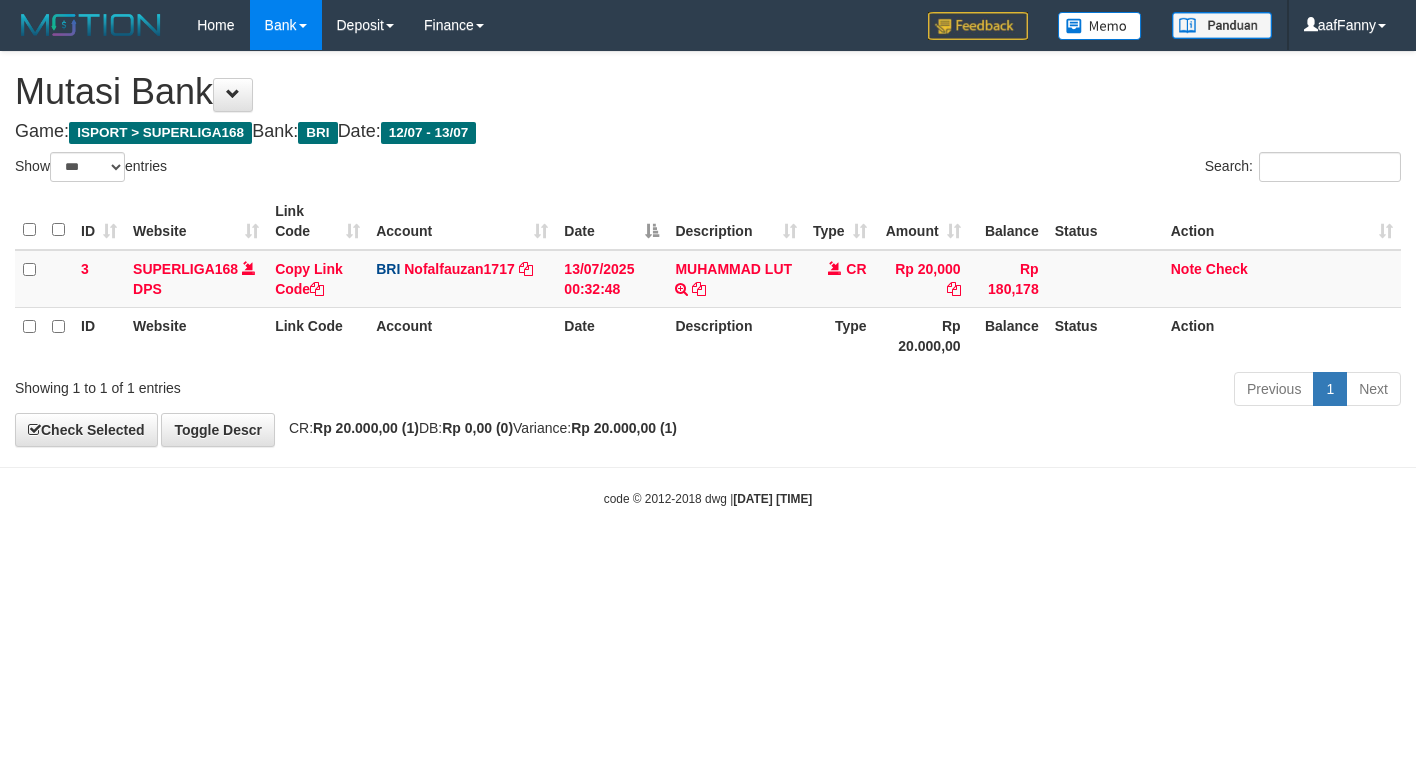 select on "***" 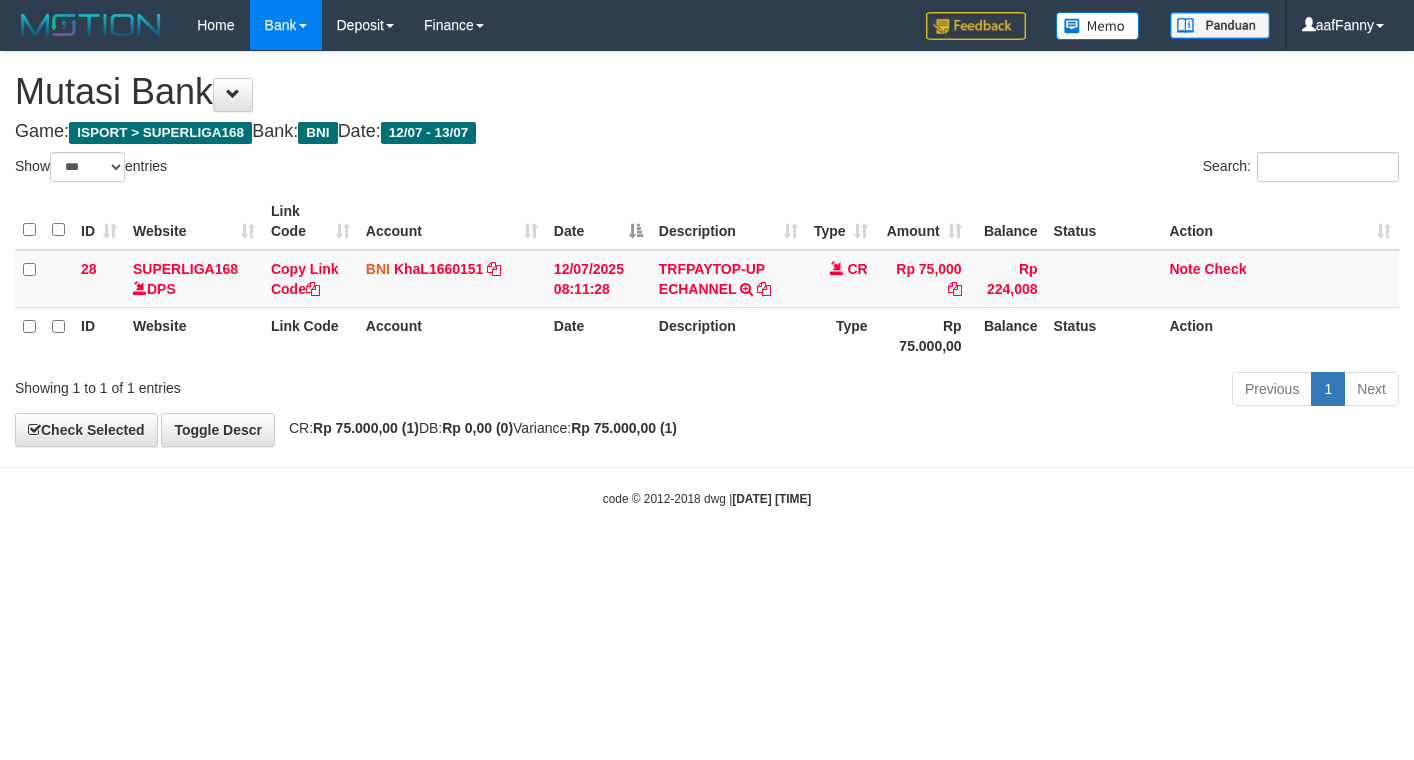 select on "***" 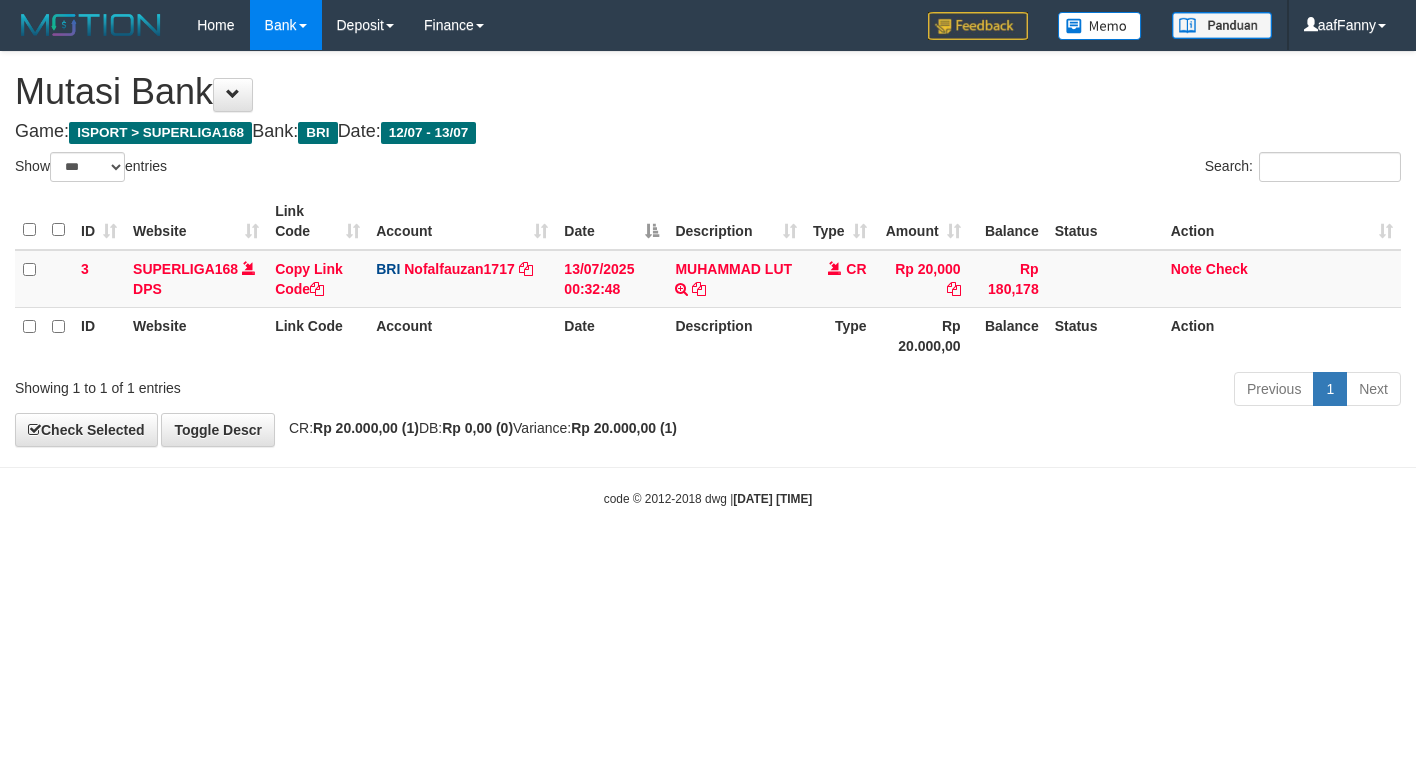 select on "***" 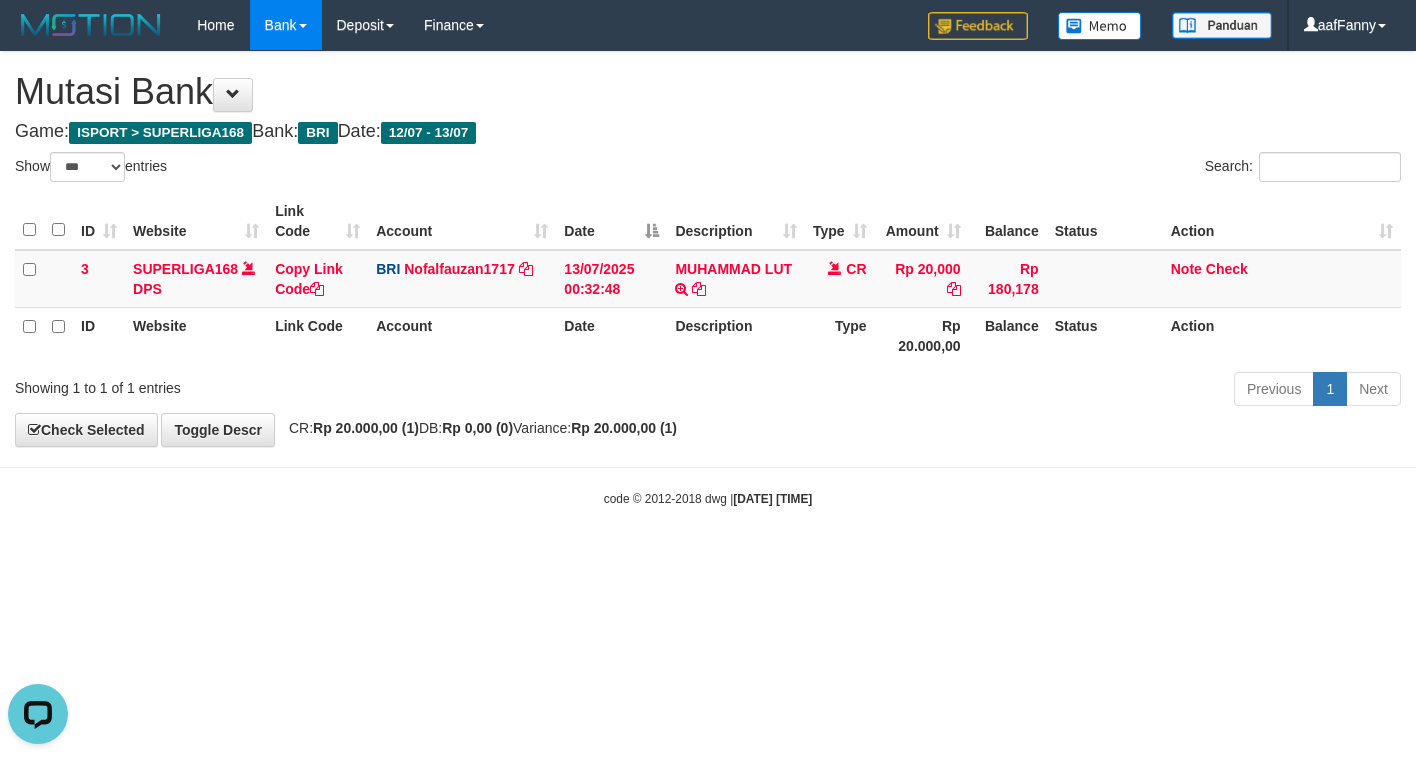 scroll, scrollTop: 0, scrollLeft: 0, axis: both 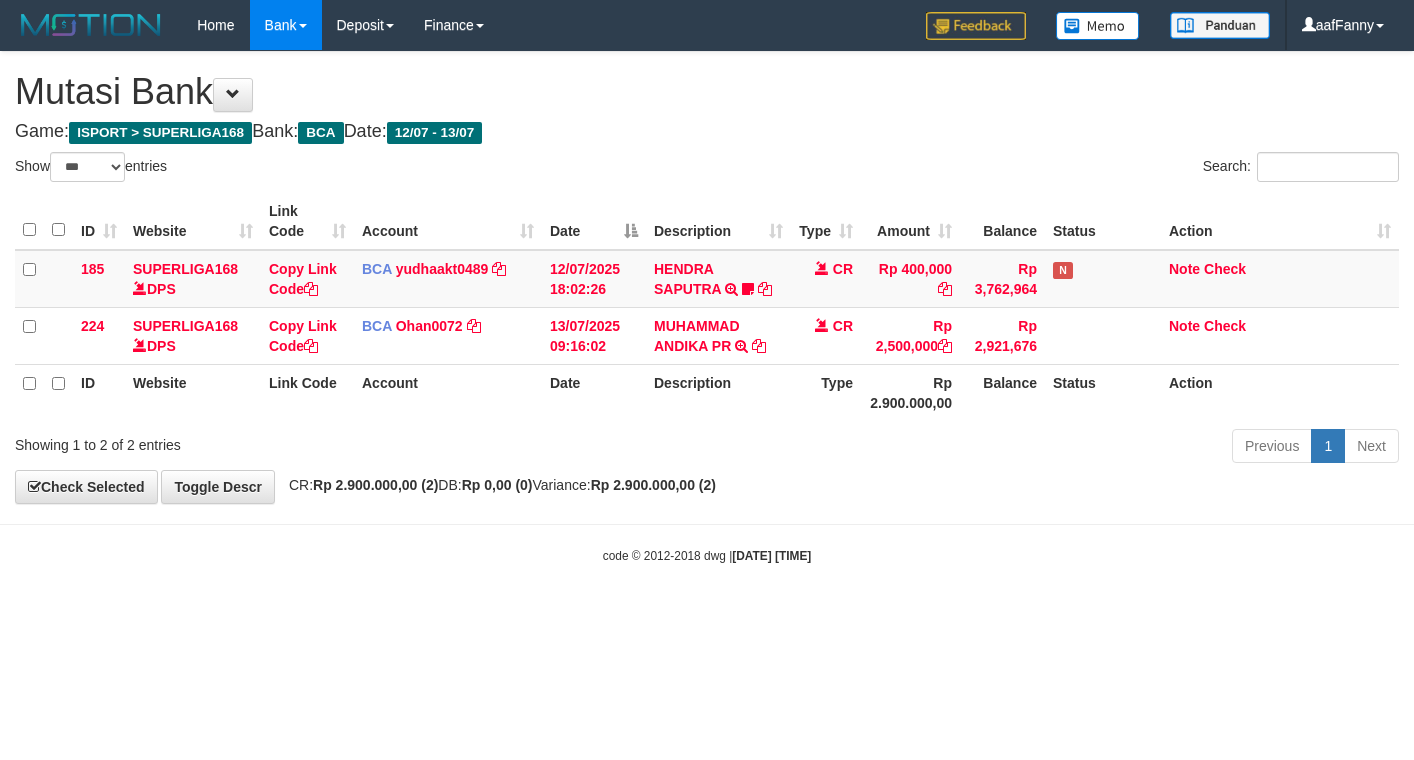 select on "***" 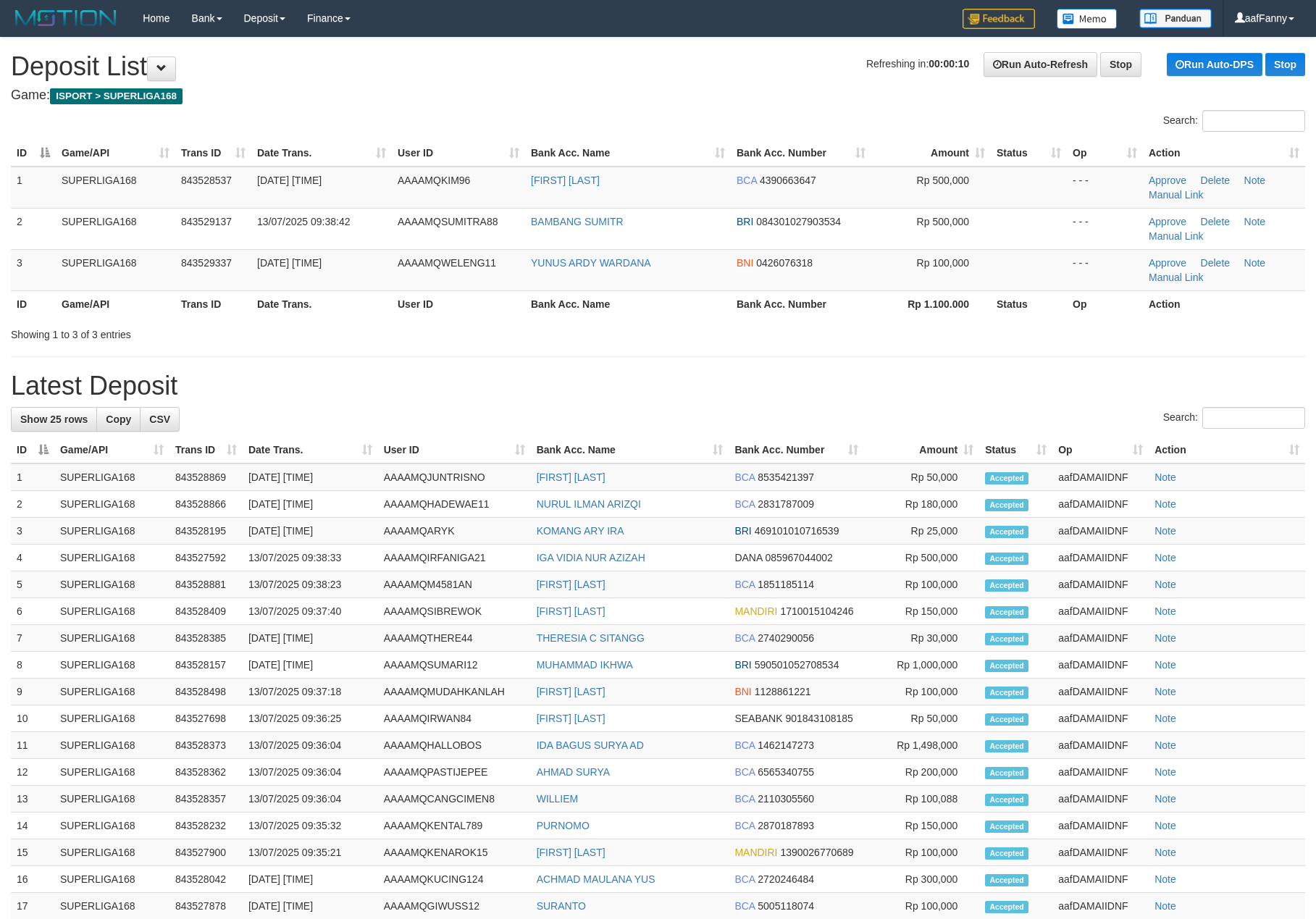 scroll, scrollTop: 0, scrollLeft: 0, axis: both 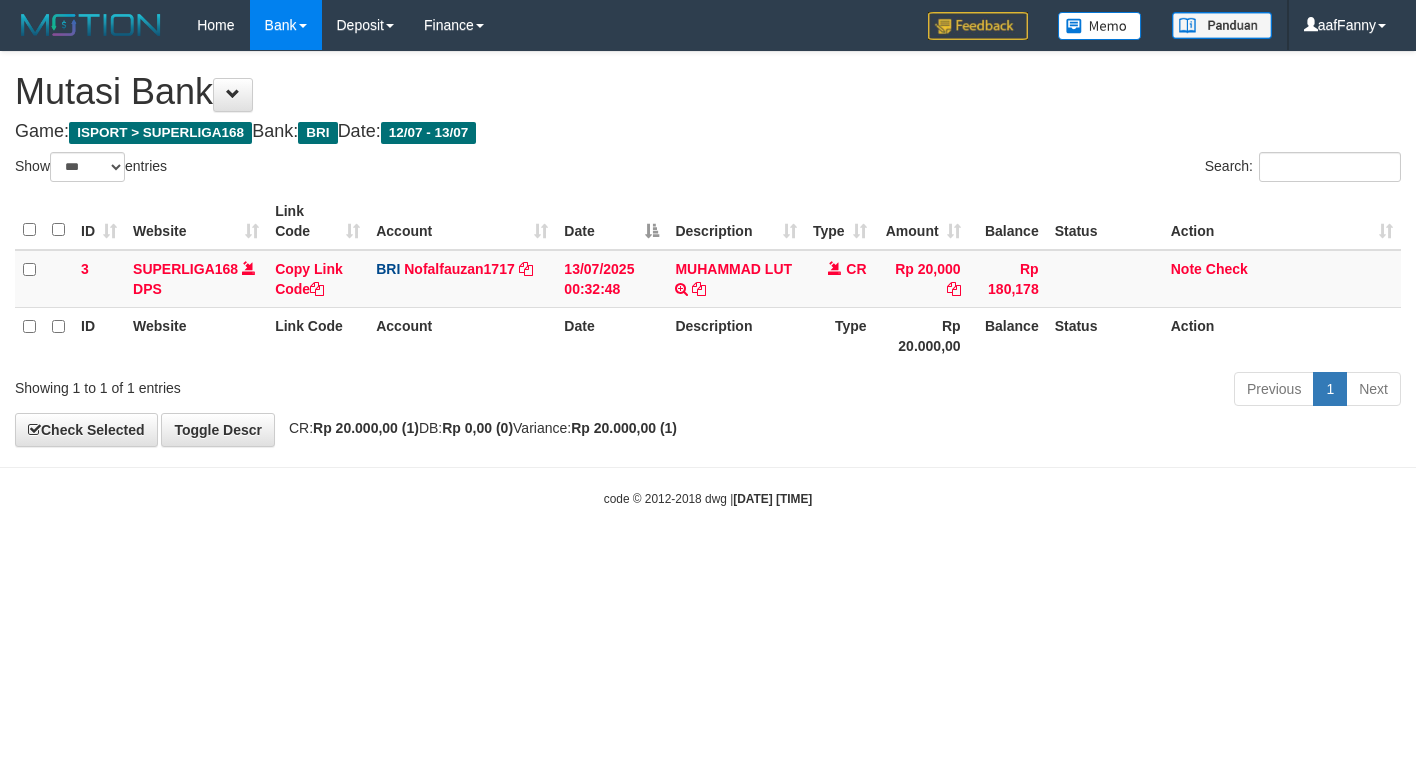 select on "***" 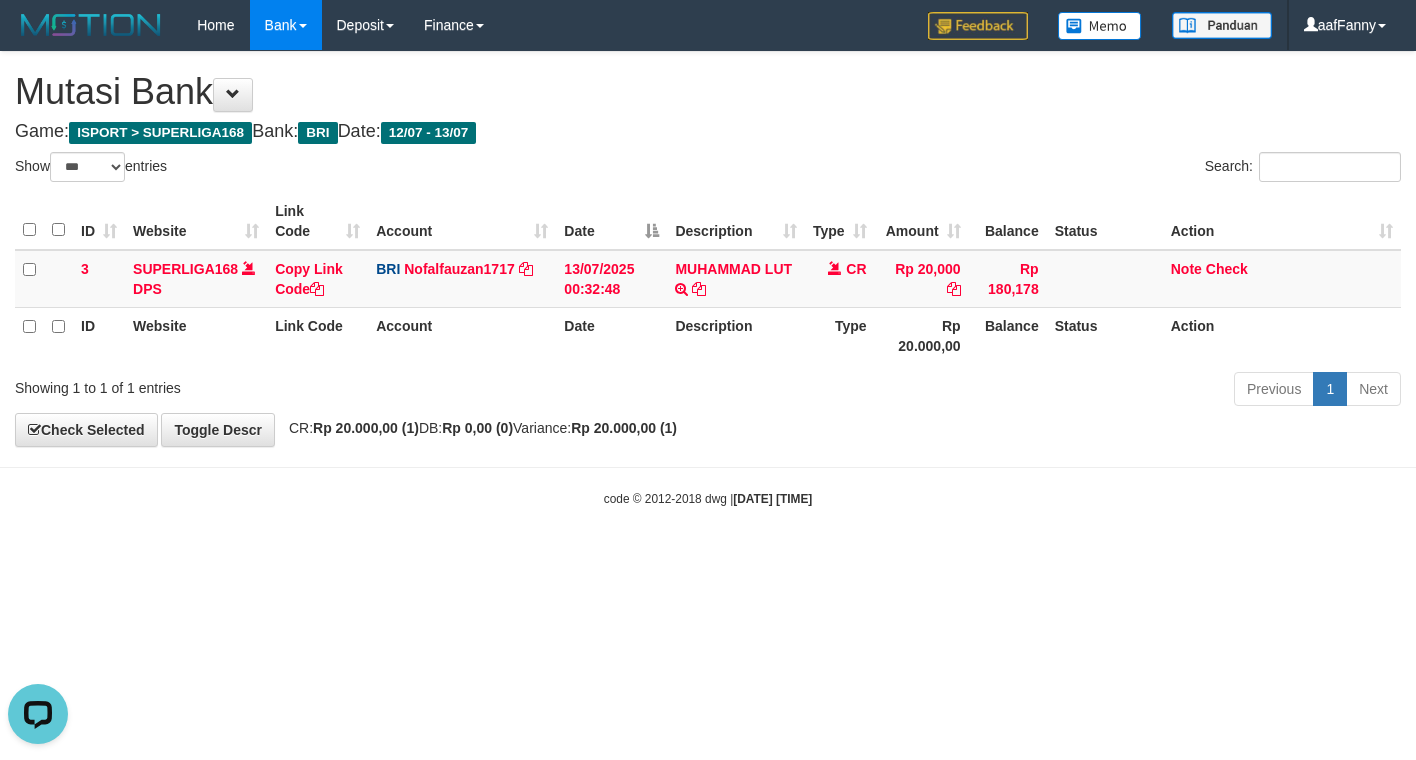 scroll, scrollTop: 0, scrollLeft: 0, axis: both 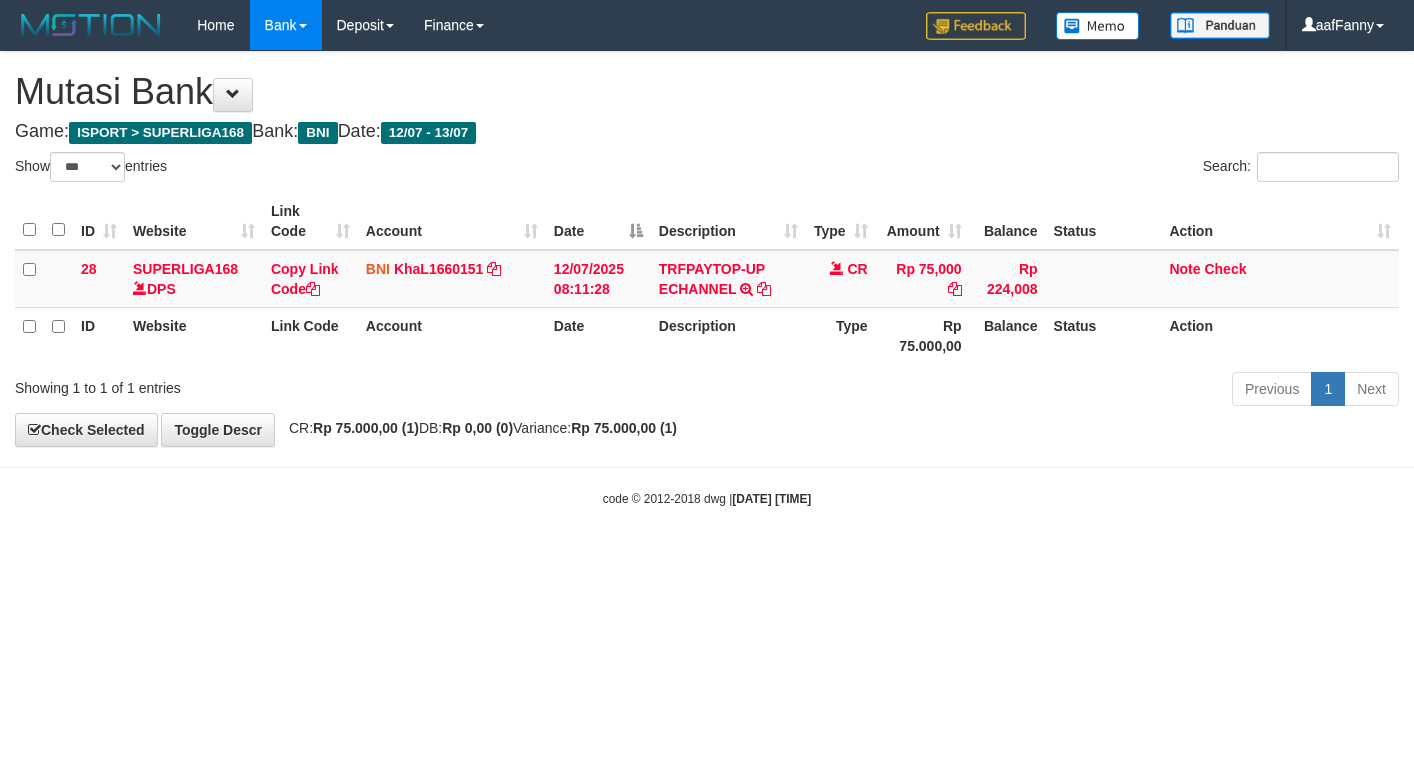 select on "***" 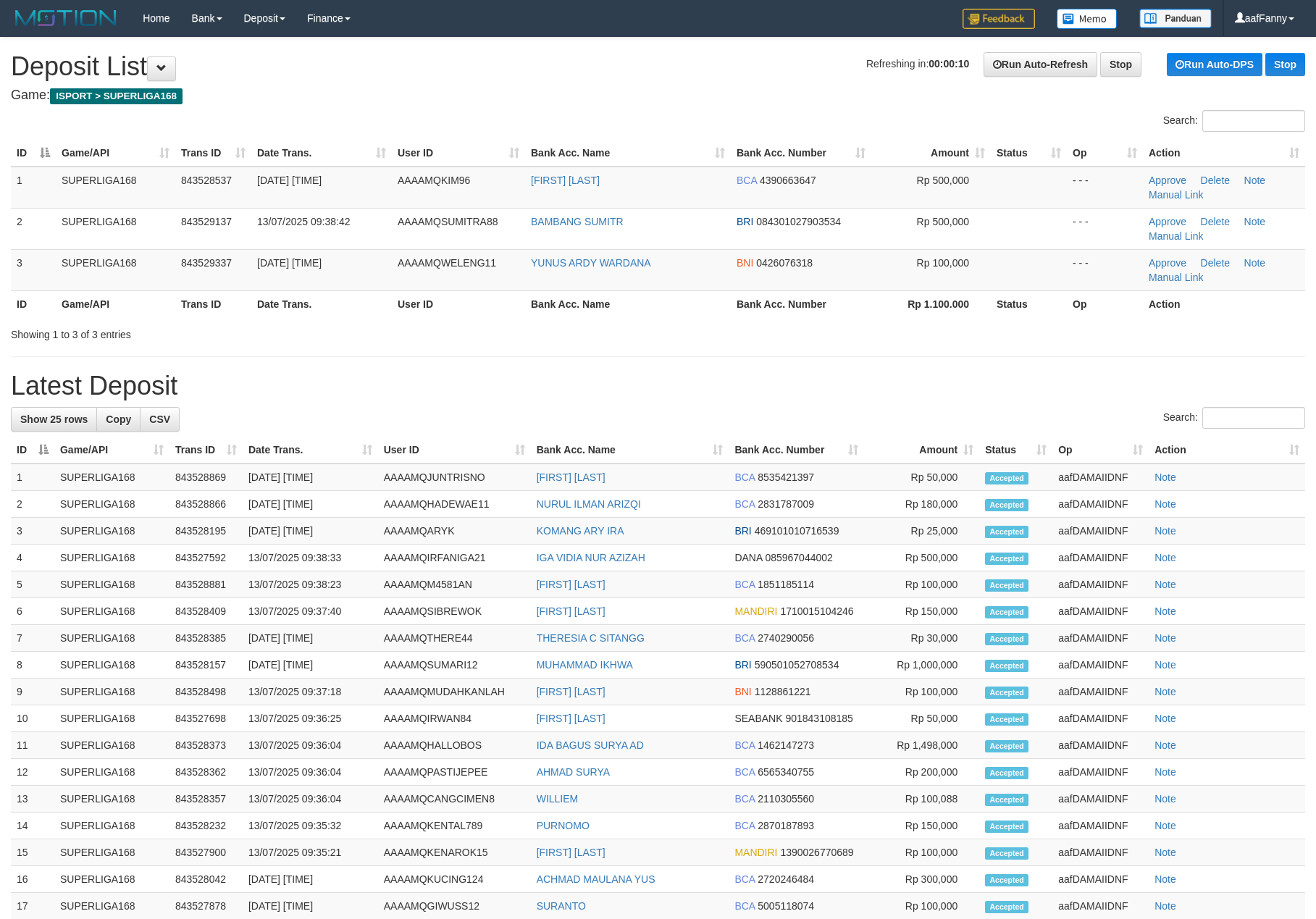 scroll, scrollTop: 0, scrollLeft: 0, axis: both 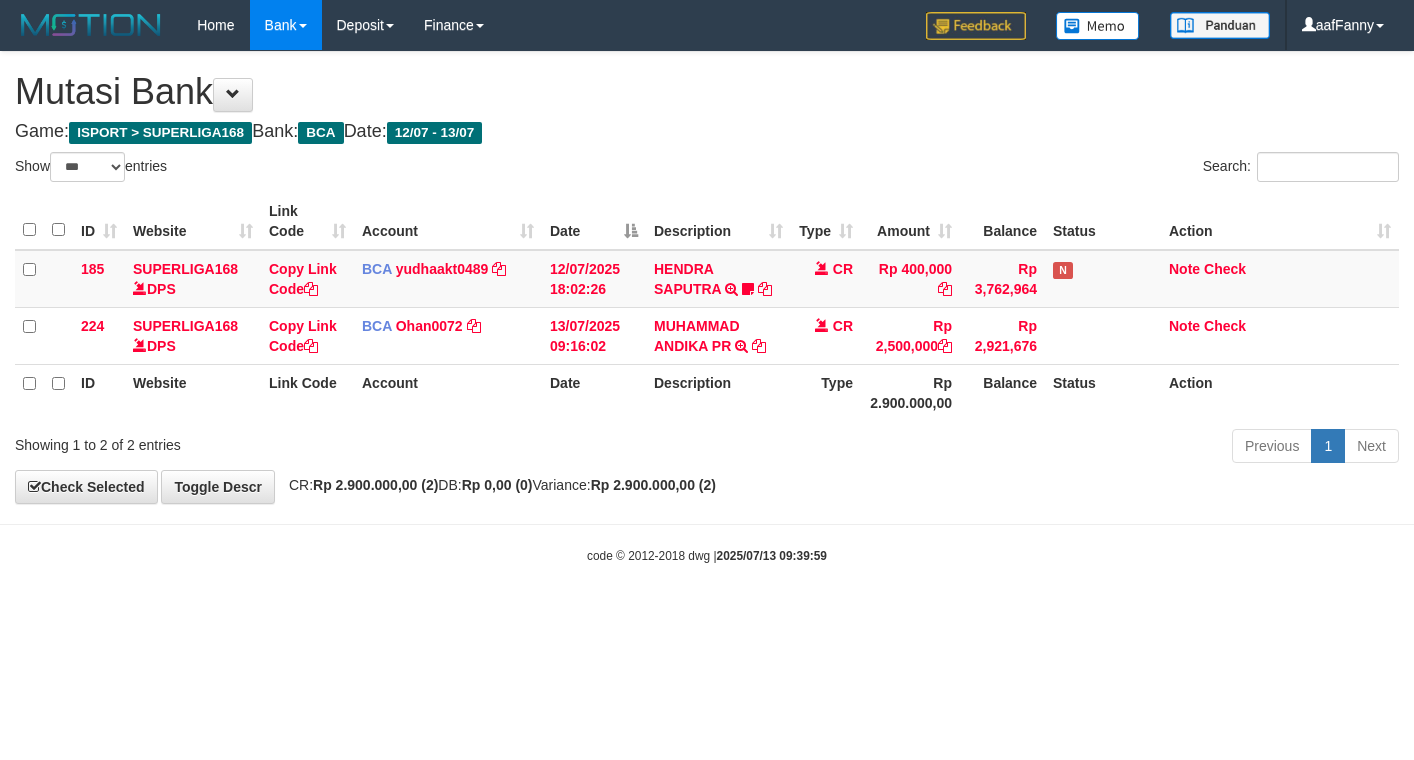 select on "***" 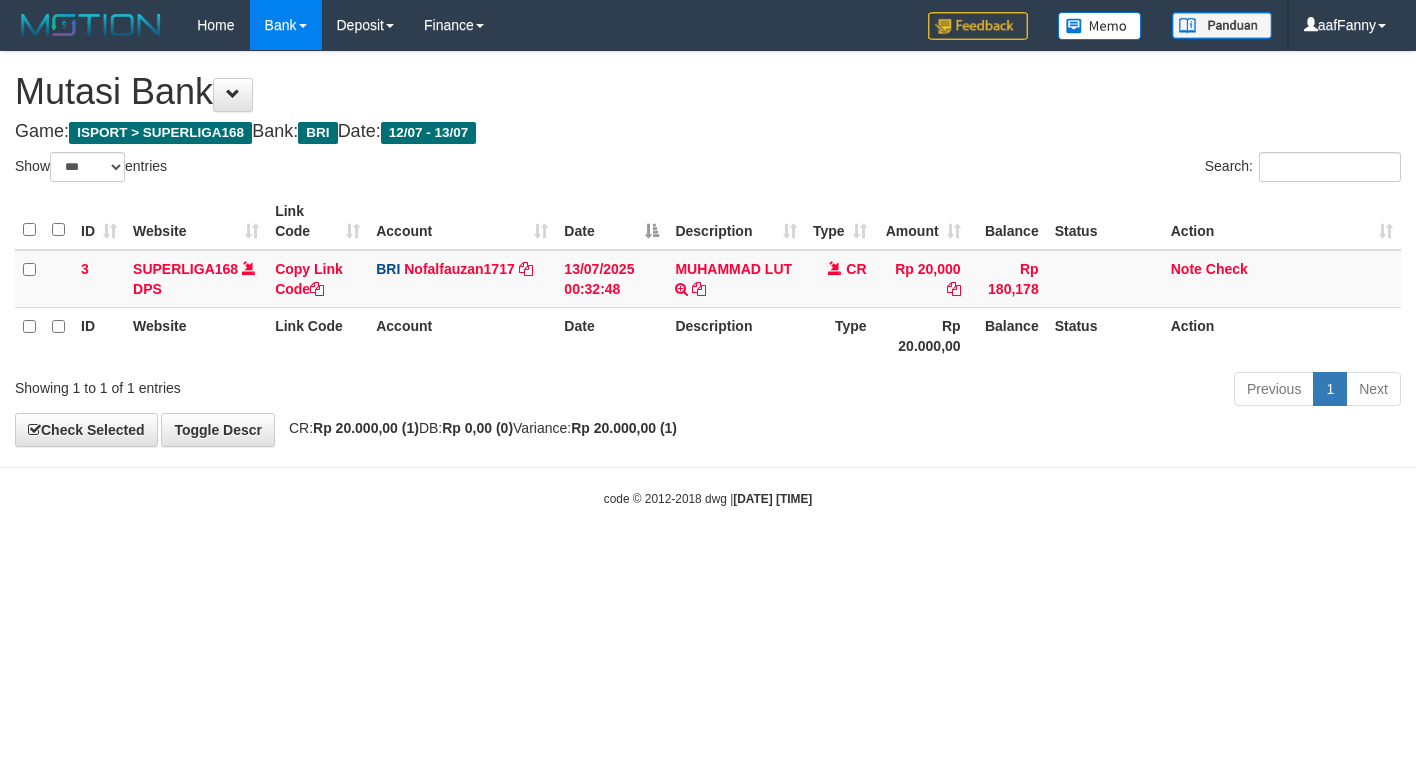 select on "***" 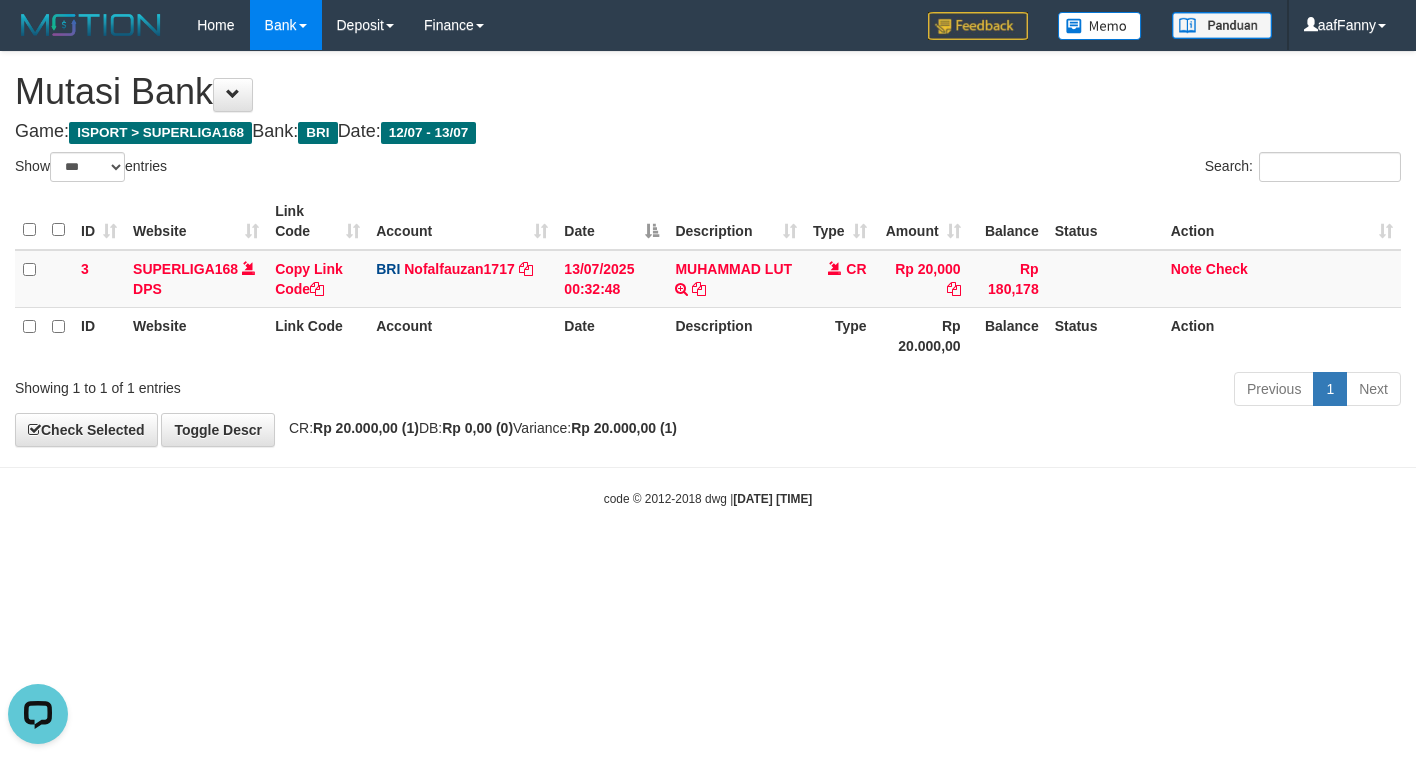 scroll, scrollTop: 0, scrollLeft: 0, axis: both 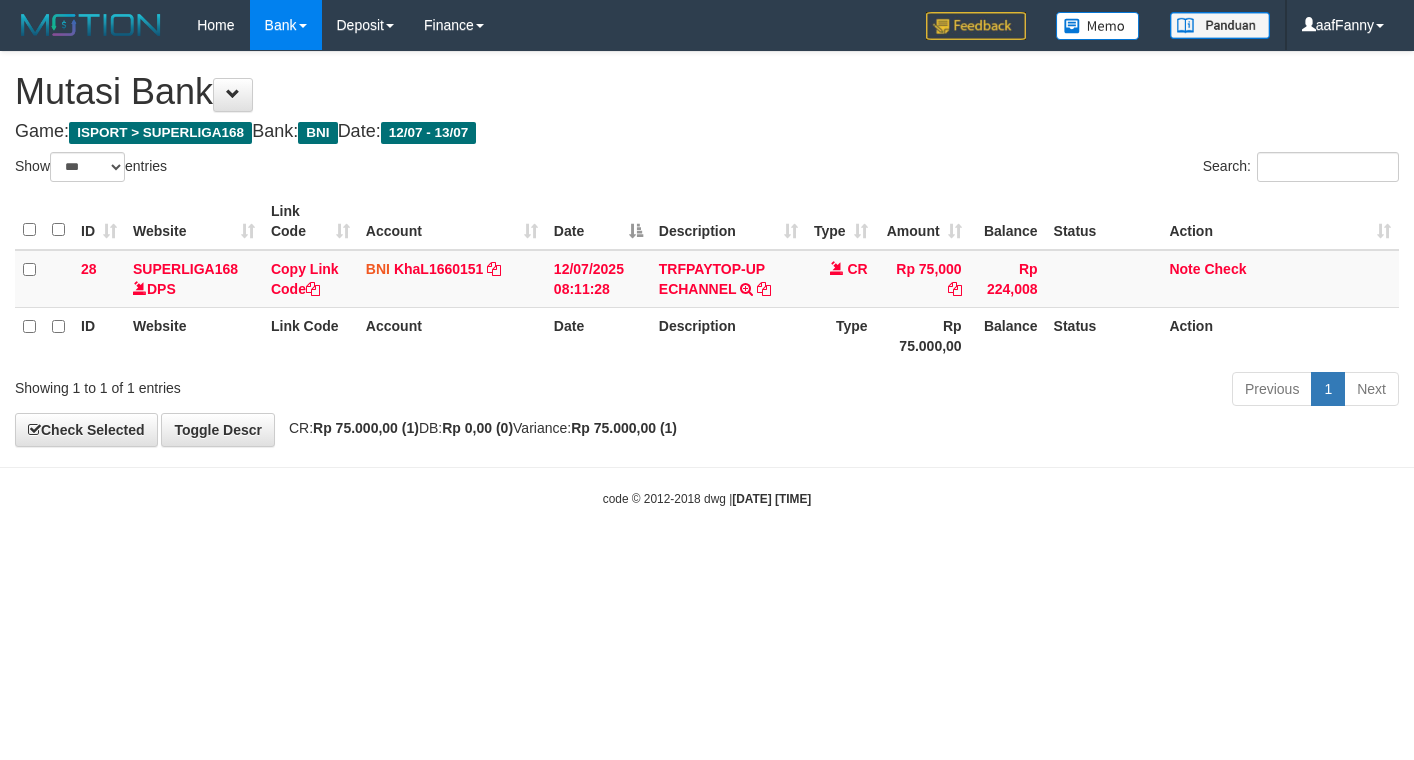 select on "***" 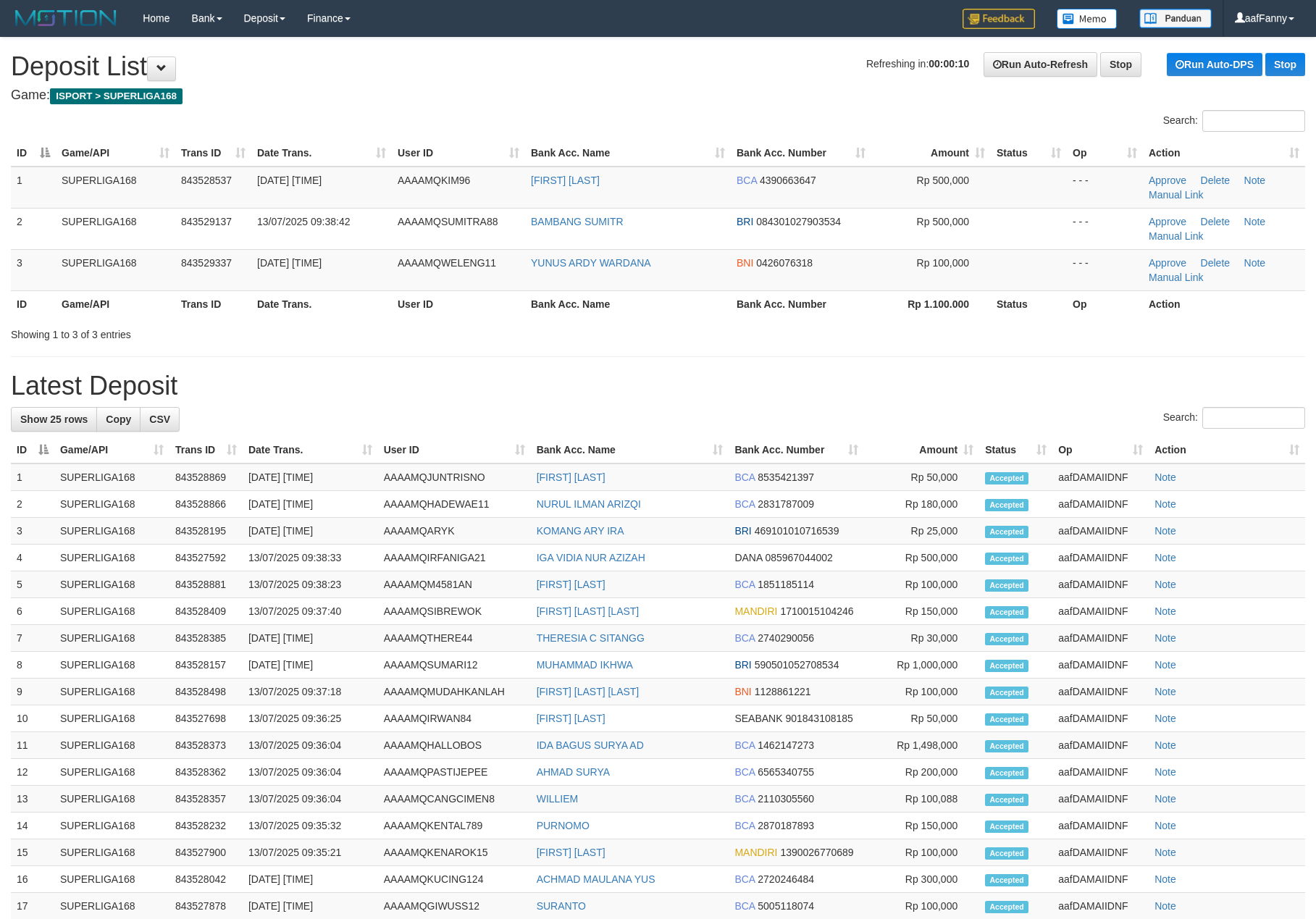 scroll, scrollTop: 0, scrollLeft: 0, axis: both 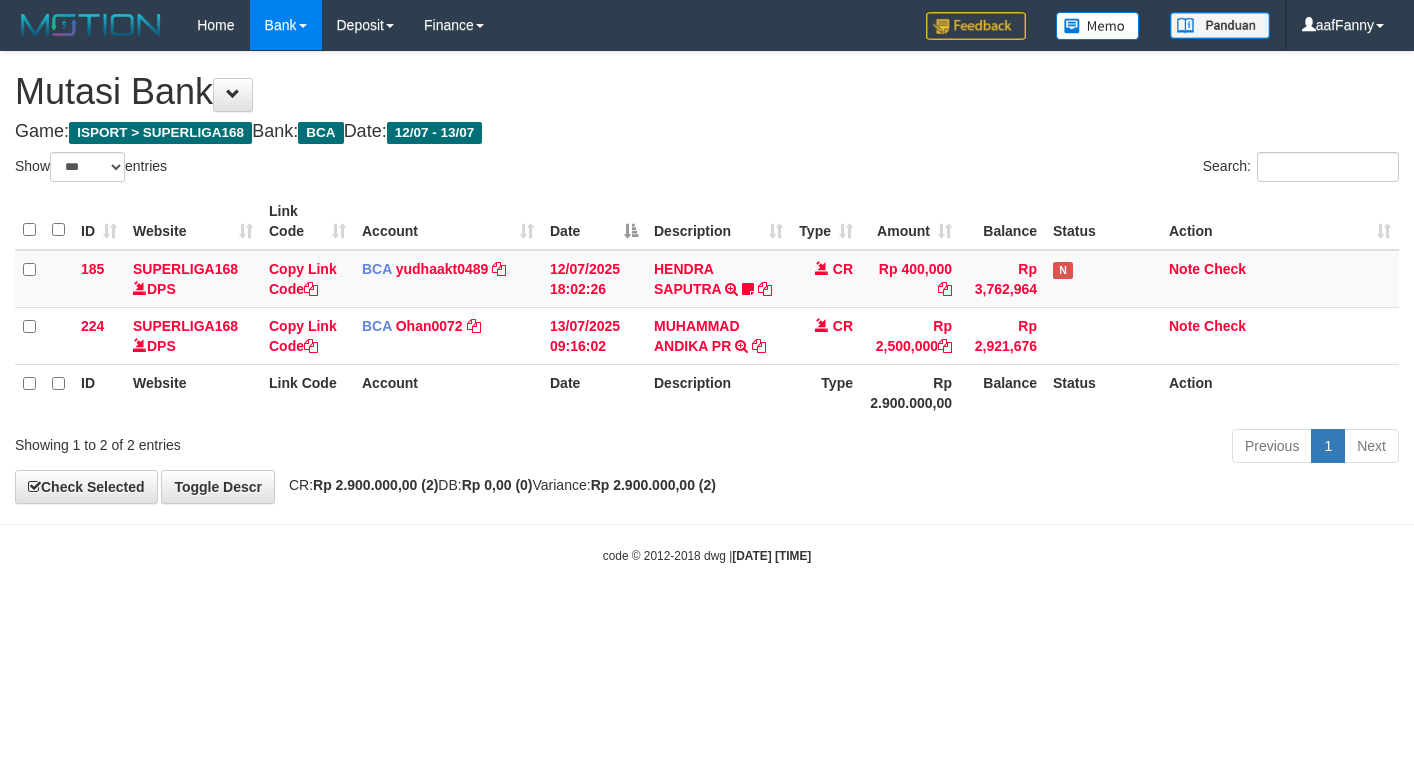 select on "***" 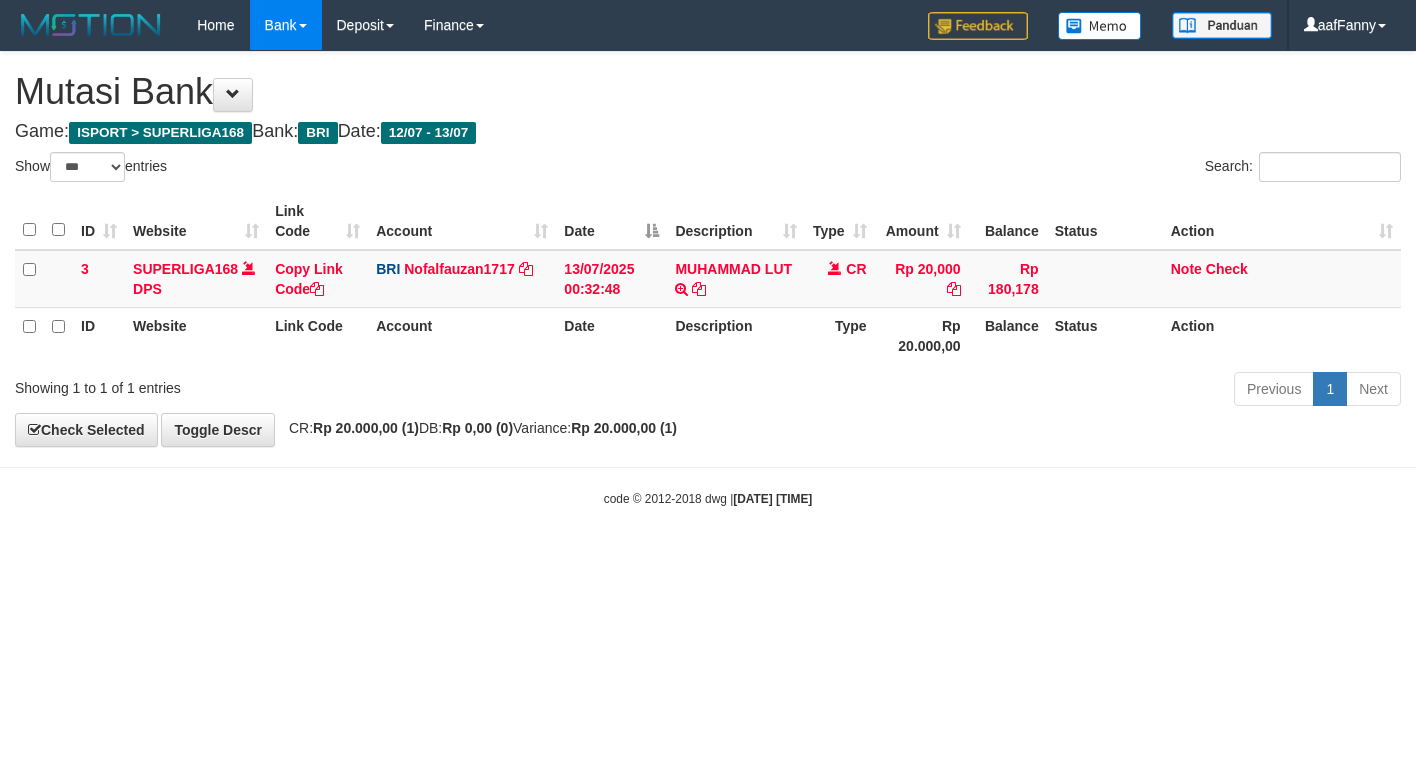 select on "***" 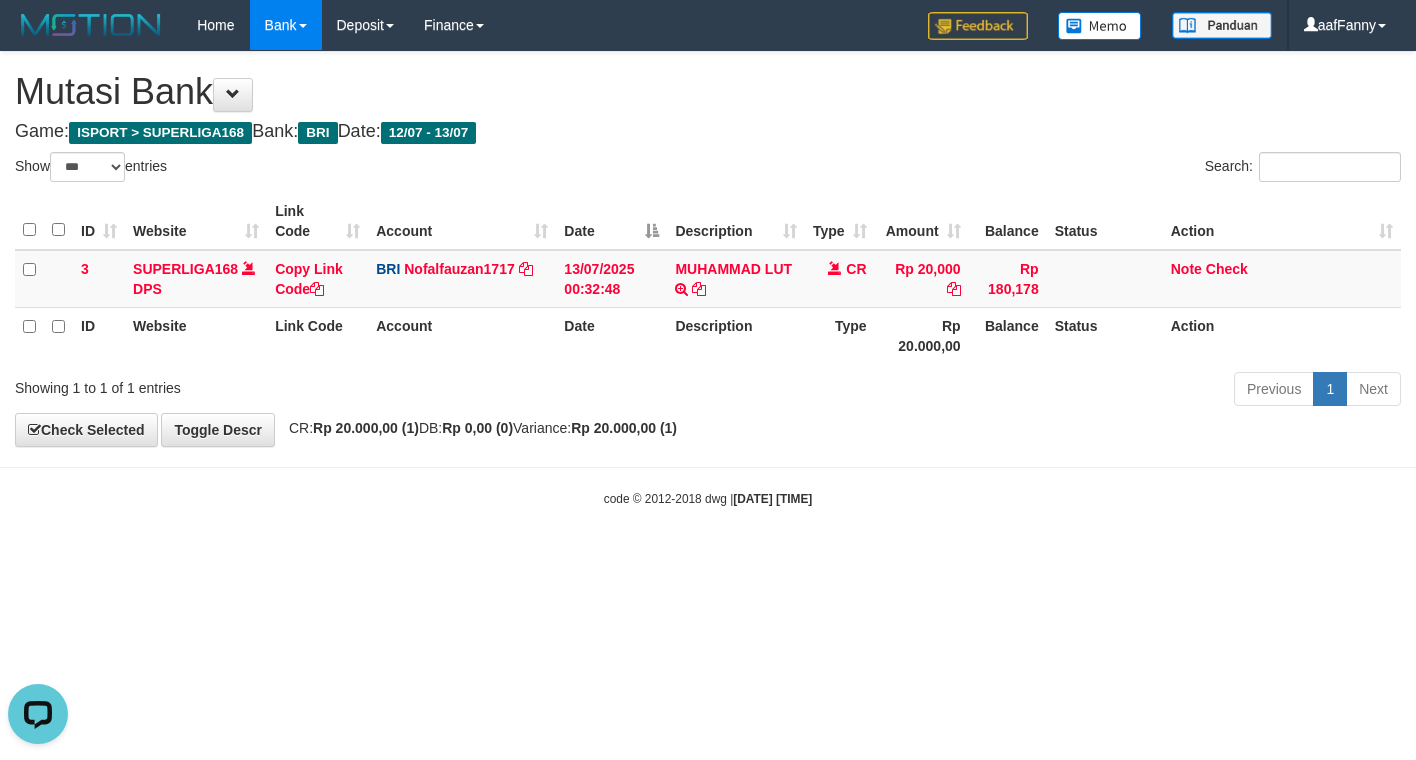 scroll, scrollTop: 0, scrollLeft: 0, axis: both 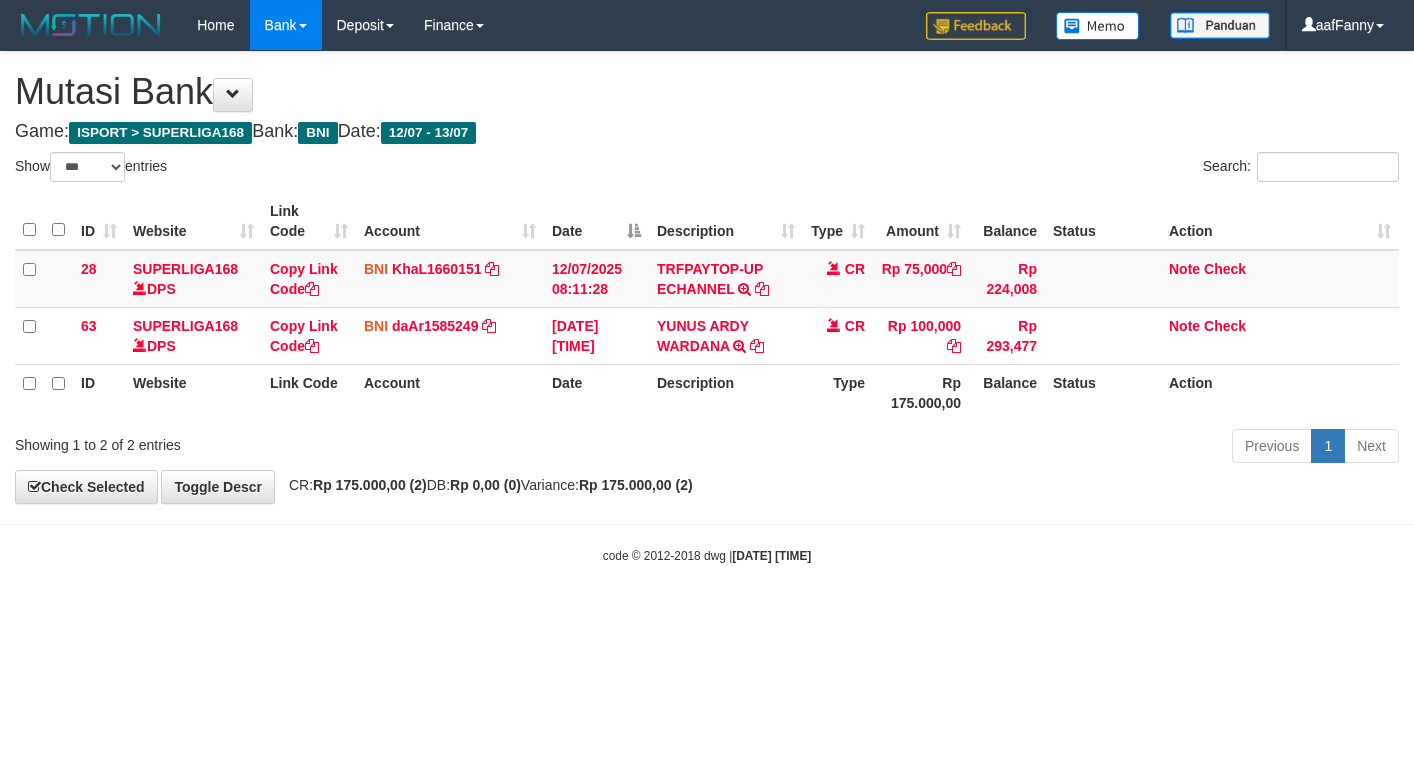 select on "***" 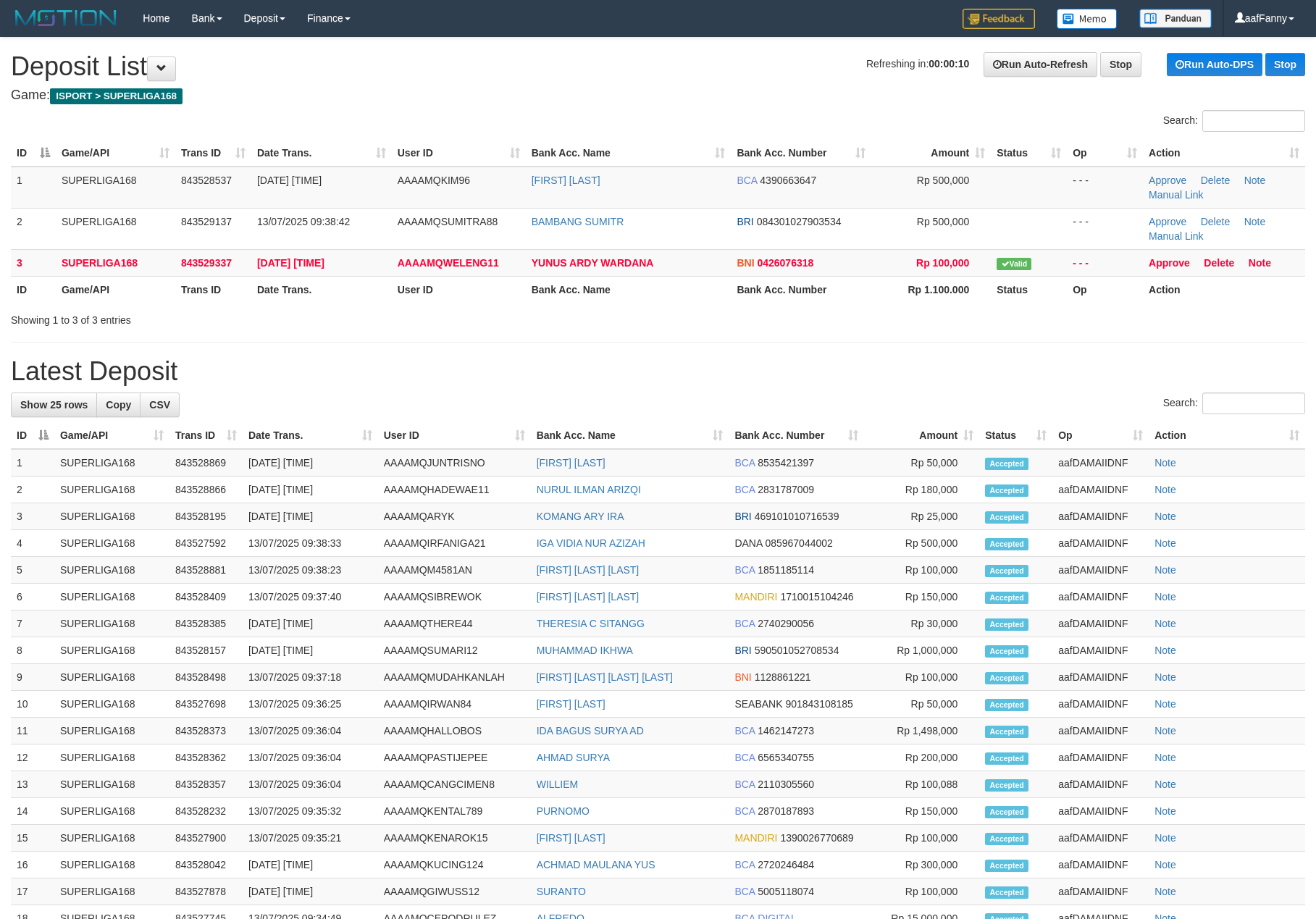 scroll, scrollTop: 0, scrollLeft: 0, axis: both 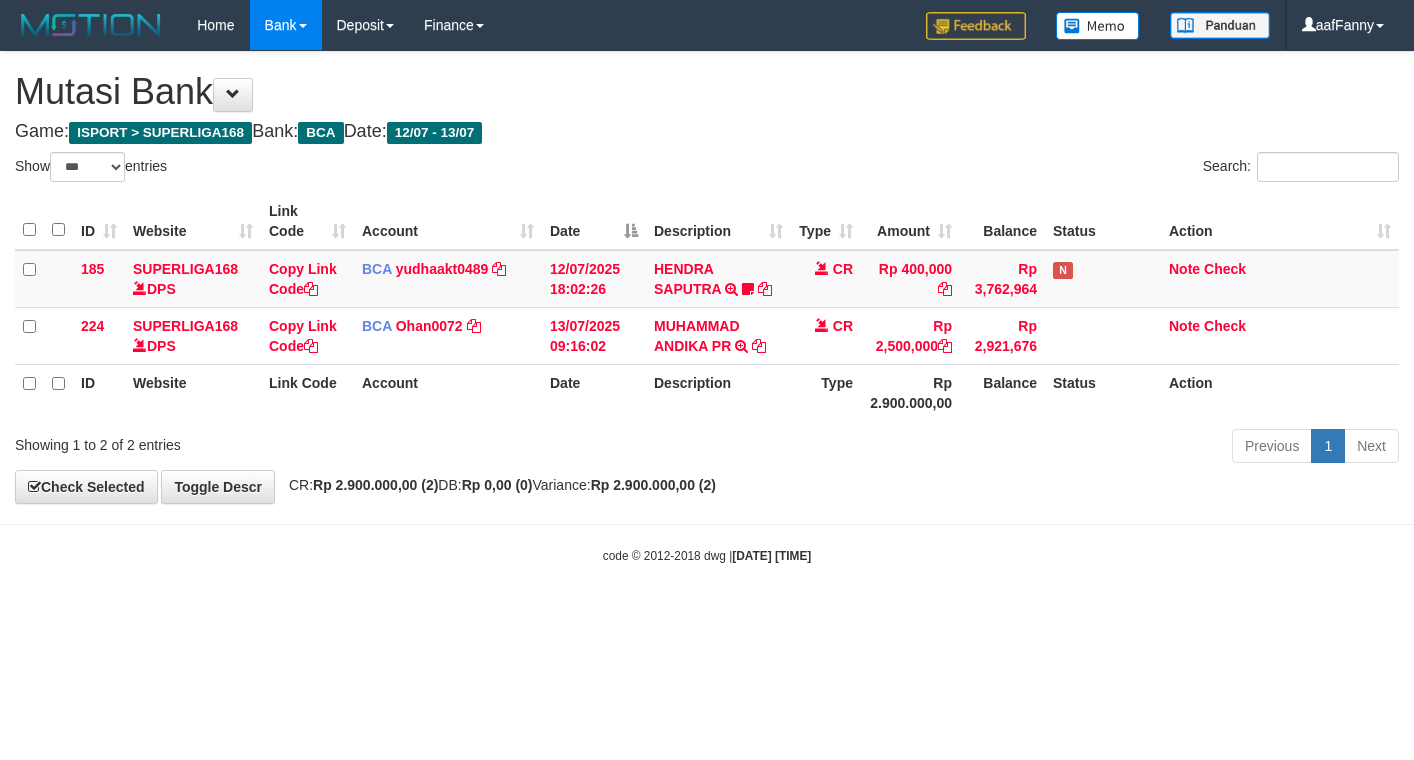 select on "***" 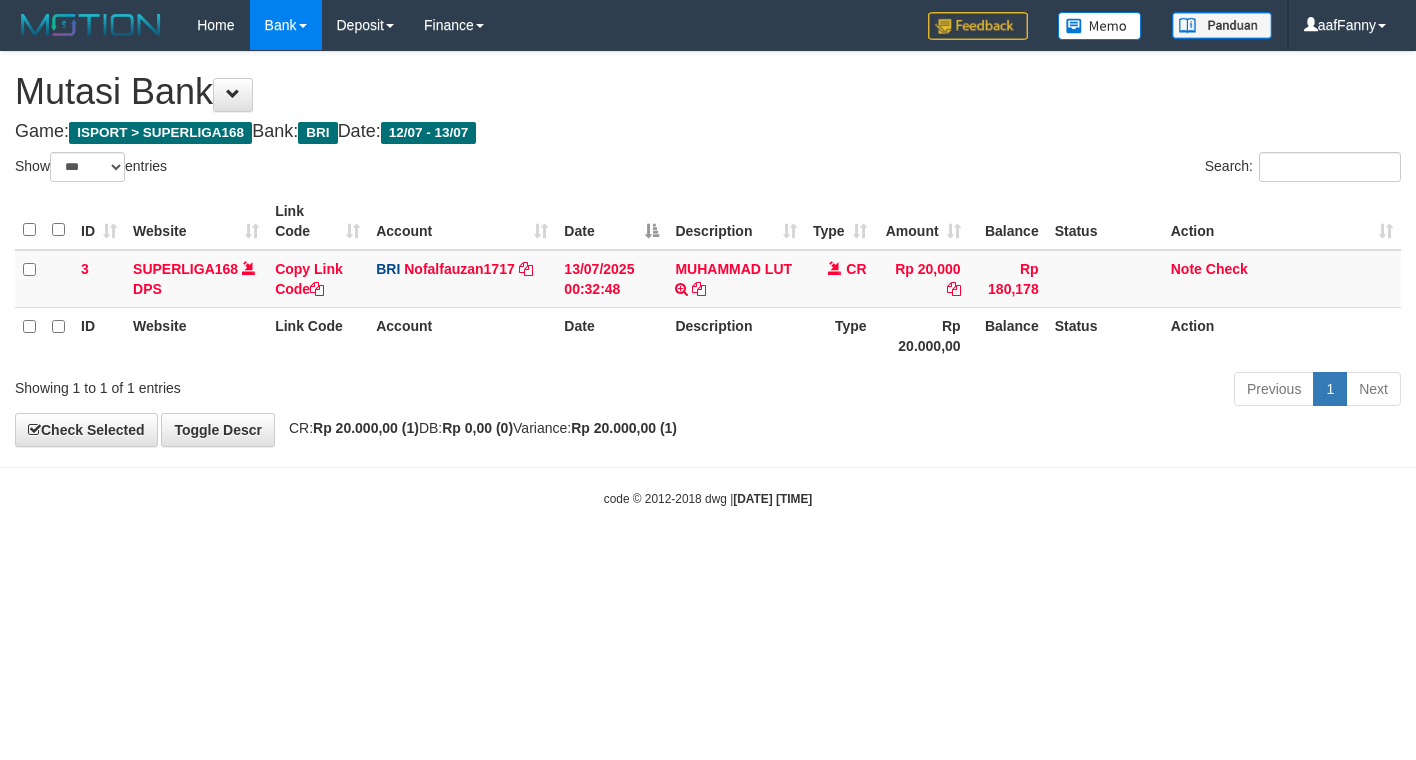 select on "***" 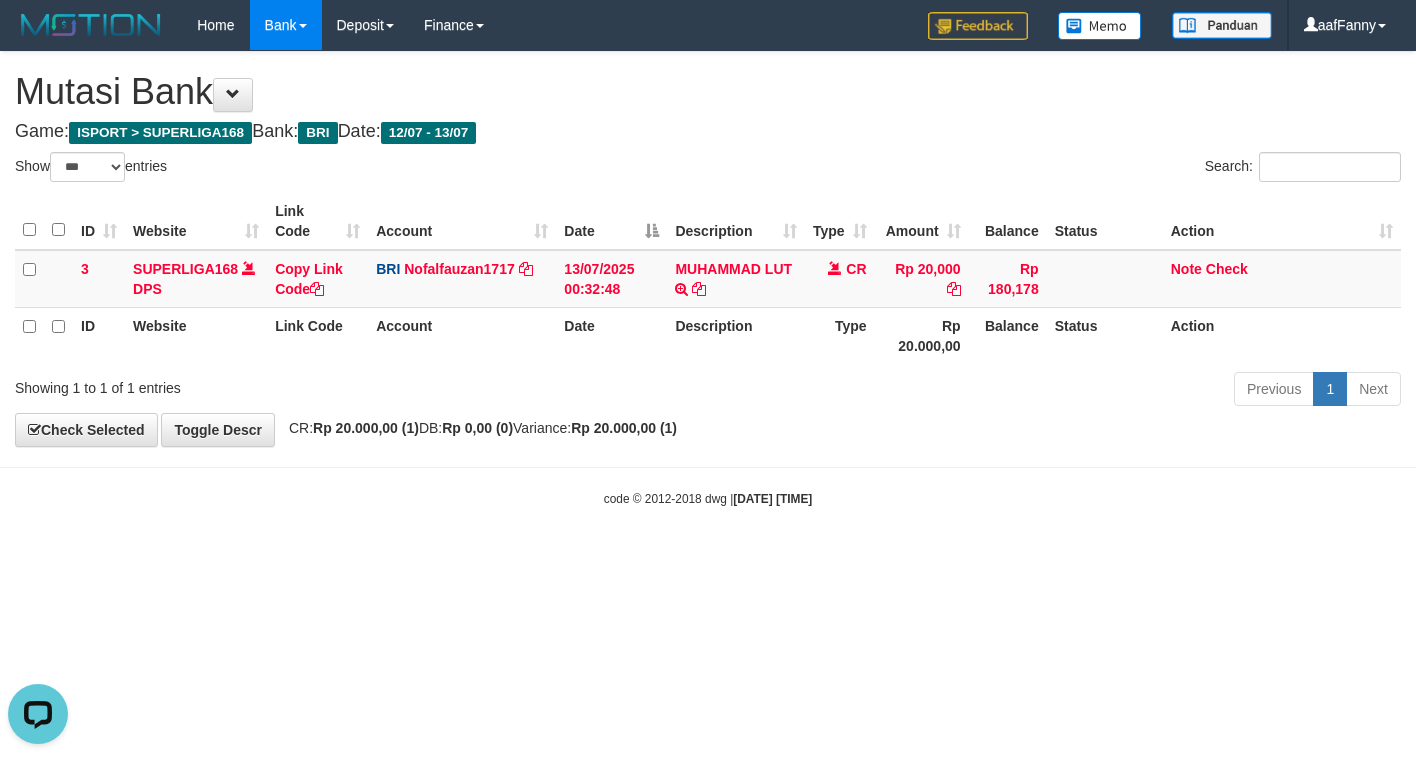 scroll, scrollTop: 0, scrollLeft: 0, axis: both 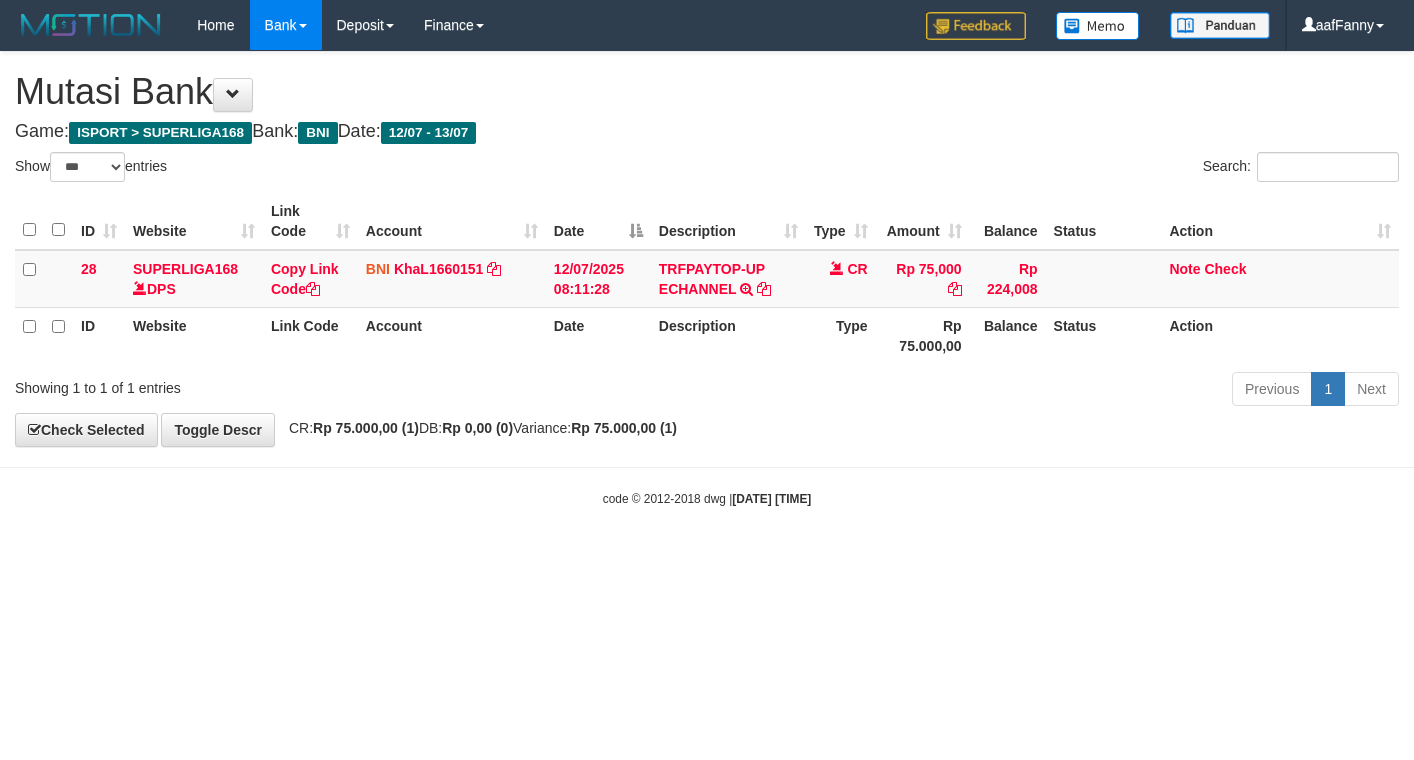 select on "***" 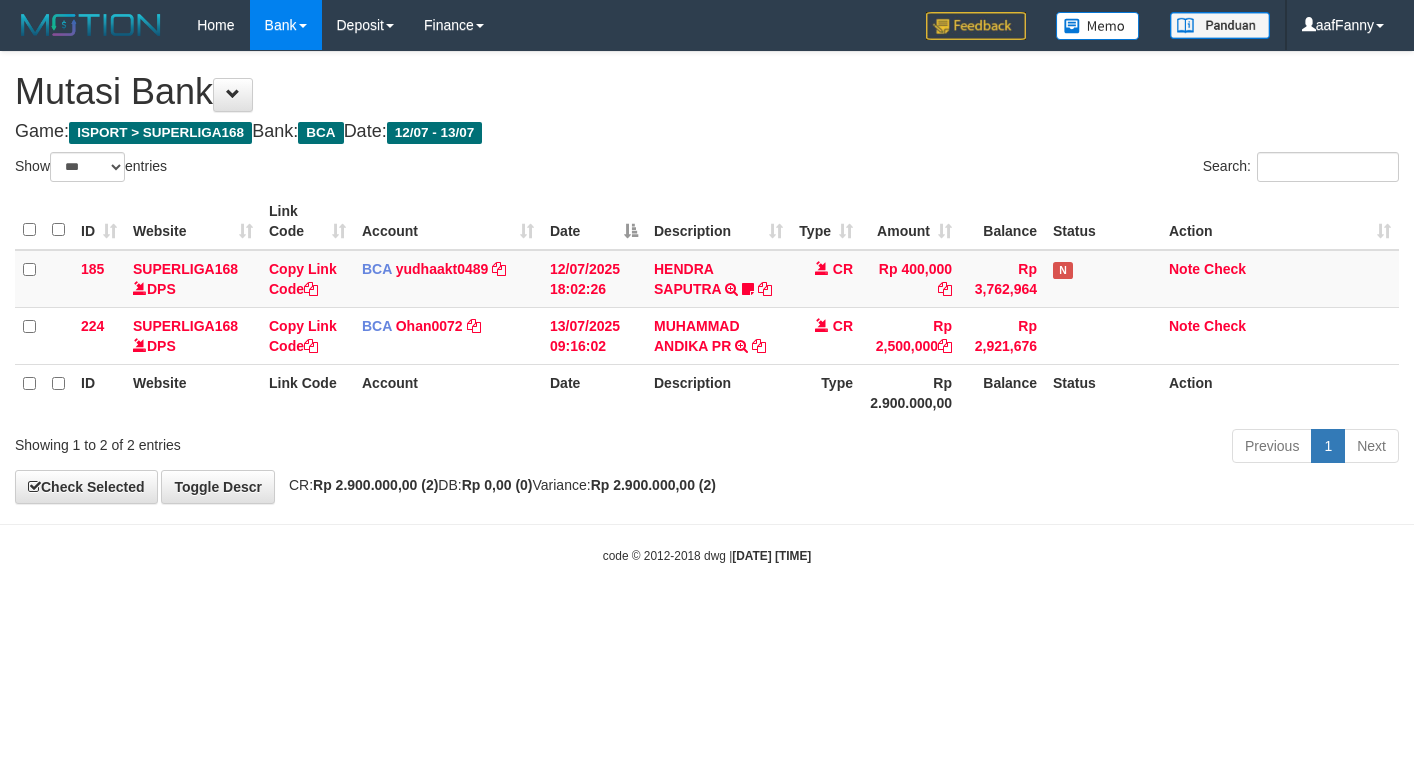 select on "***" 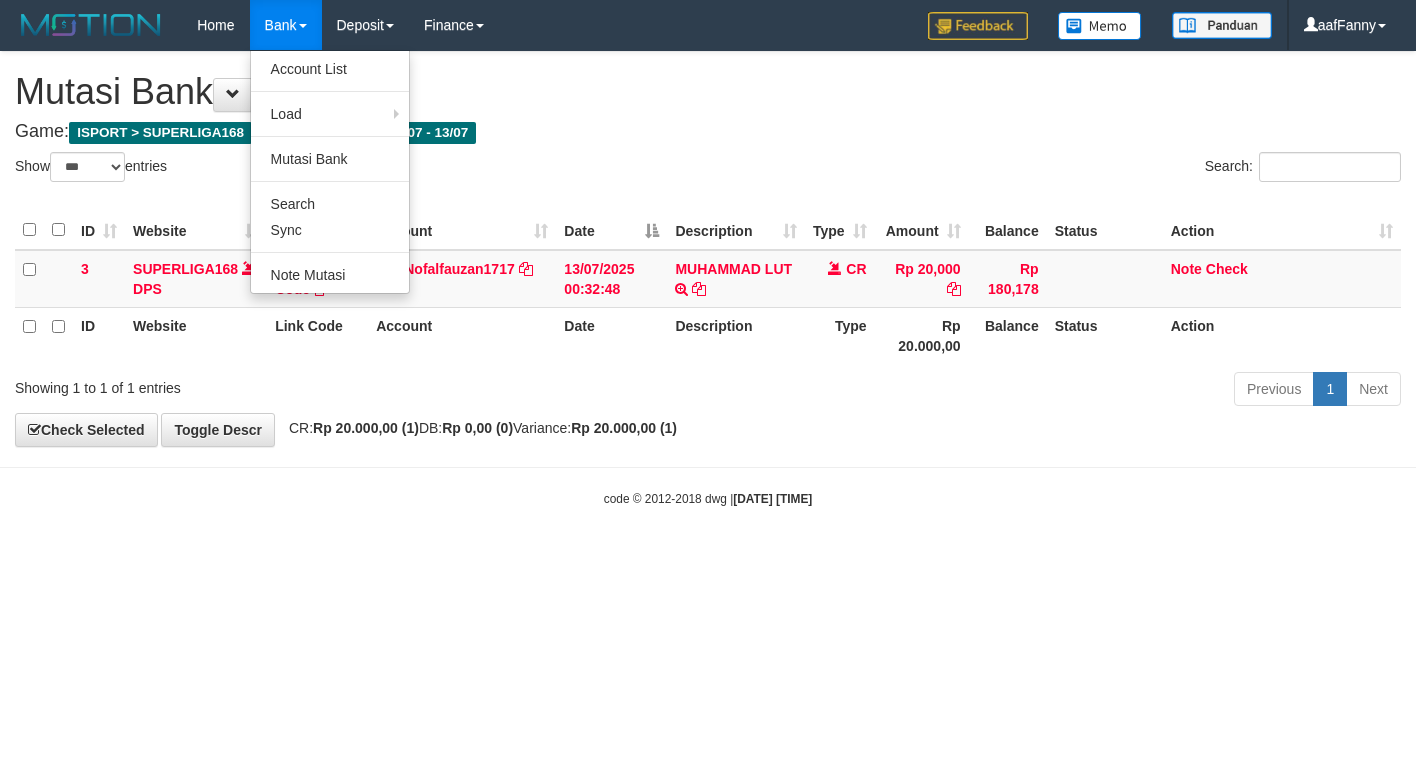 select on "***" 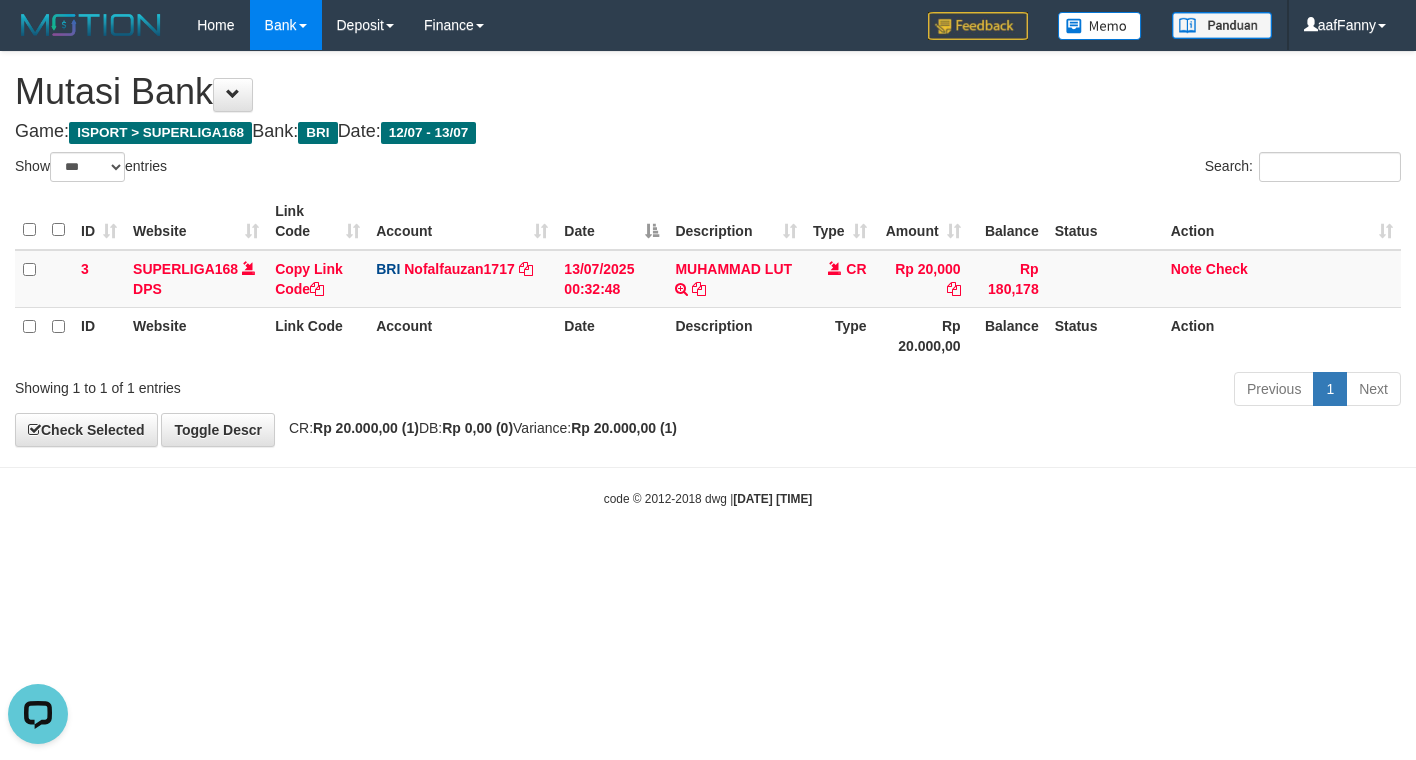 scroll, scrollTop: 0, scrollLeft: 0, axis: both 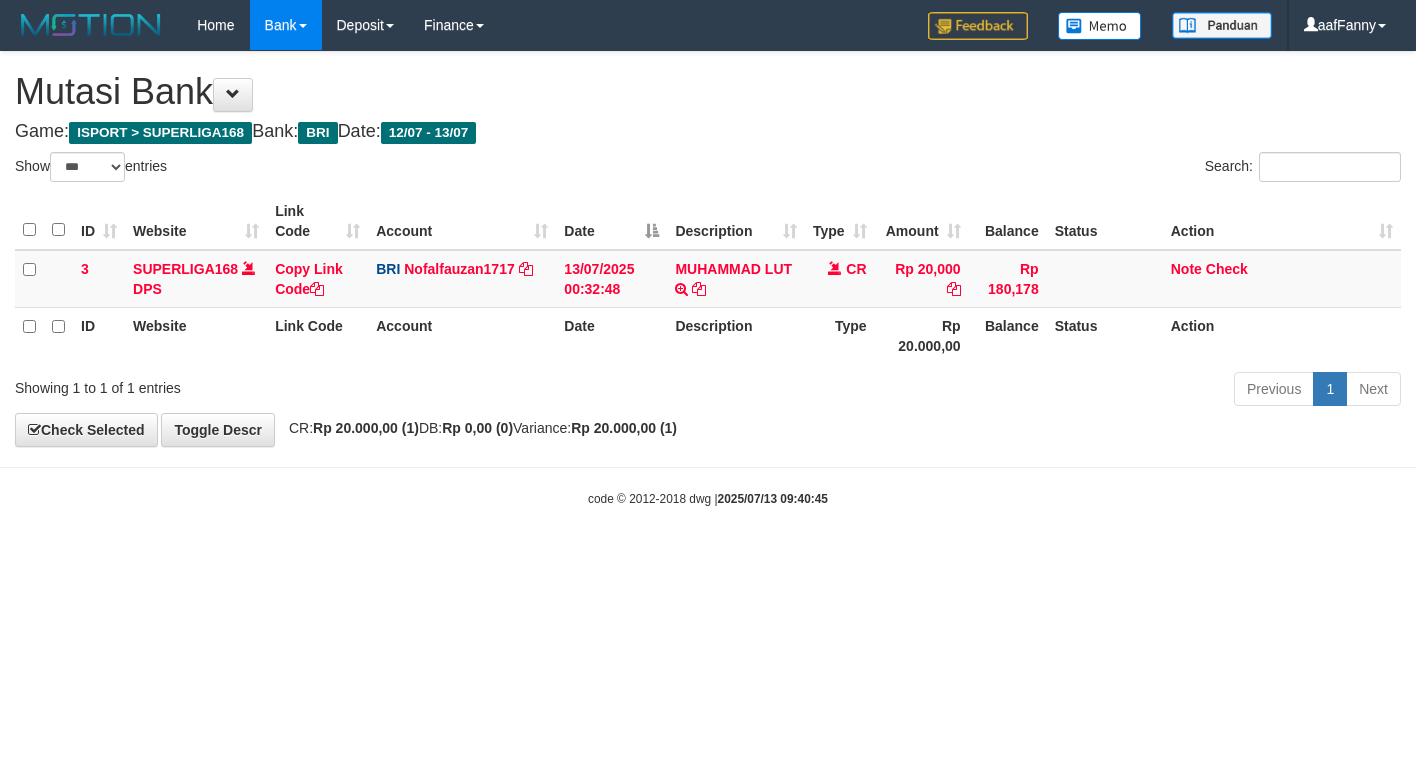select on "***" 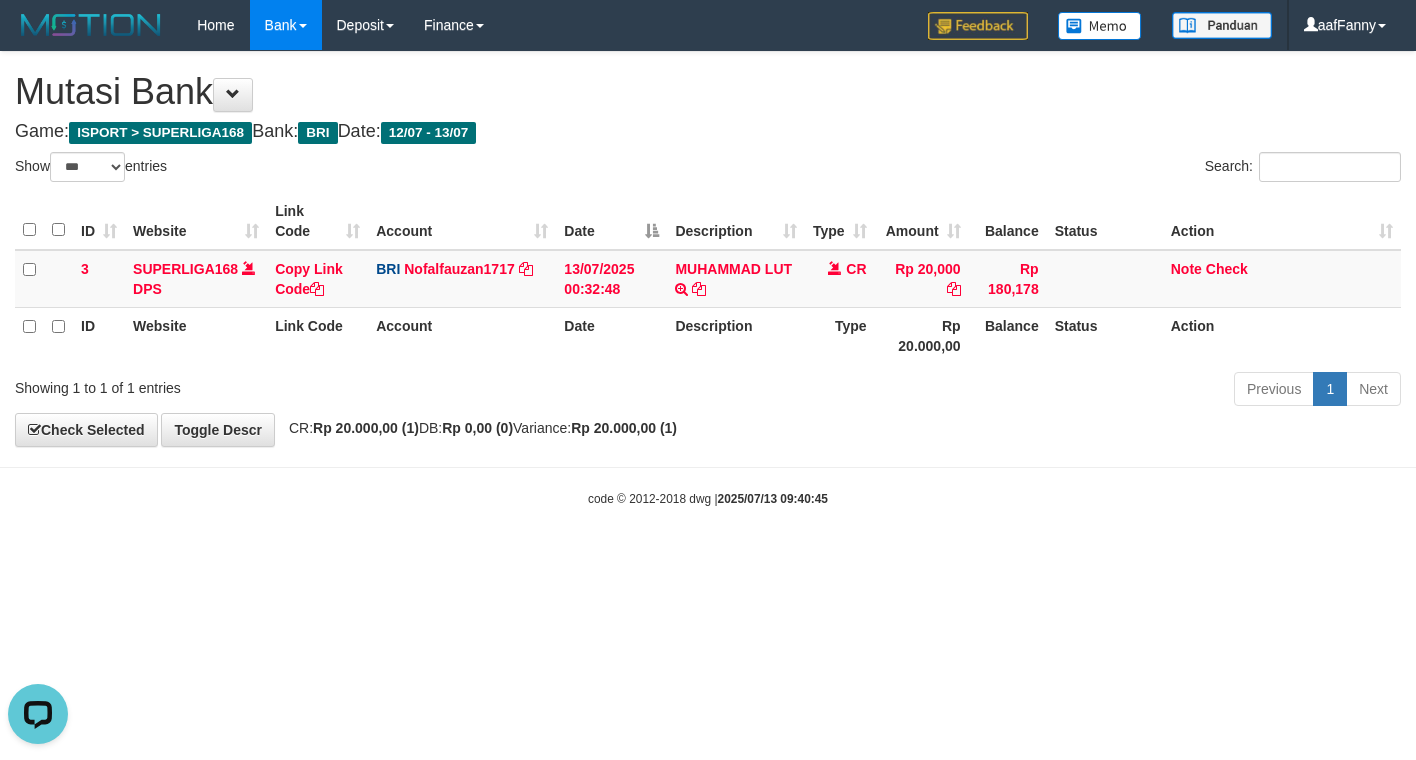 scroll, scrollTop: 0, scrollLeft: 0, axis: both 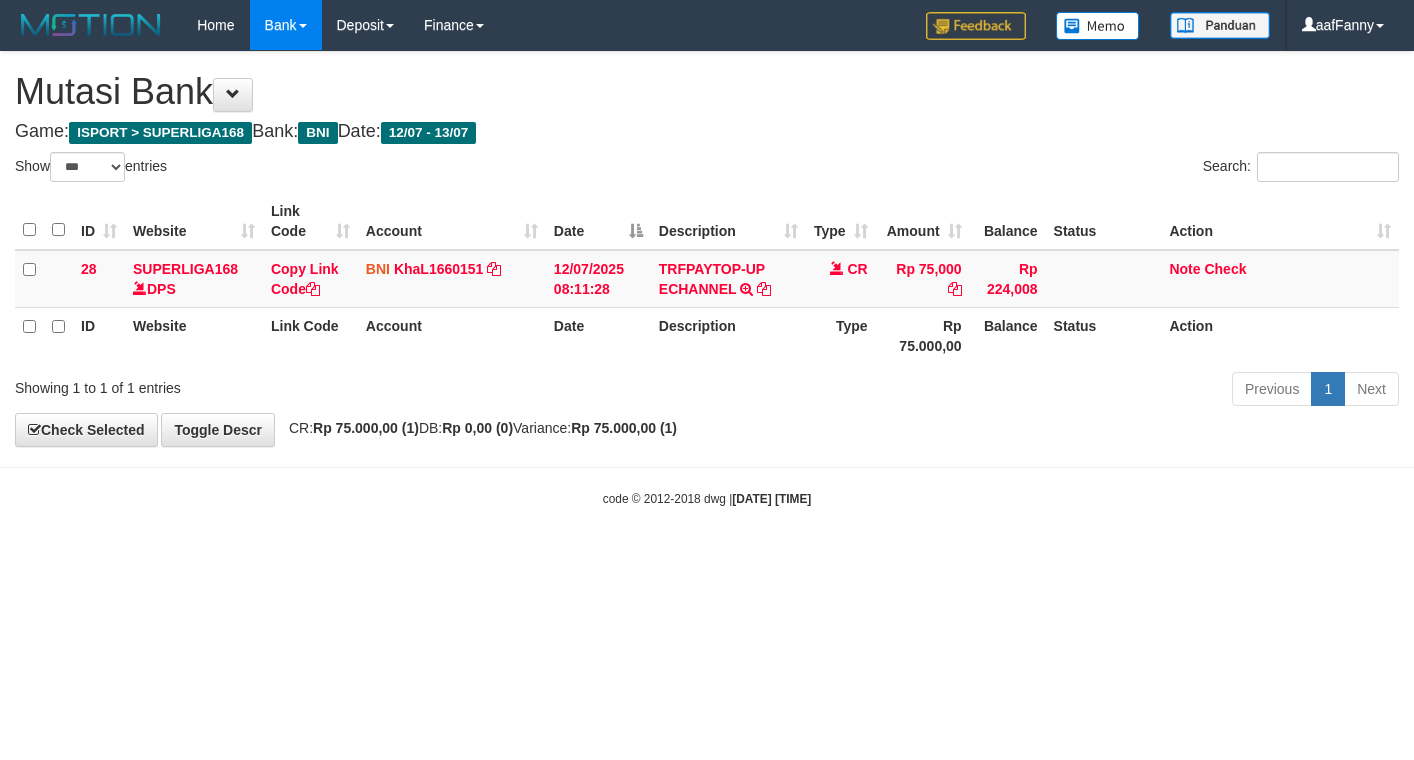 select on "***" 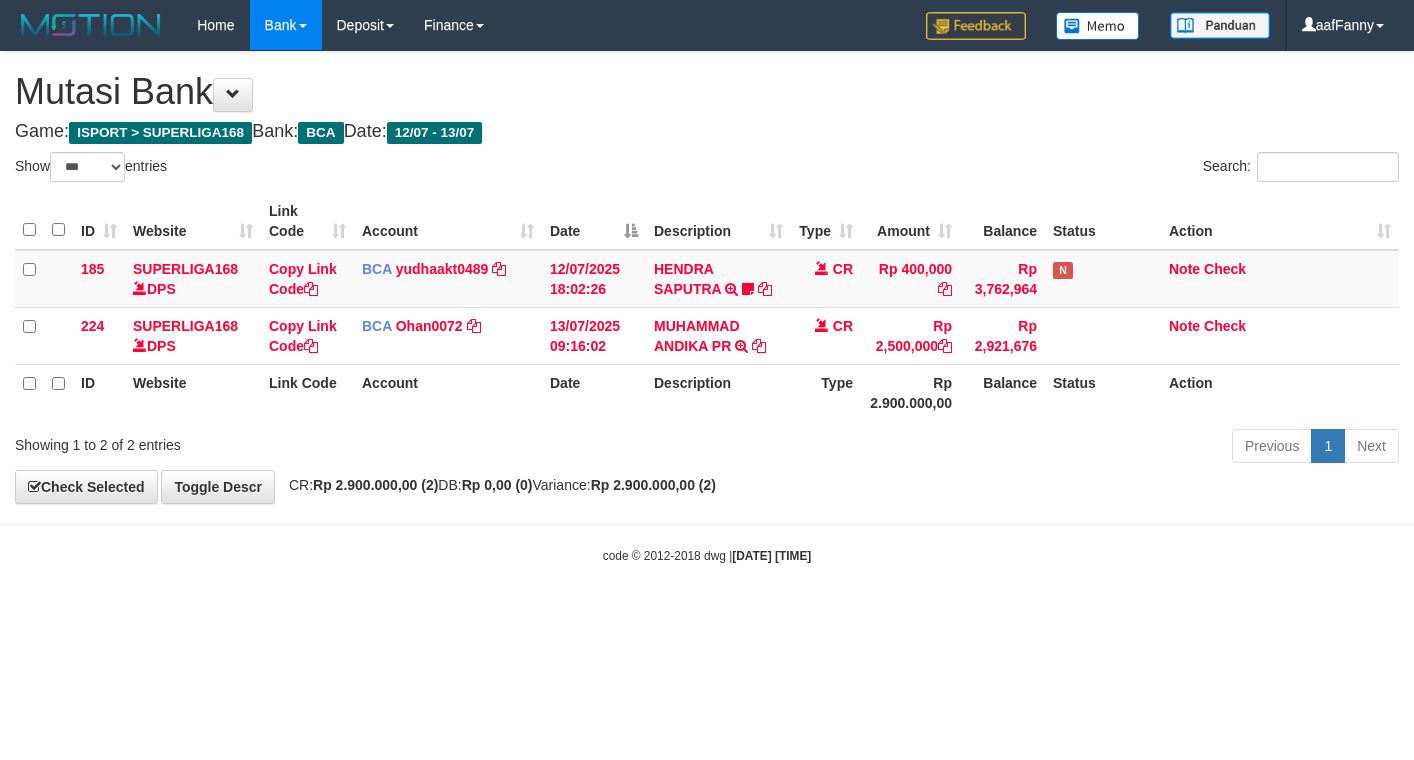 select on "***" 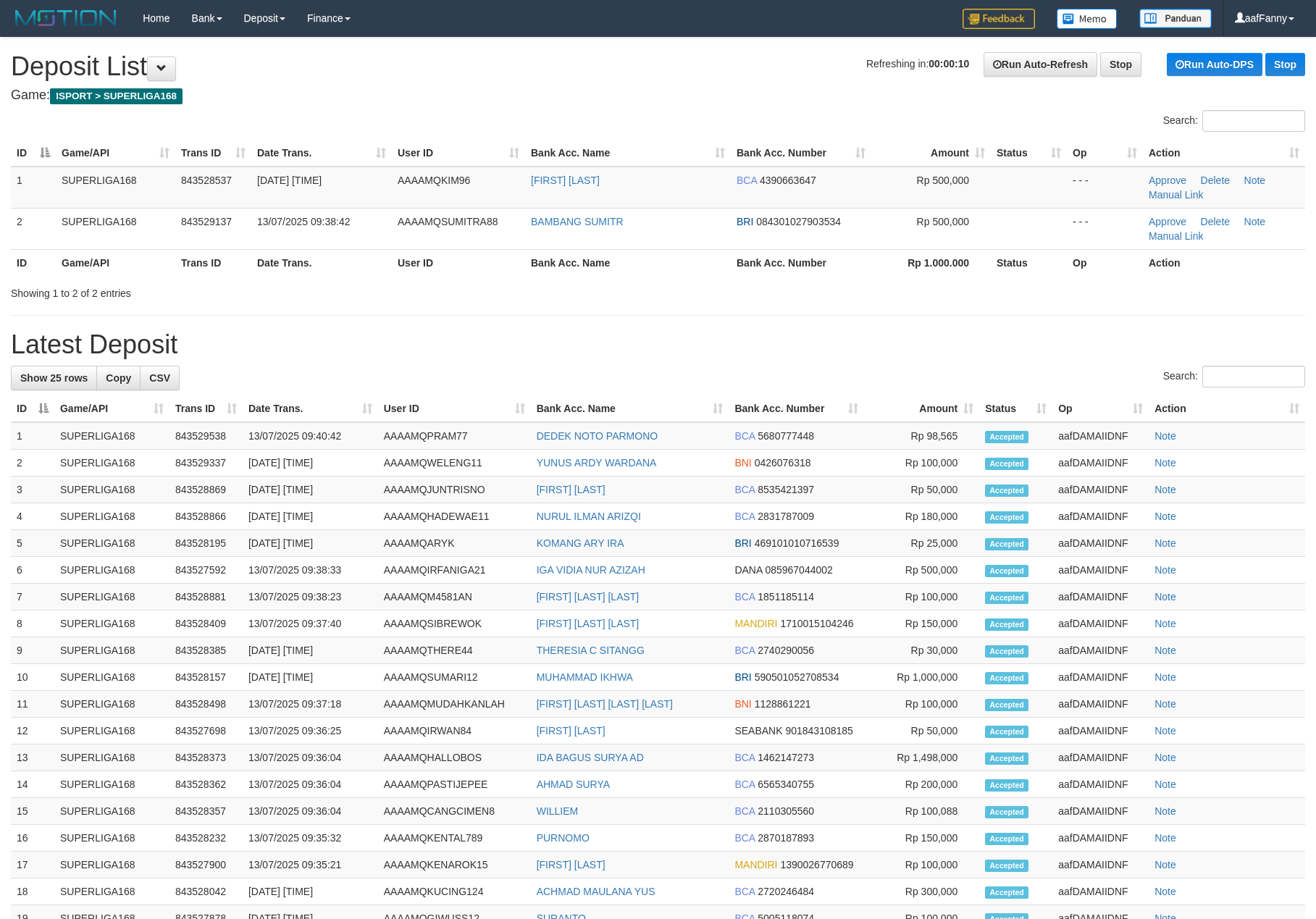 scroll, scrollTop: 0, scrollLeft: 0, axis: both 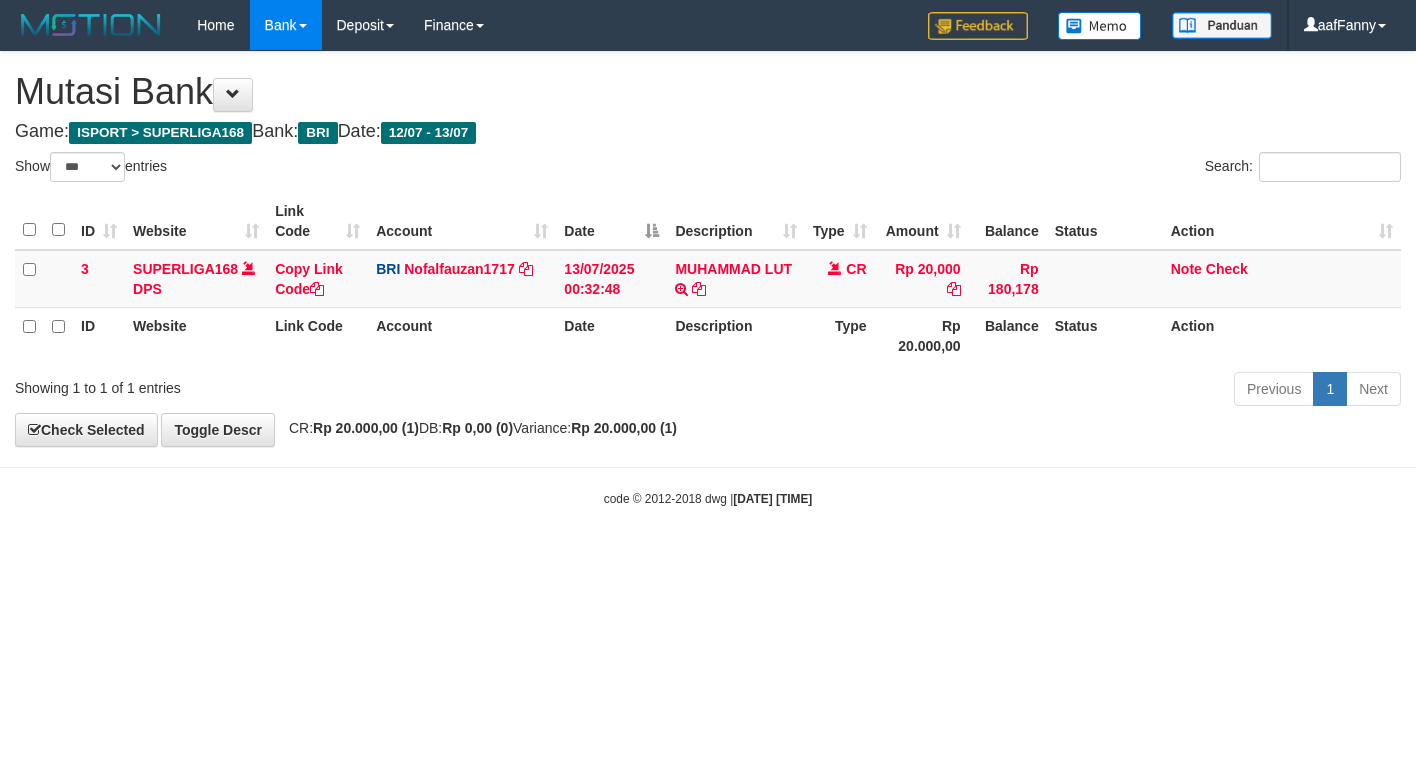 select on "***" 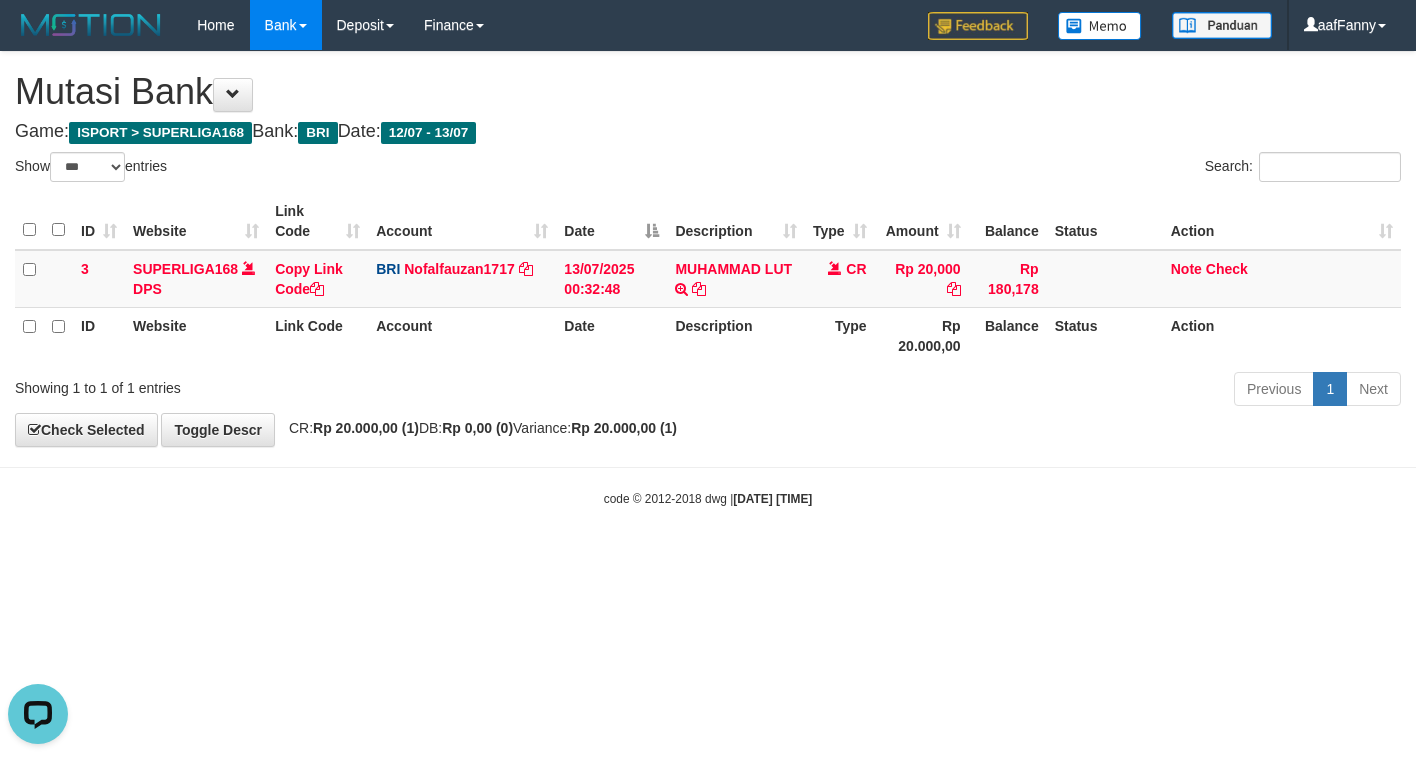 scroll, scrollTop: 0, scrollLeft: 0, axis: both 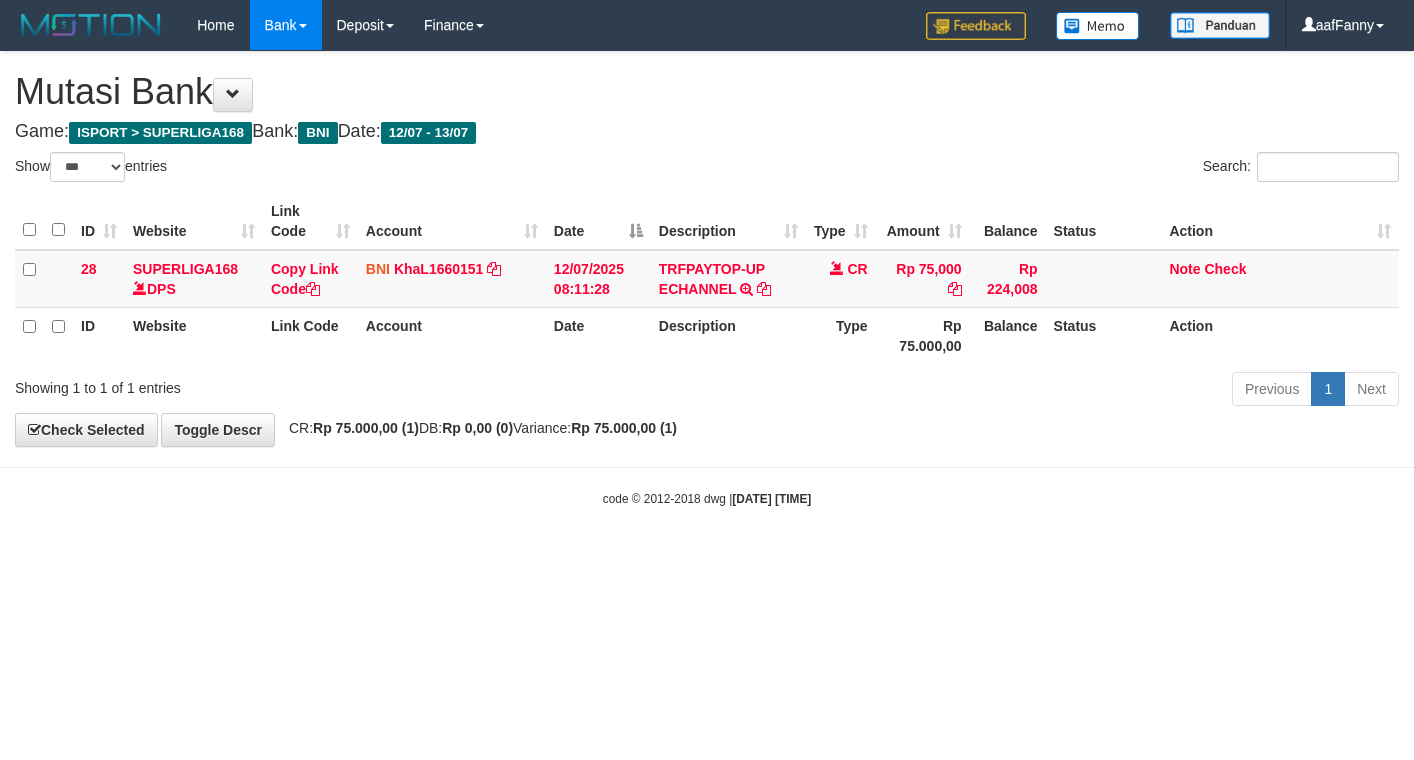 select on "***" 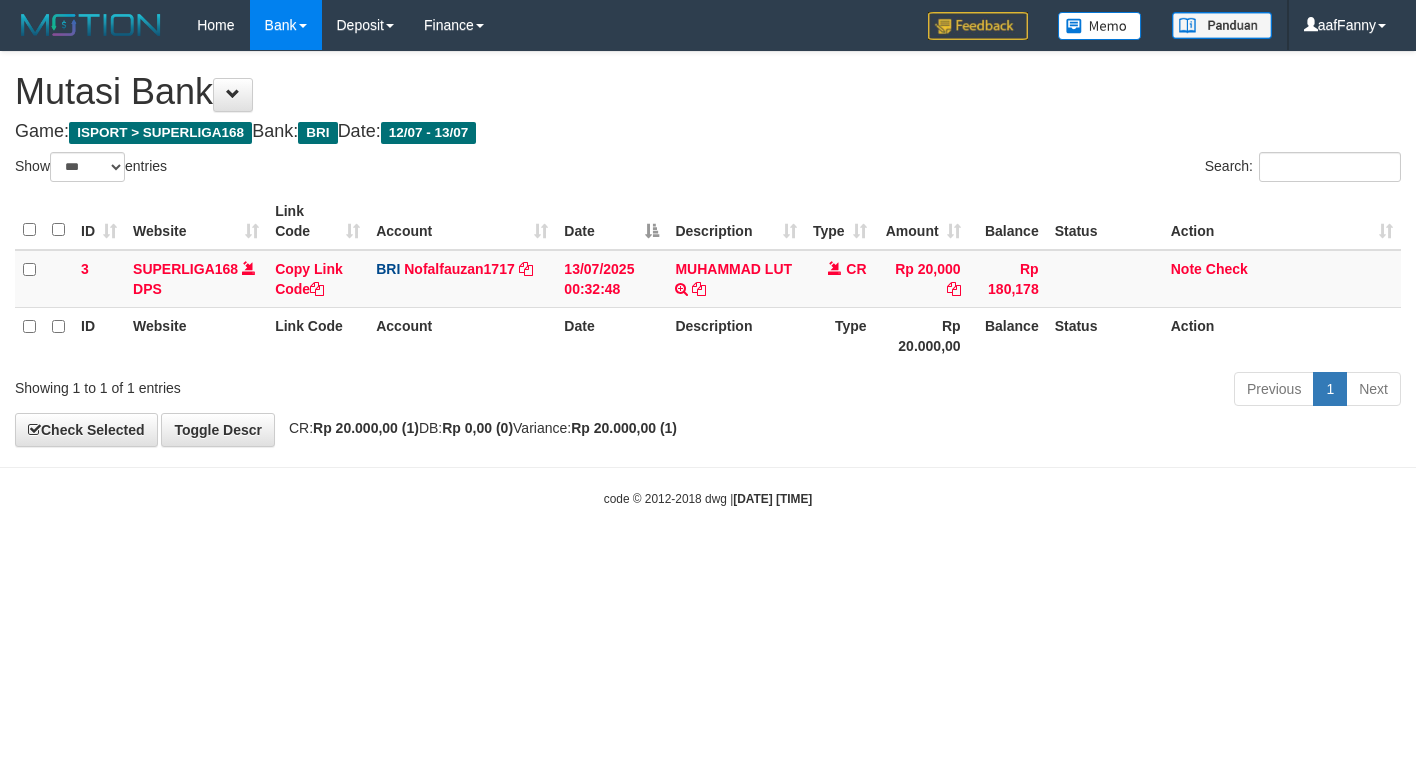 select on "***" 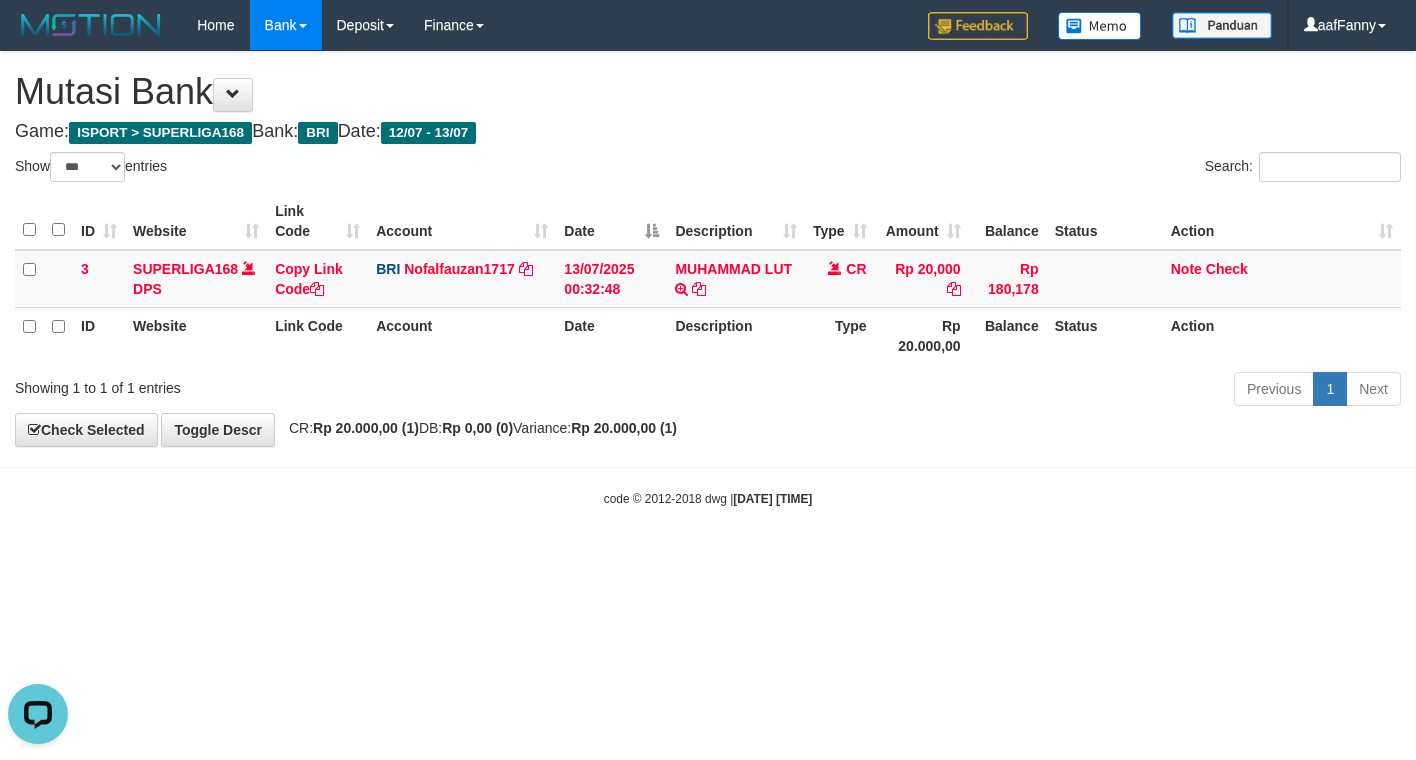 scroll, scrollTop: 0, scrollLeft: 0, axis: both 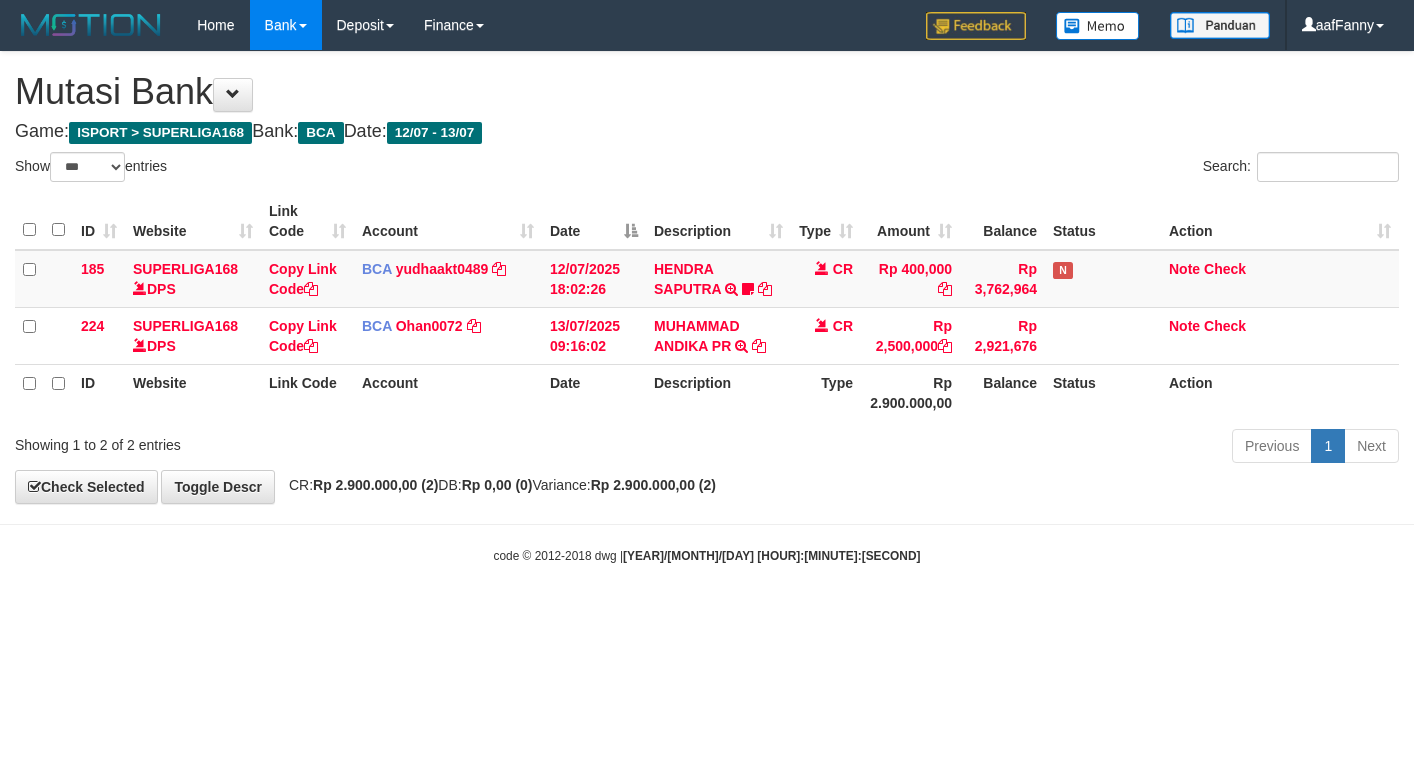 select on "***" 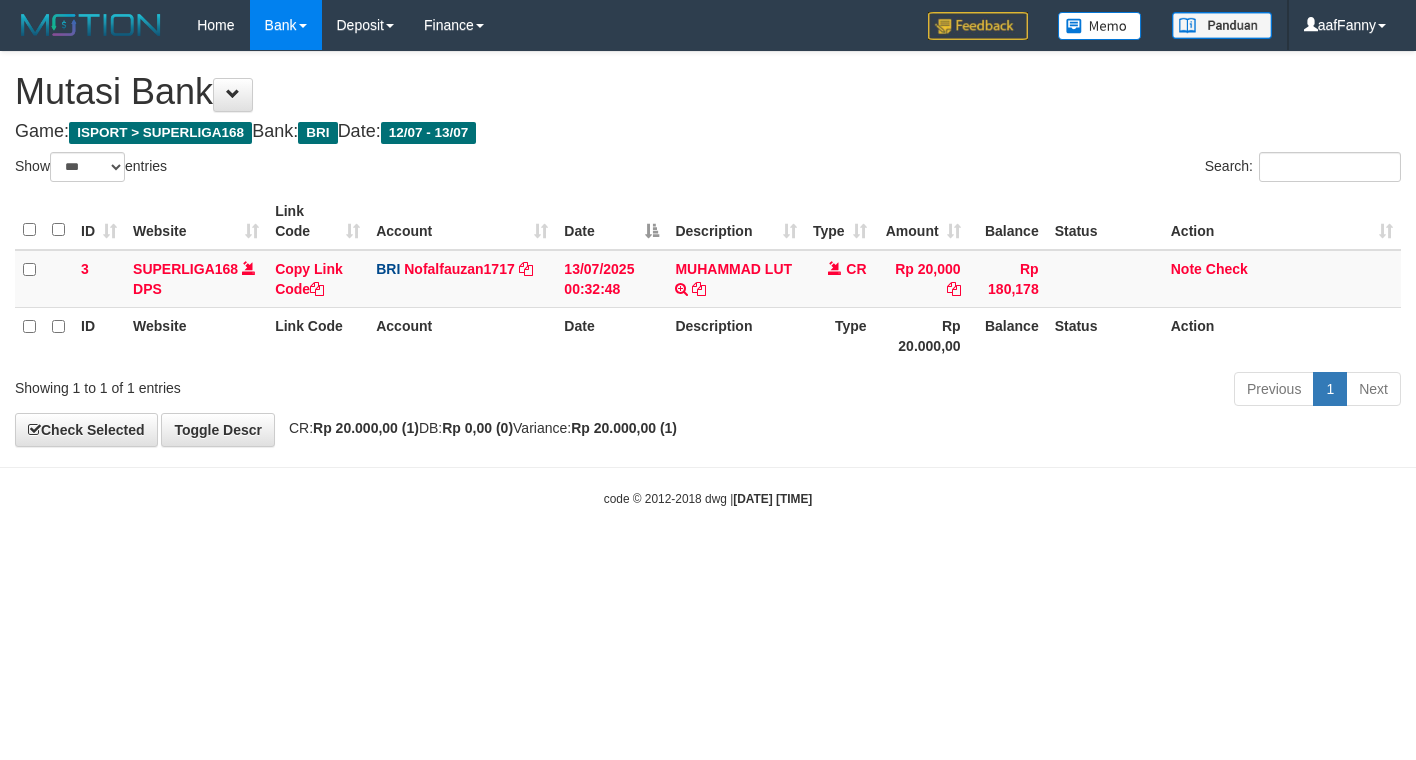 select on "***" 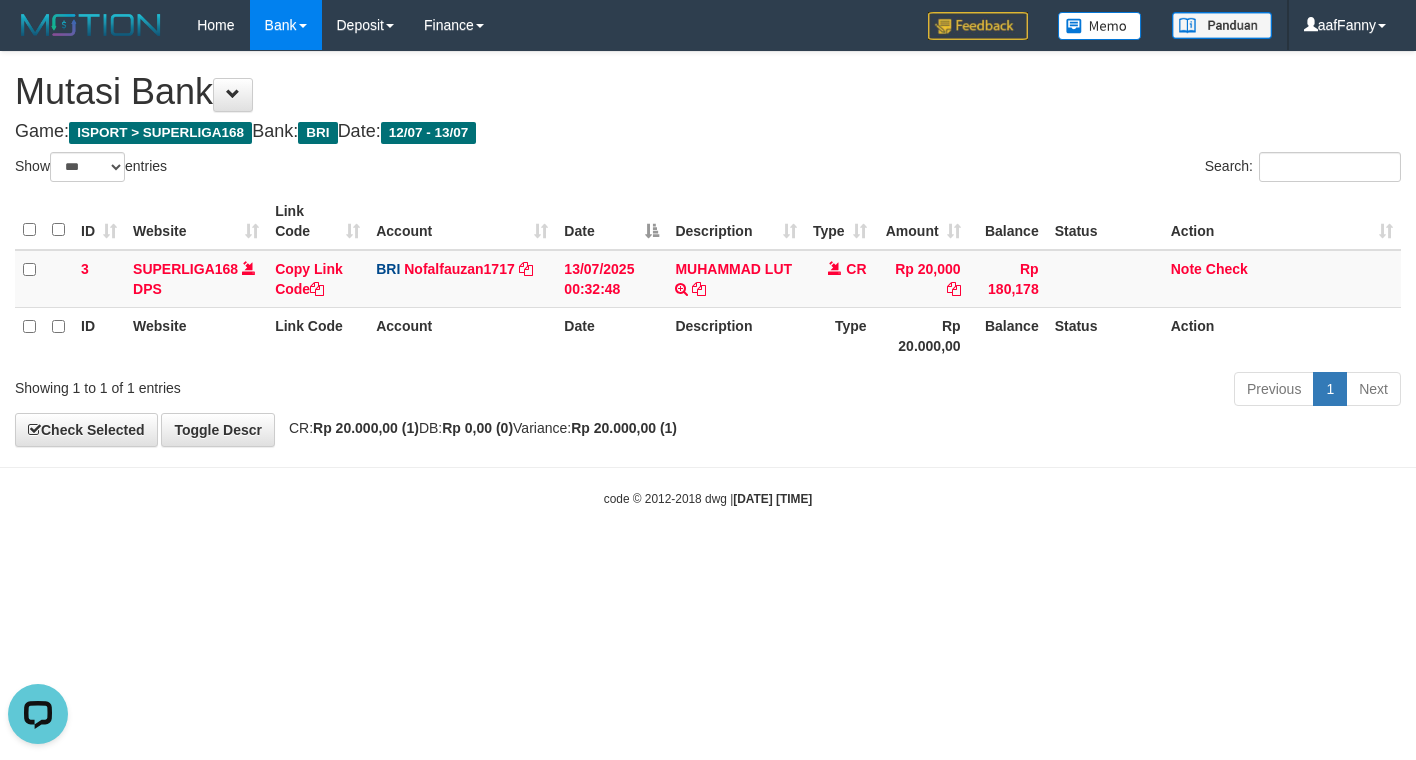 scroll, scrollTop: 0, scrollLeft: 0, axis: both 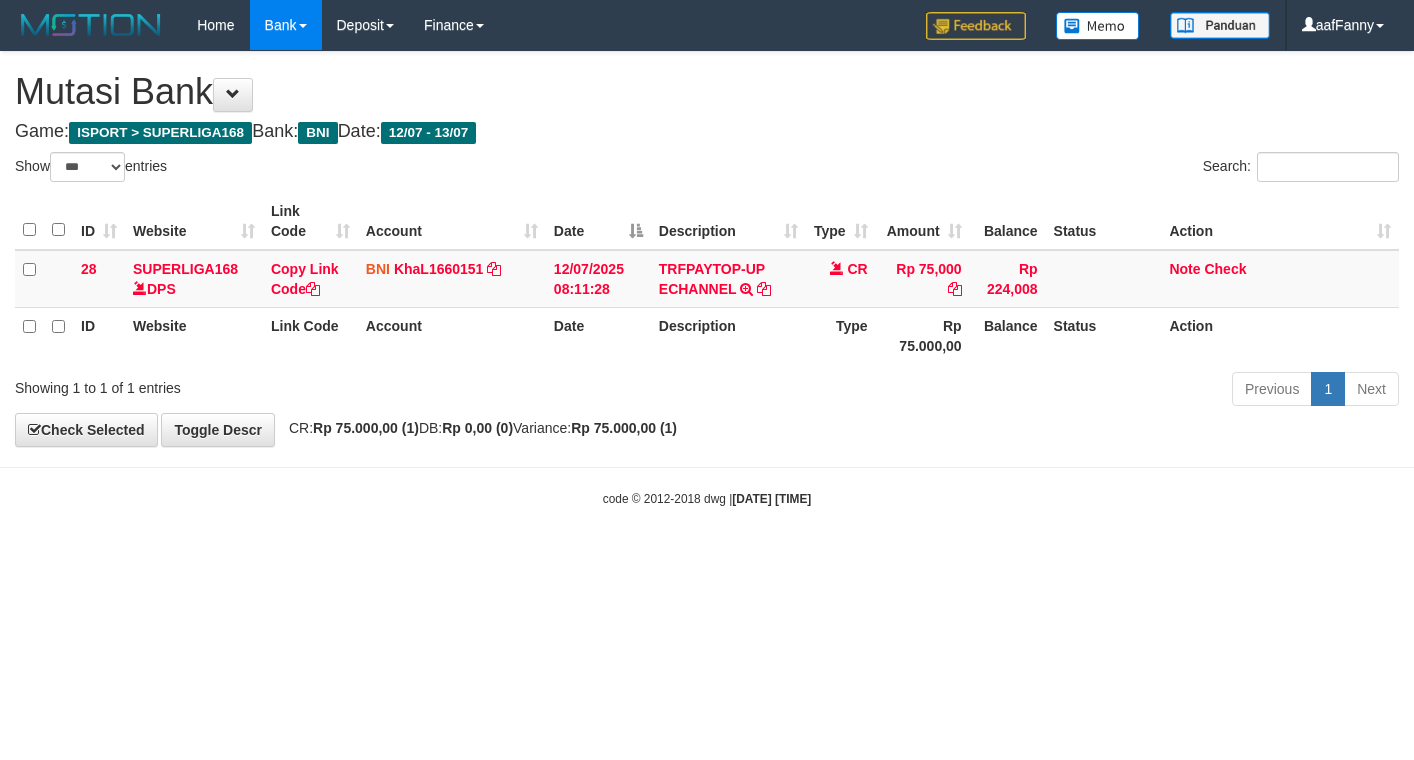 select on "***" 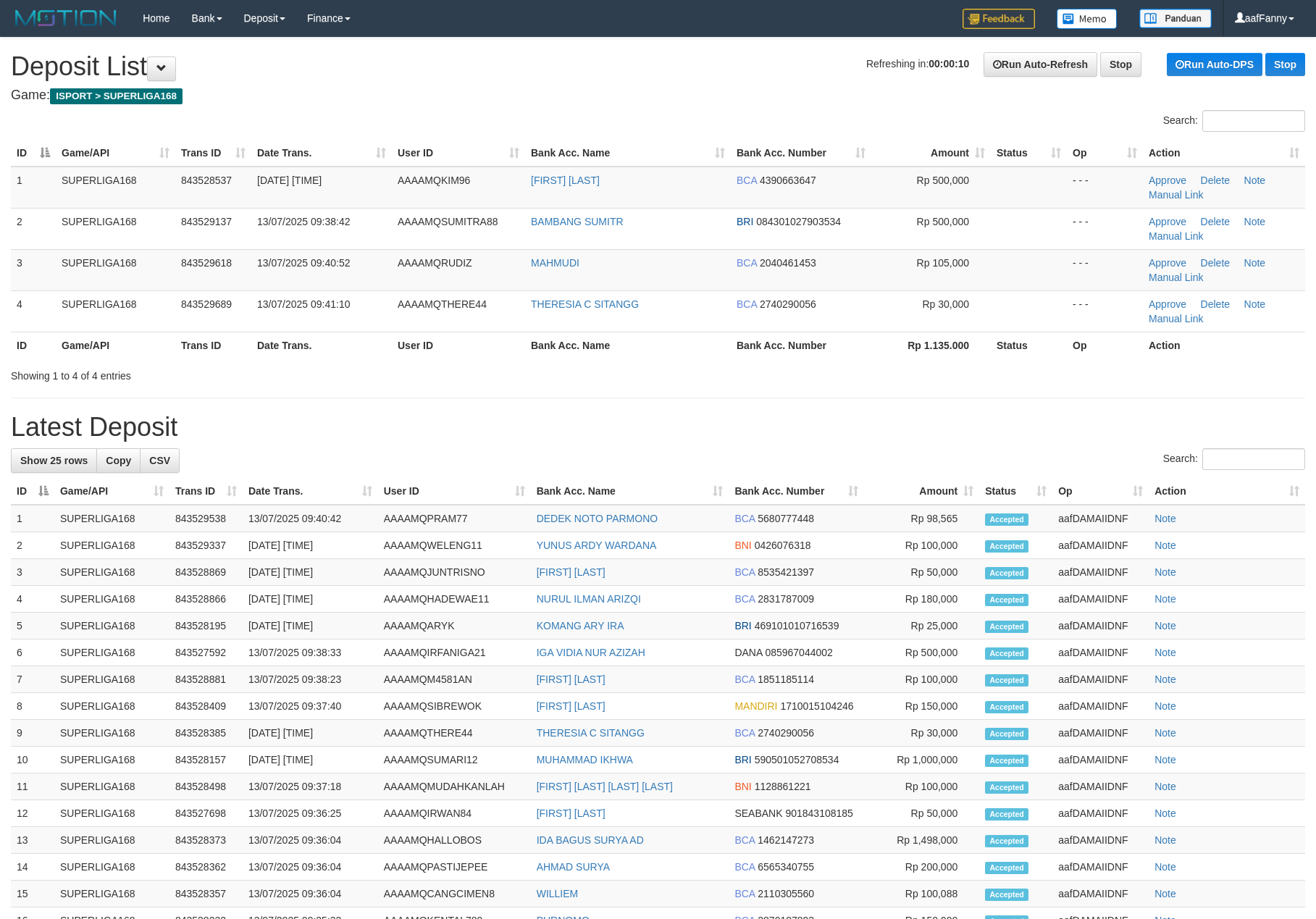 scroll, scrollTop: 0, scrollLeft: 0, axis: both 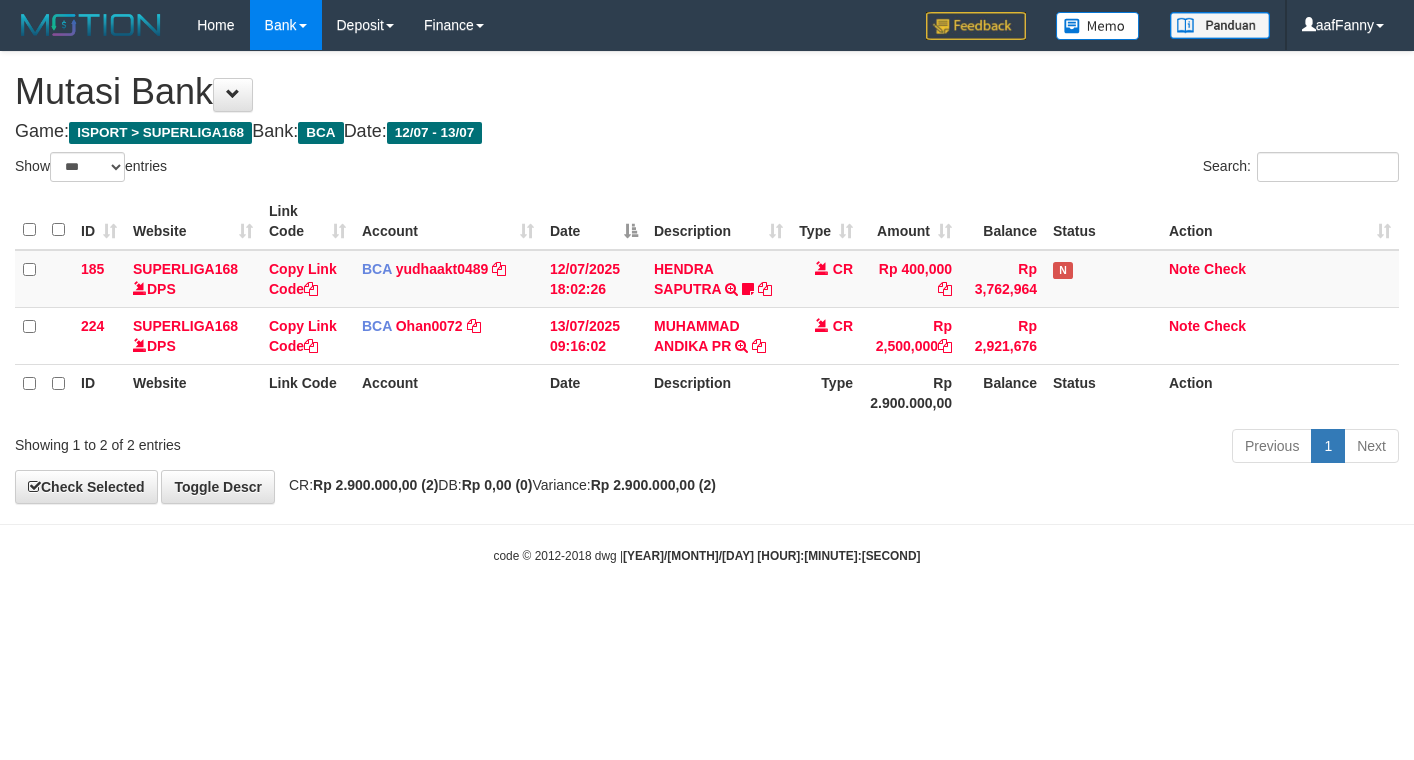 select on "***" 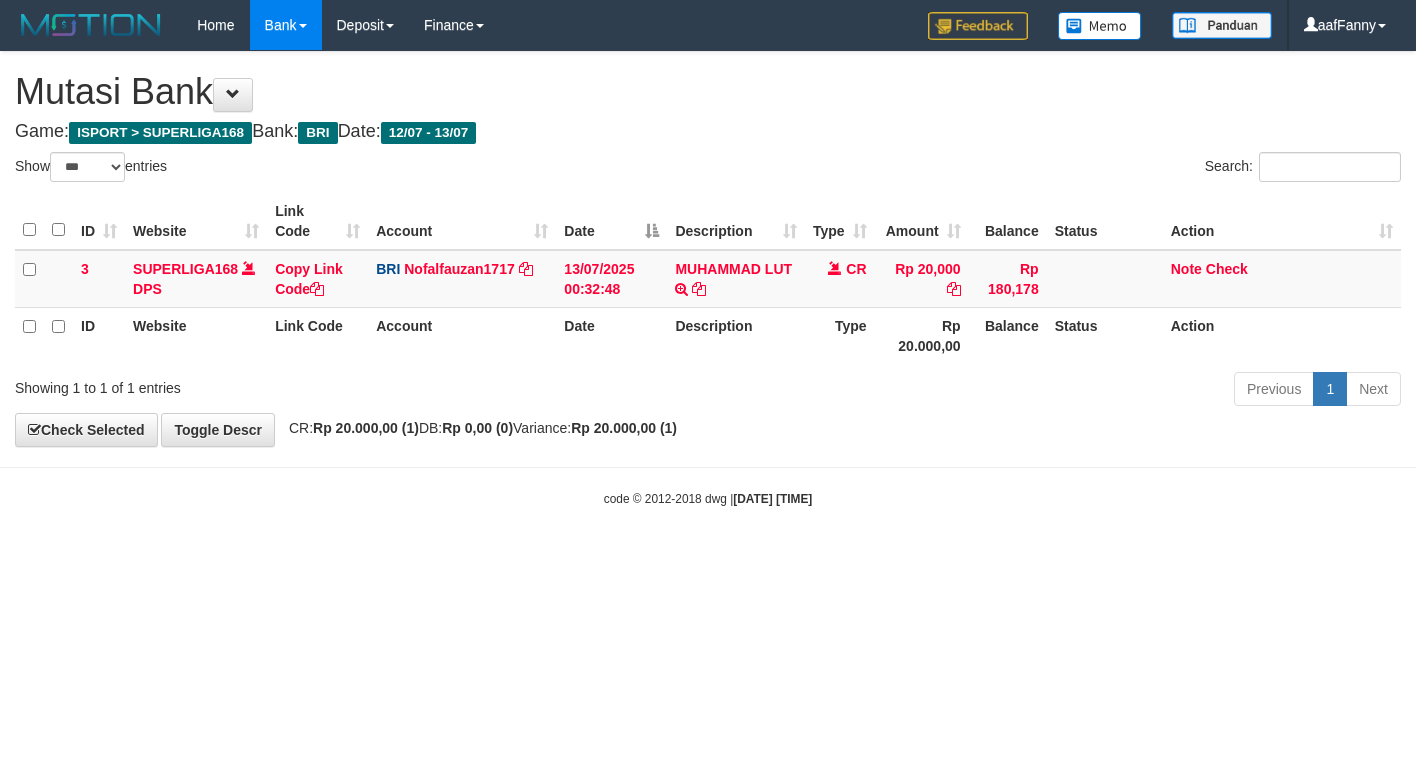select on "***" 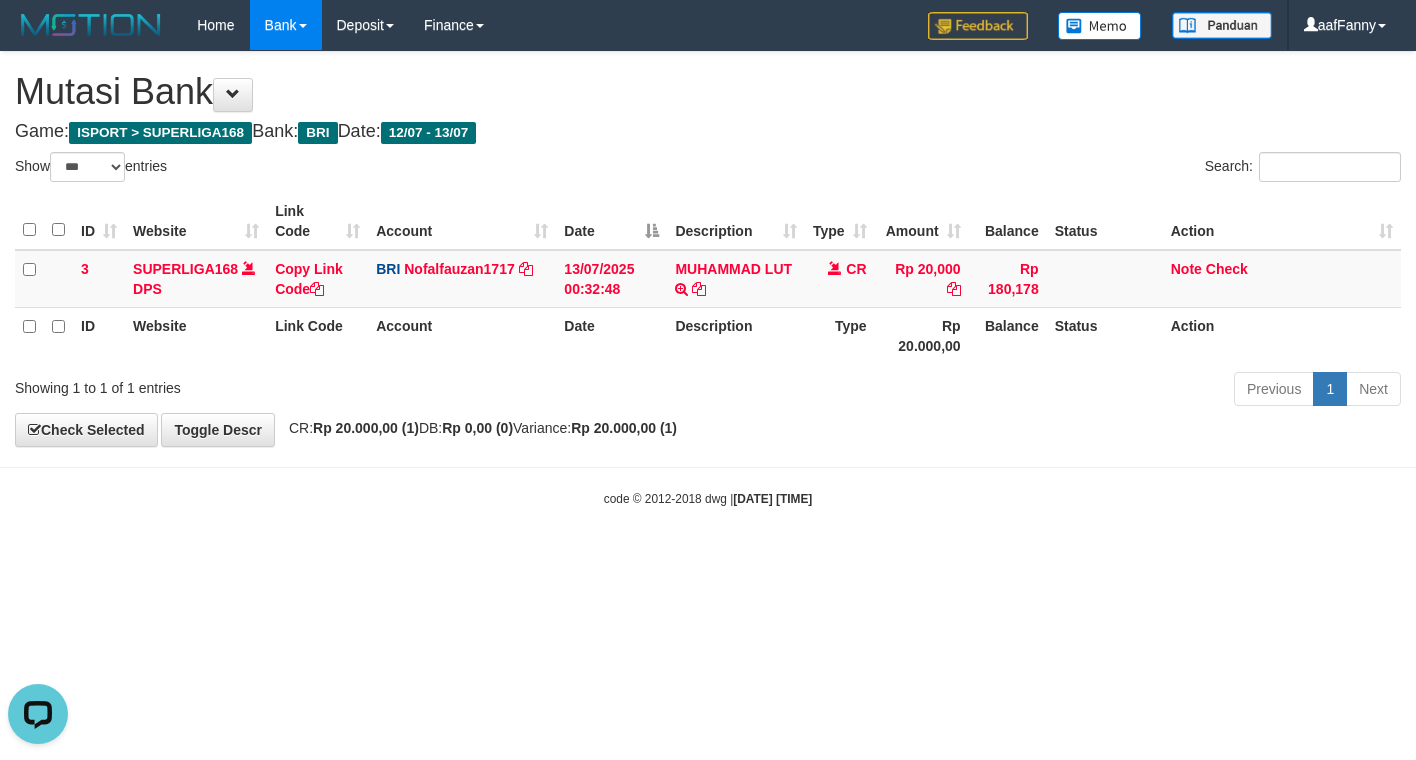 scroll, scrollTop: 0, scrollLeft: 0, axis: both 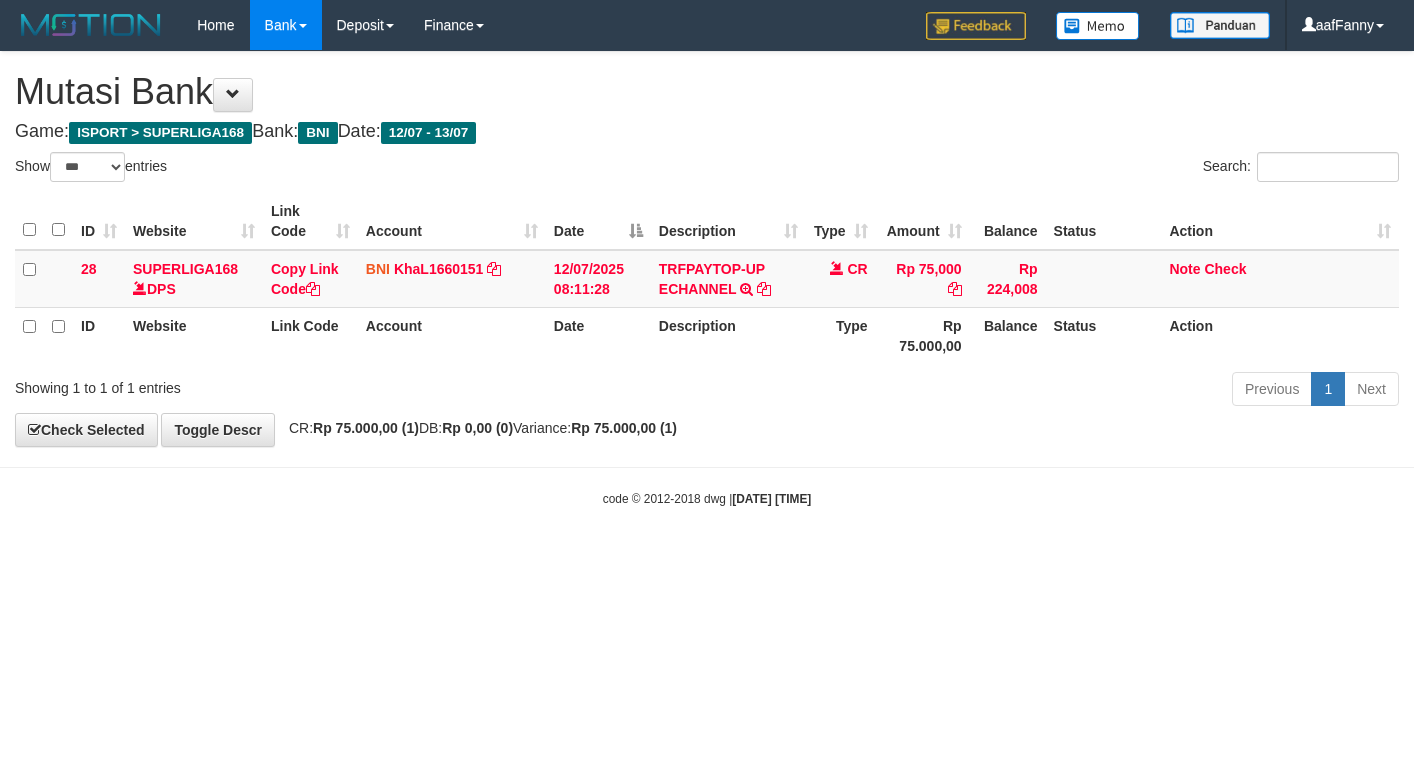select on "***" 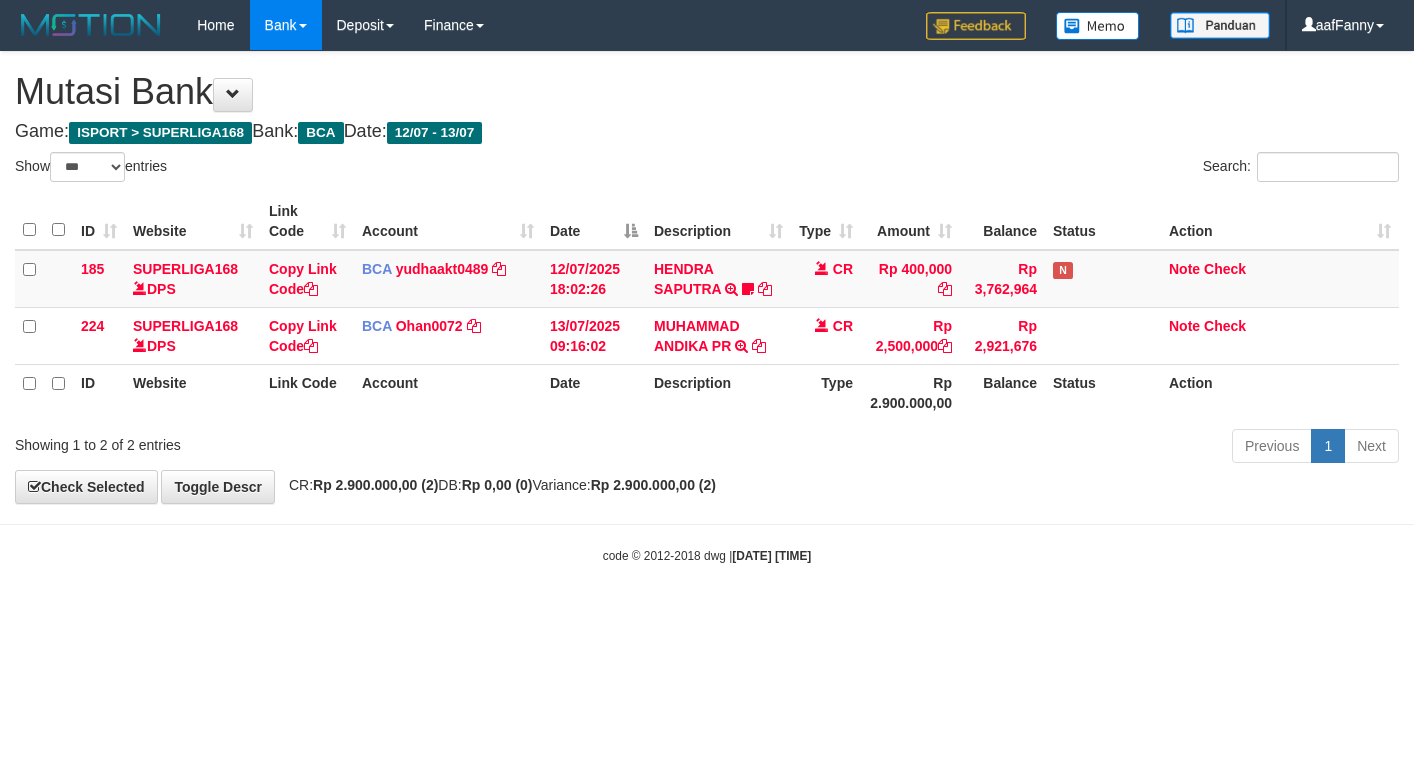 select on "***" 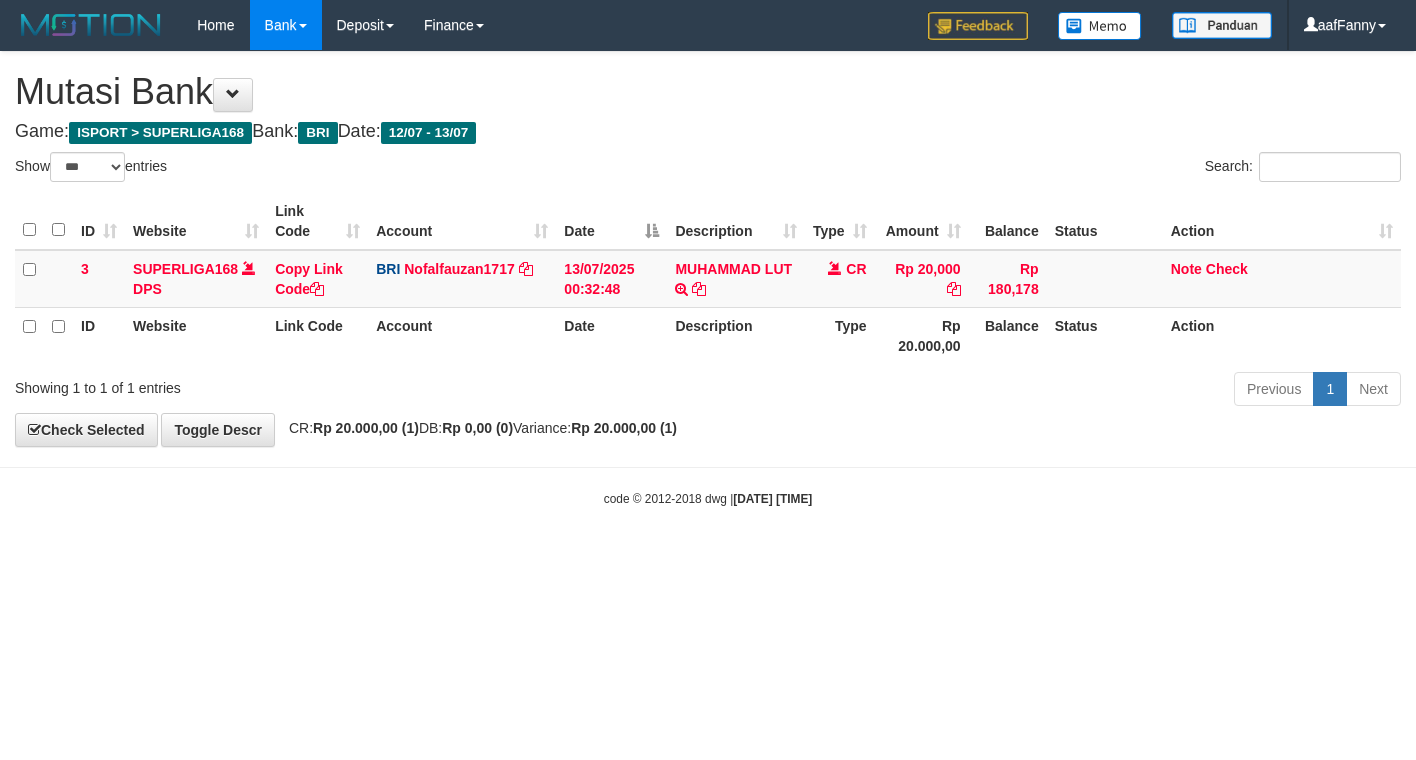 select on "***" 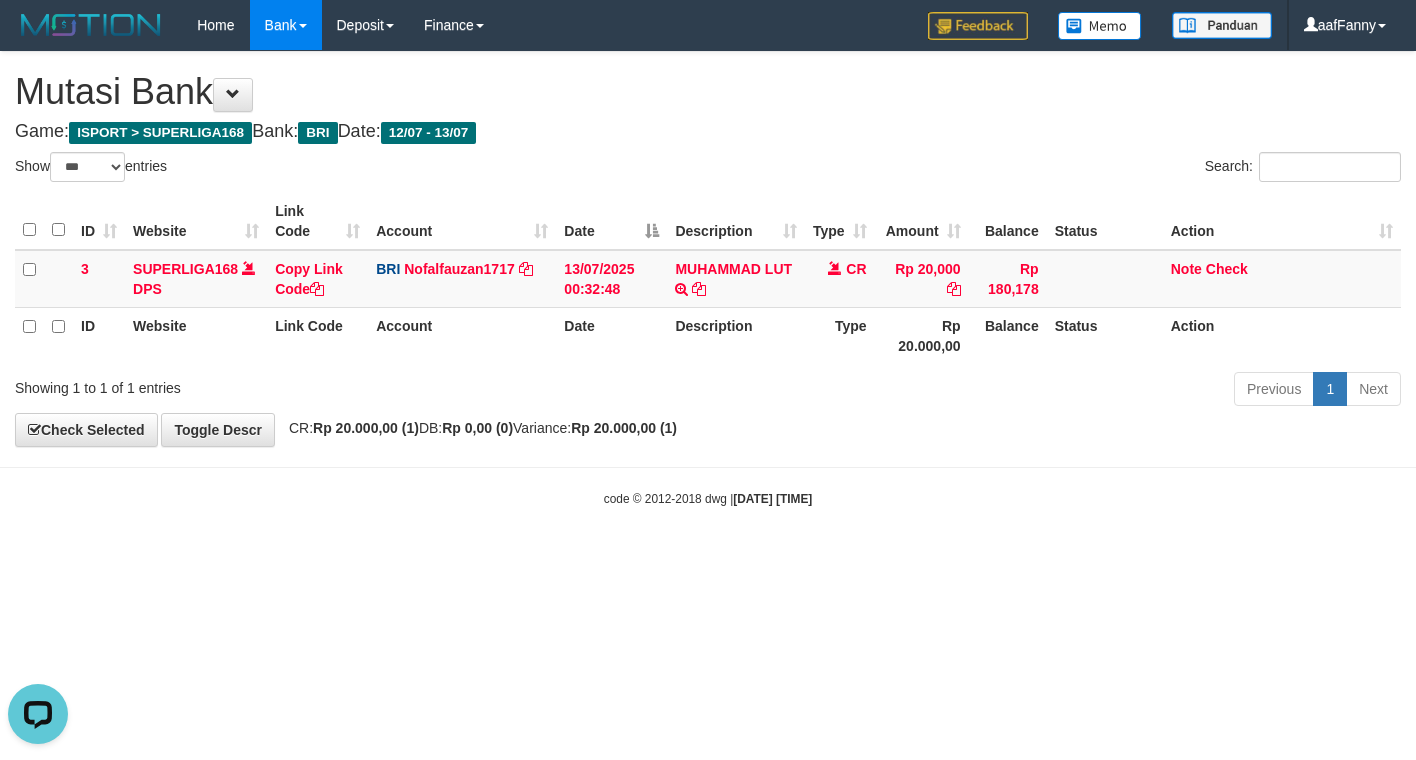 scroll, scrollTop: 0, scrollLeft: 0, axis: both 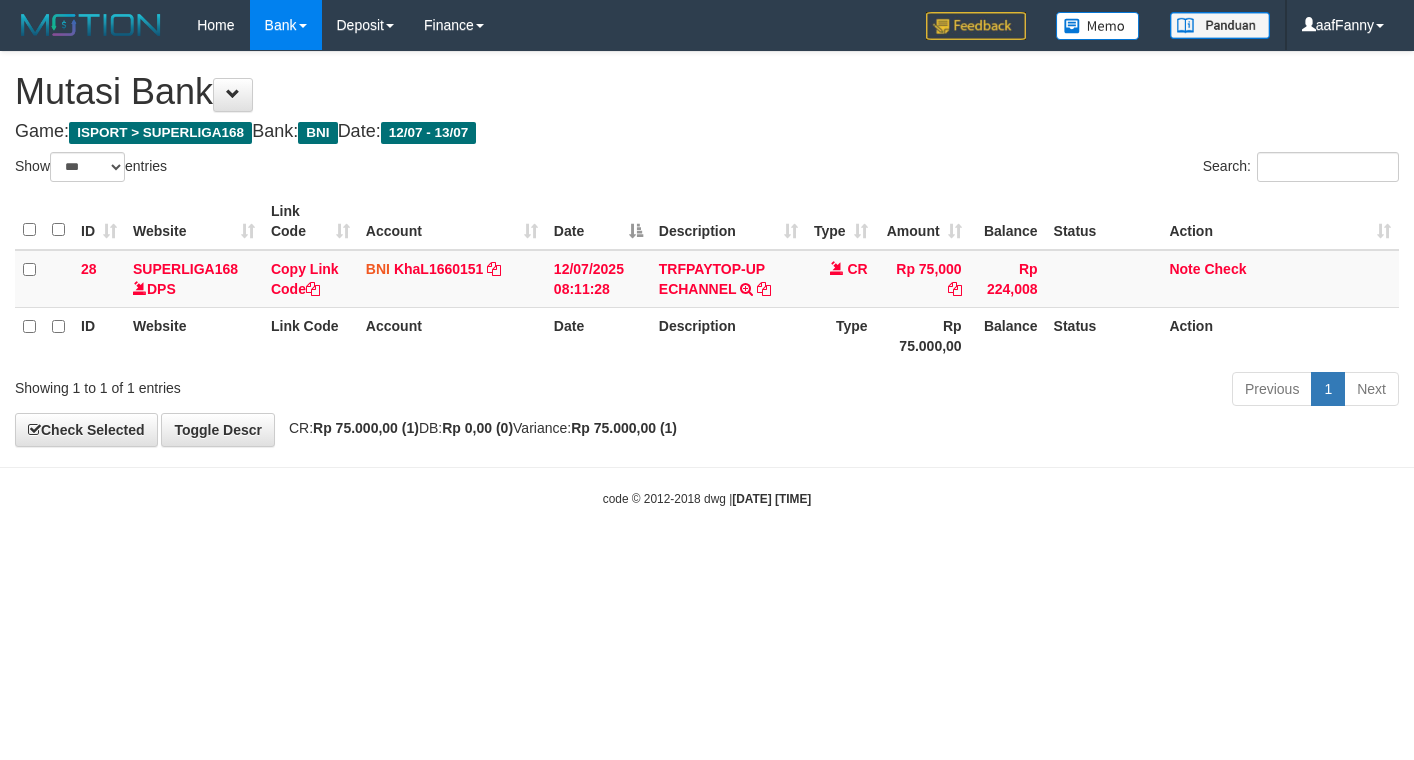 select on "***" 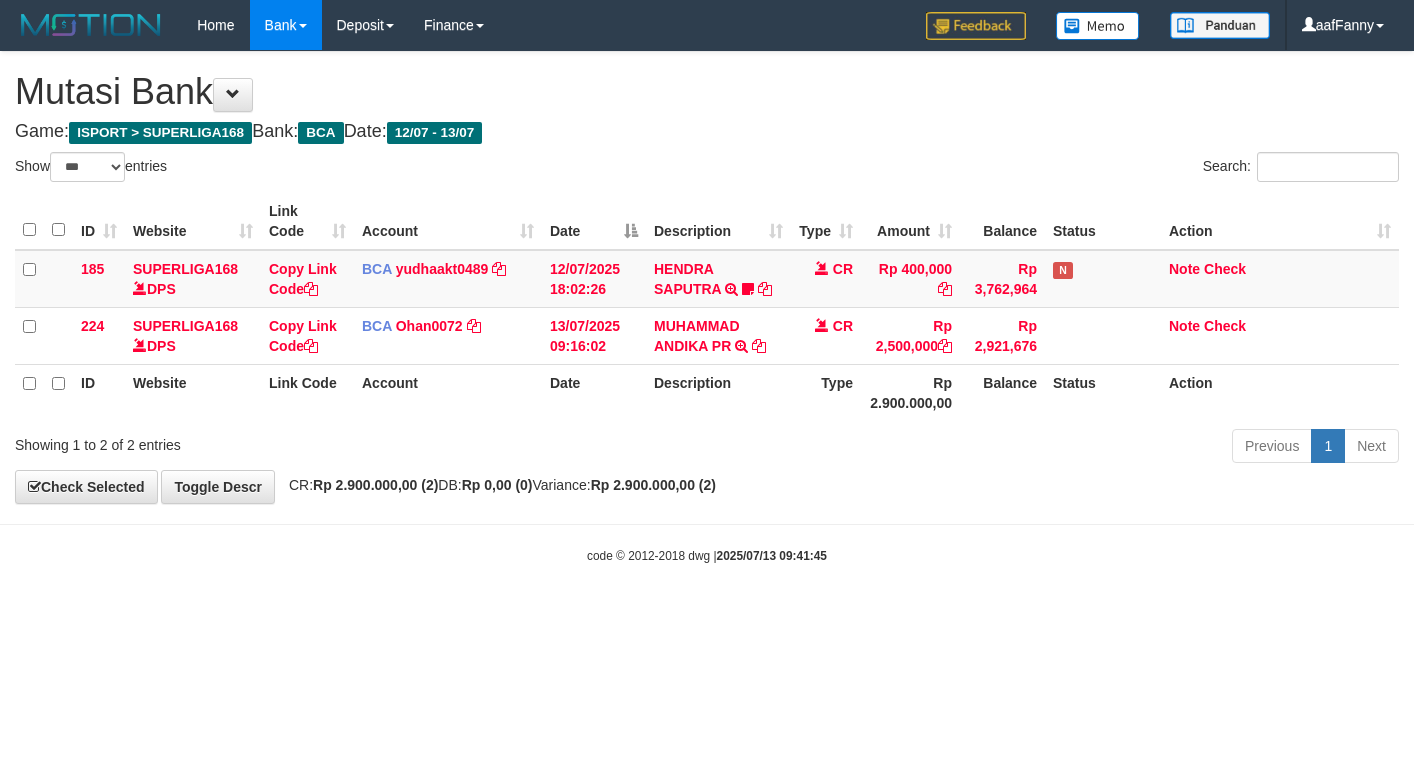 select on "***" 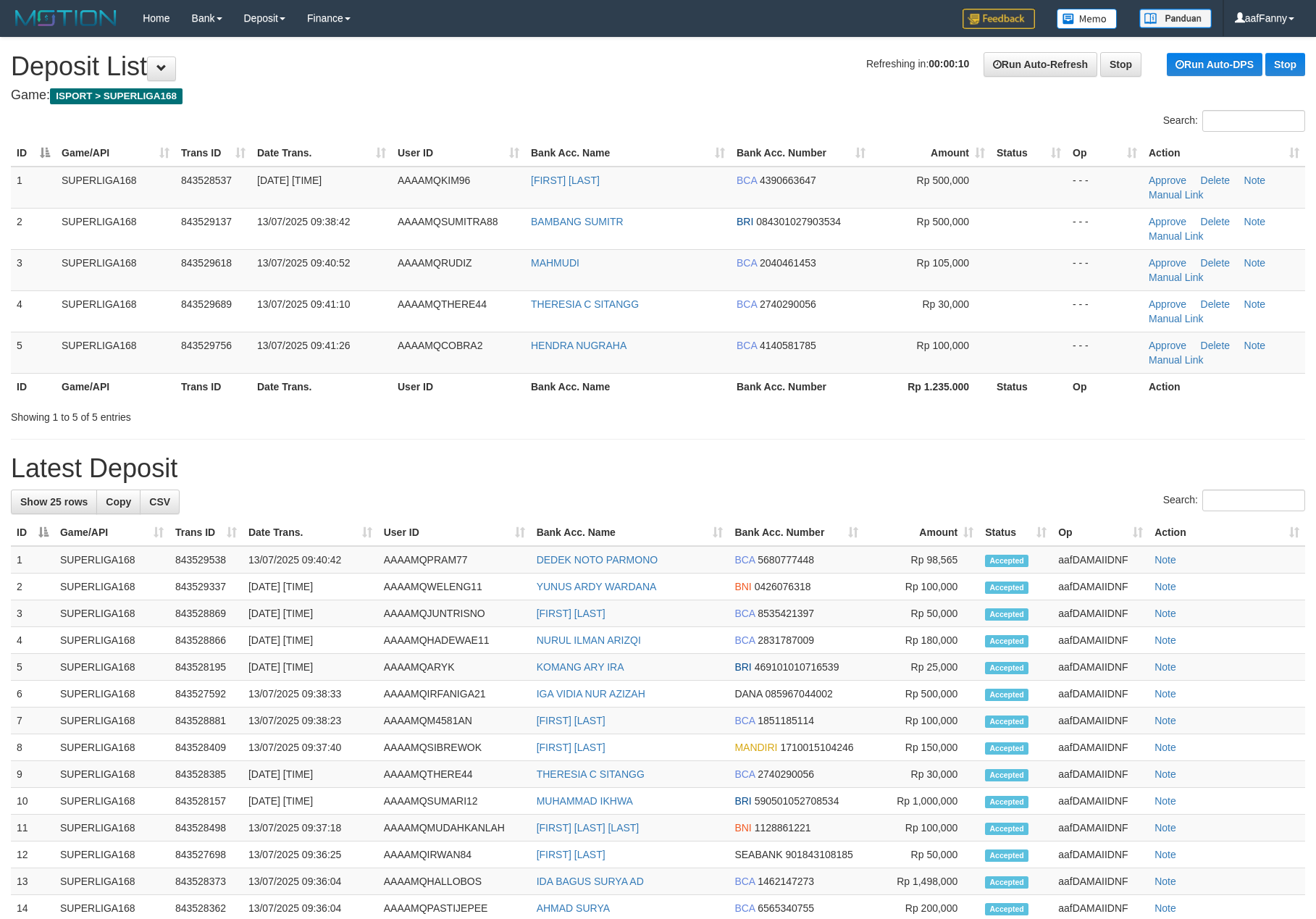 scroll, scrollTop: 0, scrollLeft: 0, axis: both 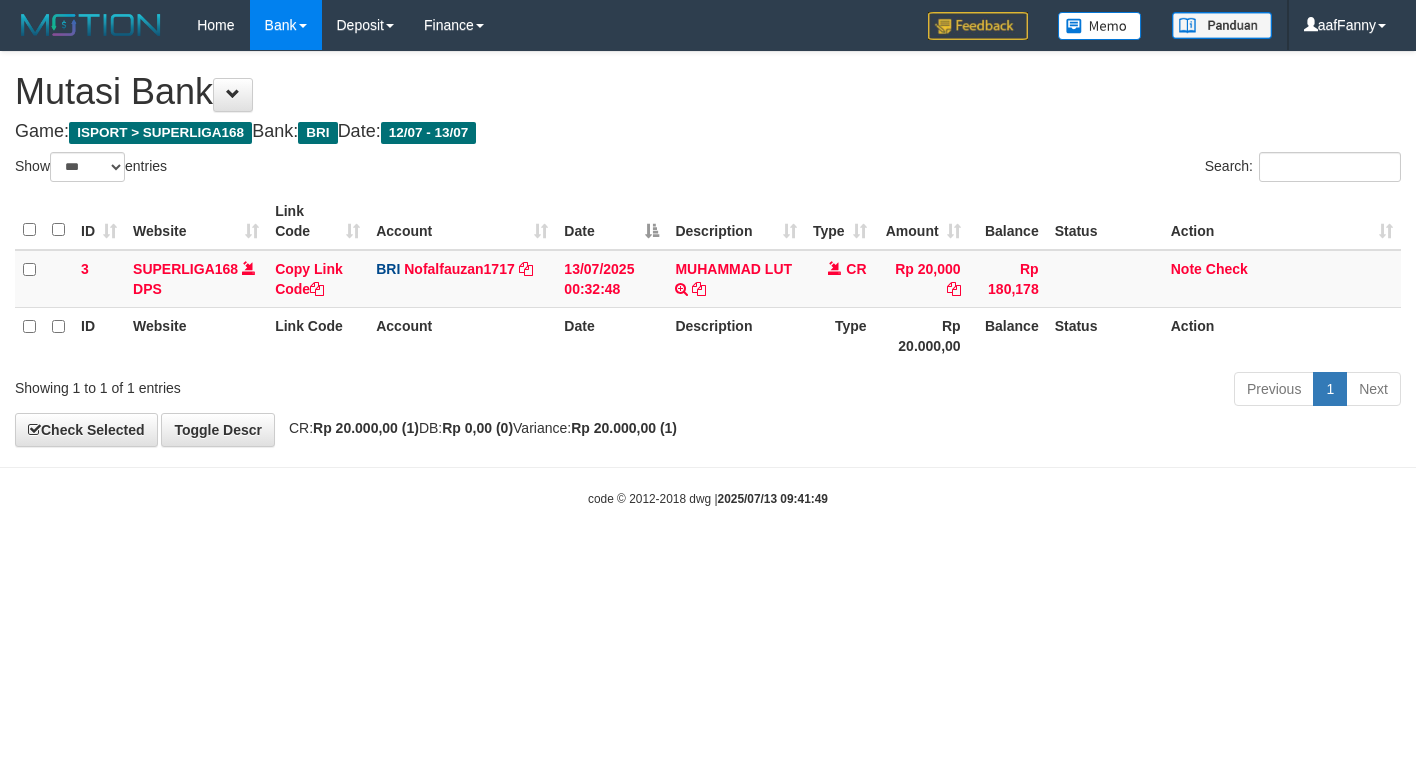 select on "***" 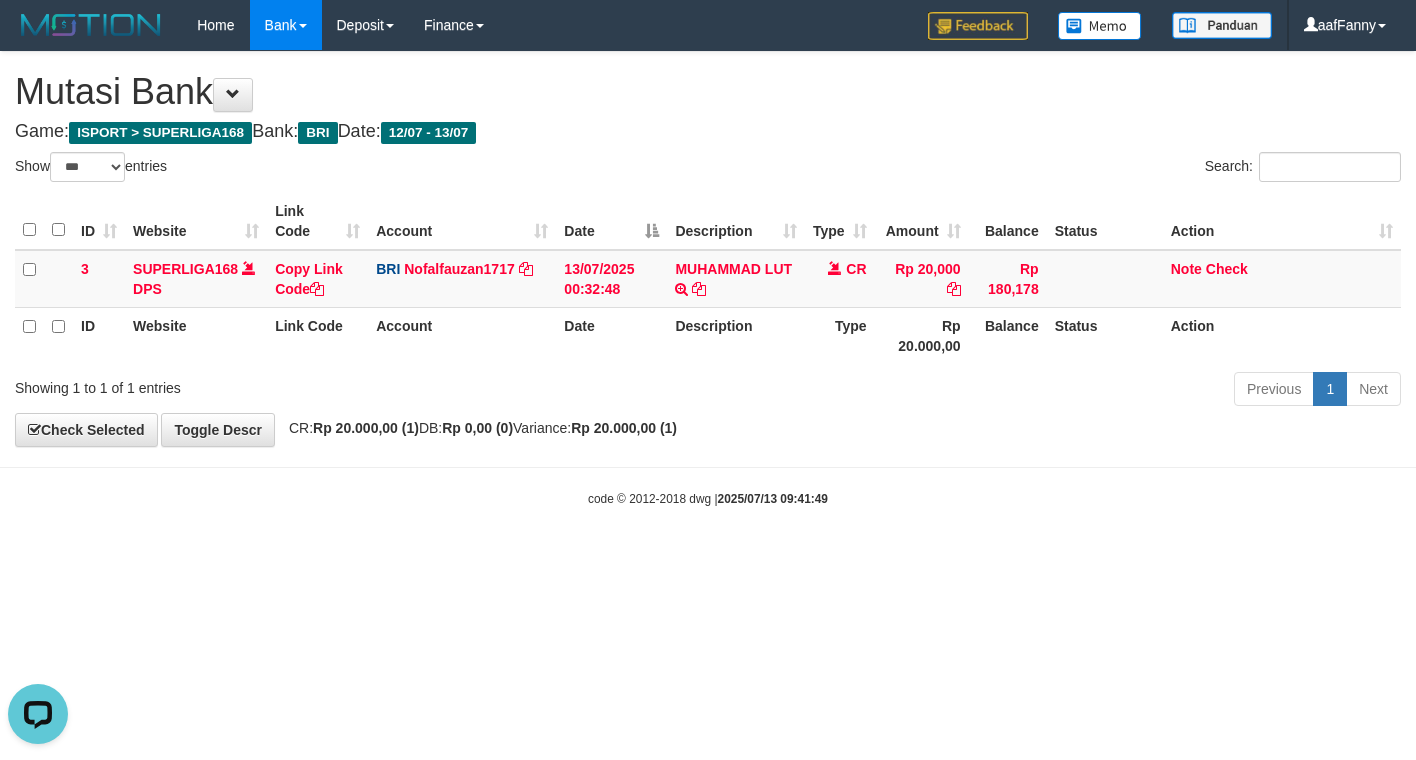 scroll, scrollTop: 0, scrollLeft: 0, axis: both 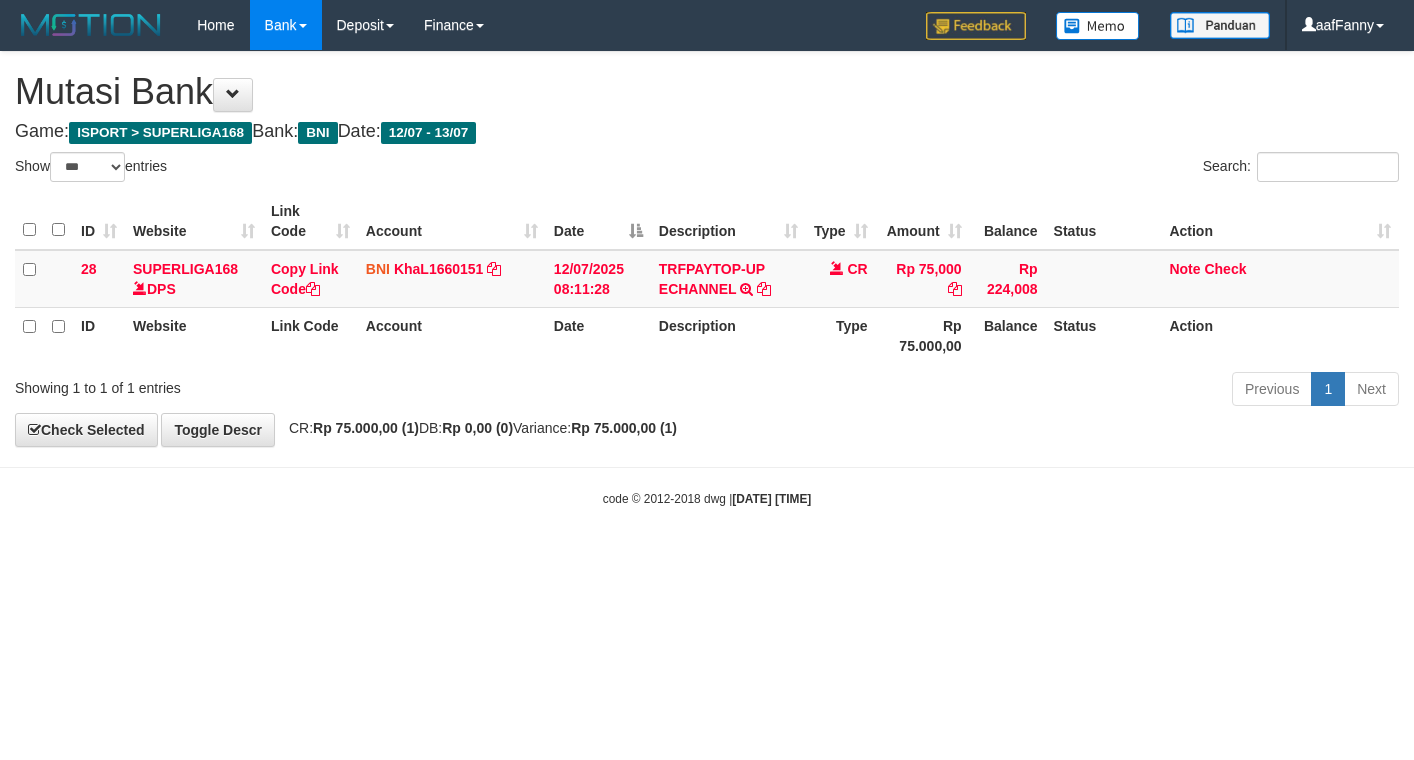 select on "***" 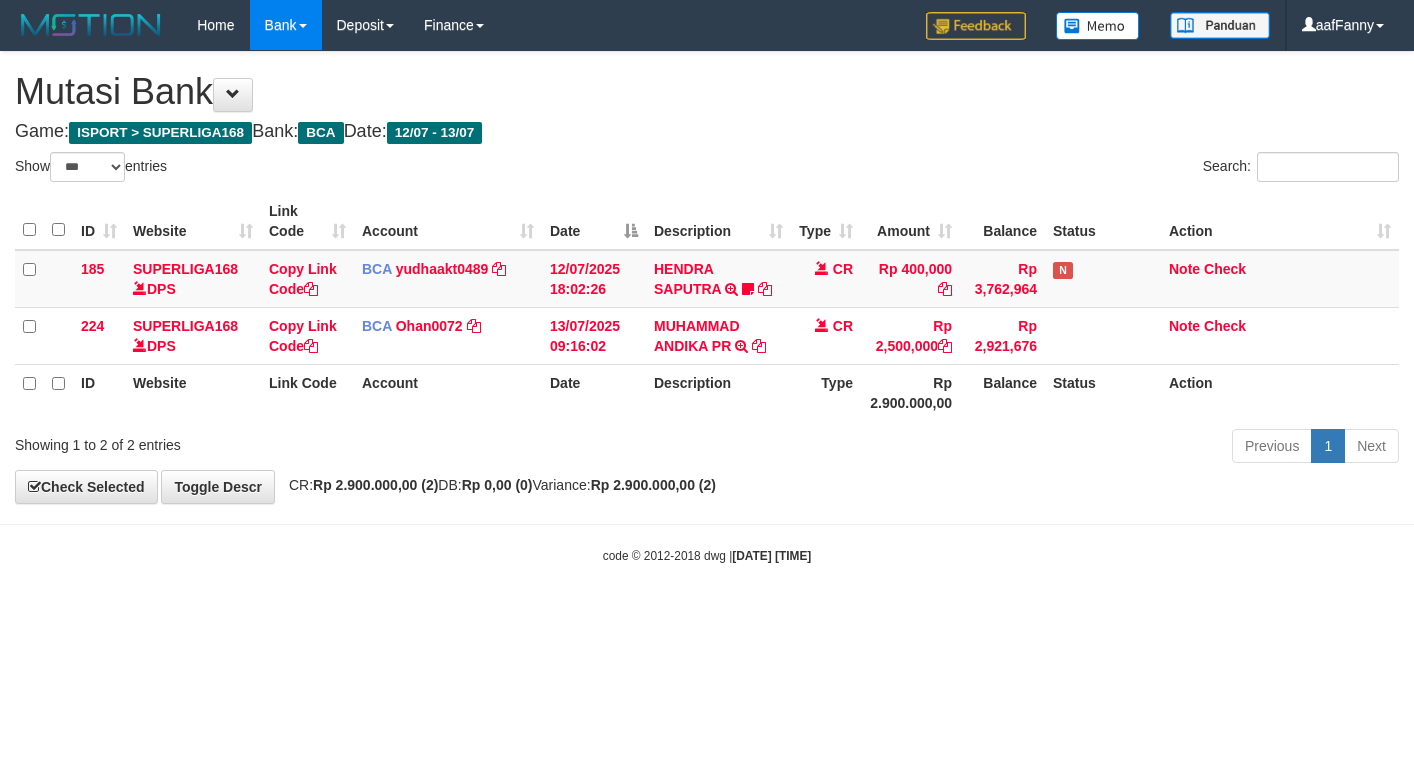 select on "***" 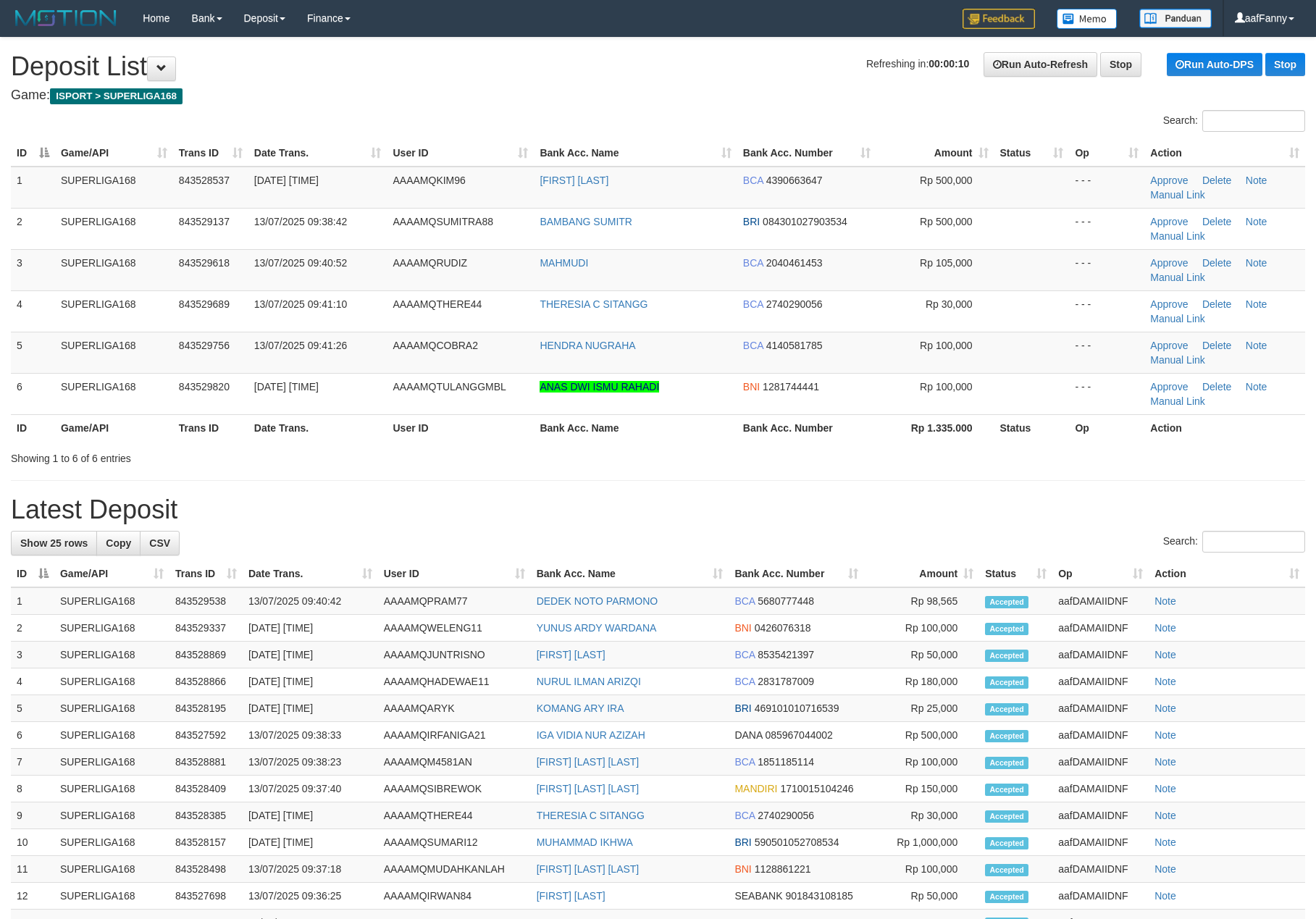 scroll, scrollTop: 0, scrollLeft: 0, axis: both 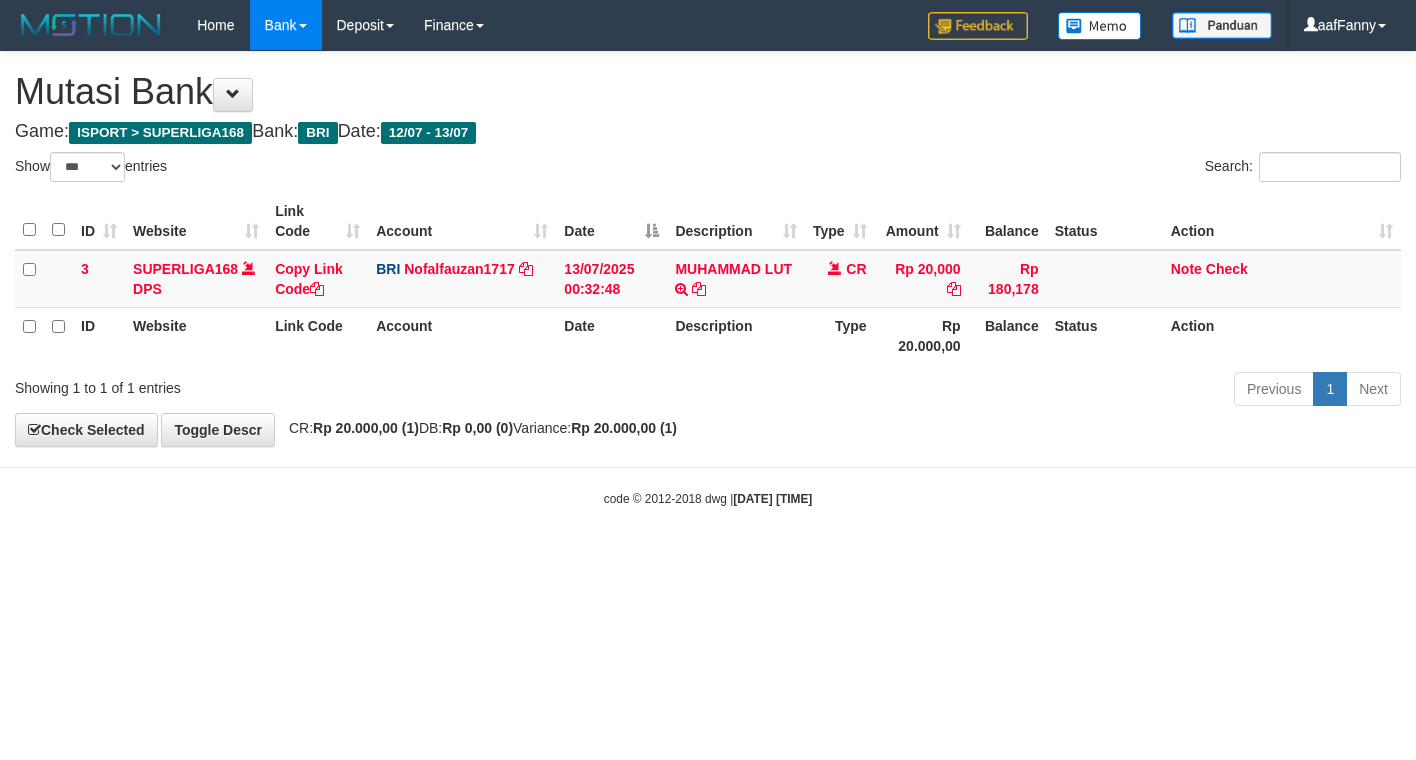 select on "***" 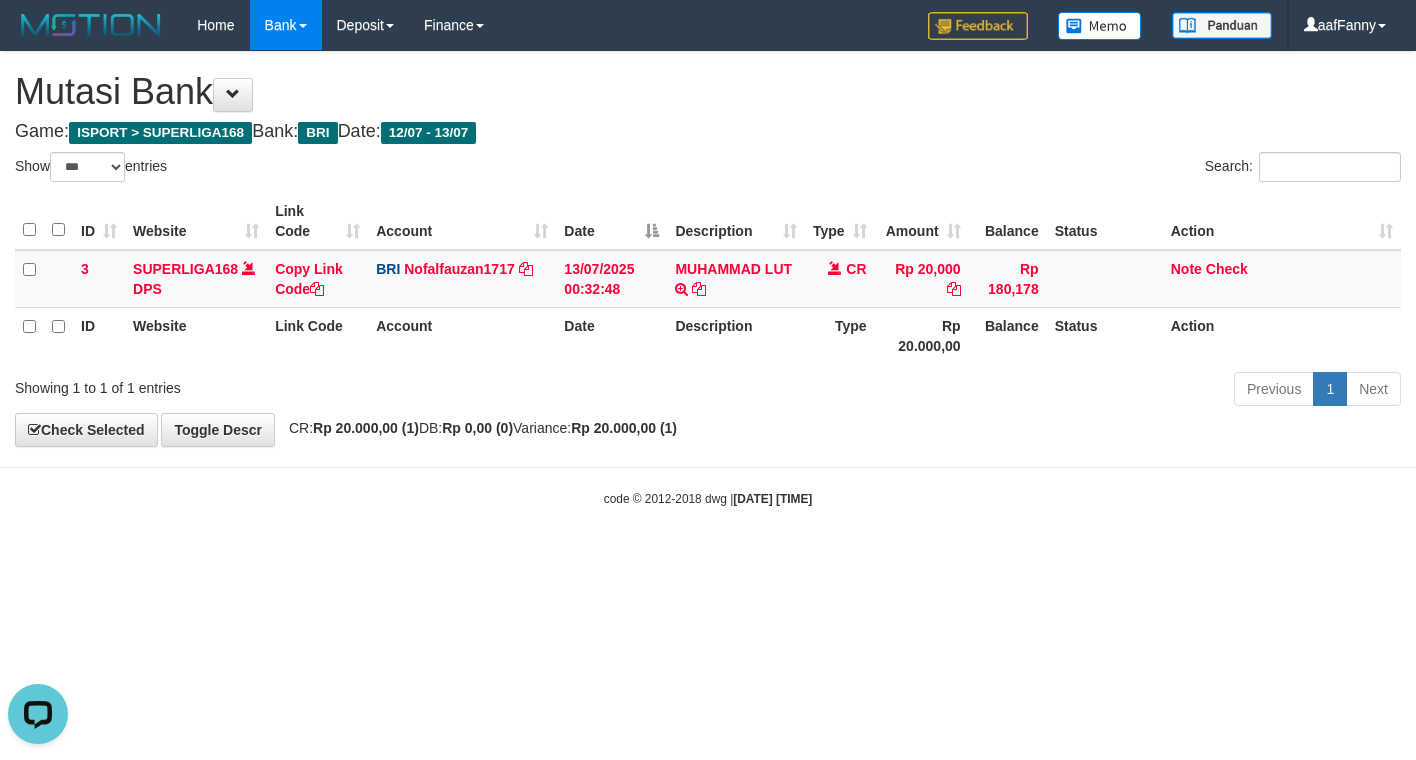 scroll, scrollTop: 0, scrollLeft: 0, axis: both 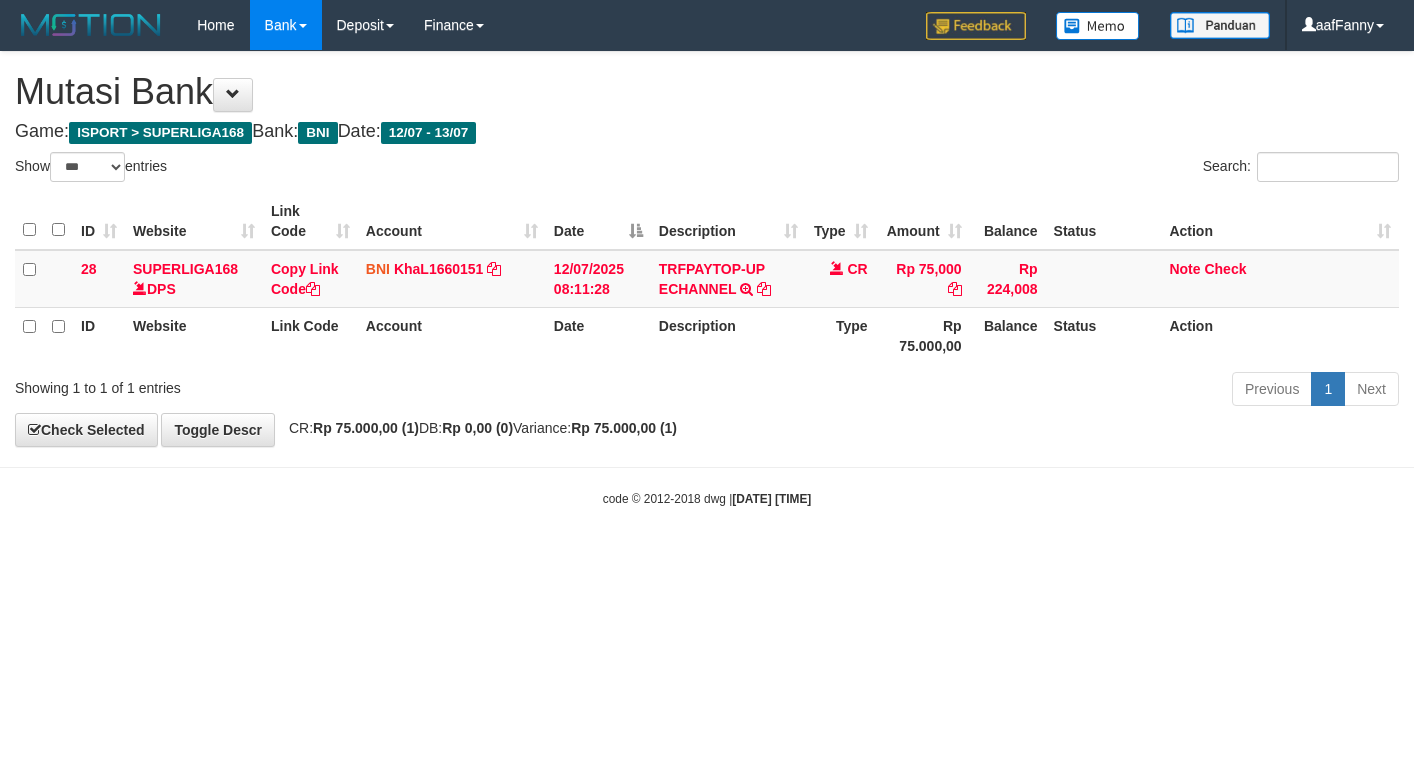 select on "***" 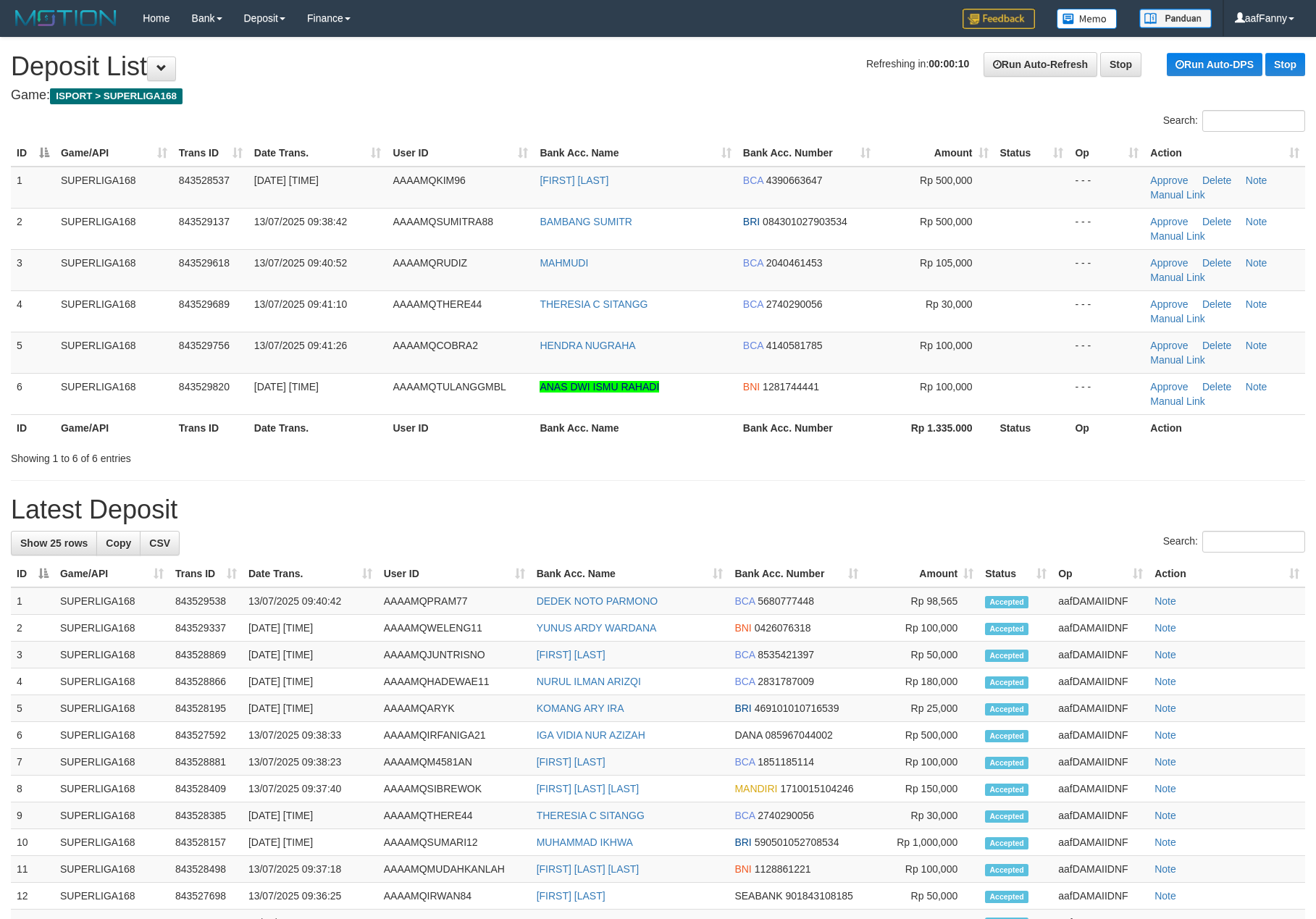 scroll, scrollTop: 0, scrollLeft: 0, axis: both 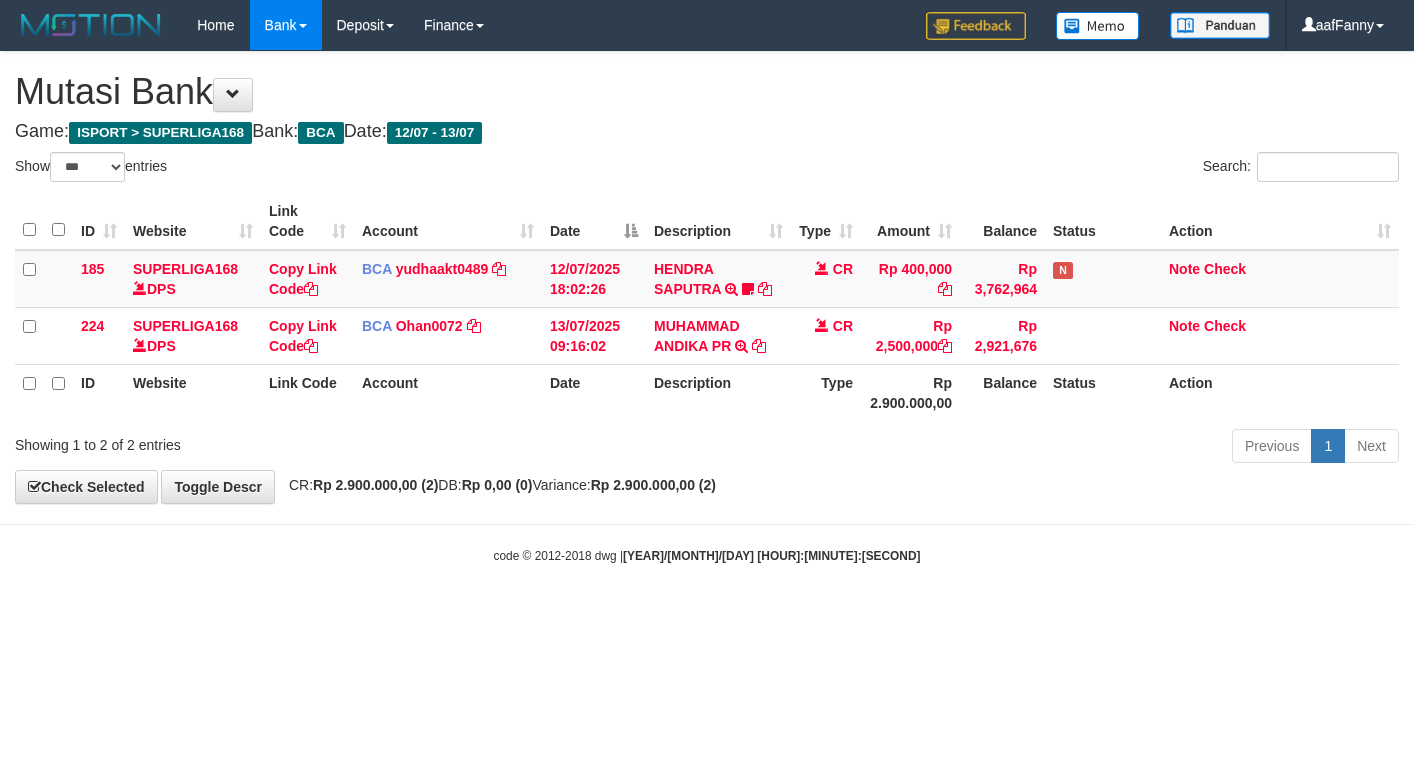select on "***" 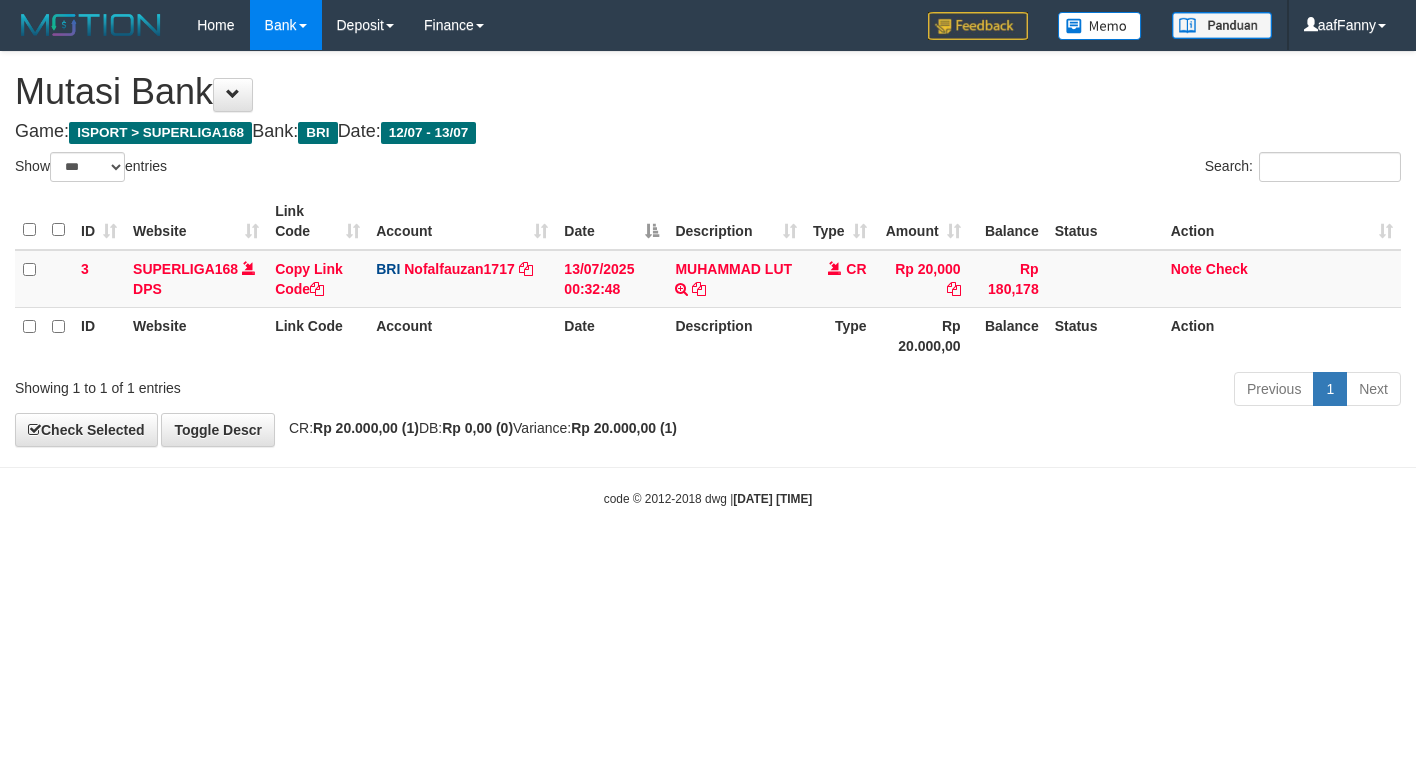 select on "***" 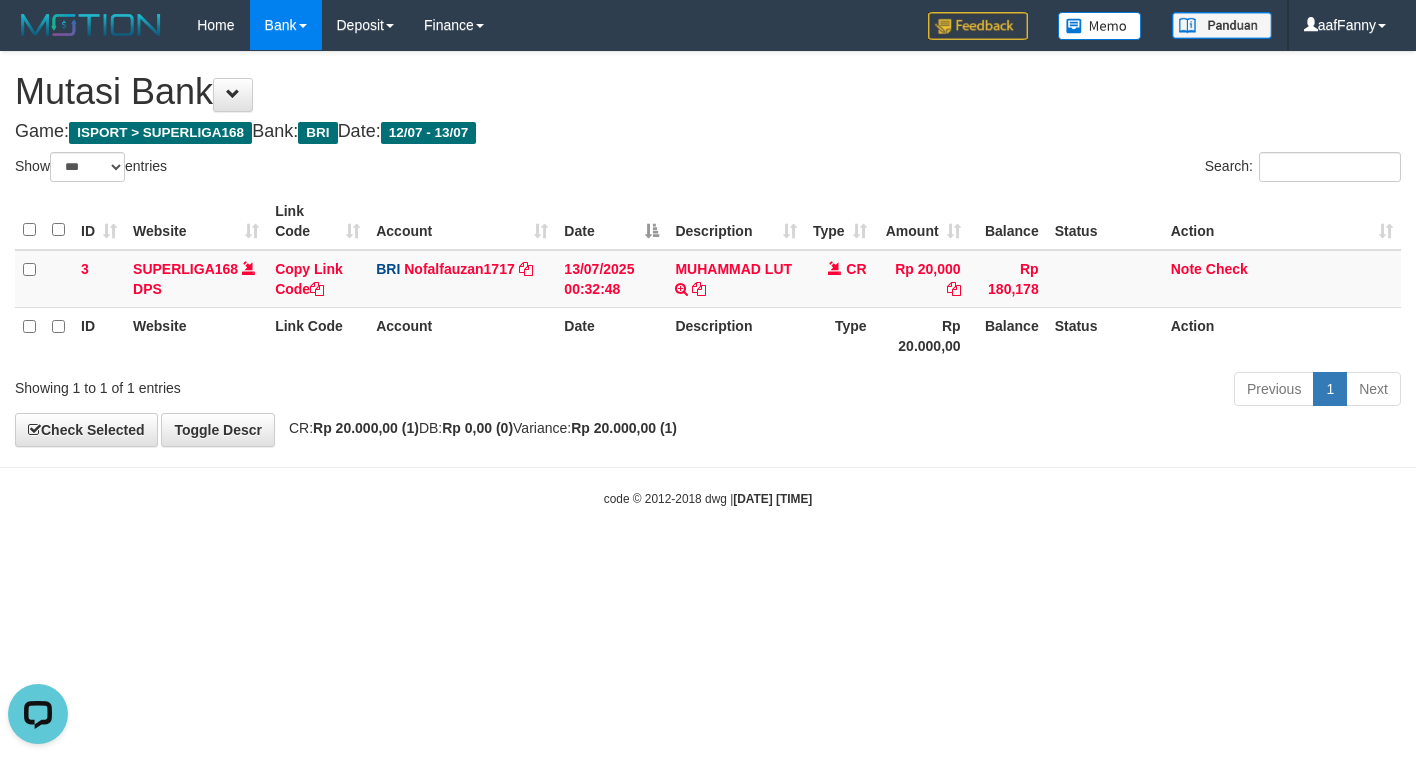 scroll, scrollTop: 0, scrollLeft: 0, axis: both 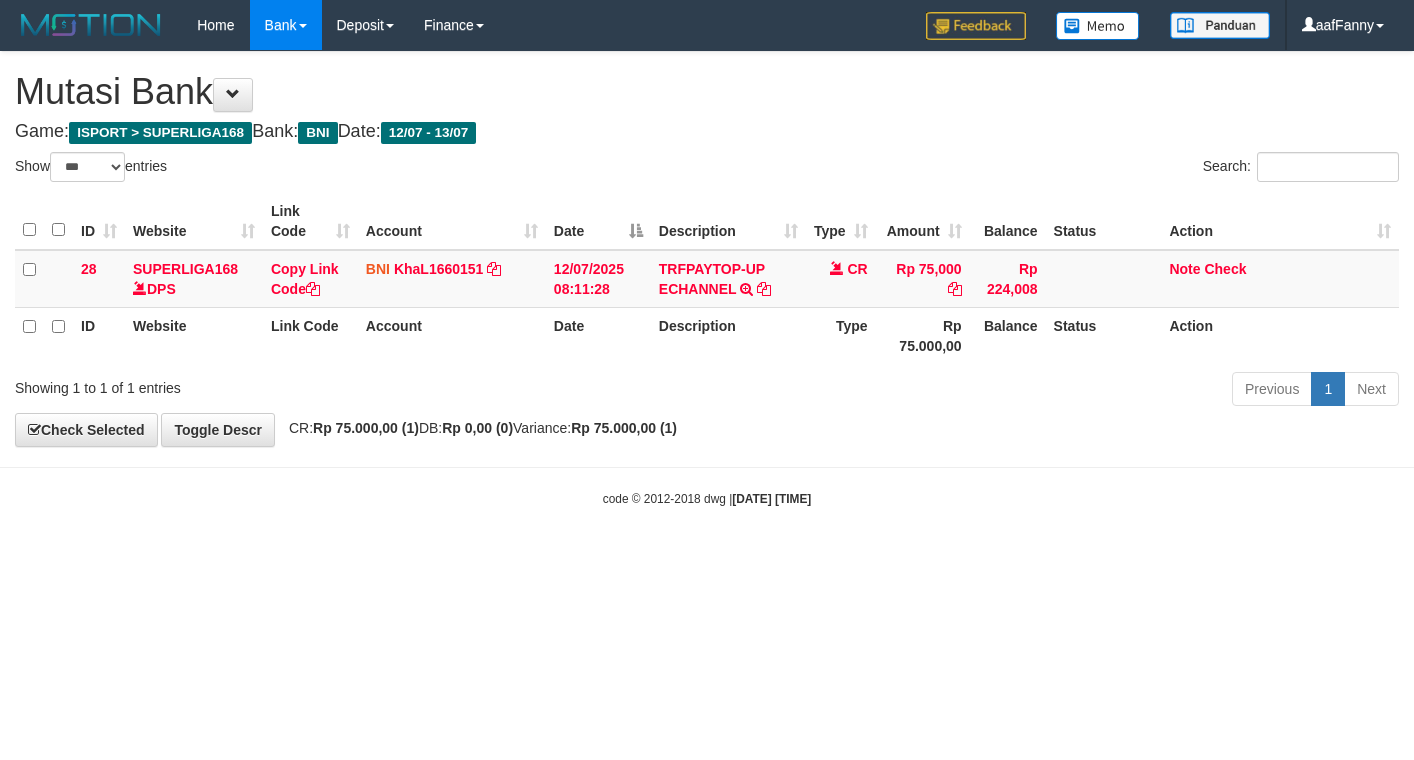 select on "***" 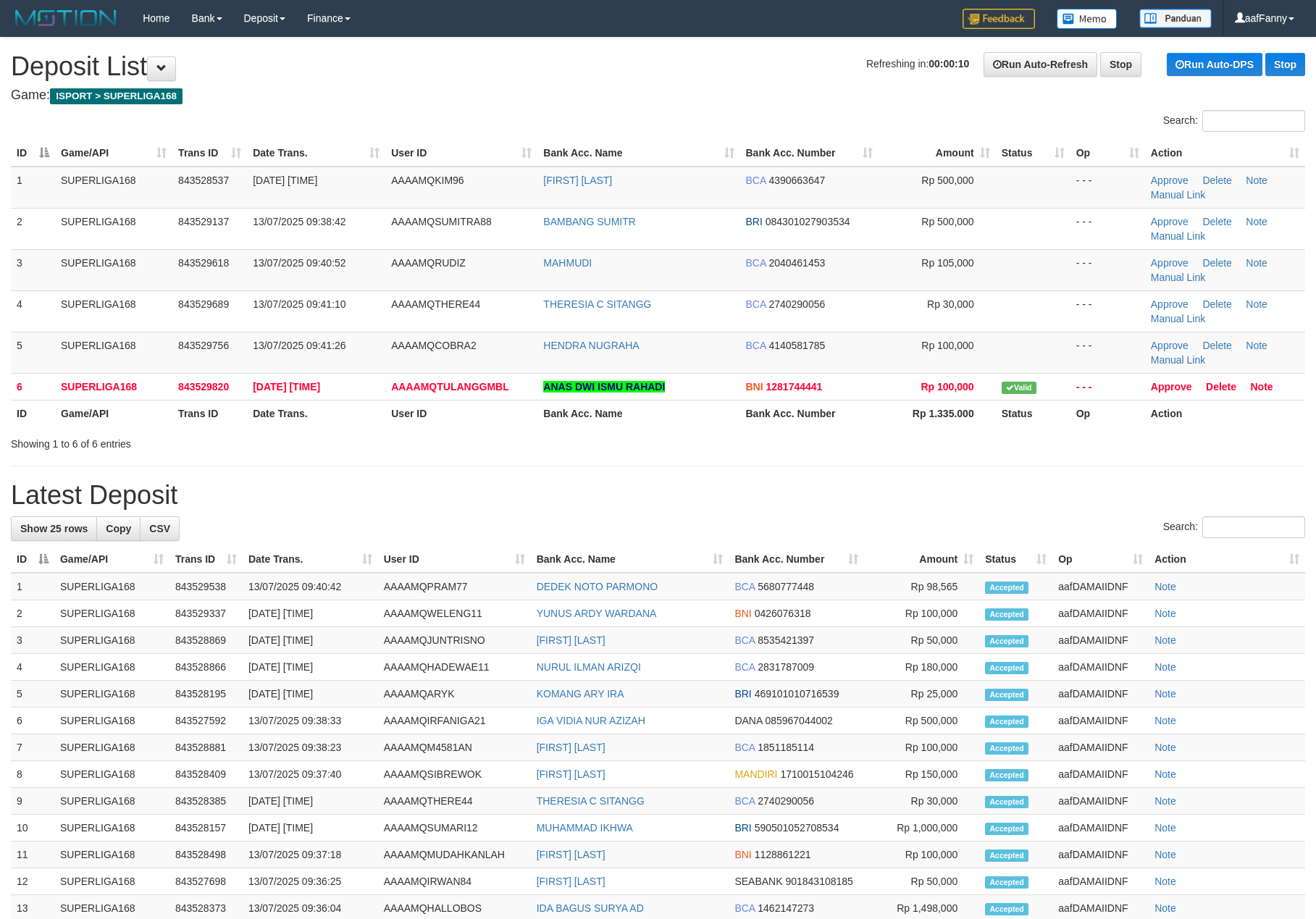 scroll, scrollTop: 0, scrollLeft: 0, axis: both 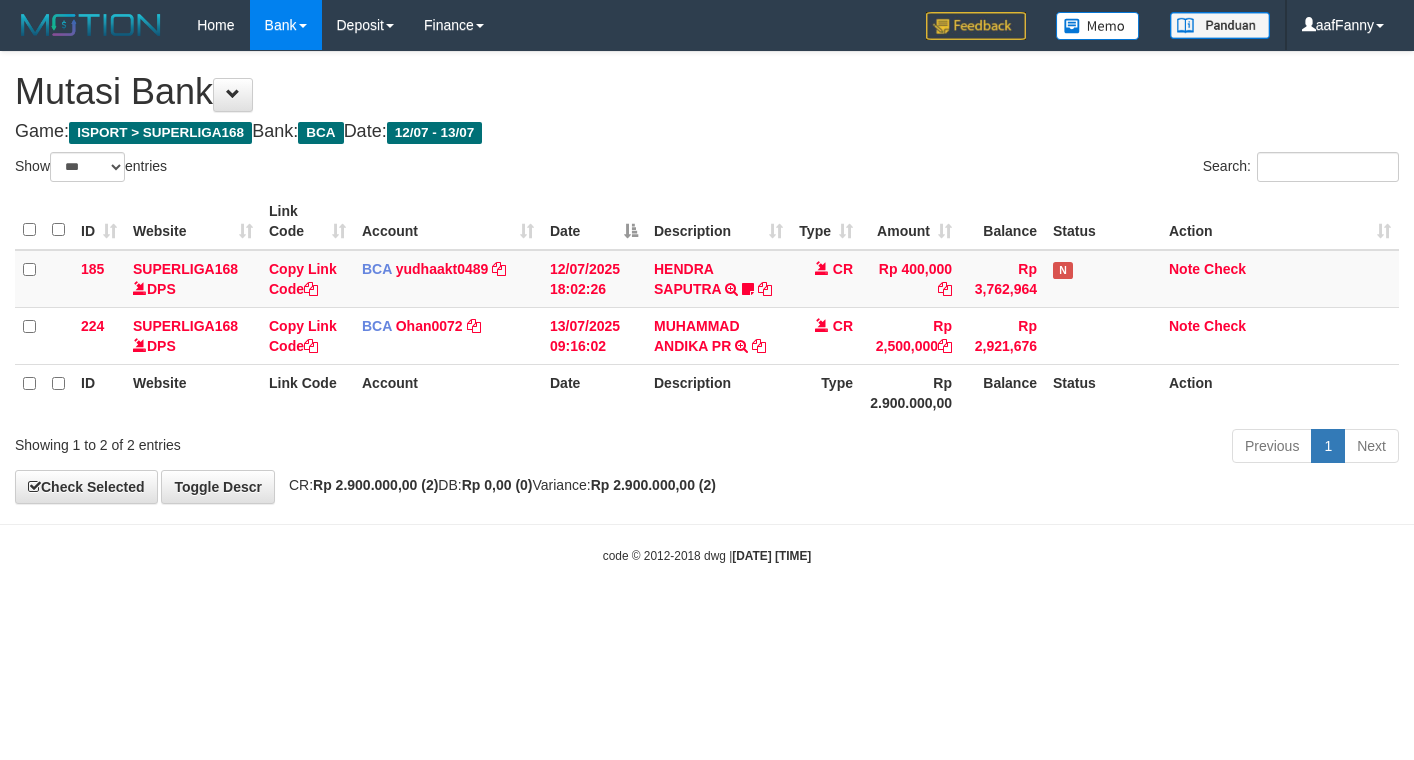 select on "***" 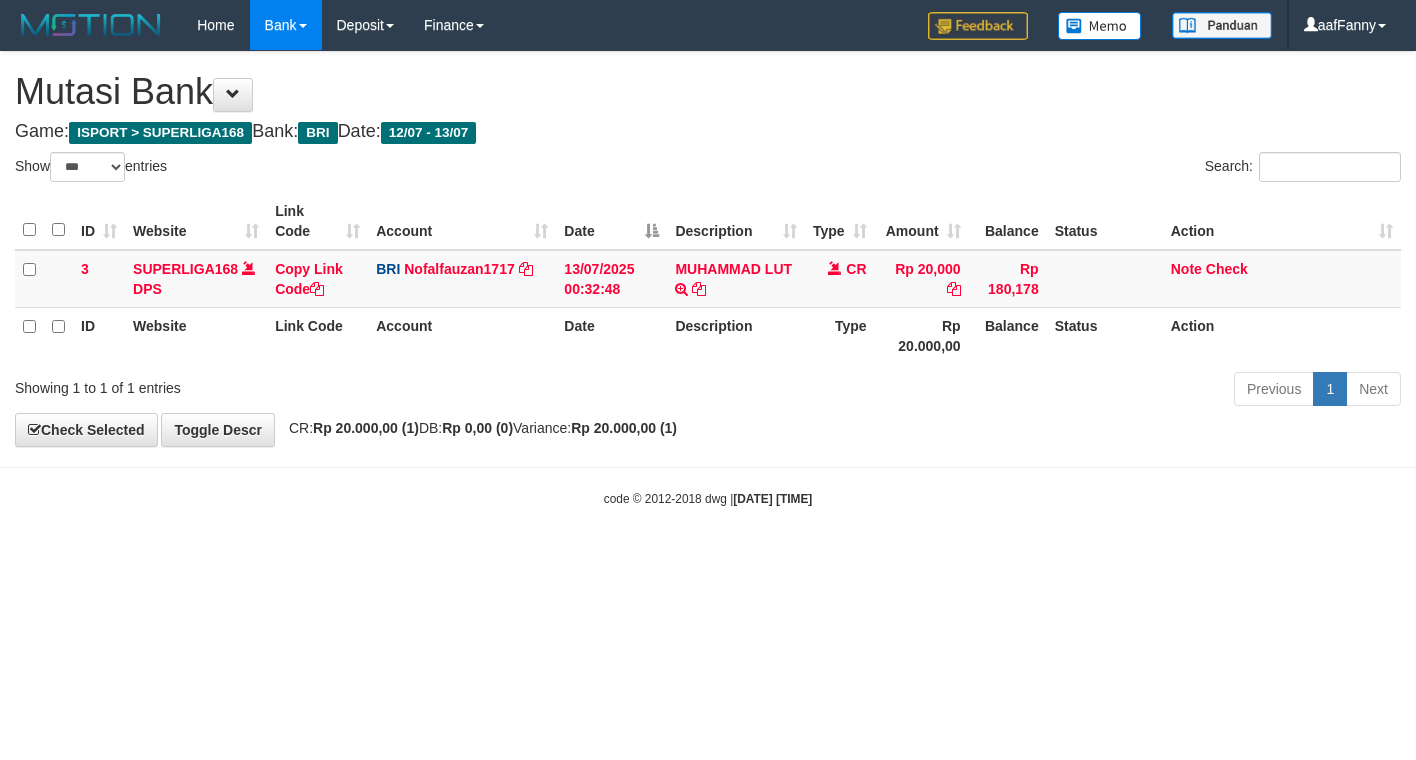 select on "***" 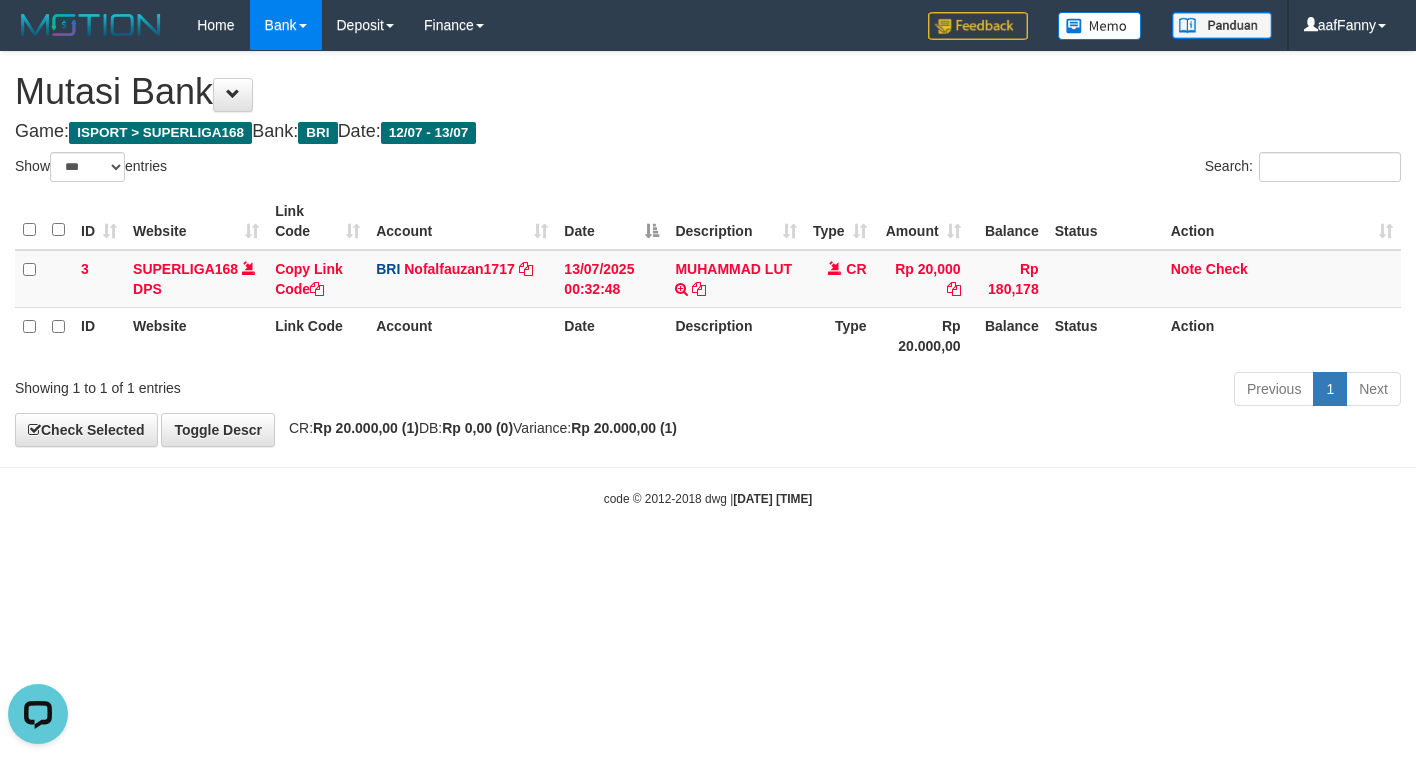 scroll, scrollTop: 0, scrollLeft: 0, axis: both 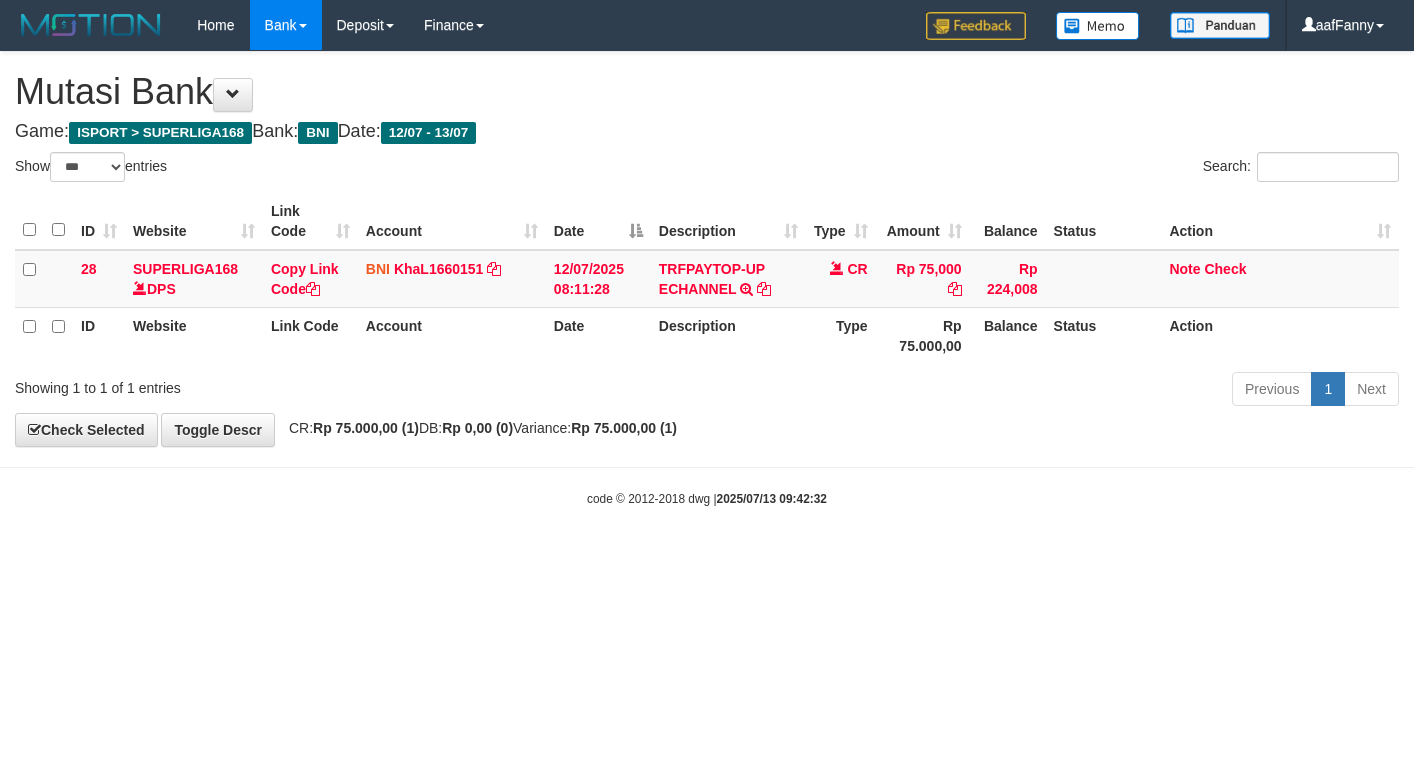 select on "***" 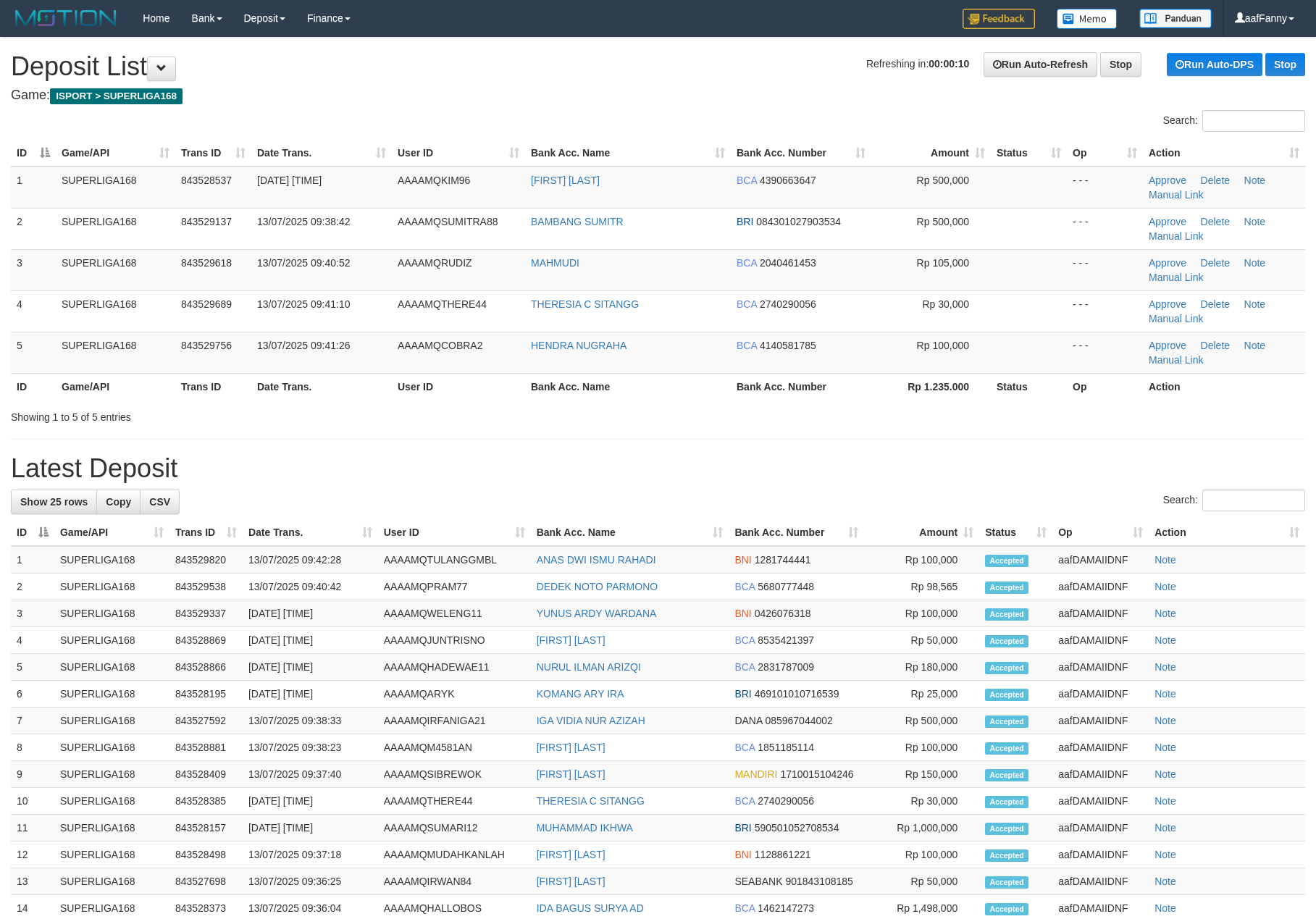 scroll, scrollTop: 0, scrollLeft: 0, axis: both 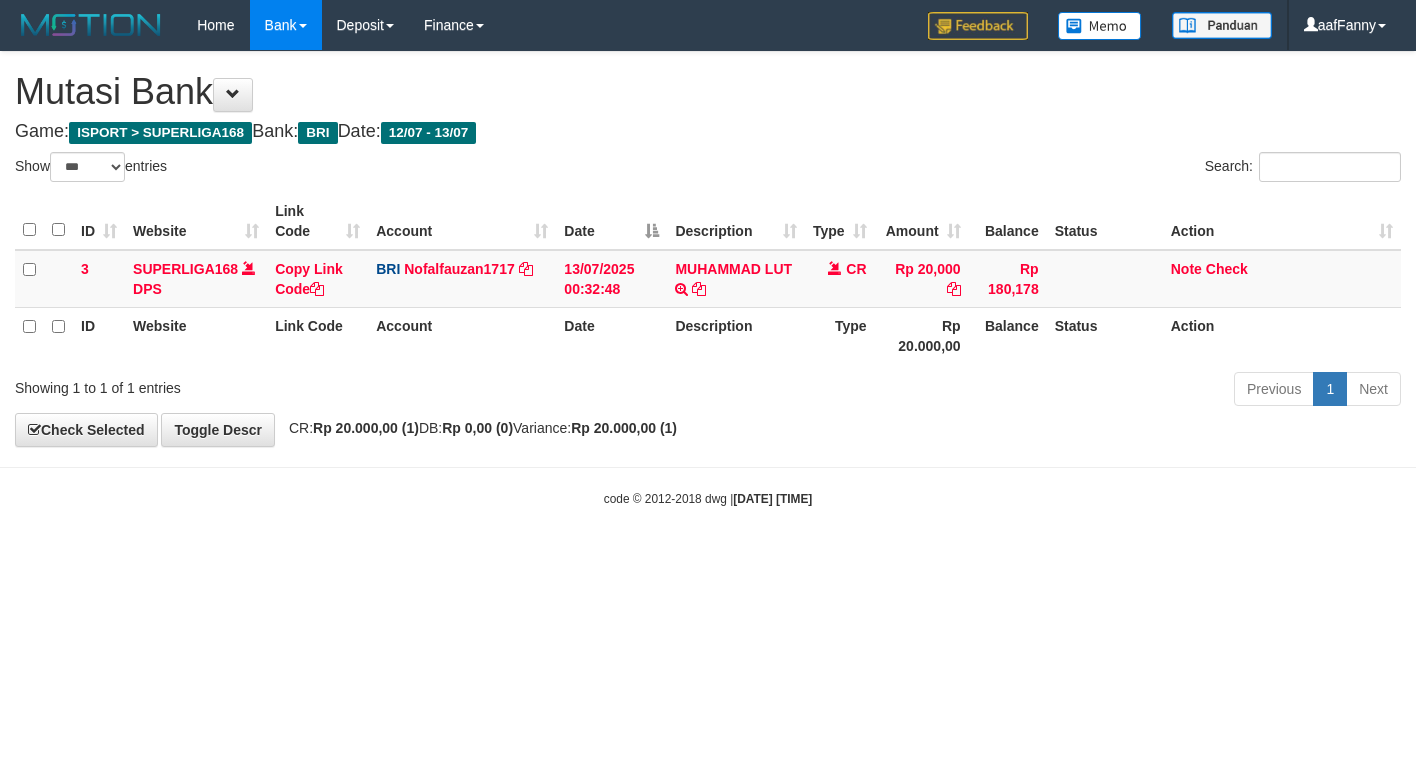 select on "***" 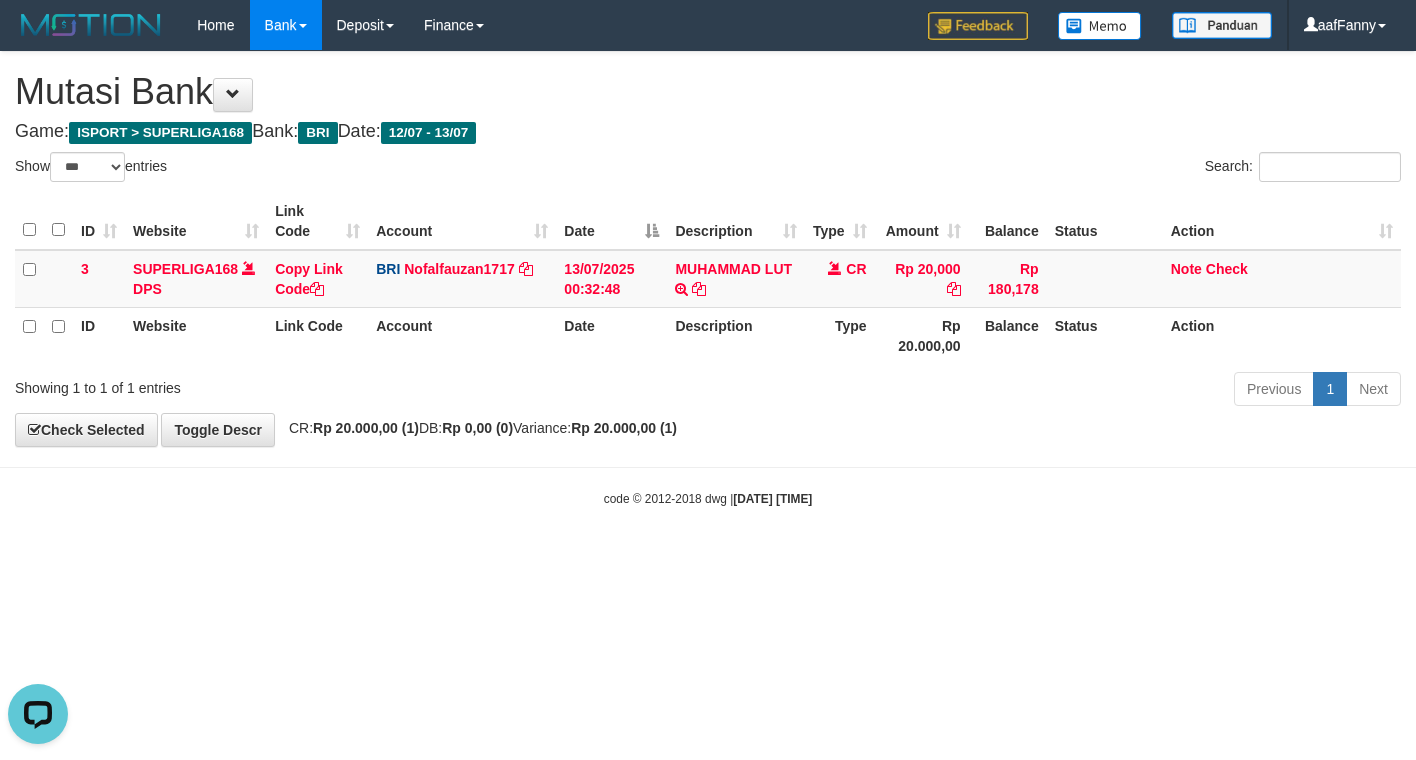 scroll, scrollTop: 0, scrollLeft: 0, axis: both 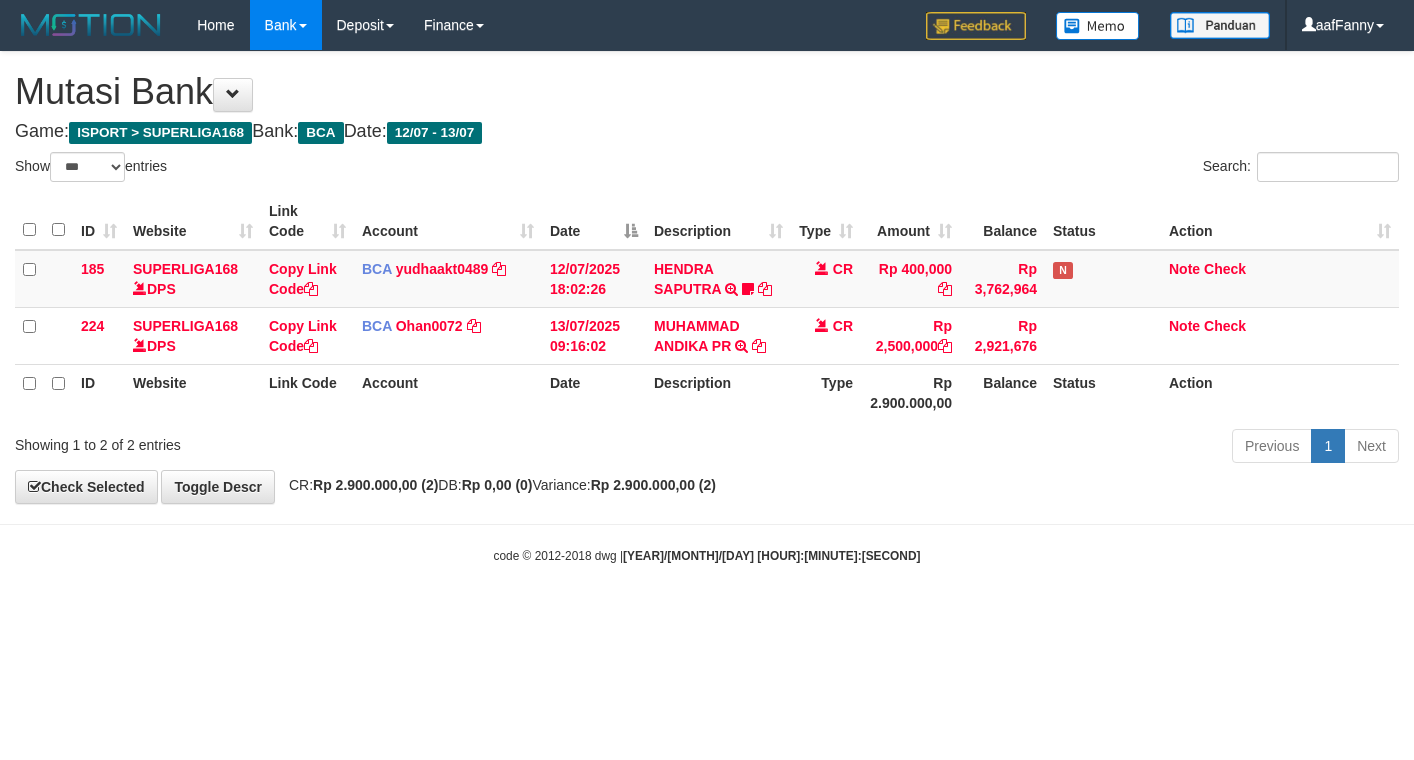 select on "***" 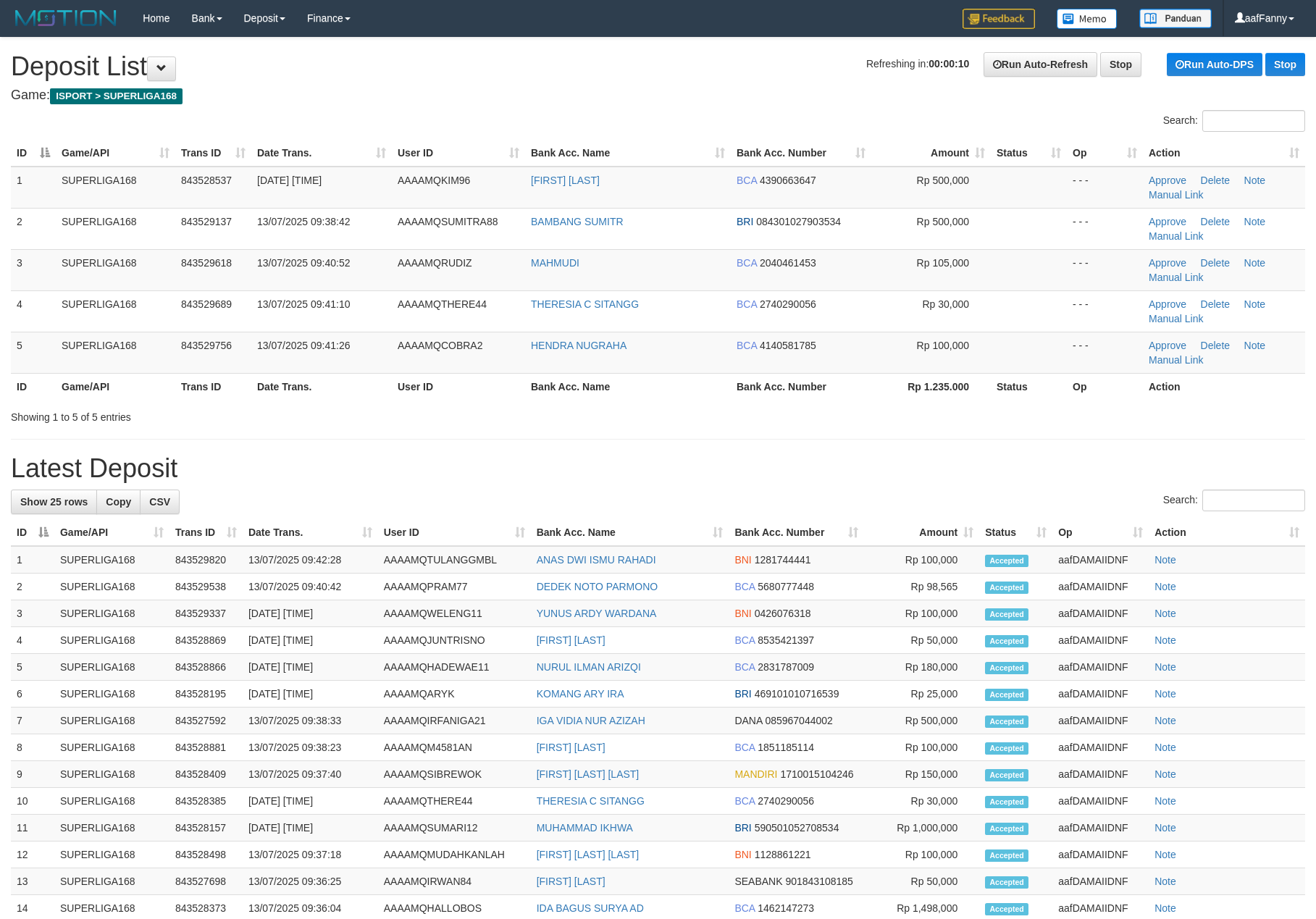 scroll, scrollTop: 0, scrollLeft: 0, axis: both 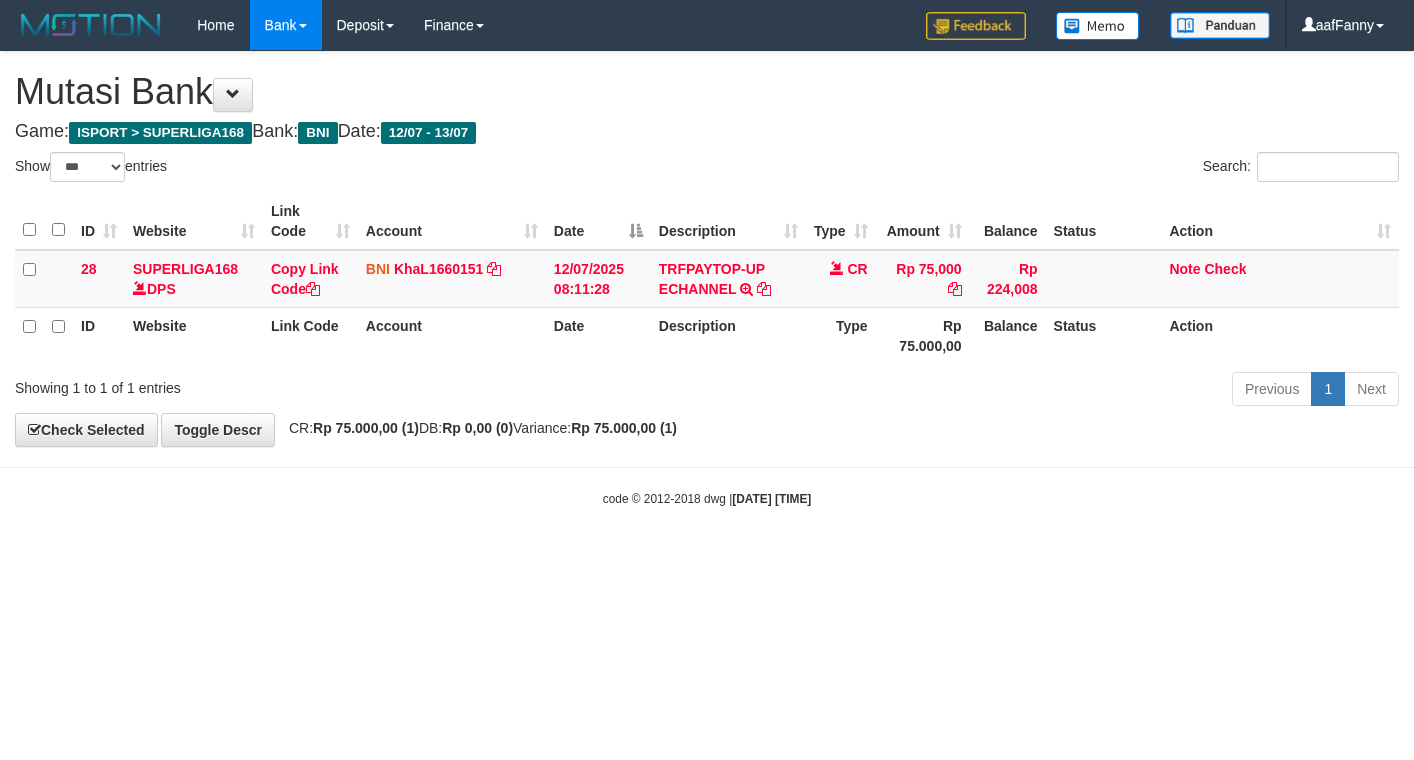 select on "***" 